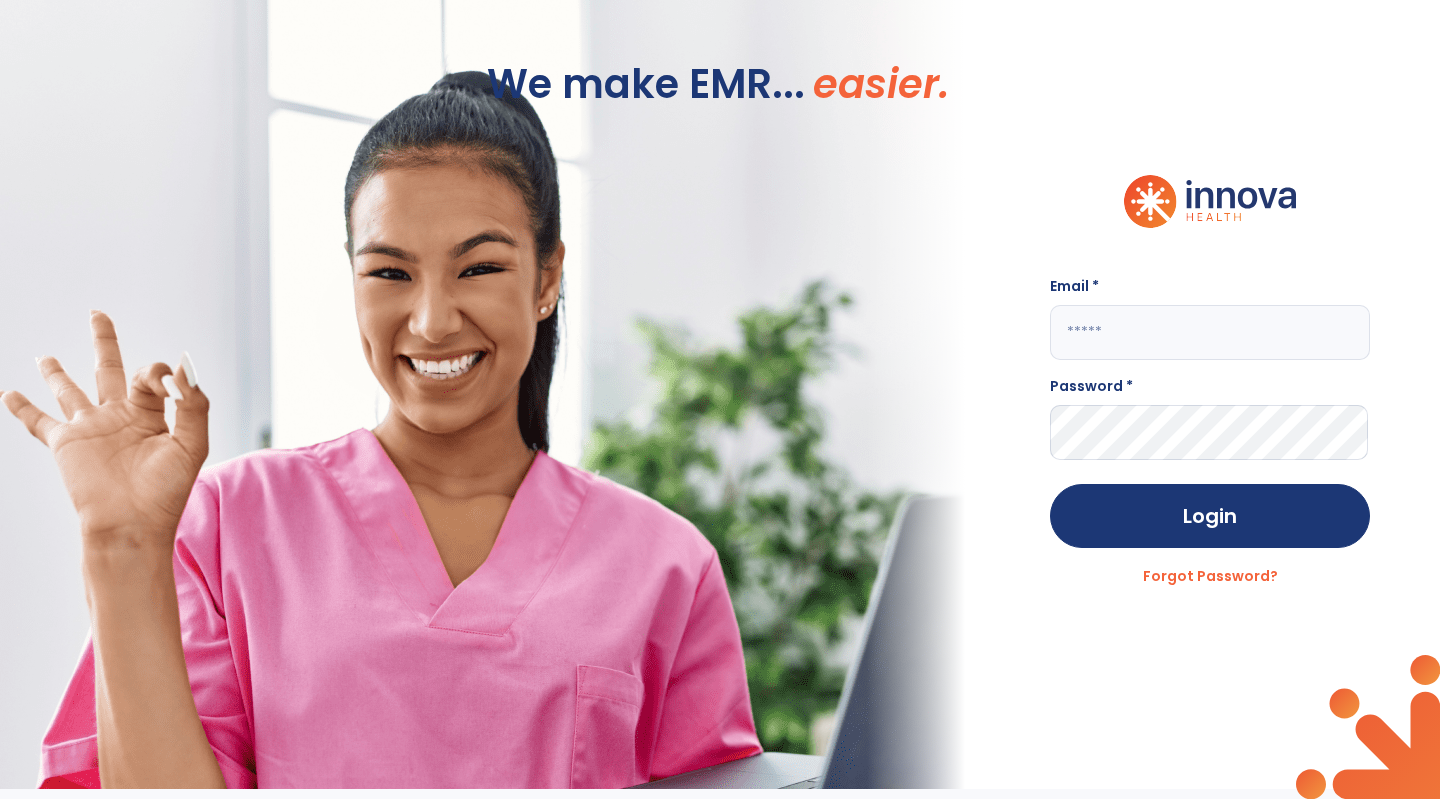 scroll, scrollTop: 0, scrollLeft: 0, axis: both 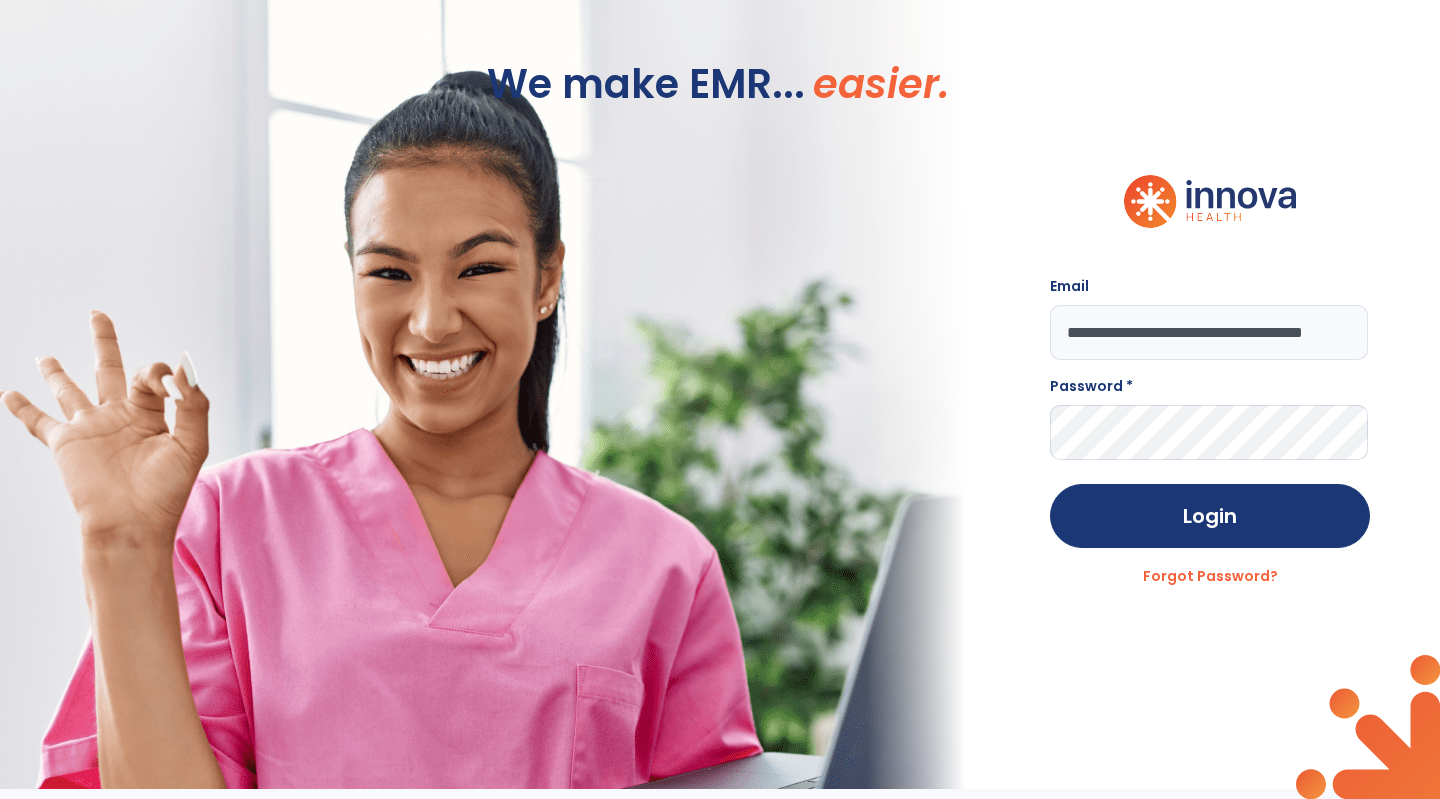 type on "**********" 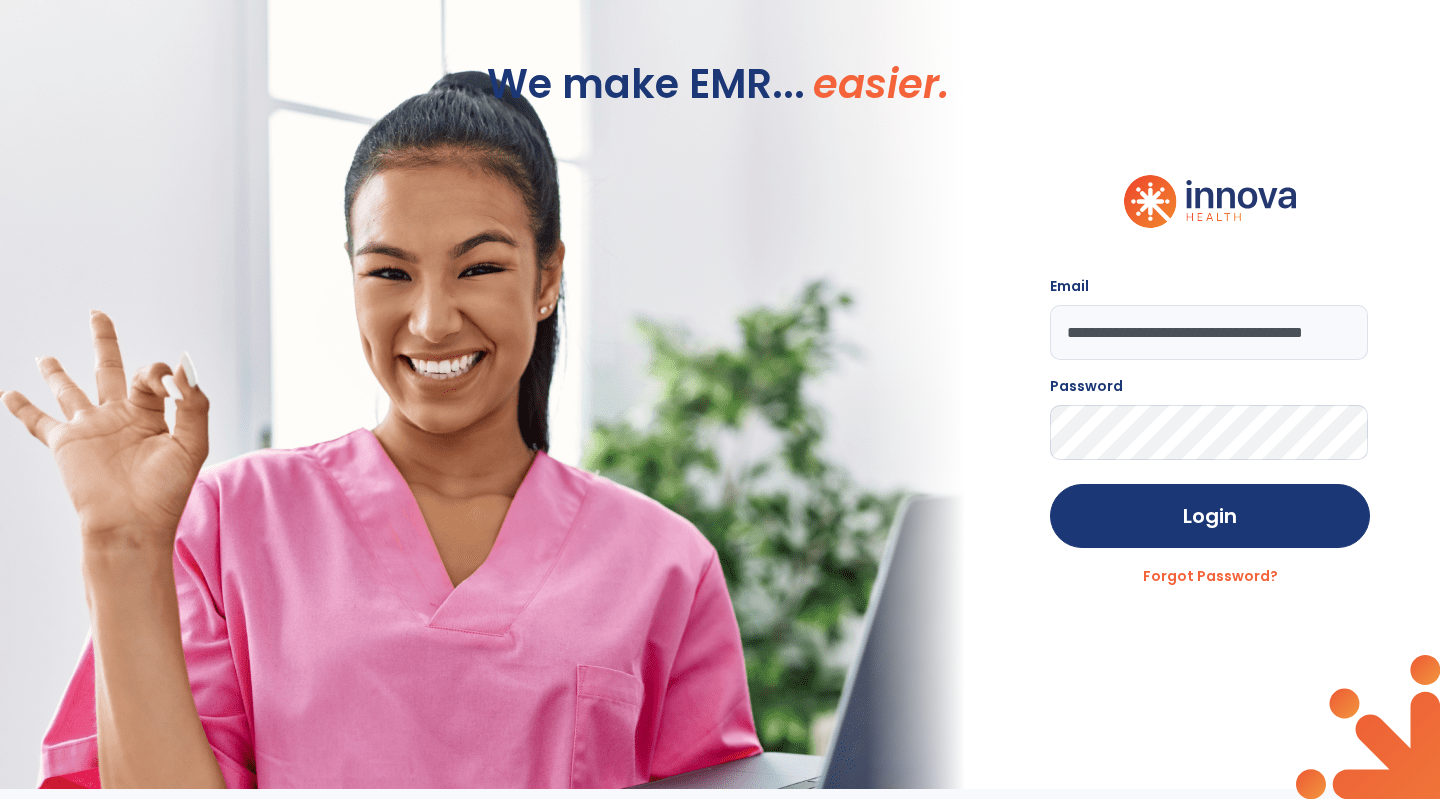 click on "Login" 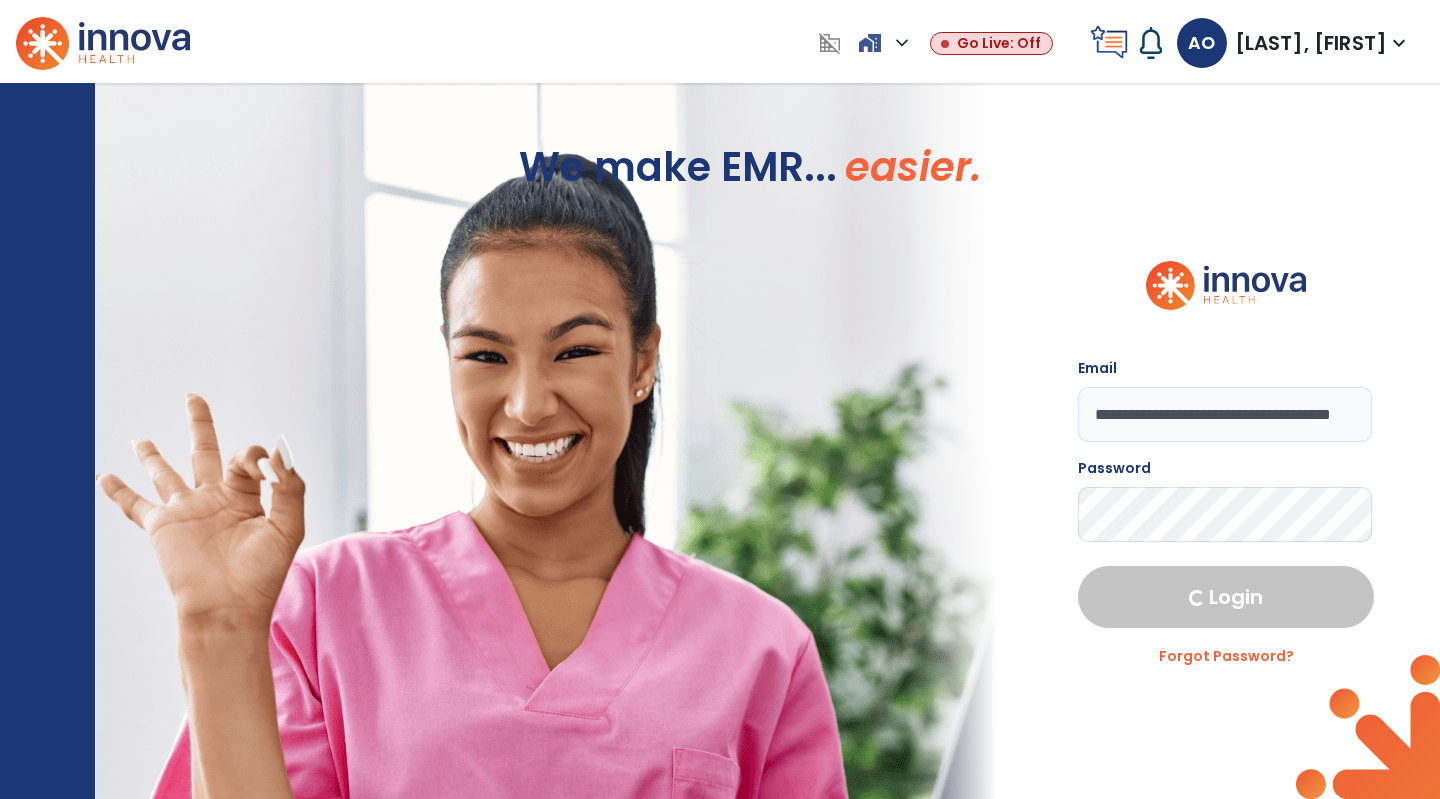 select on "***" 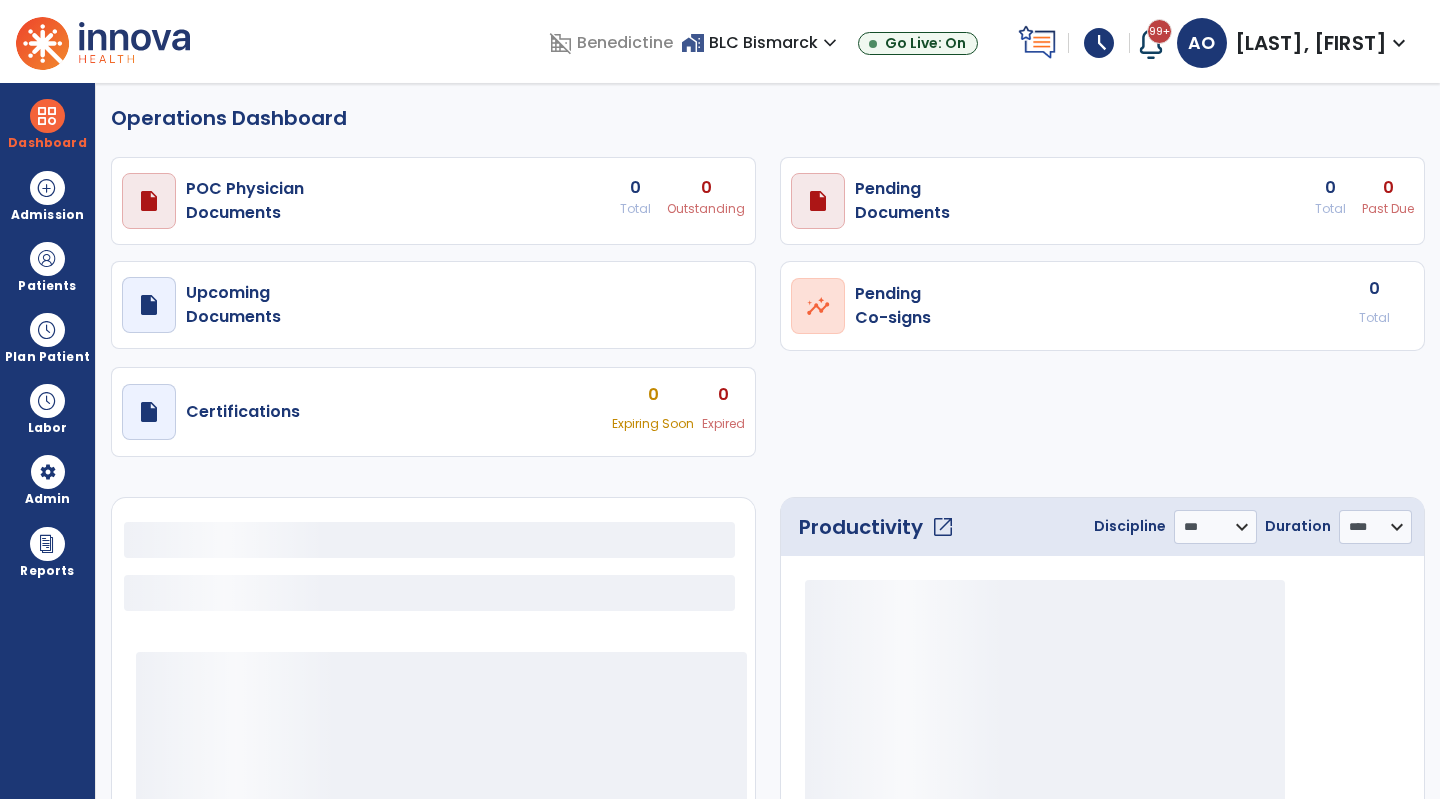 select on "***" 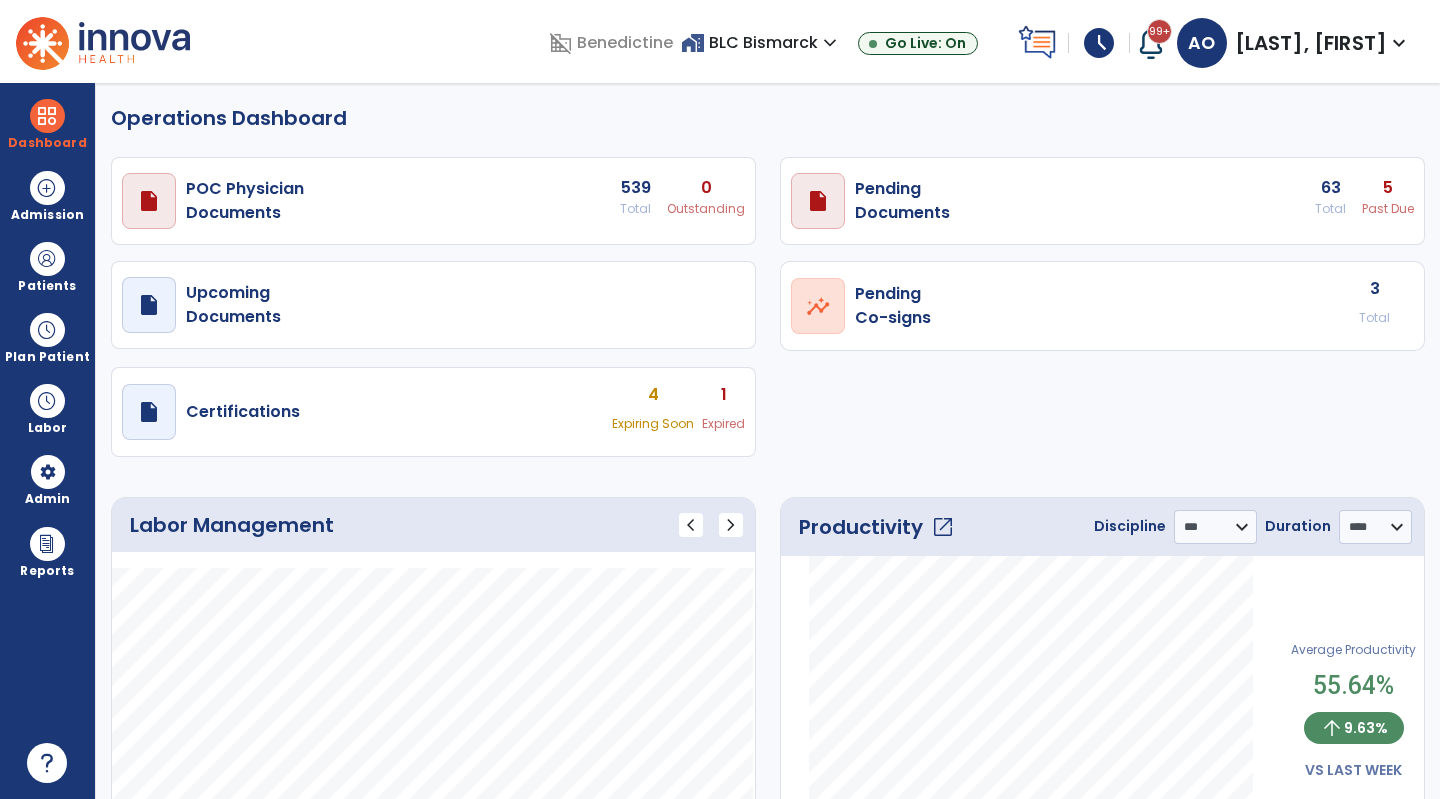 click at bounding box center (47, 116) 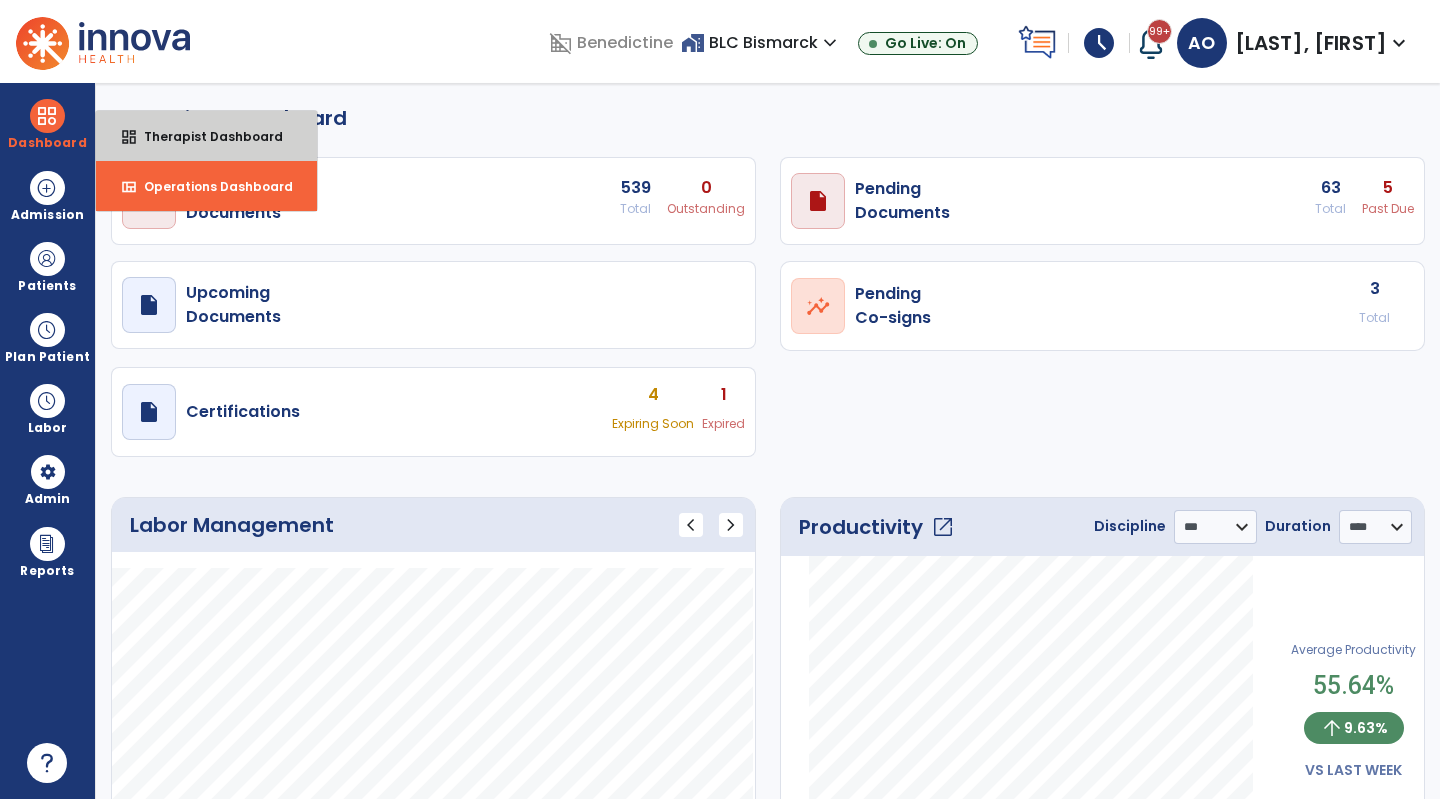 click on "Therapist Dashboard" at bounding box center [205, 136] 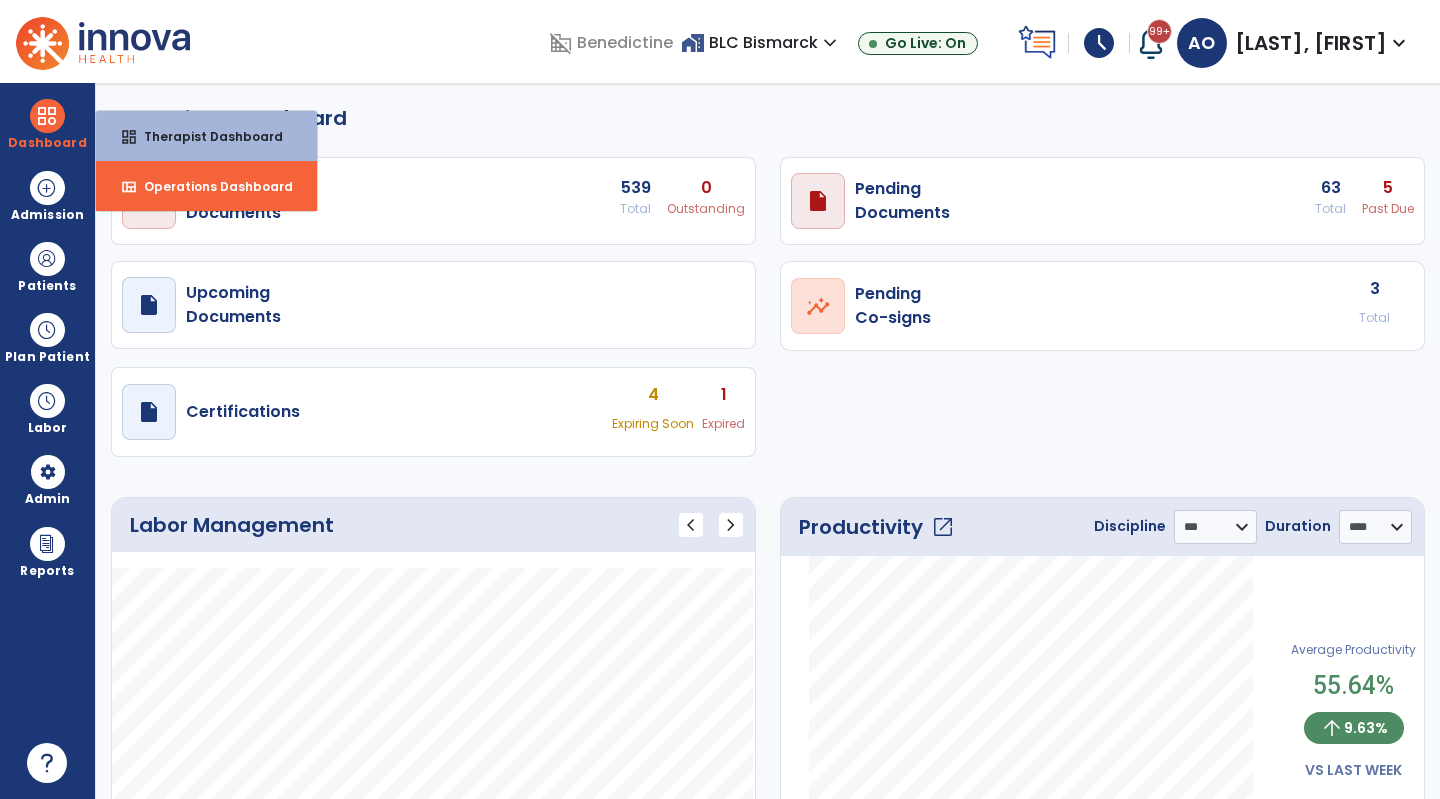 select on "****" 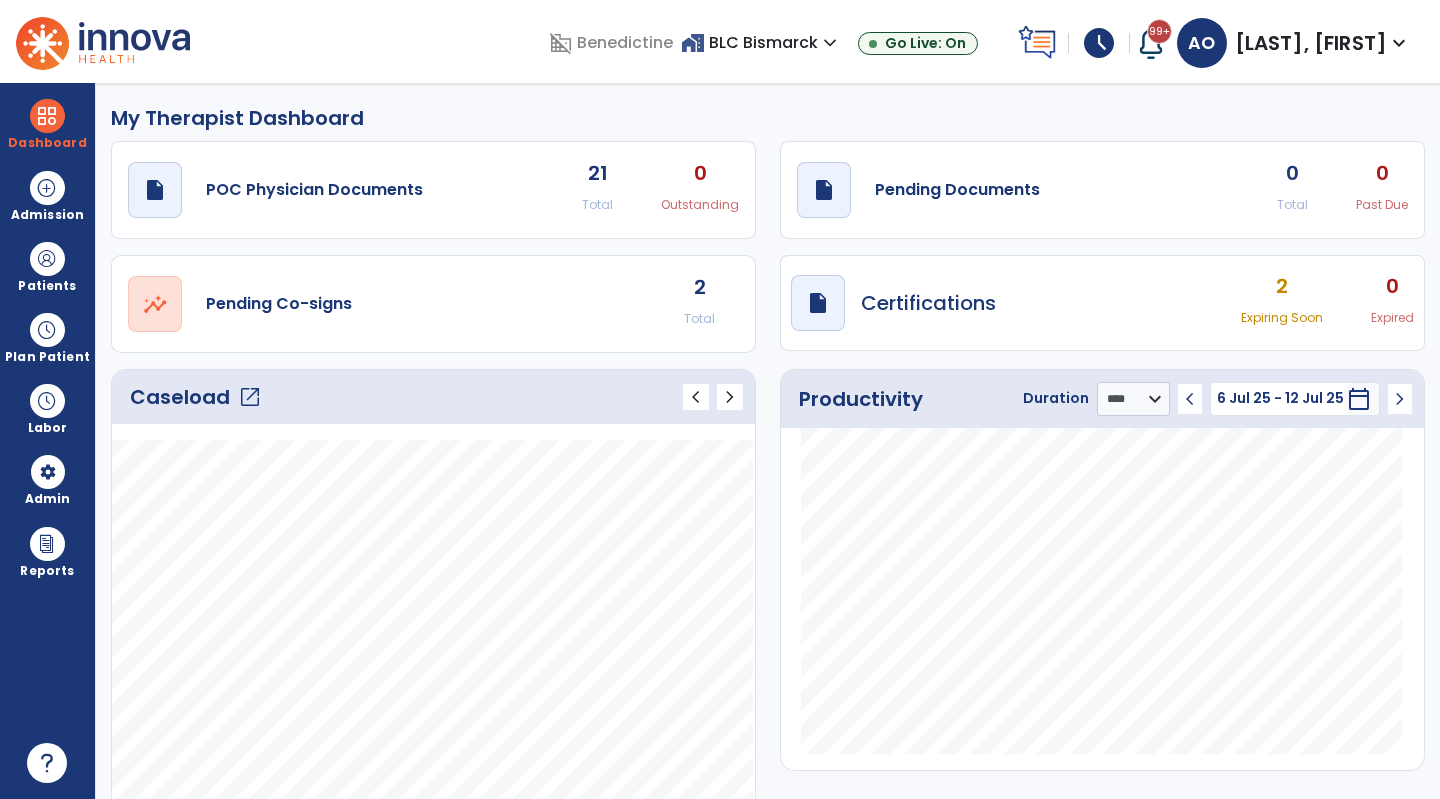 click on "2 Total" 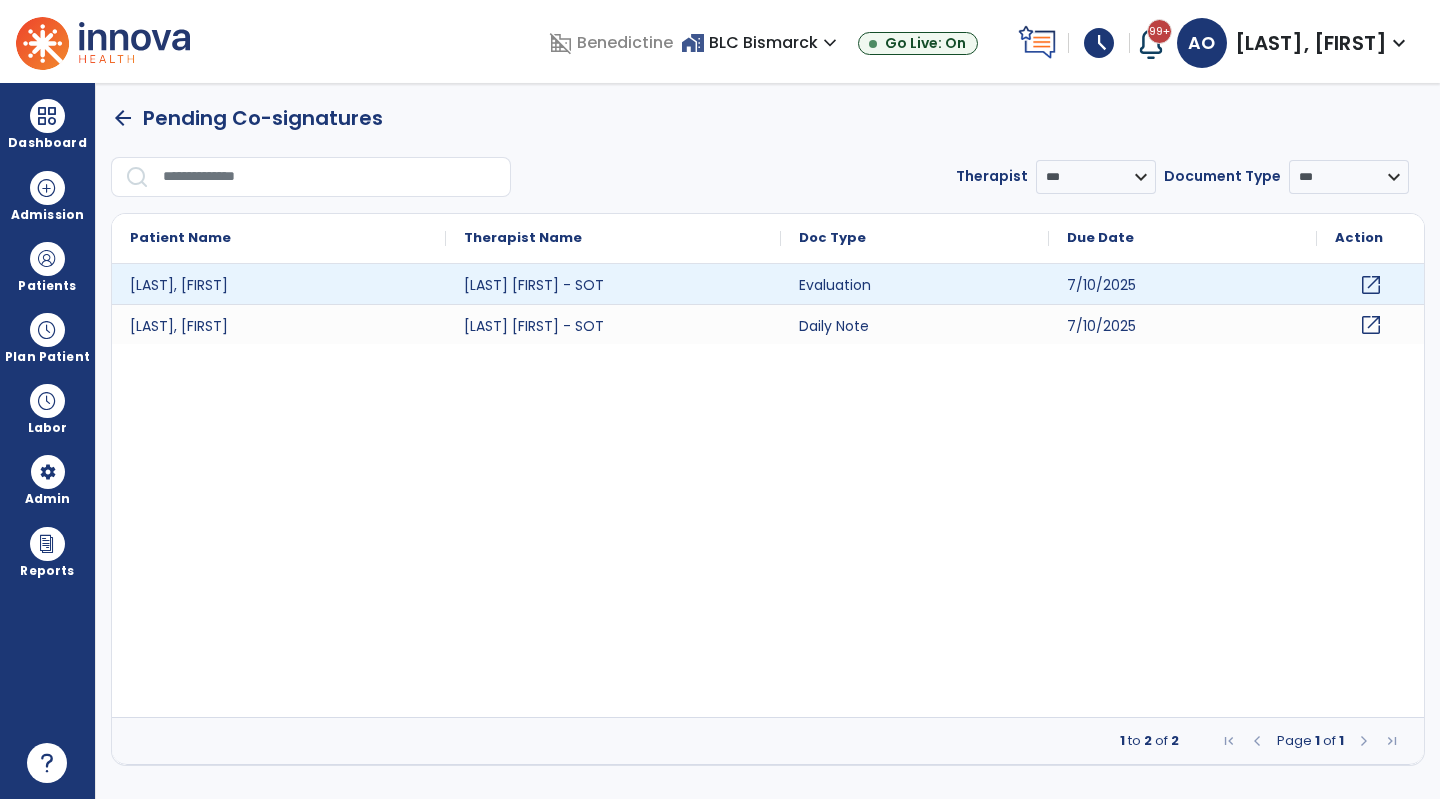 click on "open_in_new" 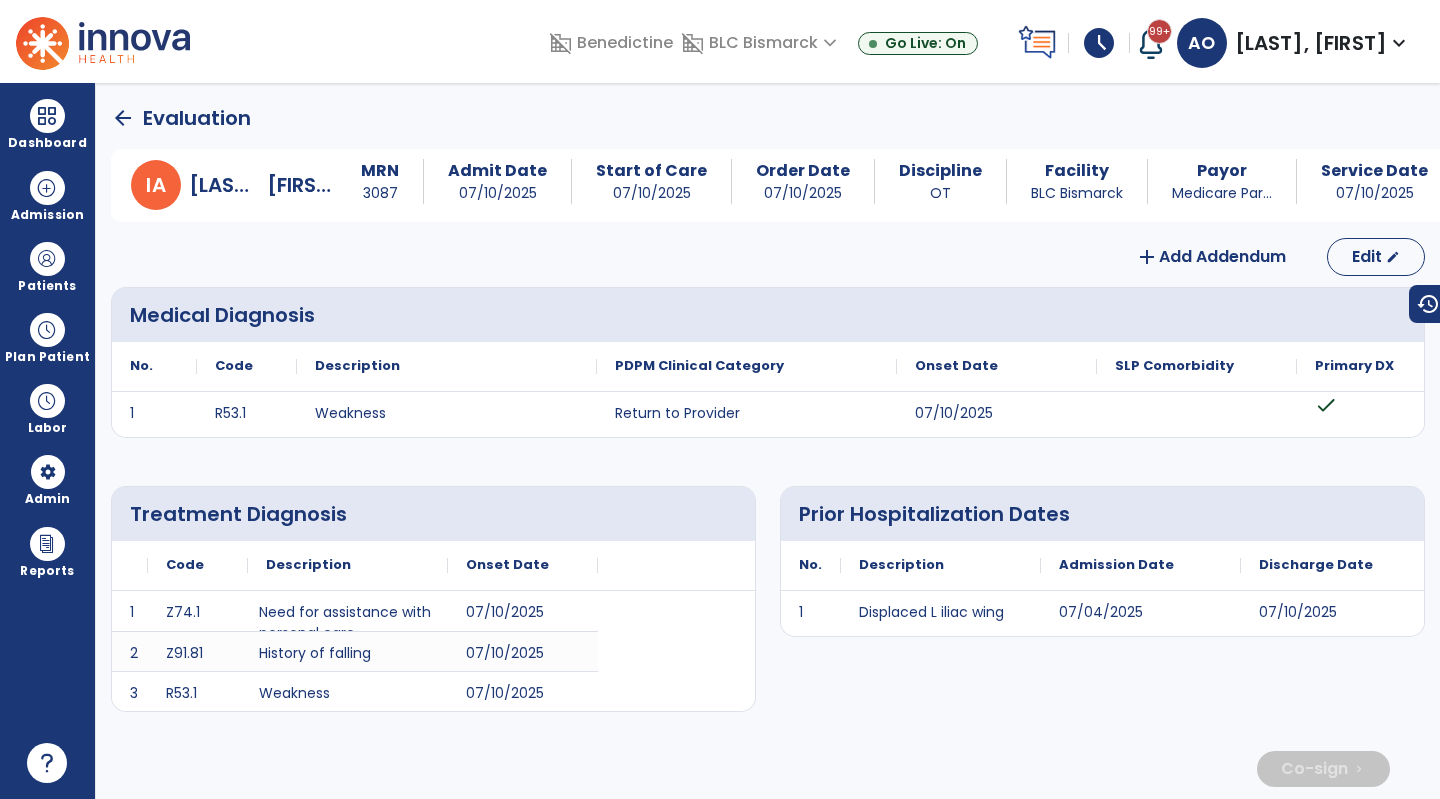 click on "check" at bounding box center (1397, 420) 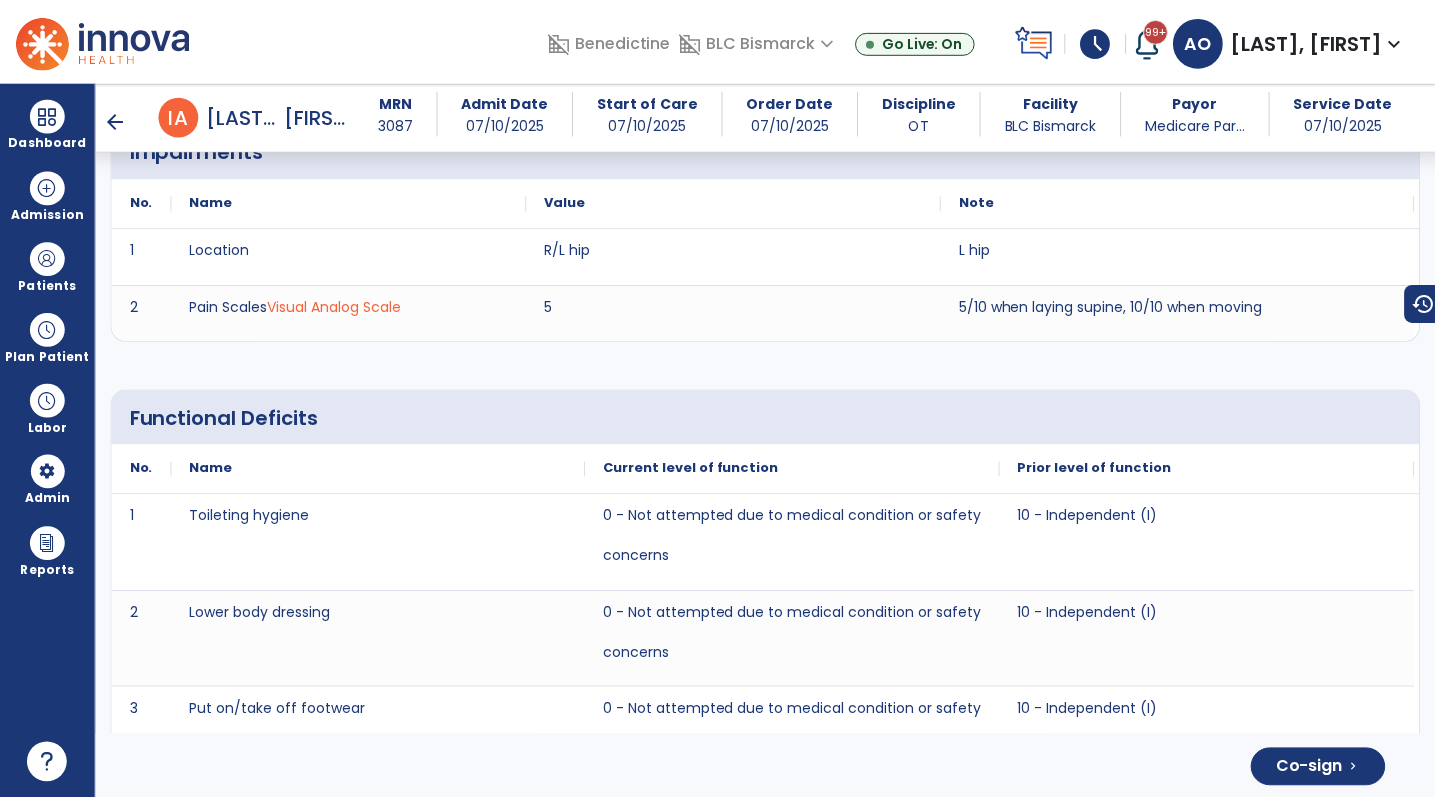 scroll, scrollTop: 6494, scrollLeft: 0, axis: vertical 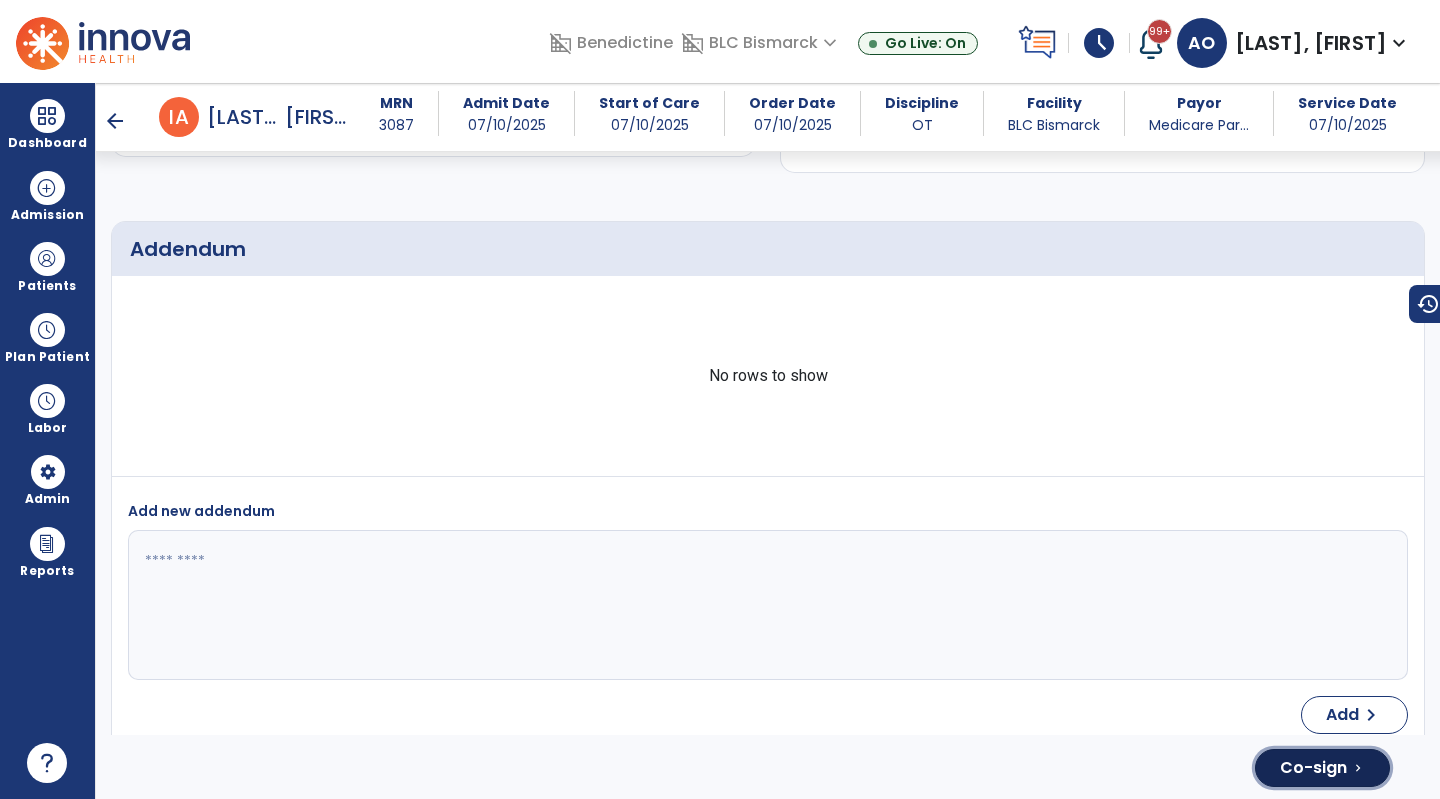 click on "Co-sign" 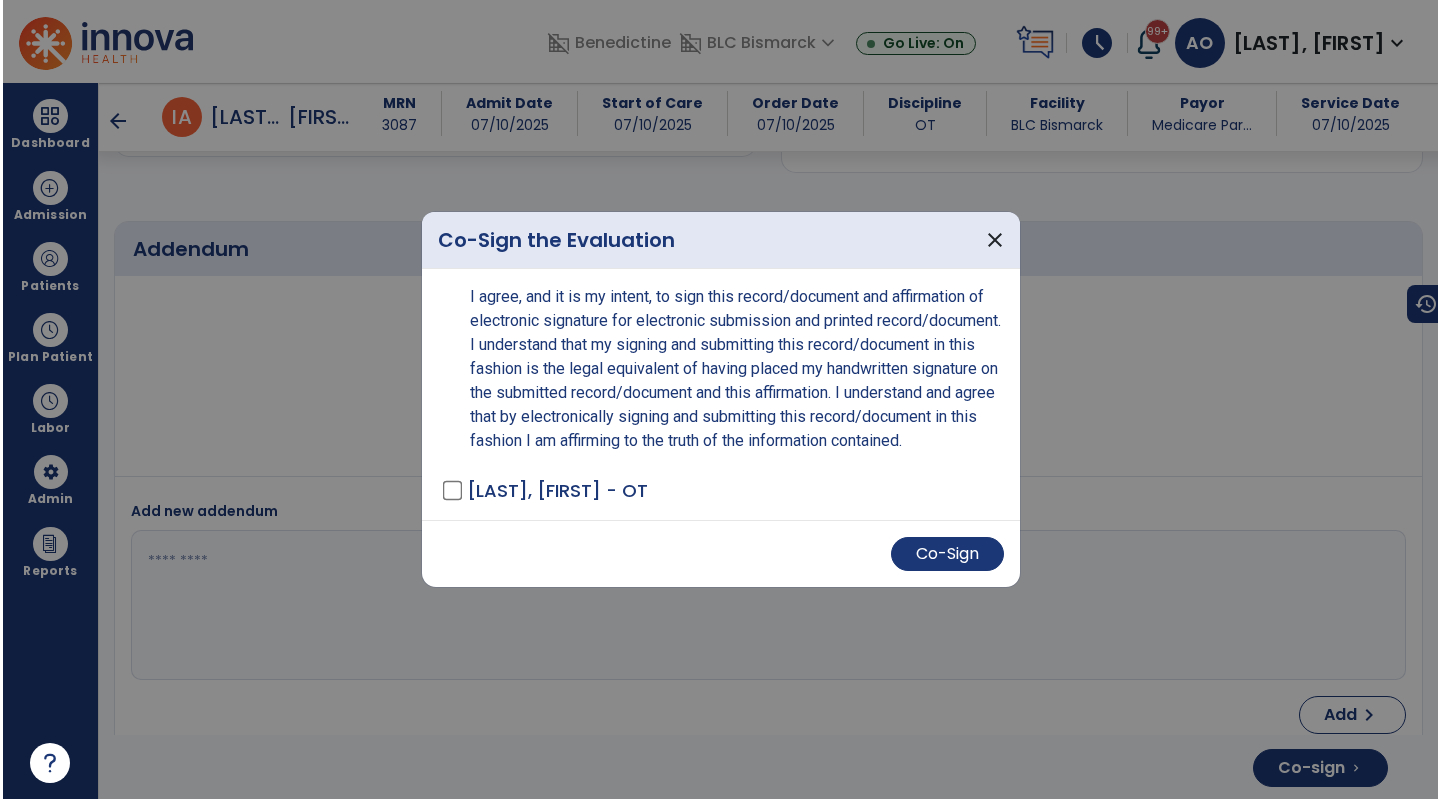 scroll, scrollTop: 6494, scrollLeft: 0, axis: vertical 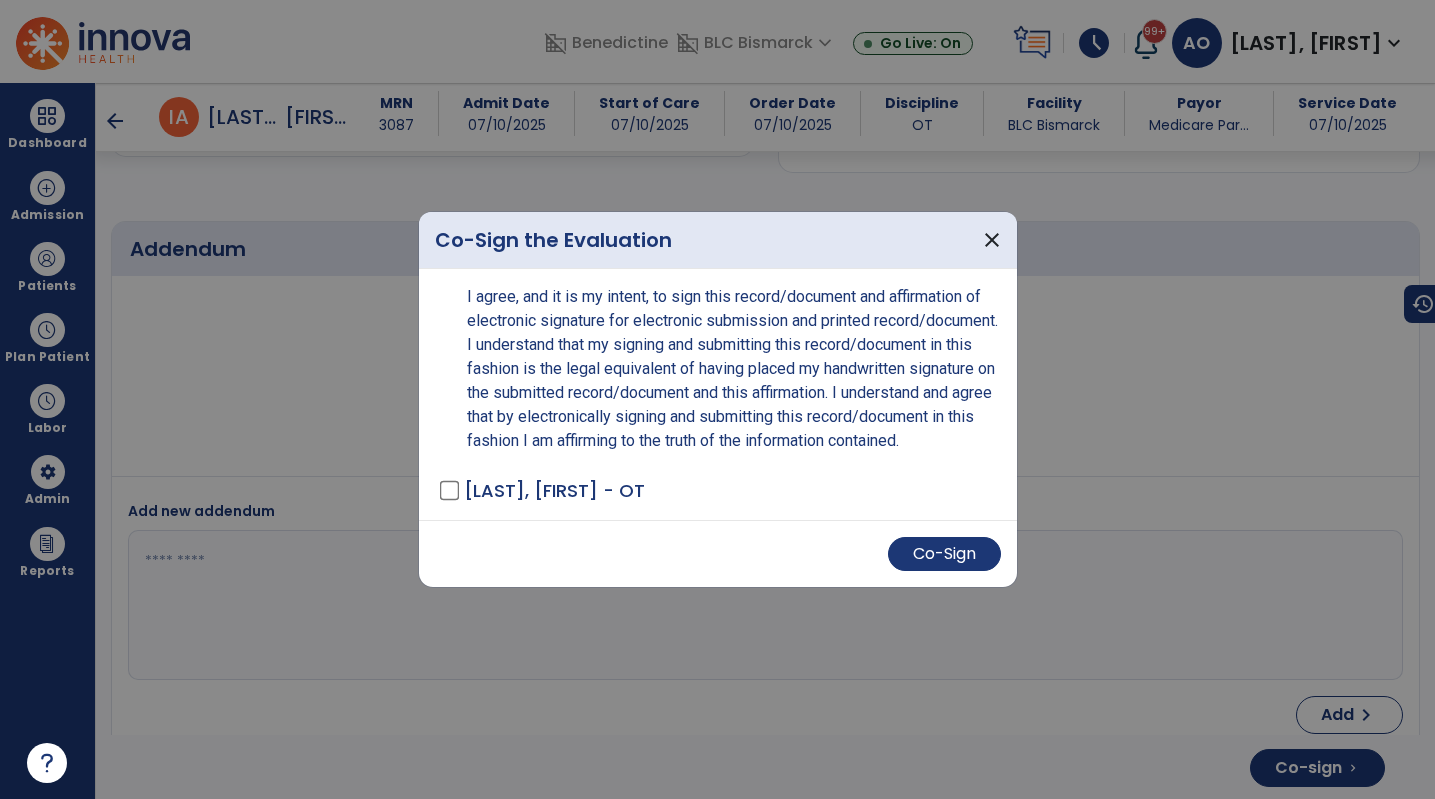 click on "Co-Sign" at bounding box center (944, 554) 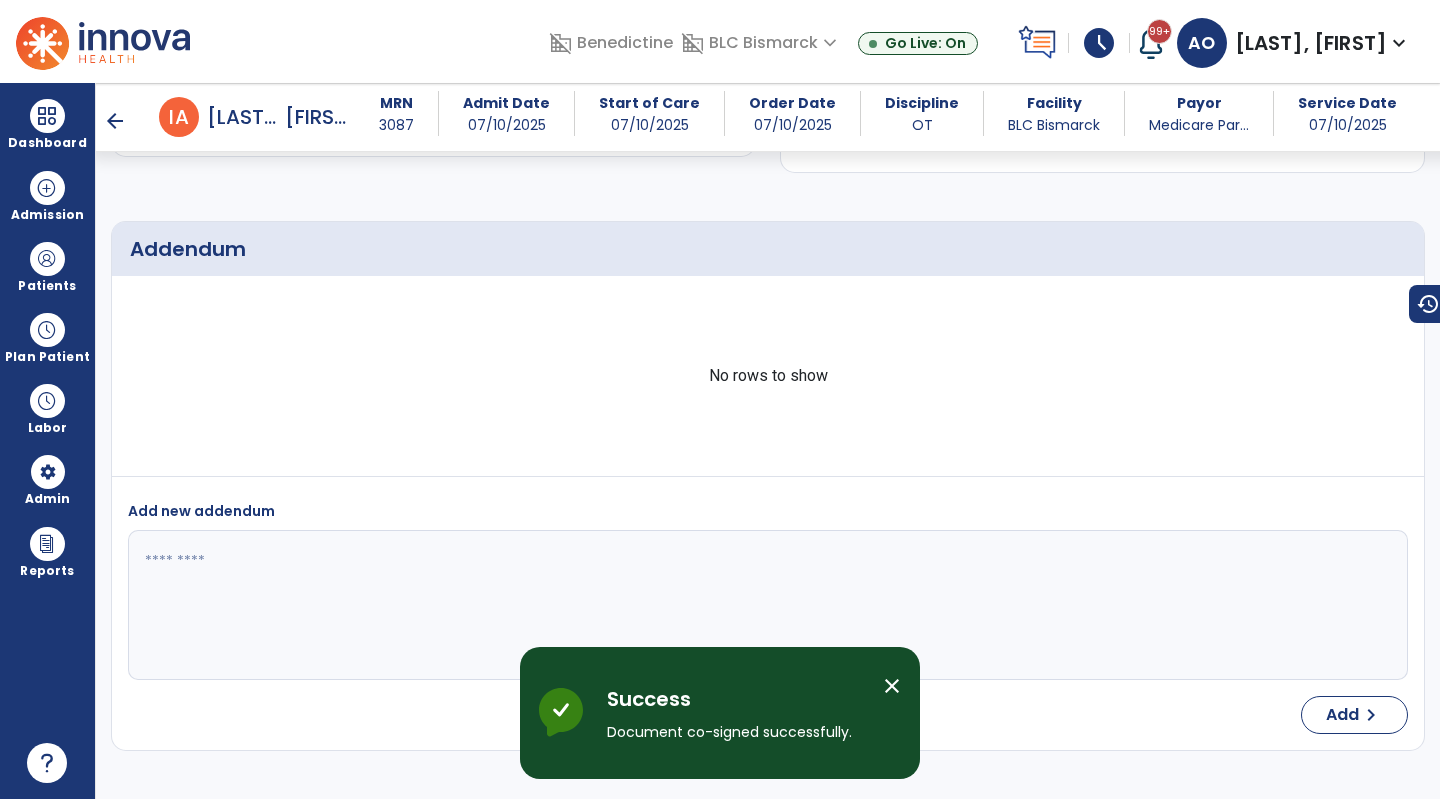 click on "arrow_back" at bounding box center (115, 121) 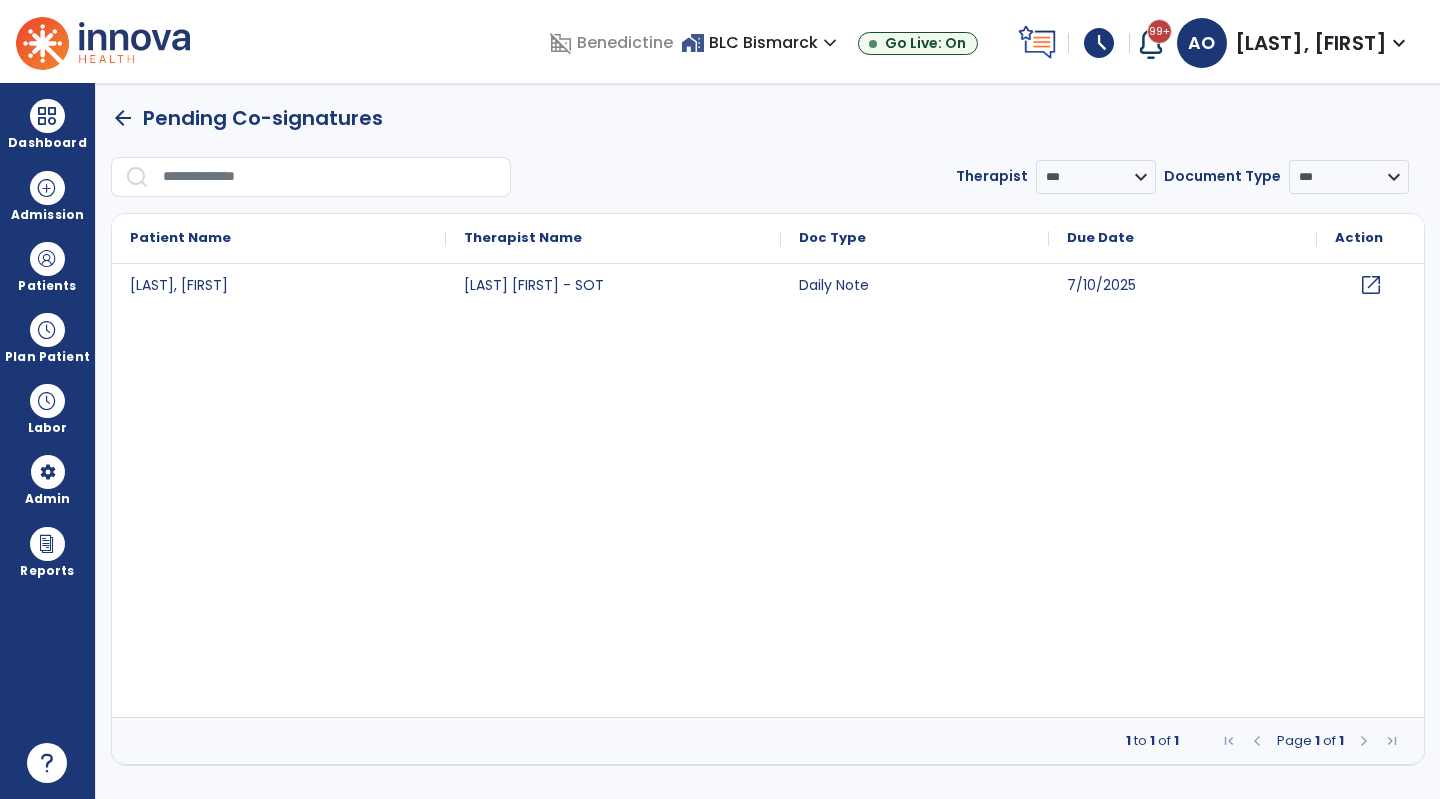 click on "open_in_new" 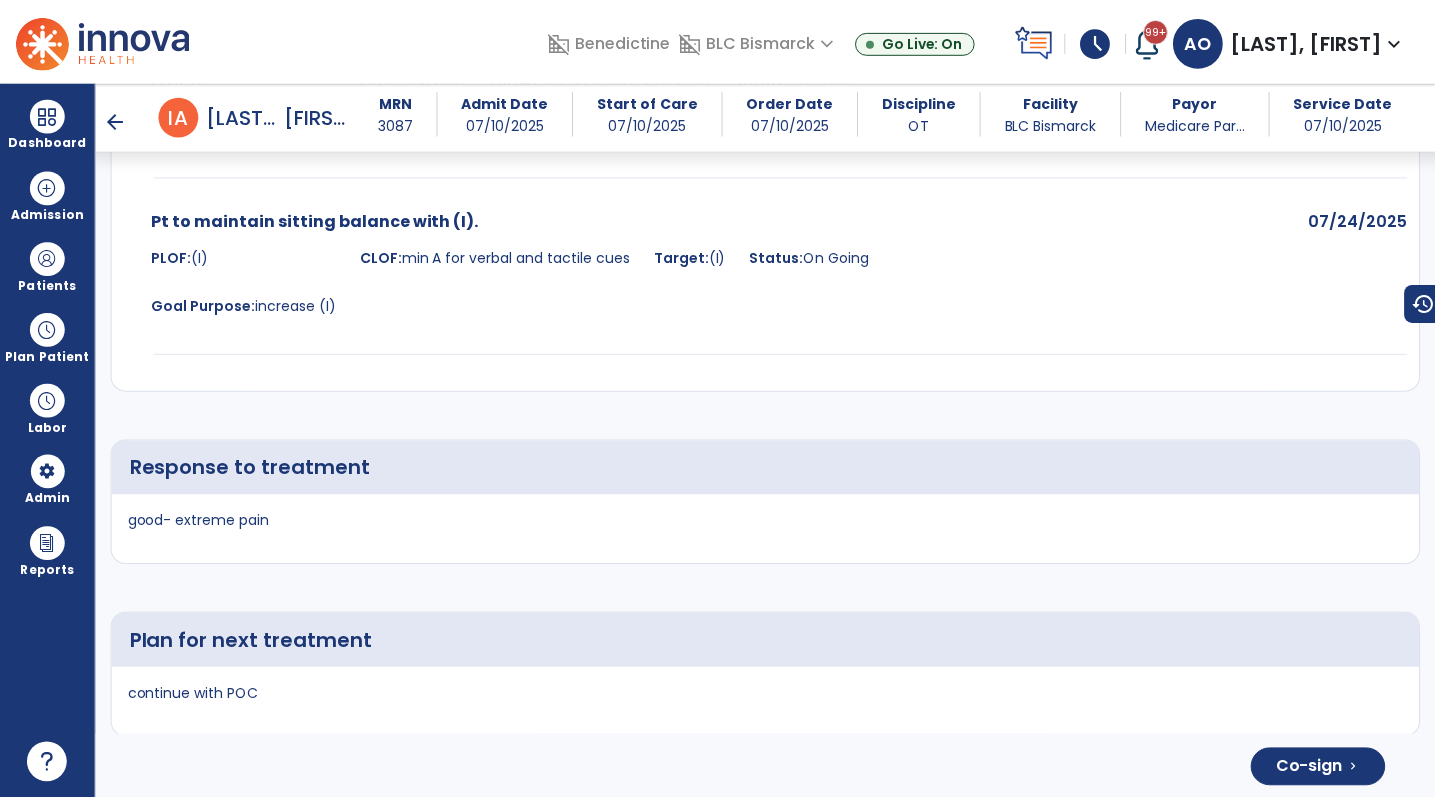 scroll, scrollTop: 3442, scrollLeft: 0, axis: vertical 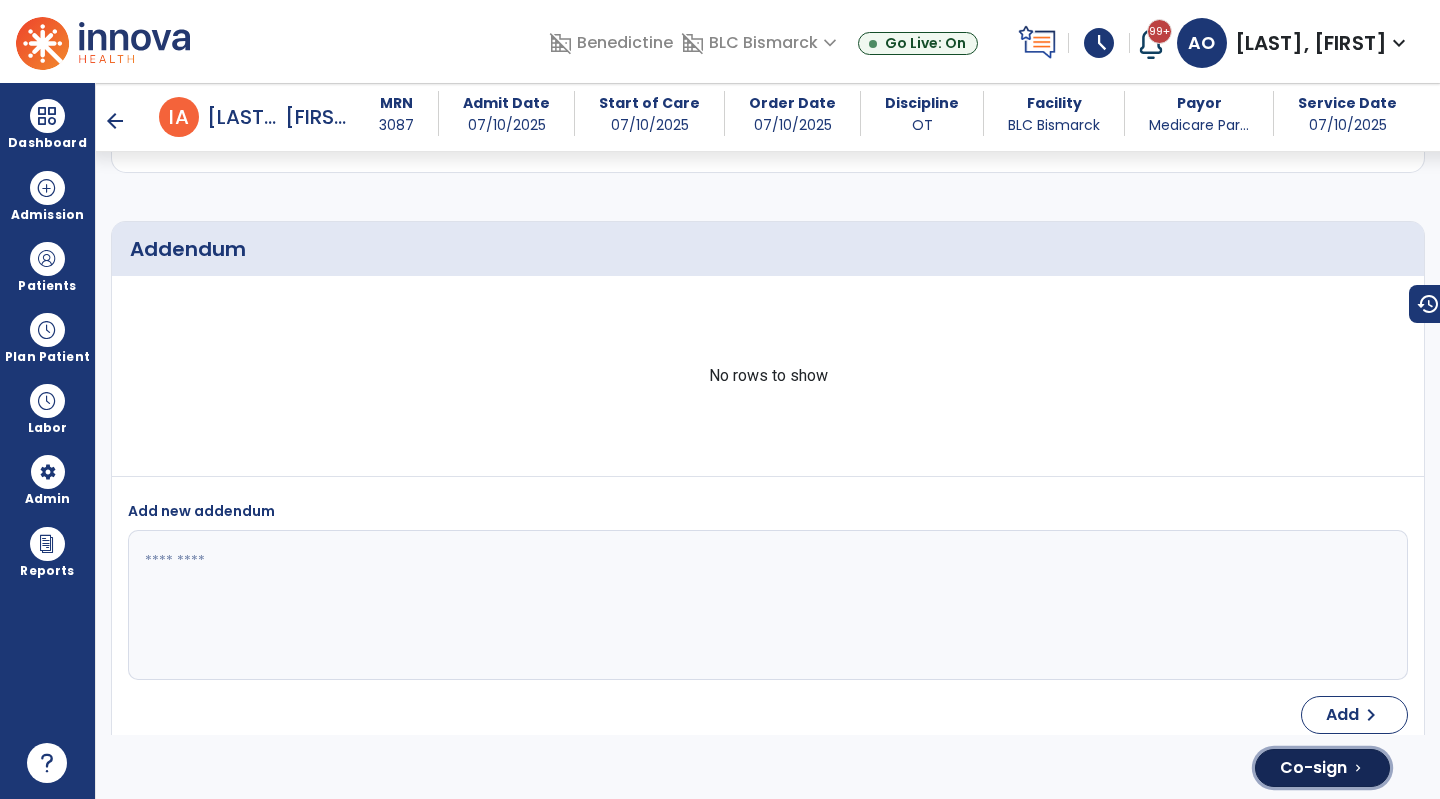 click on "Co-sign" 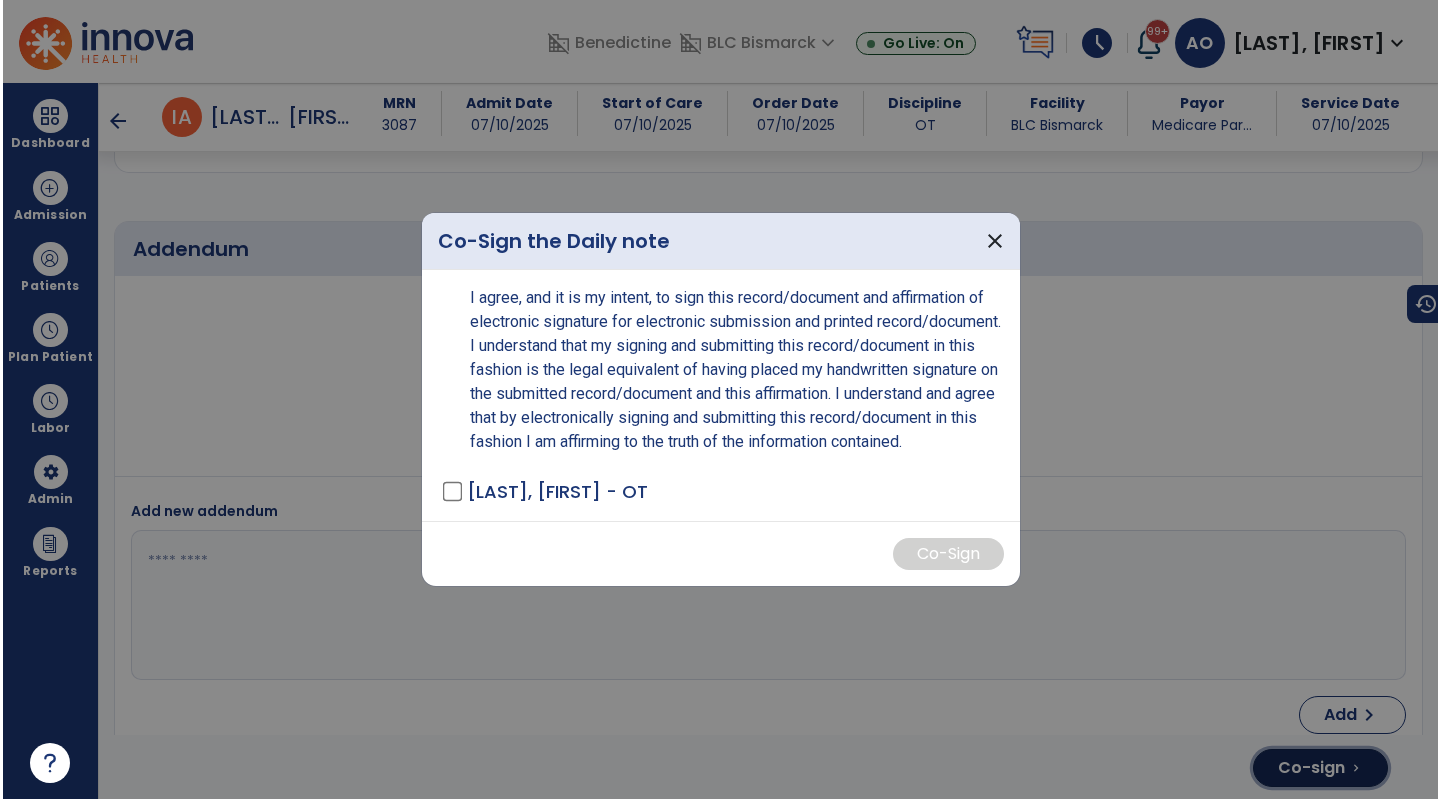 scroll, scrollTop: 3442, scrollLeft: 0, axis: vertical 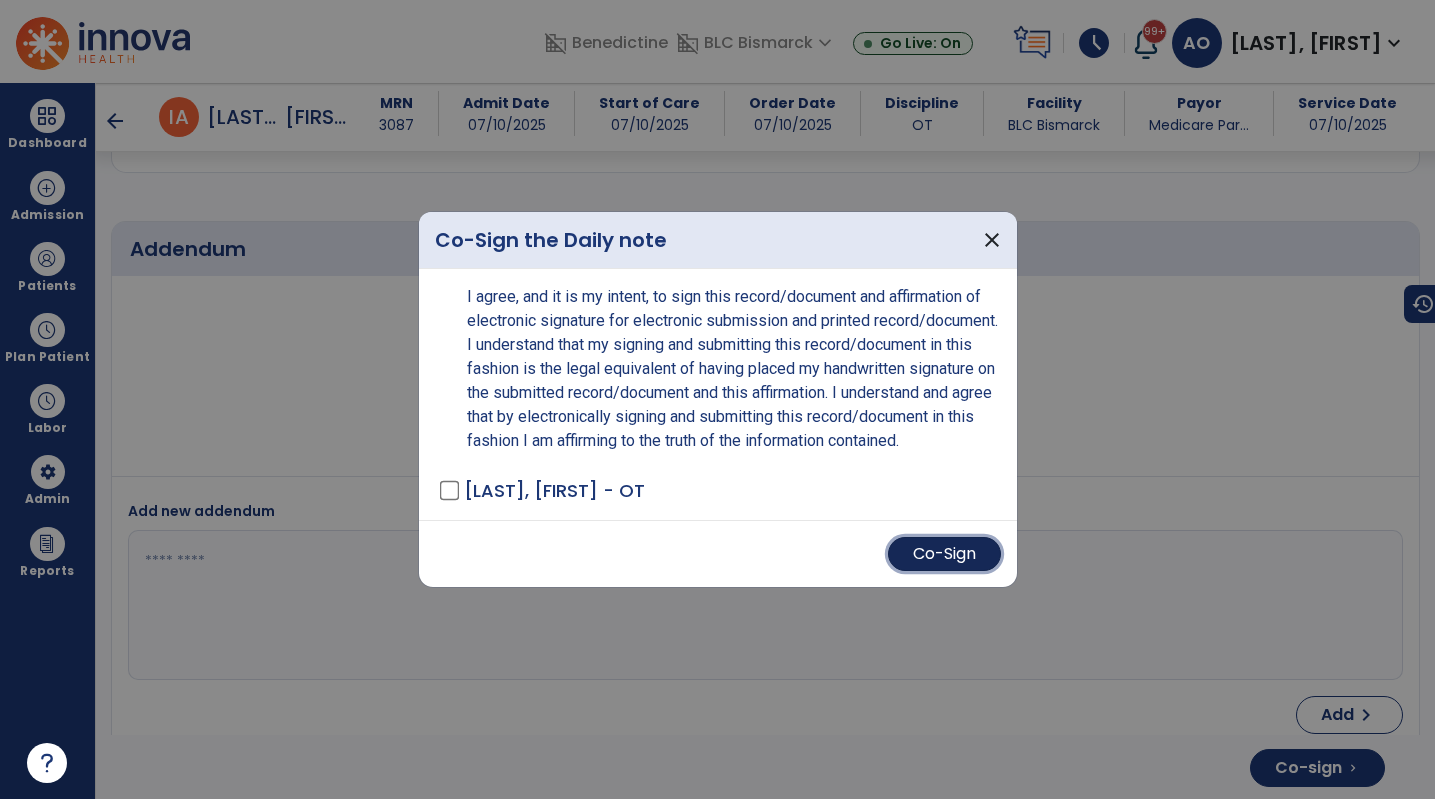click on "Co-Sign" at bounding box center (944, 554) 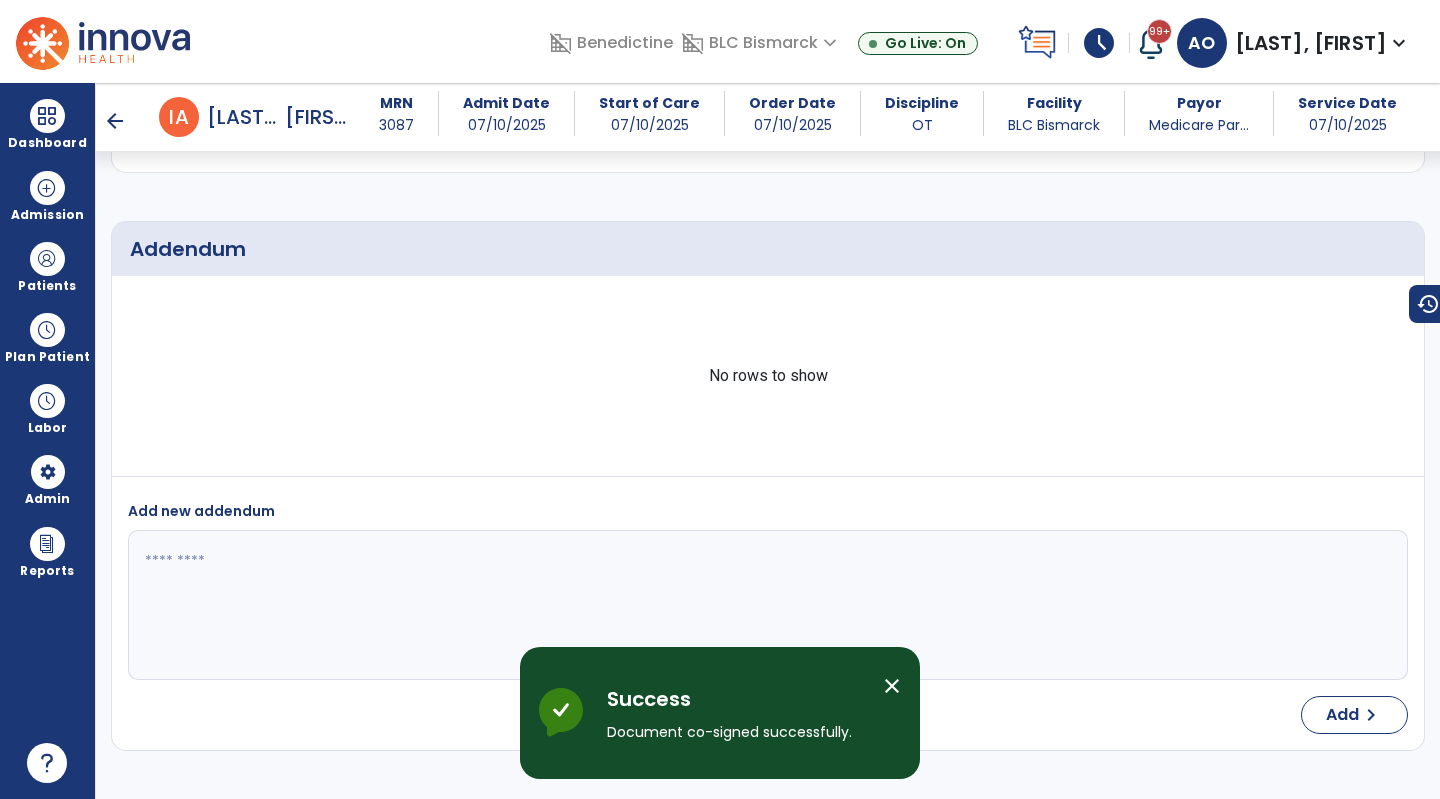 click on "Patients" at bounding box center (47, 286) 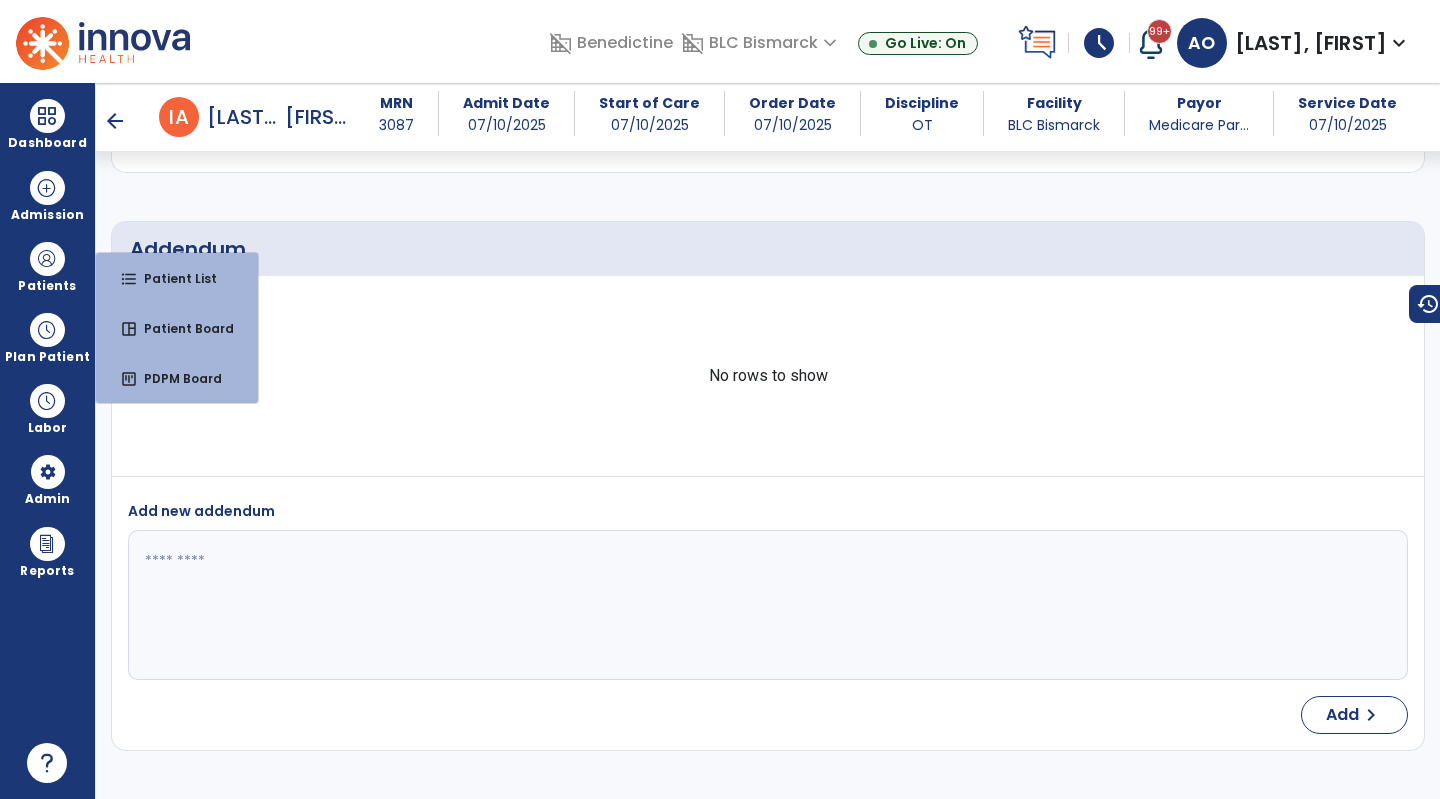 click at bounding box center (47, 330) 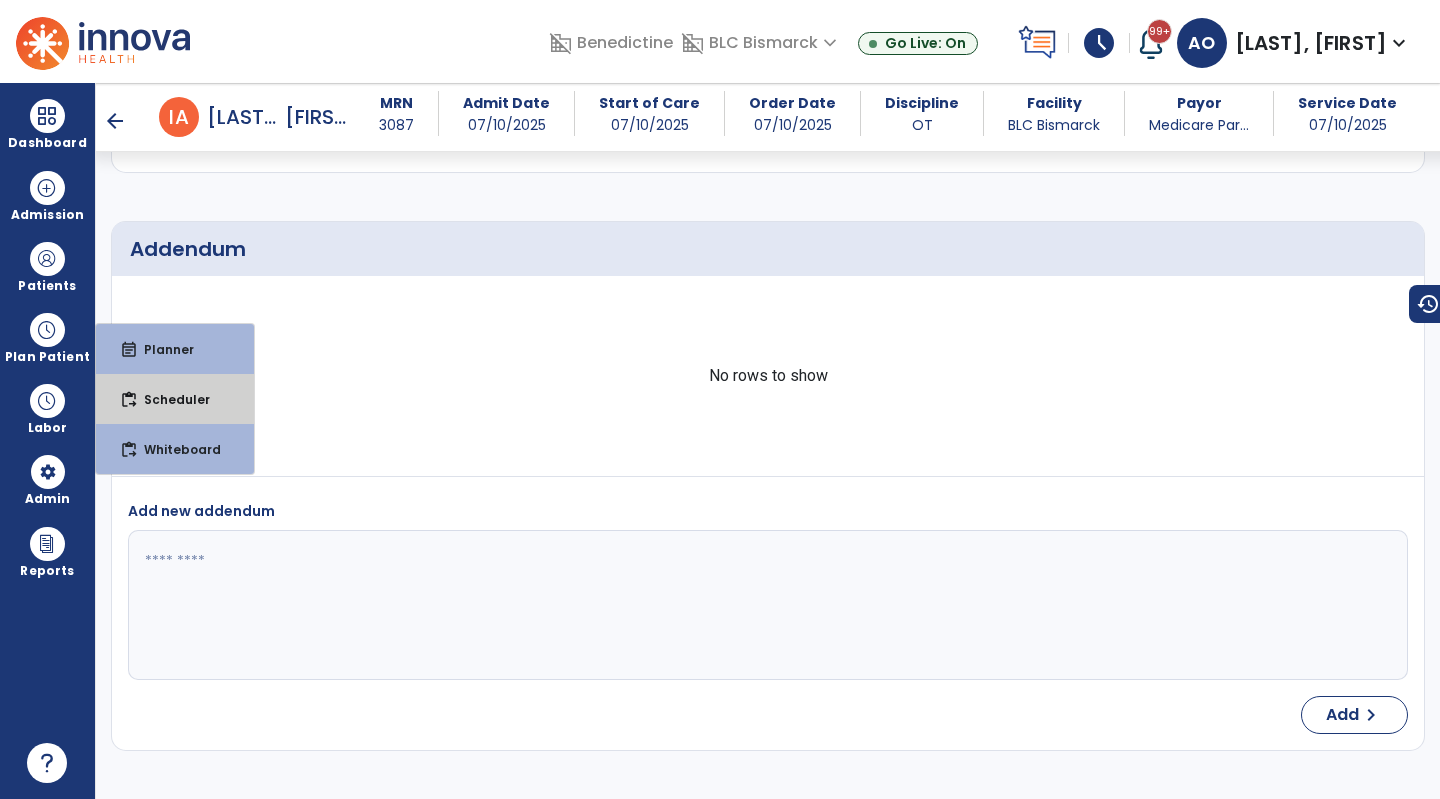 click on "Scheduler" at bounding box center (169, 399) 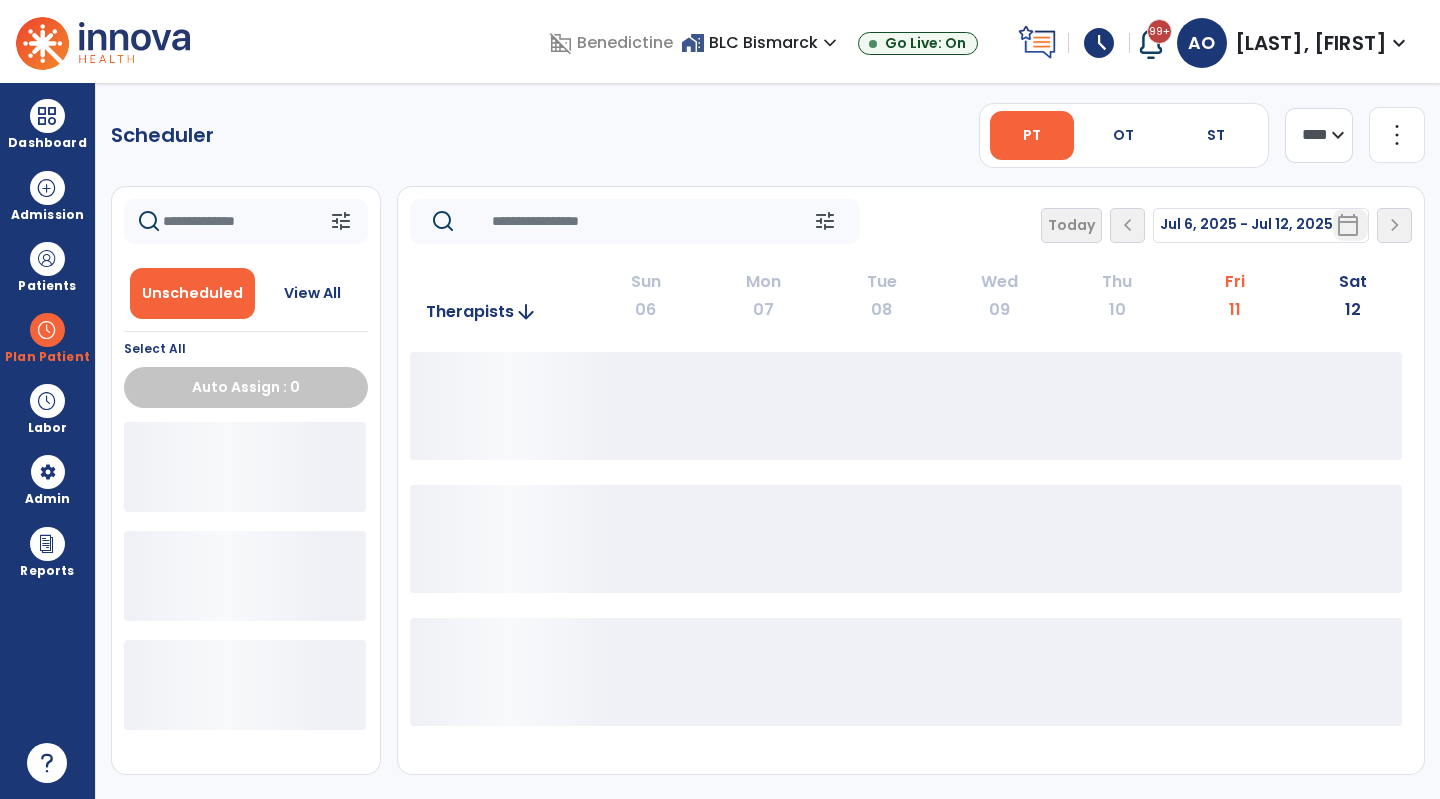 scroll, scrollTop: 0, scrollLeft: 0, axis: both 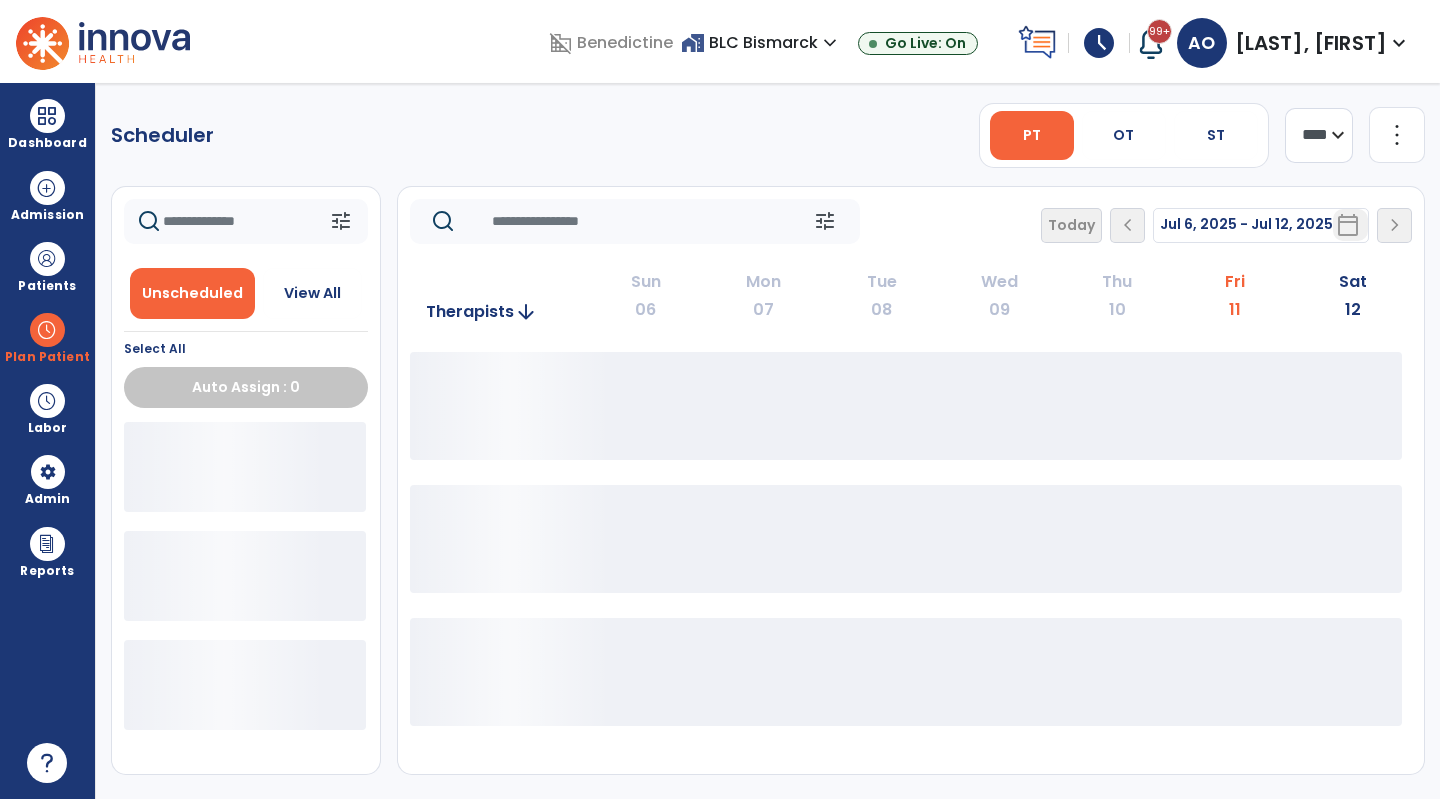 click on "OT" at bounding box center [1124, 135] 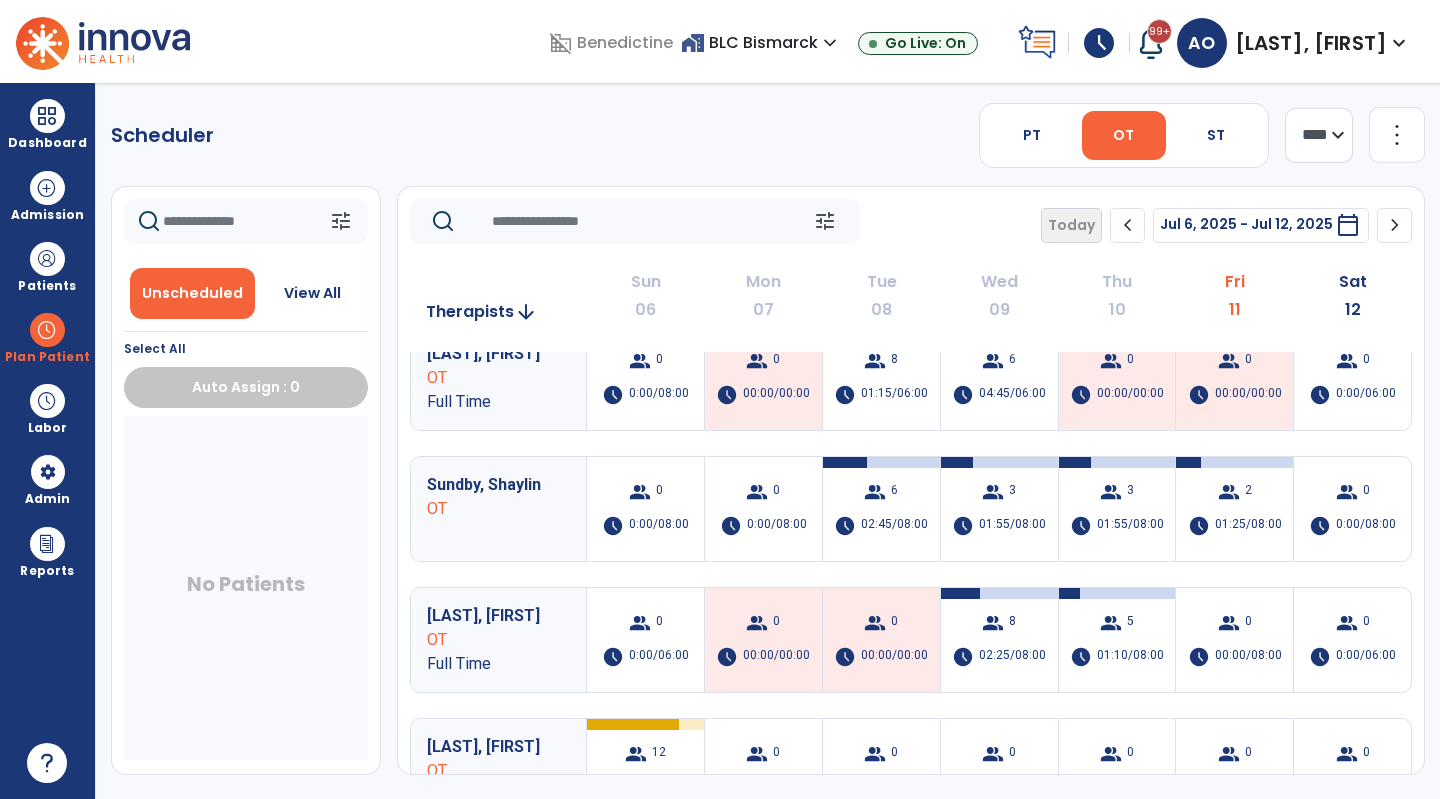 scroll, scrollTop: 0, scrollLeft: 0, axis: both 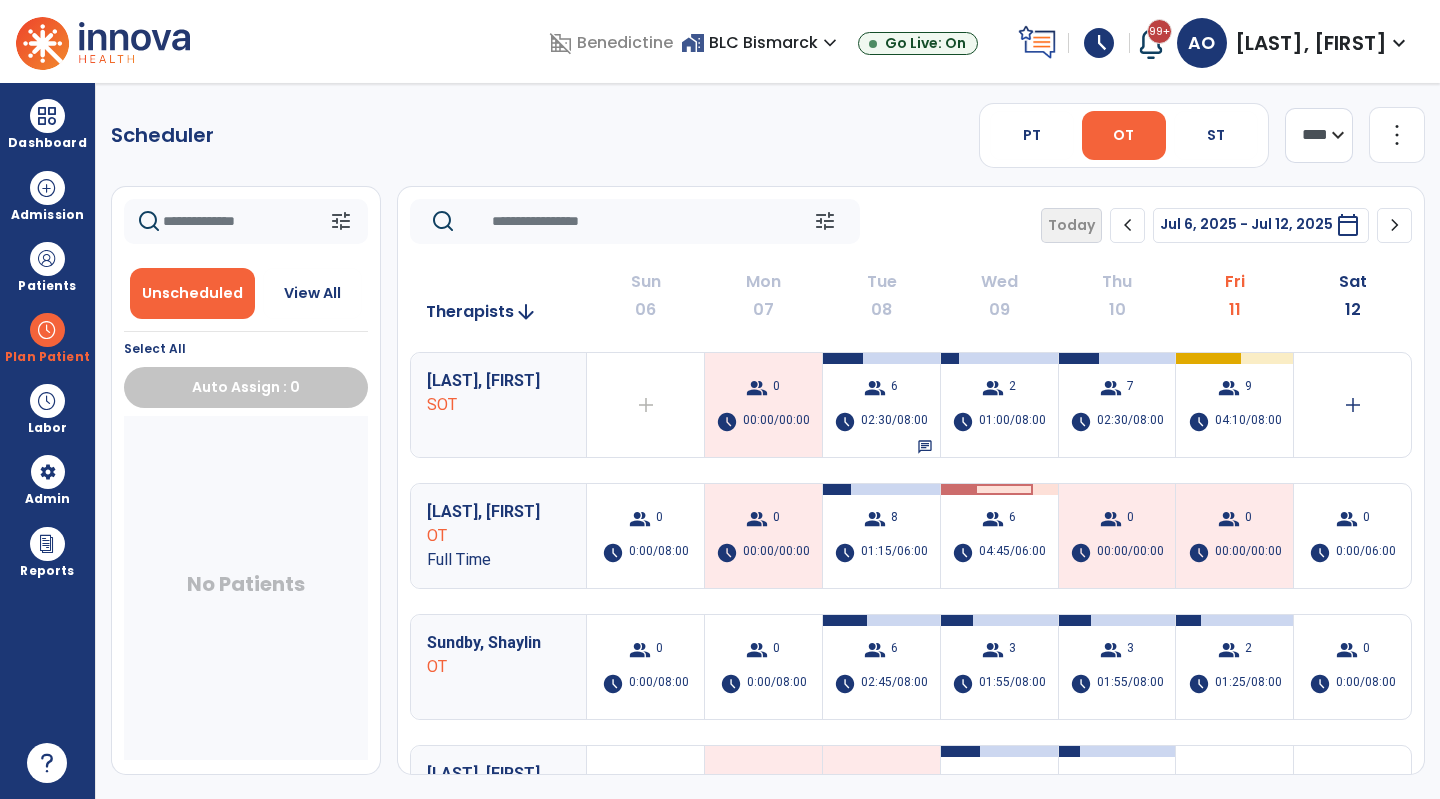 click on "group 9 schedule 04:10/08:00" at bounding box center [1234, 405] 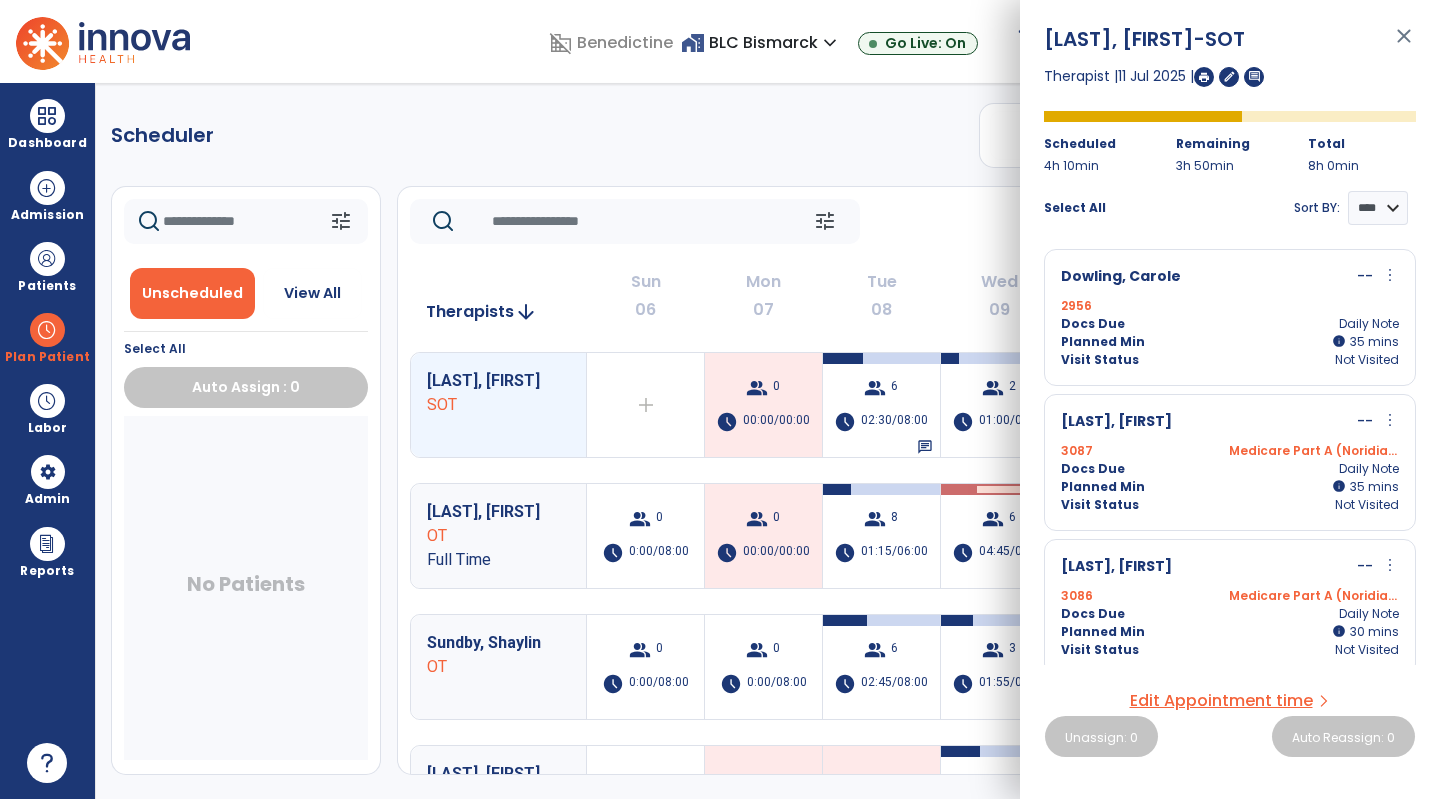 click at bounding box center (1204, 77) 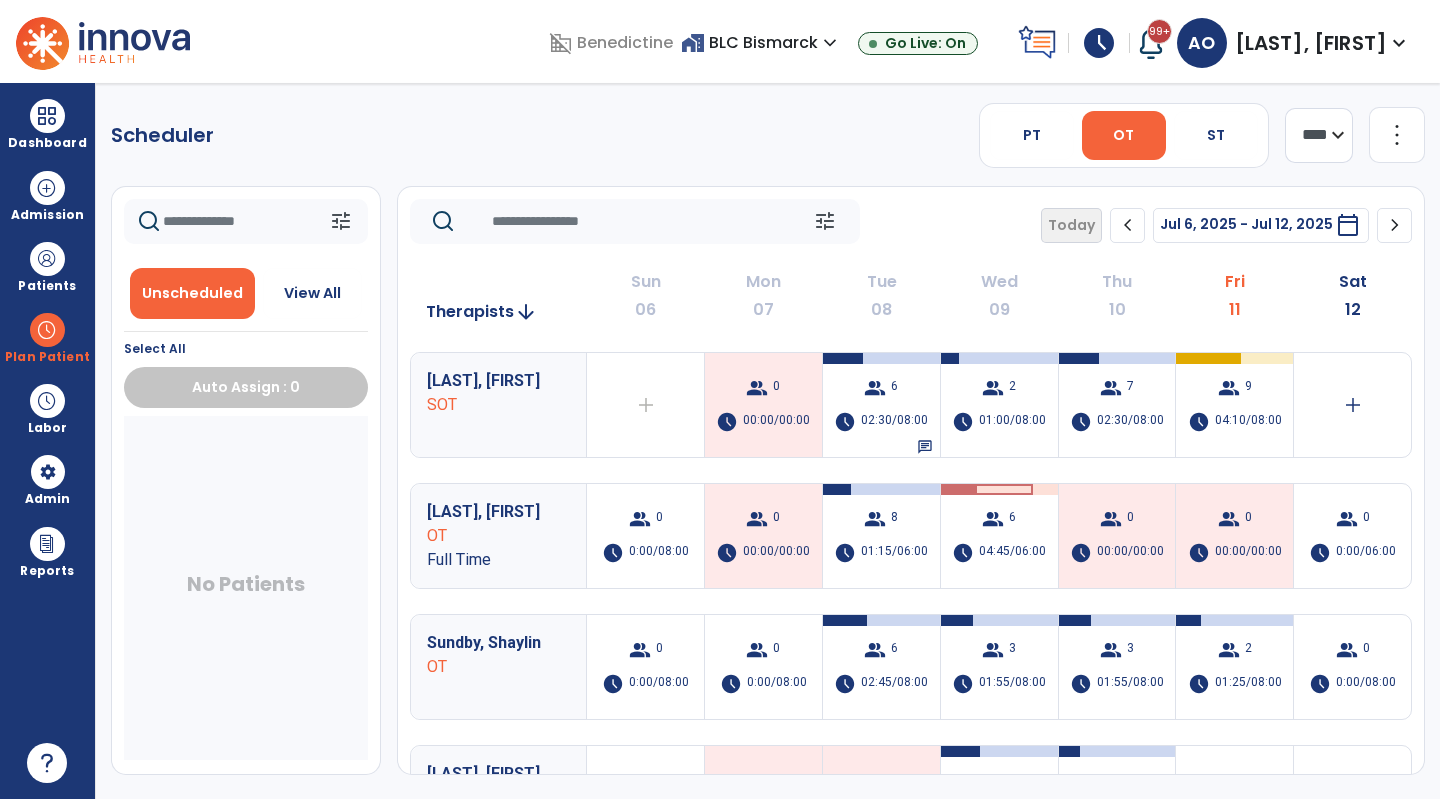 click on "Patients" at bounding box center [47, 266] 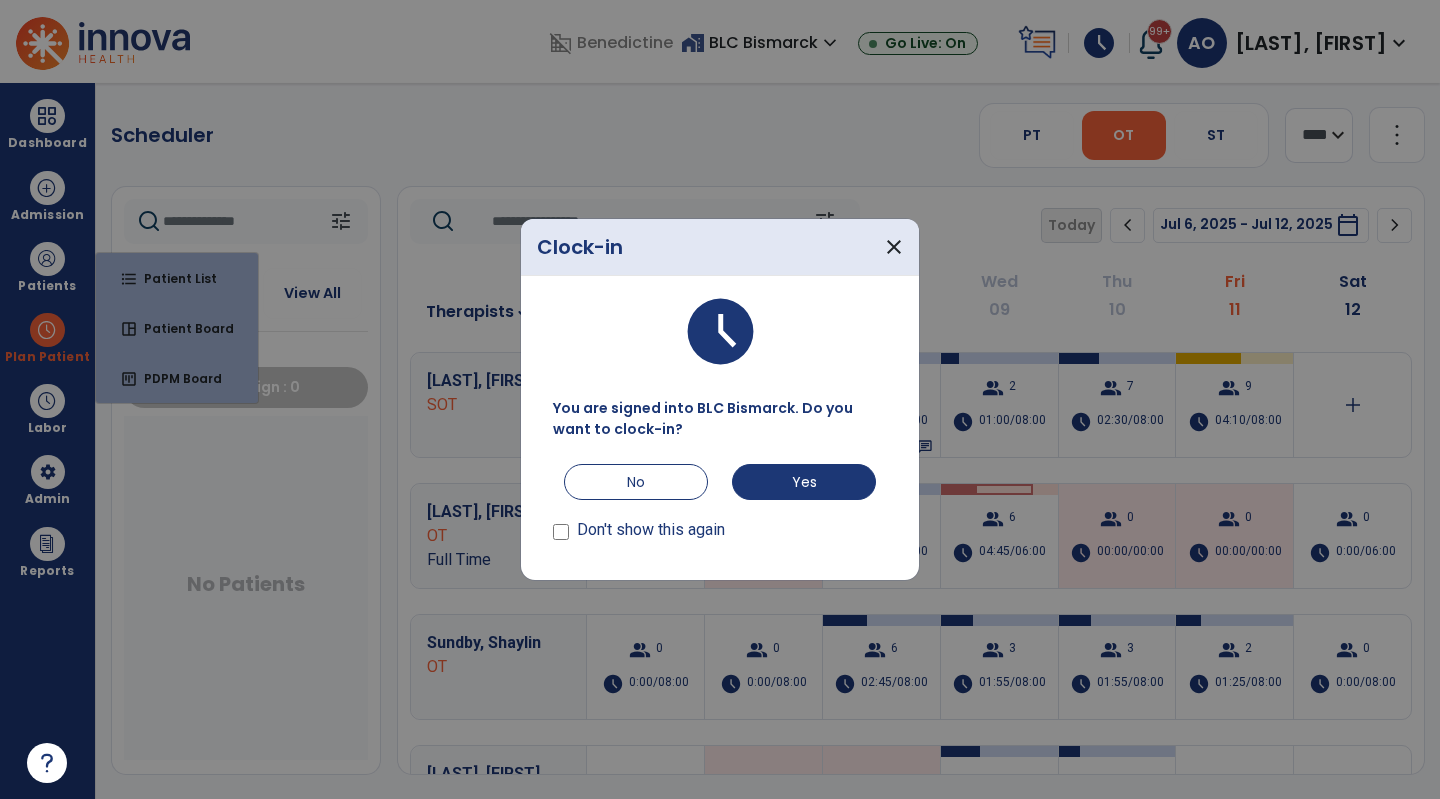 click at bounding box center [720, 399] 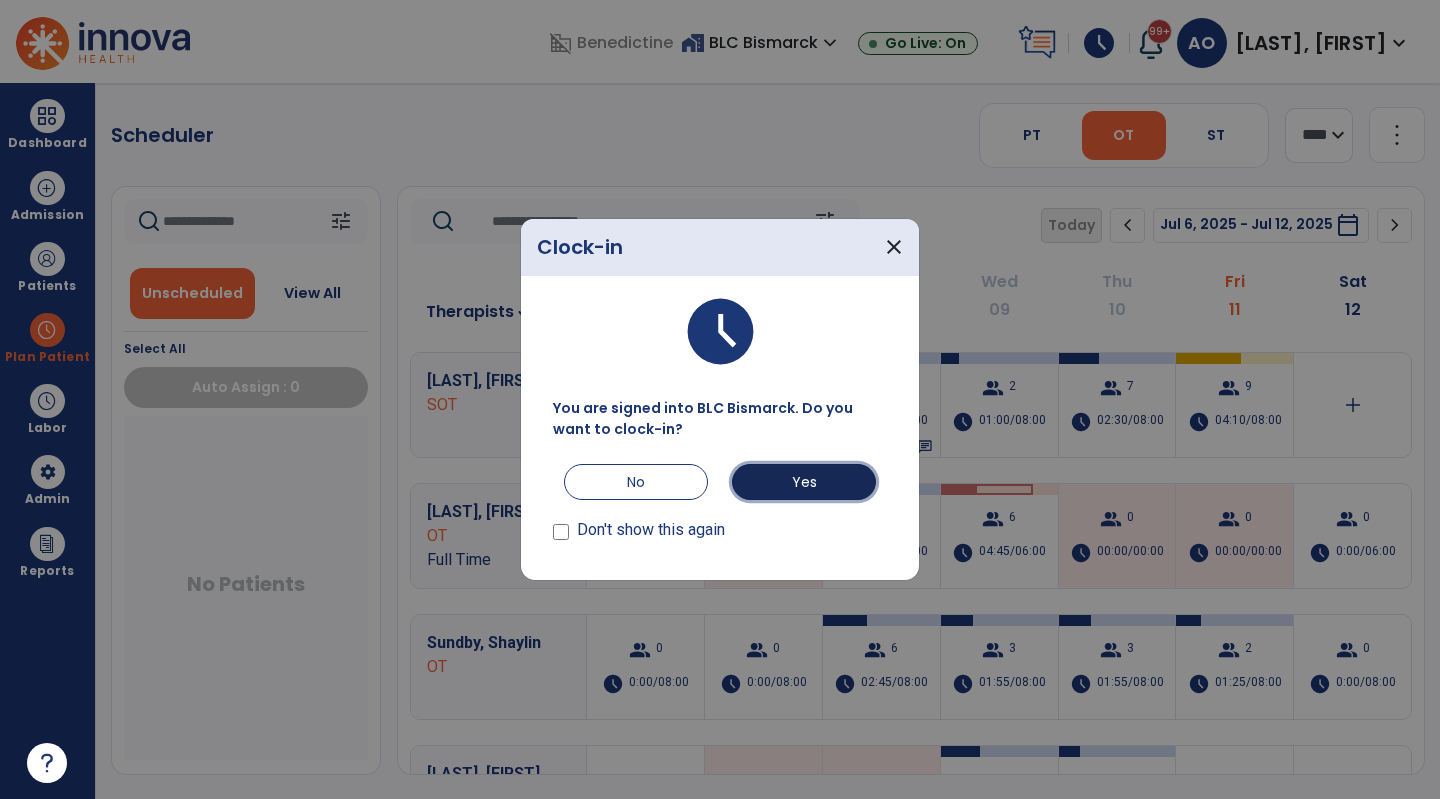 click on "Yes" at bounding box center [804, 482] 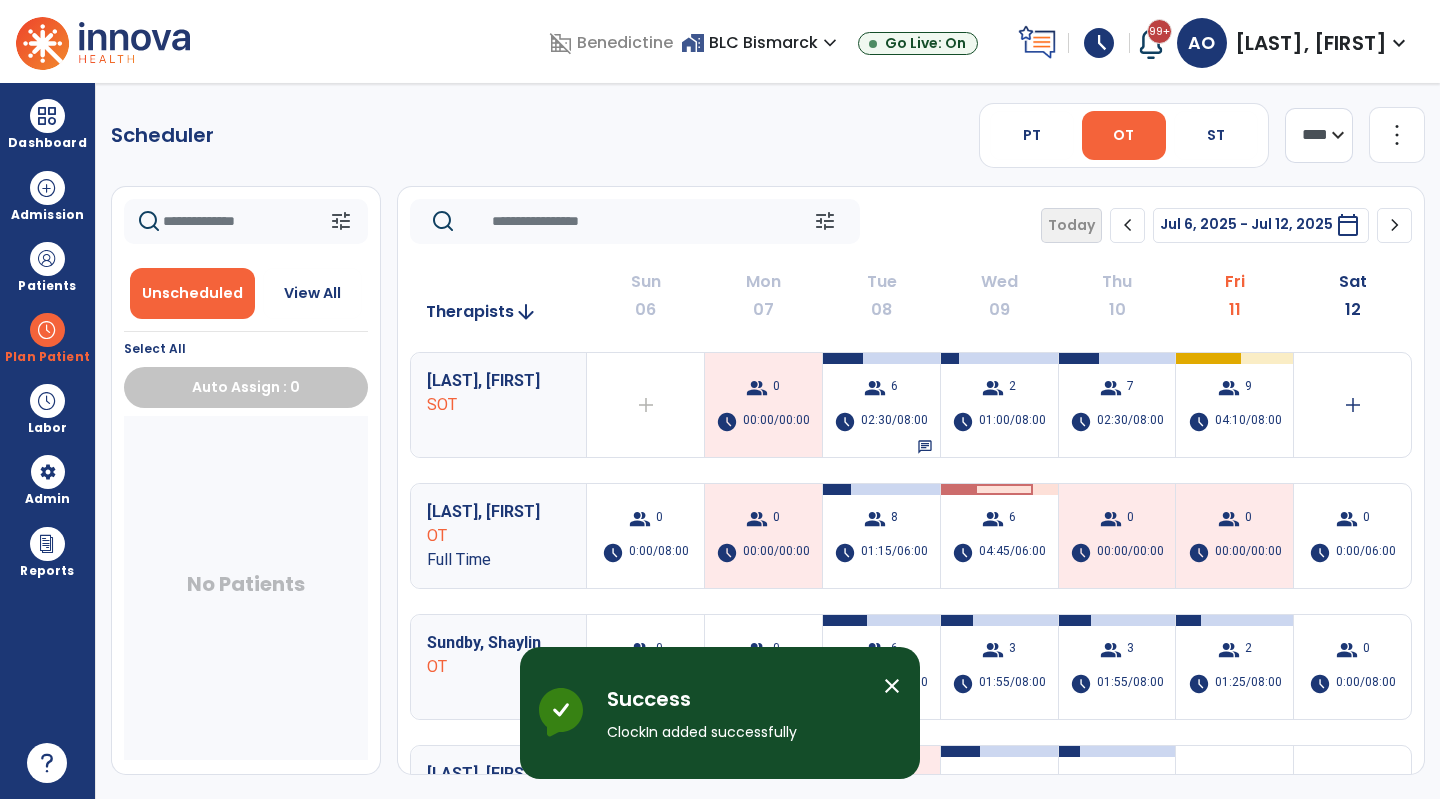 click on "Patients" at bounding box center [47, 266] 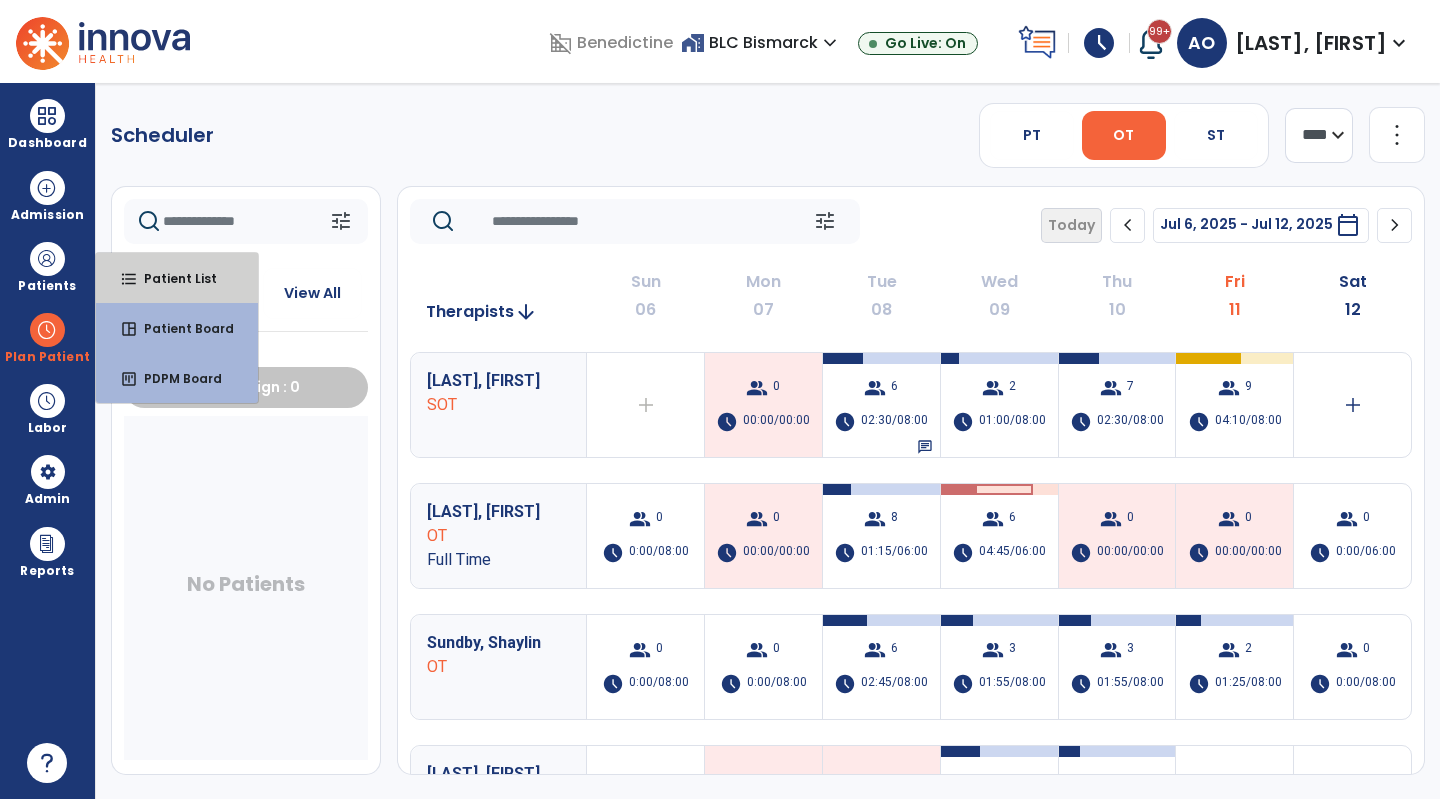 click on "format_list_bulleted  Patient List" at bounding box center [177, 278] 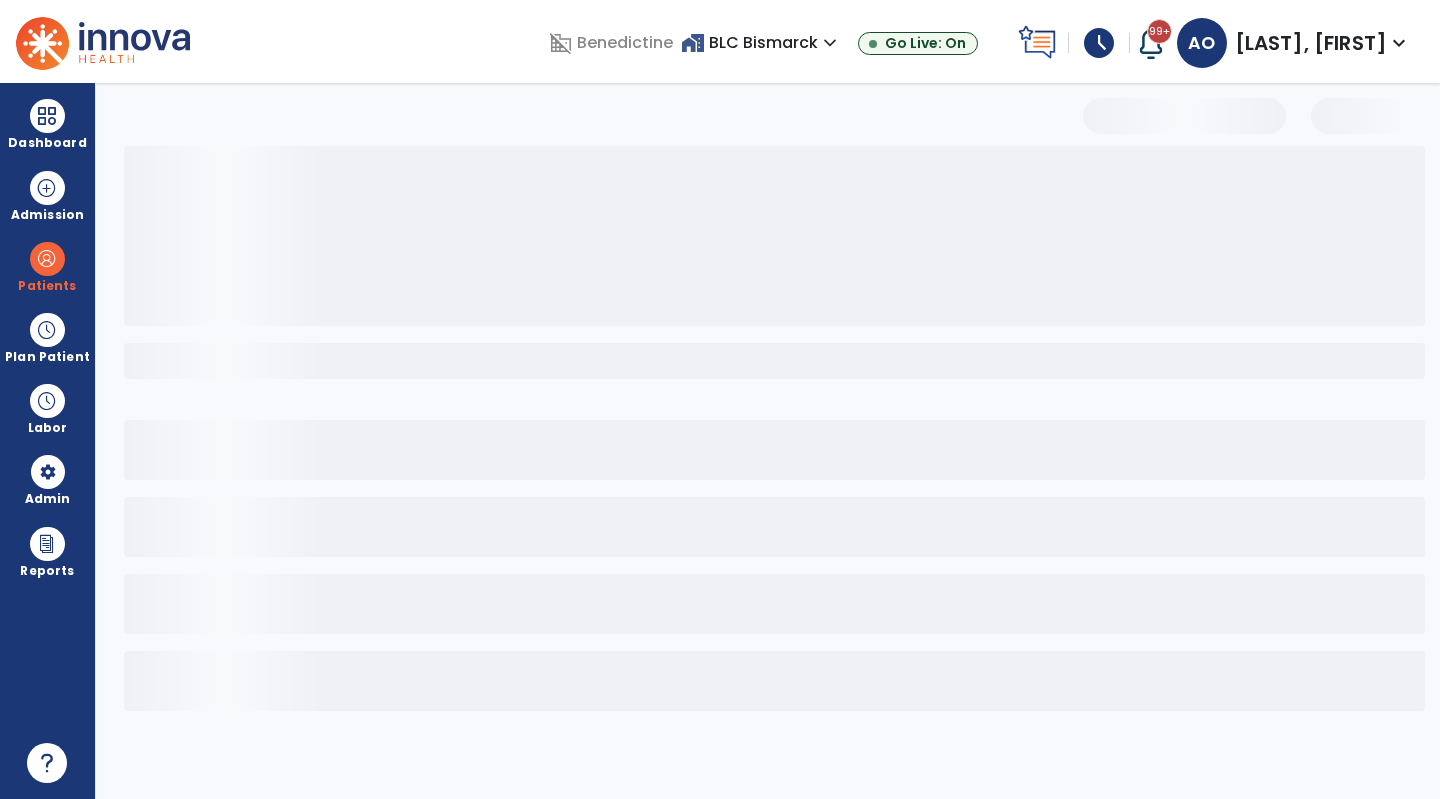 select on "***" 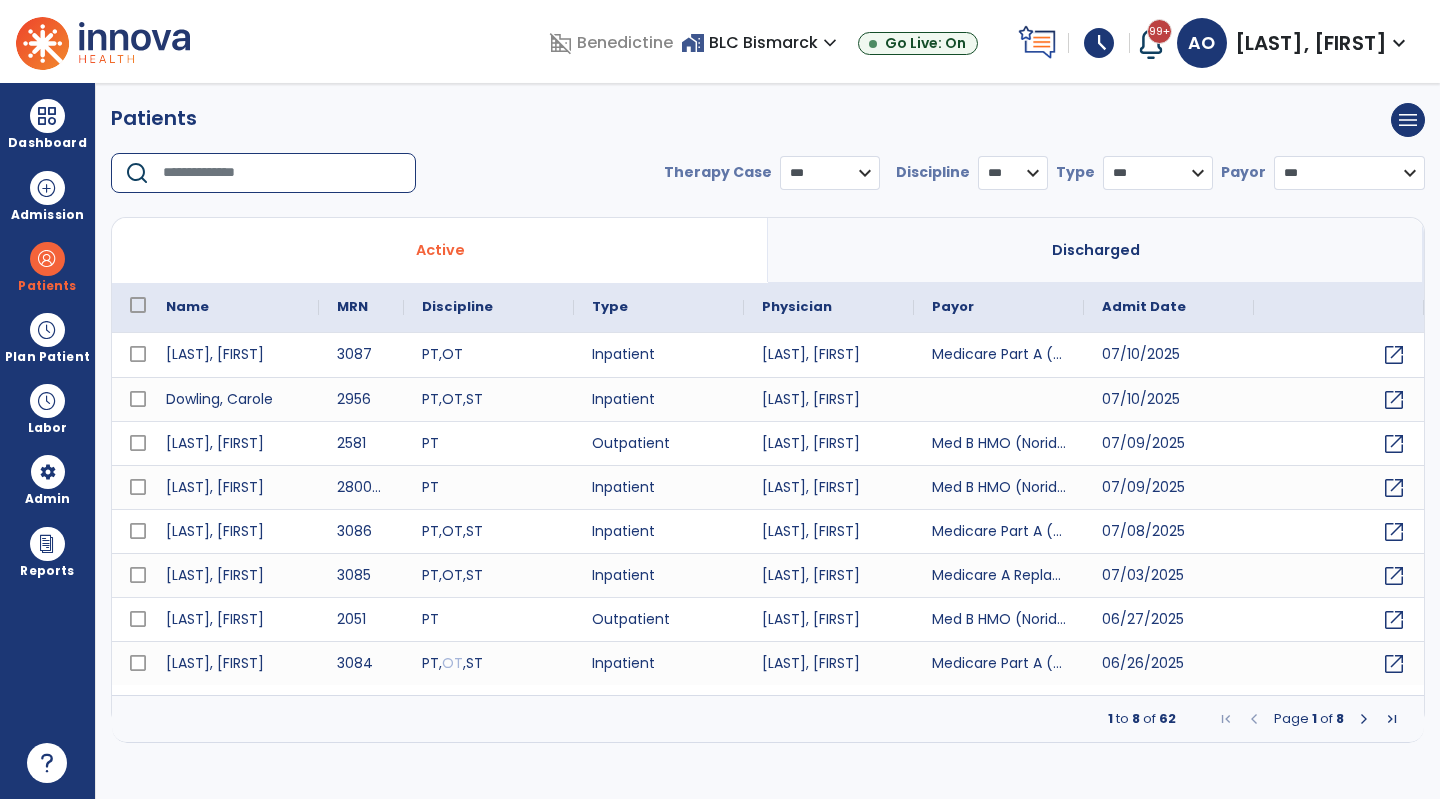click at bounding box center (282, 173) 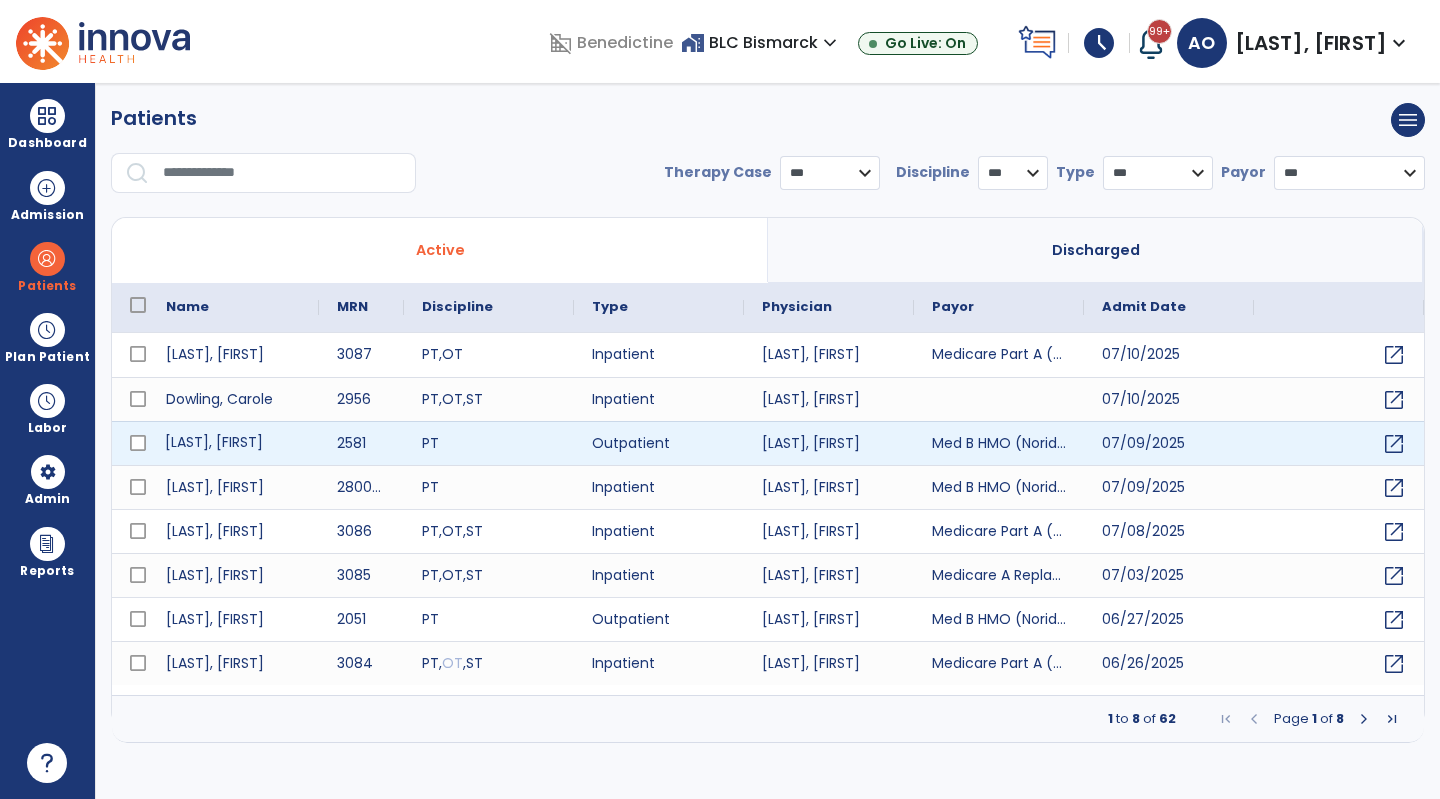 click on "[LAST], [FIRST]" at bounding box center [233, 443] 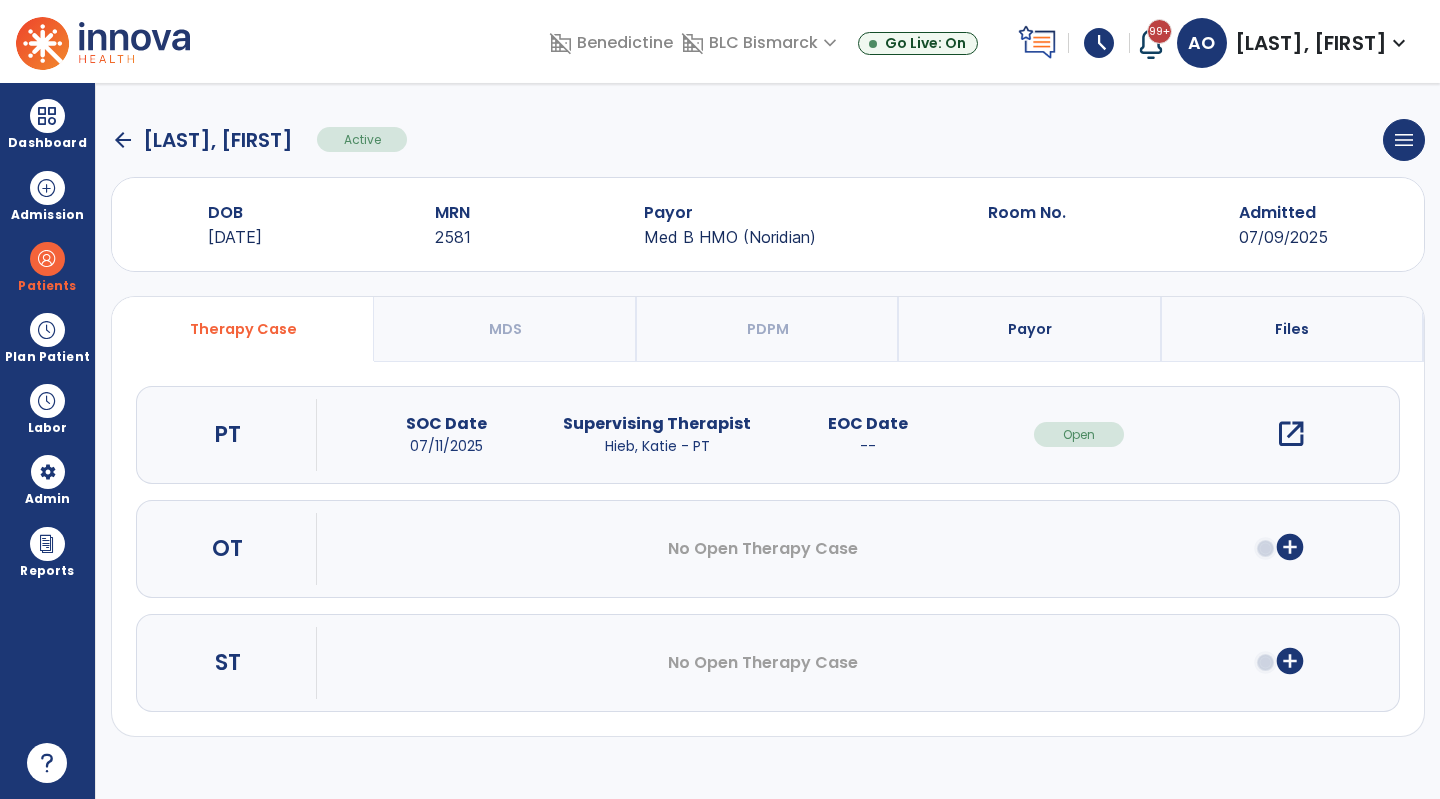 click on "arrow_back" 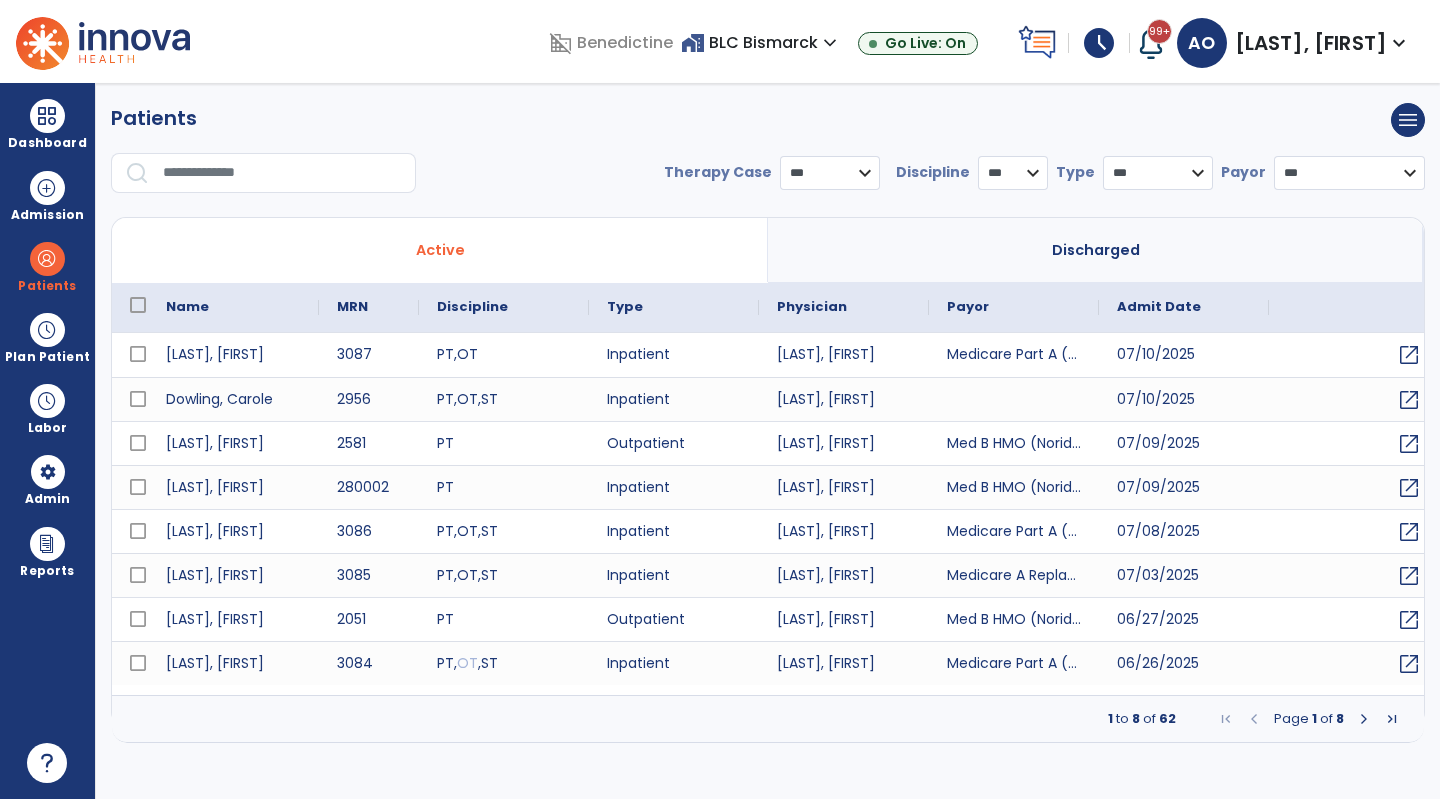 select on "***" 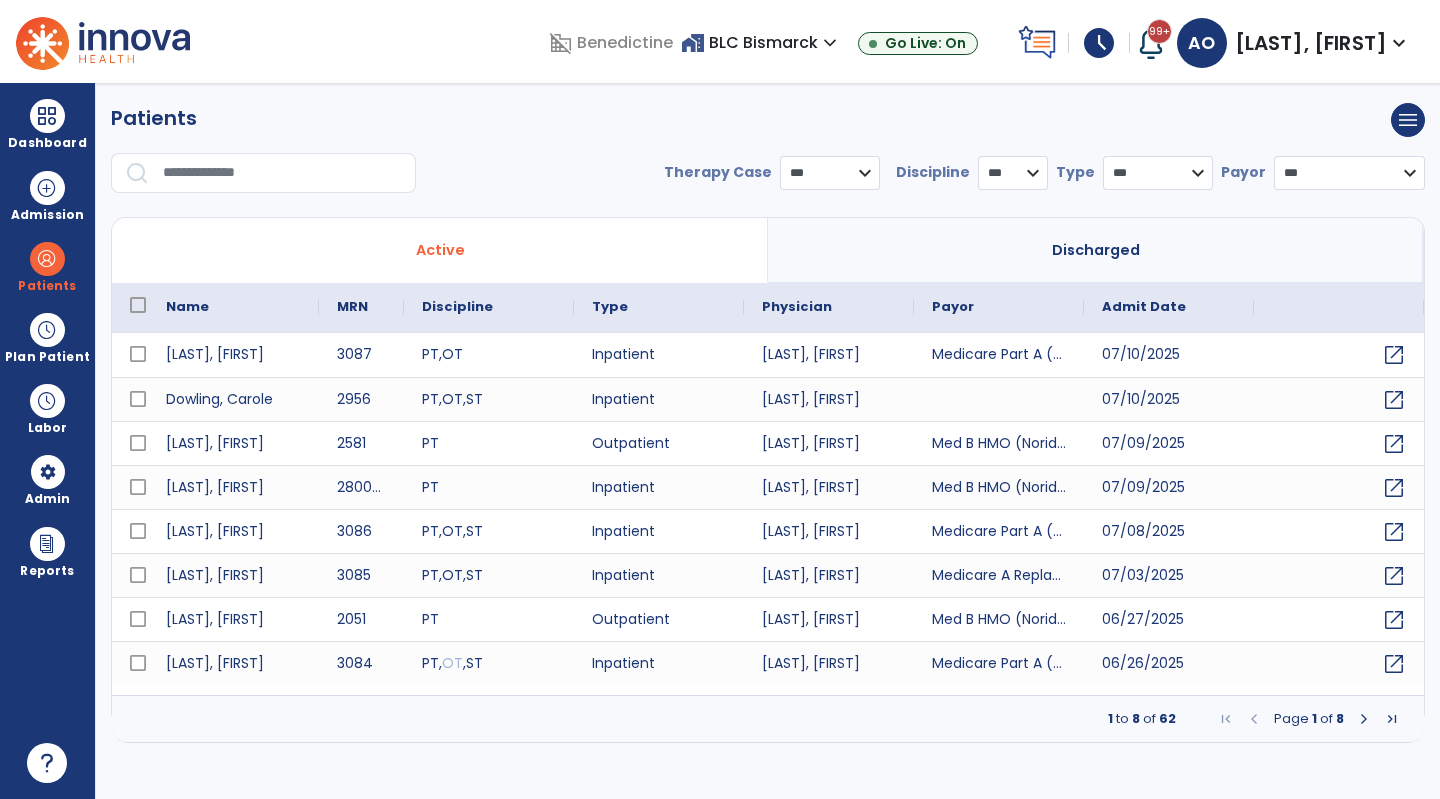 click on "* *** ** ** **" at bounding box center [1013, 173] 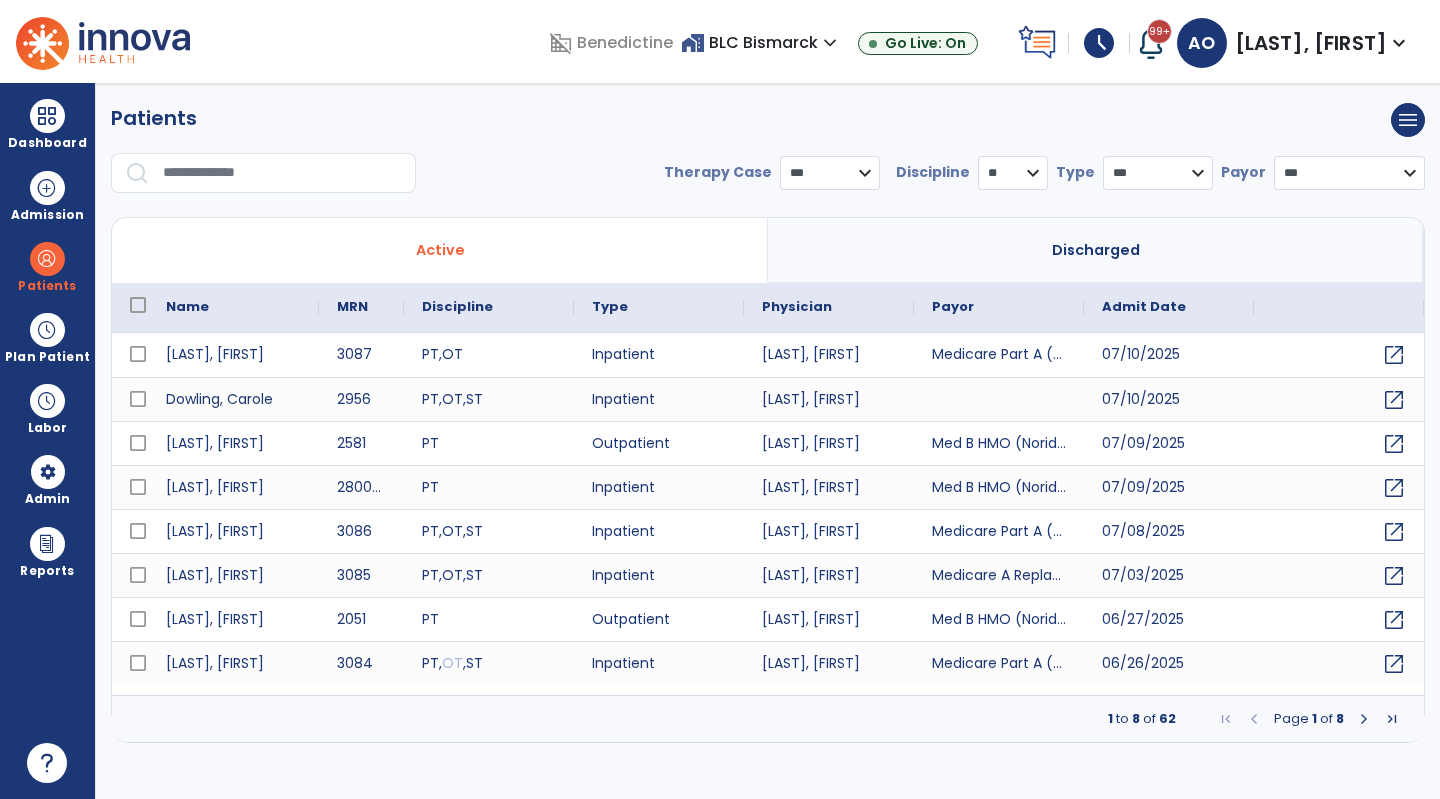 click on "* *** ** ** **" at bounding box center [1013, 173] 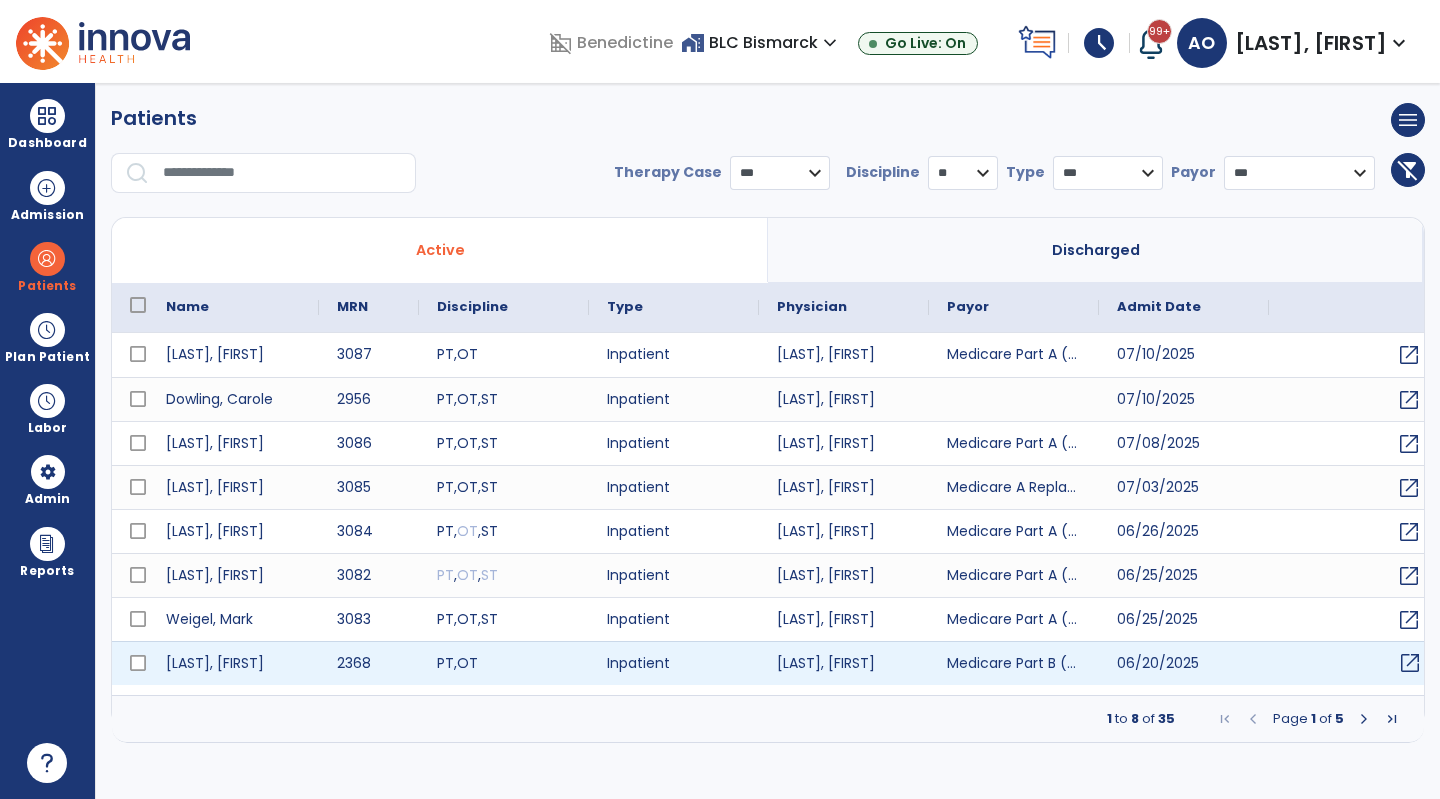 click on "open_in_new" at bounding box center [1410, 663] 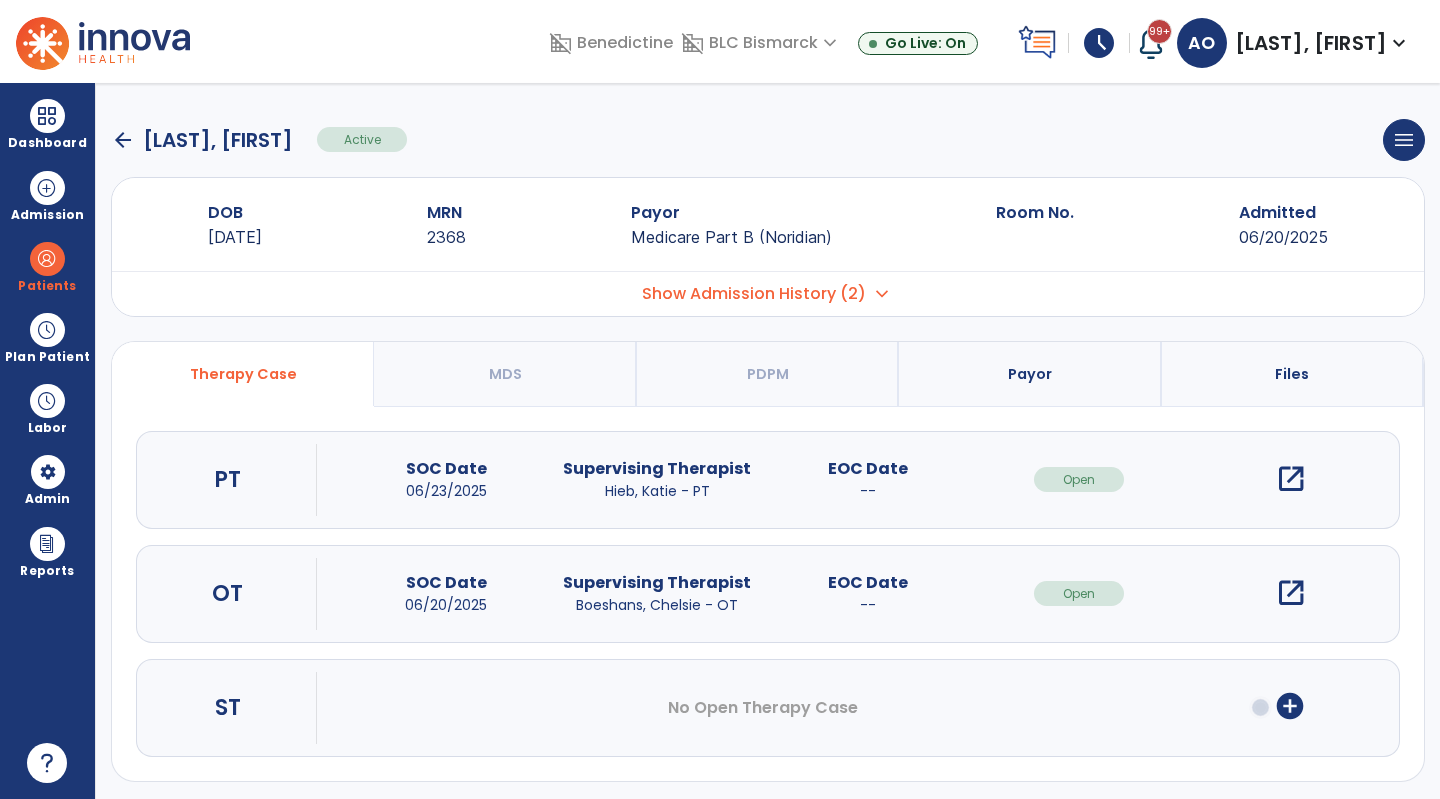 click on "arrow_back" 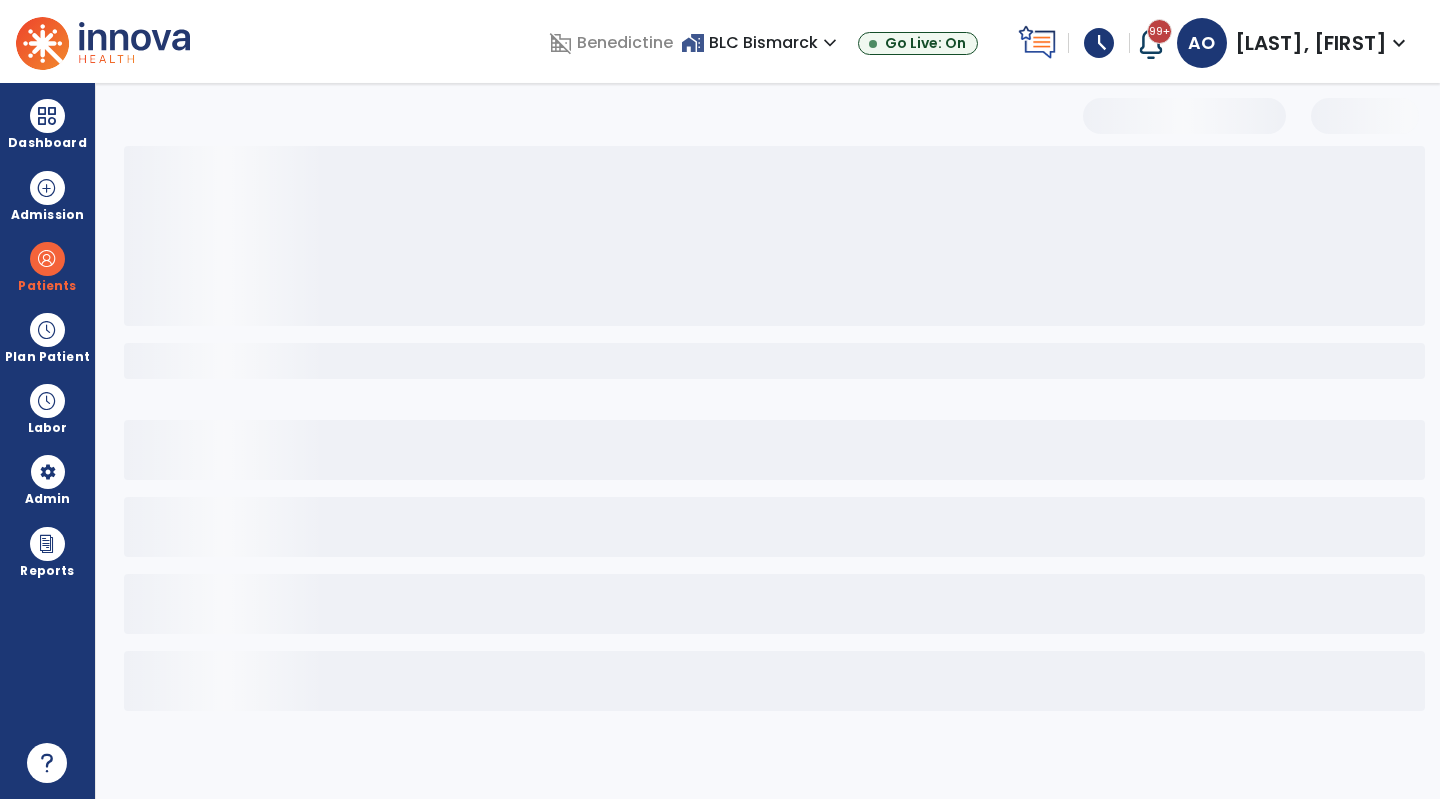 select on "***" 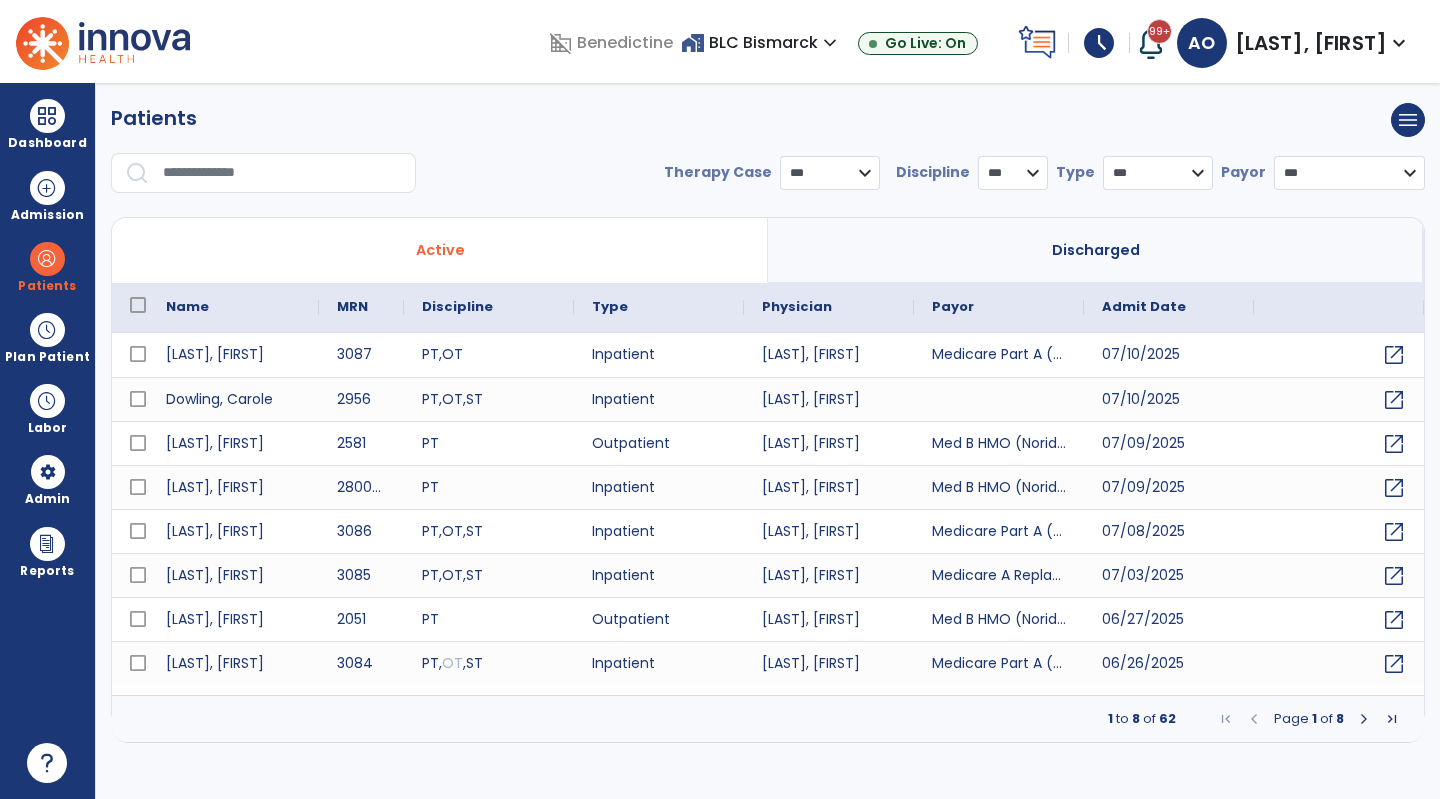 click at bounding box center [1364, 719] 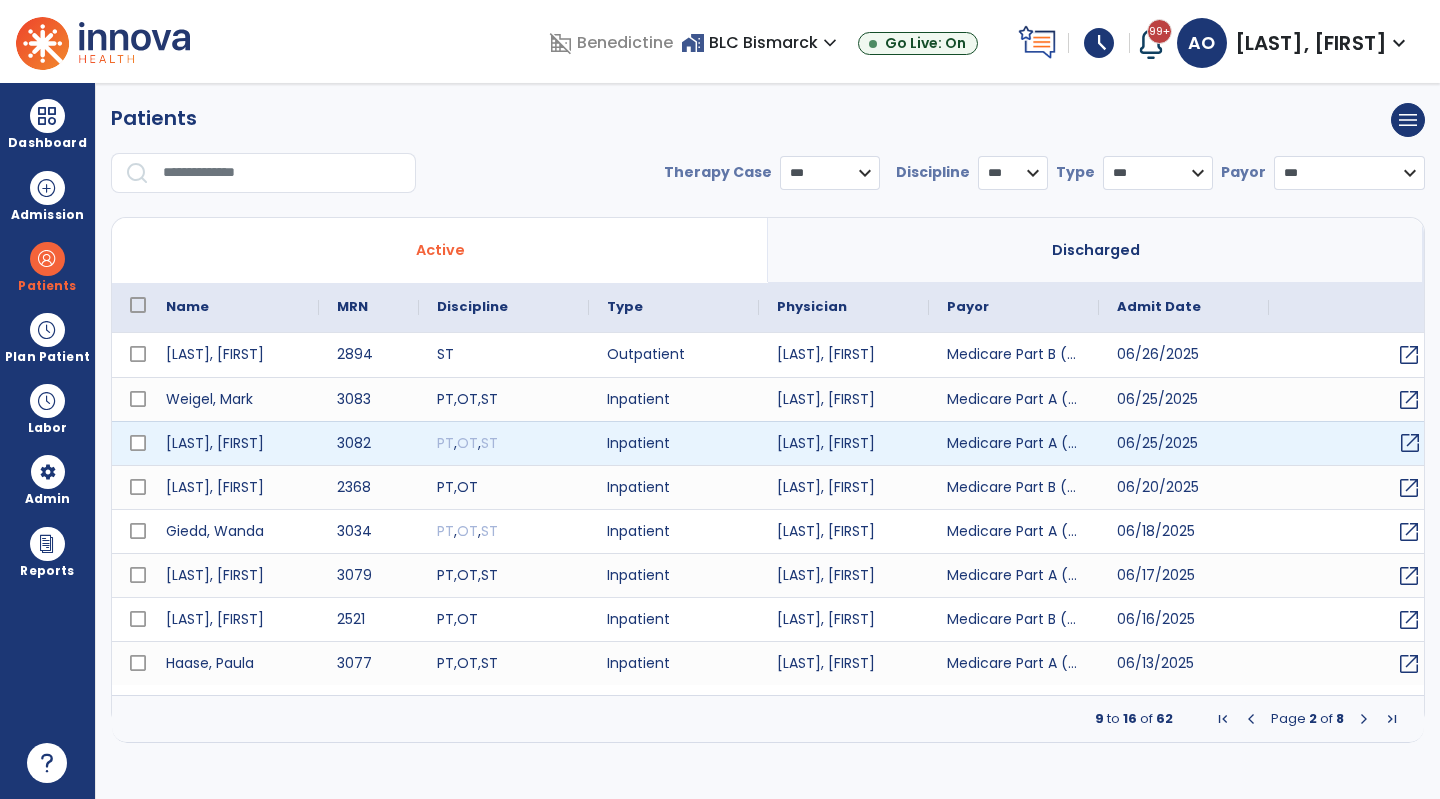 click on "open_in_new" at bounding box center (1410, 443) 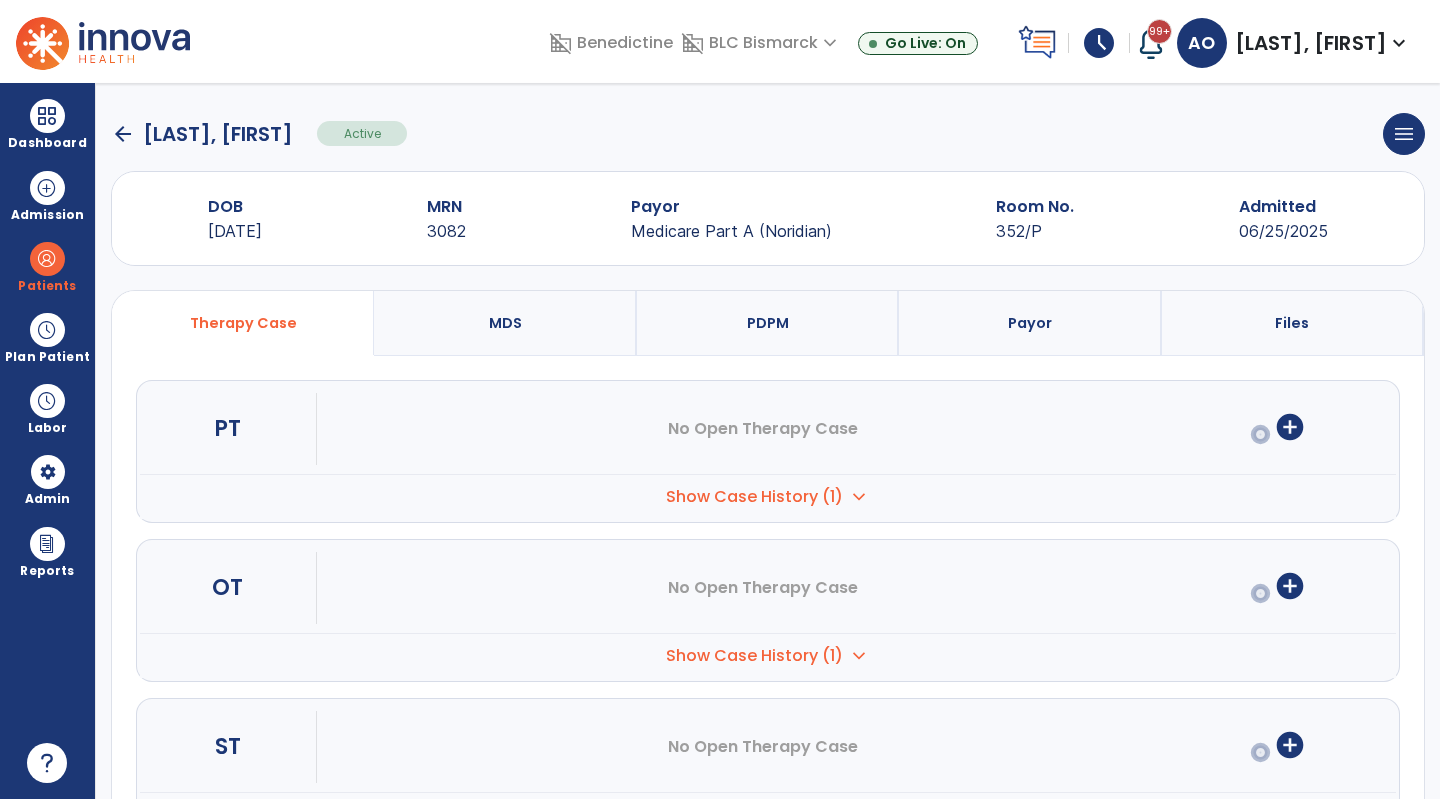 scroll, scrollTop: 0, scrollLeft: 0, axis: both 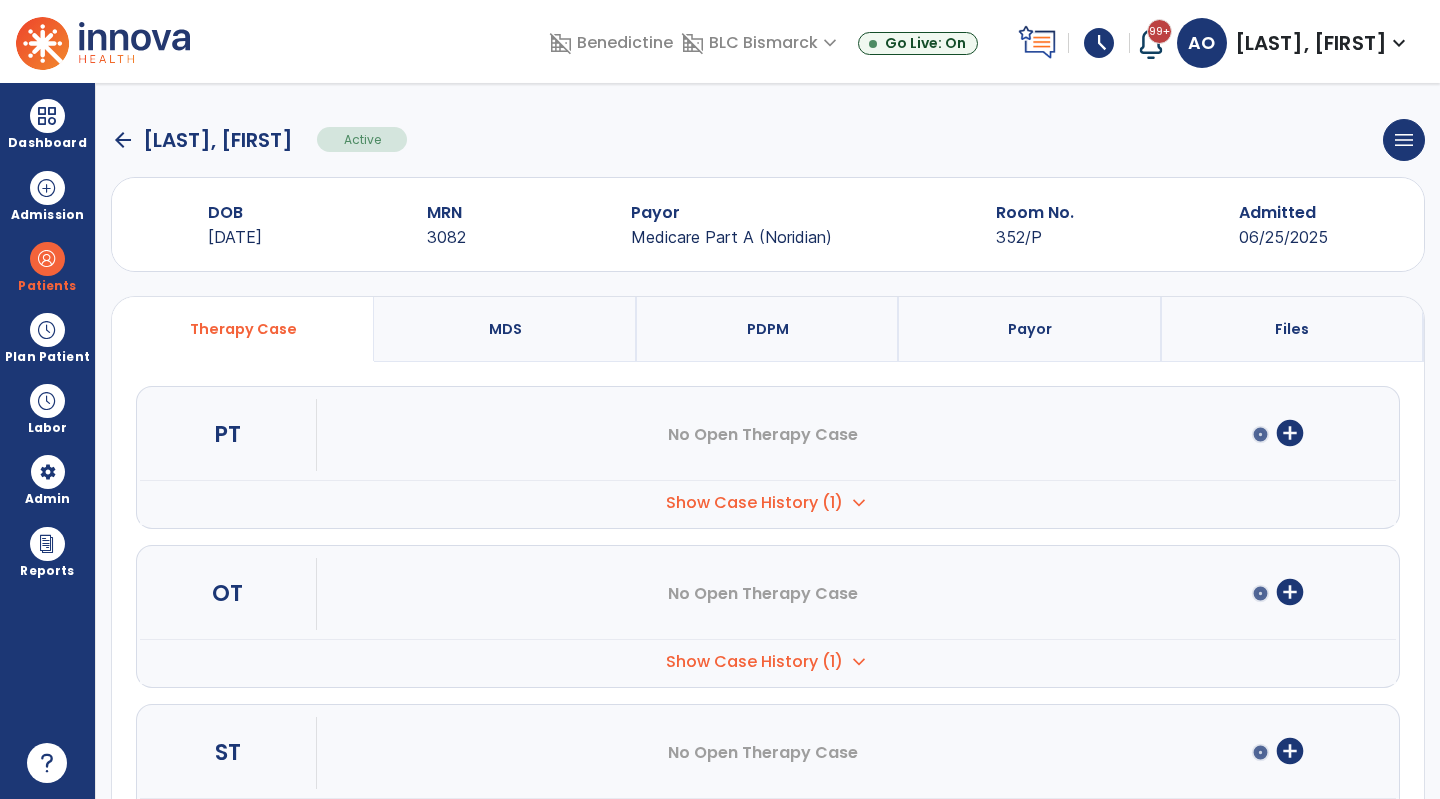 click on "arrow_back" 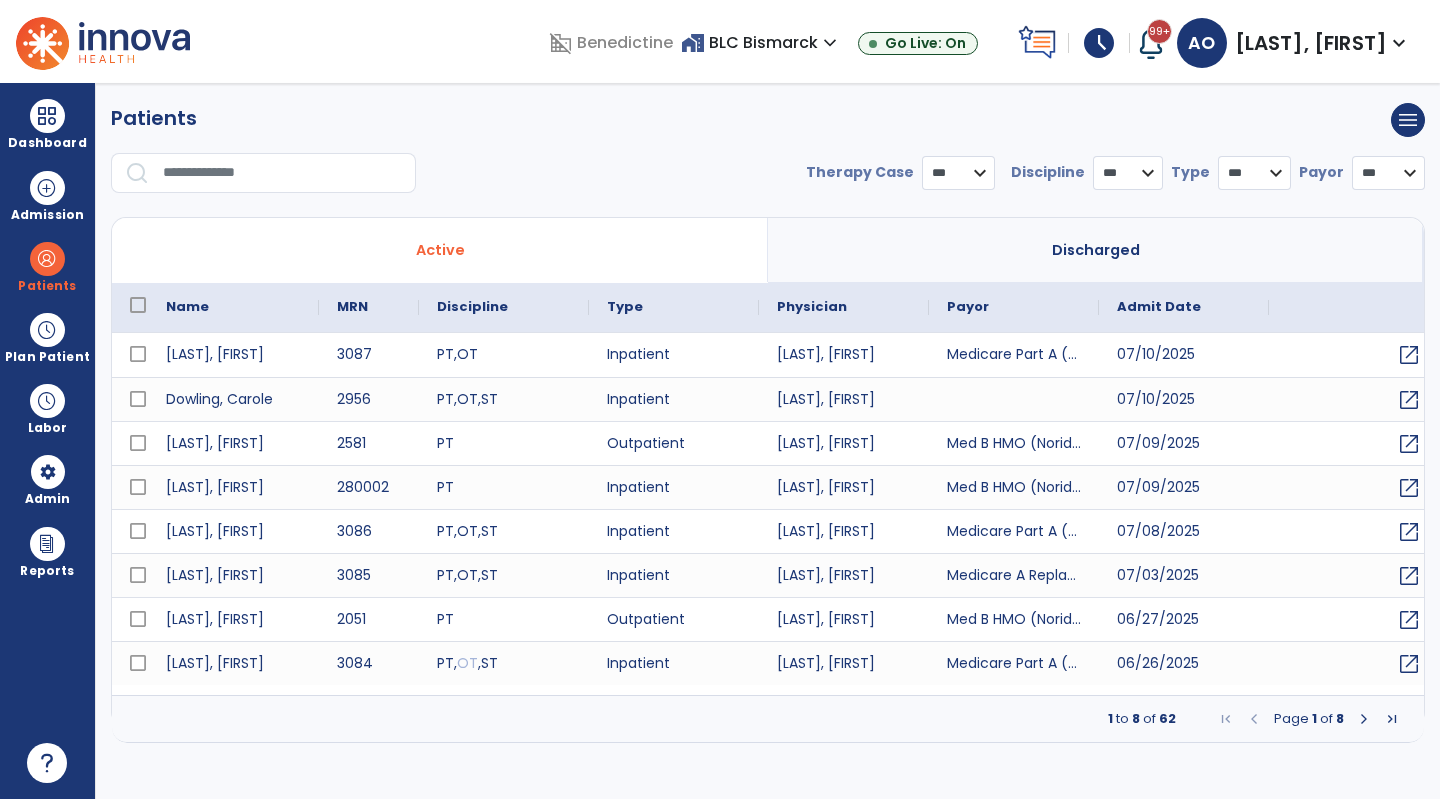 select on "***" 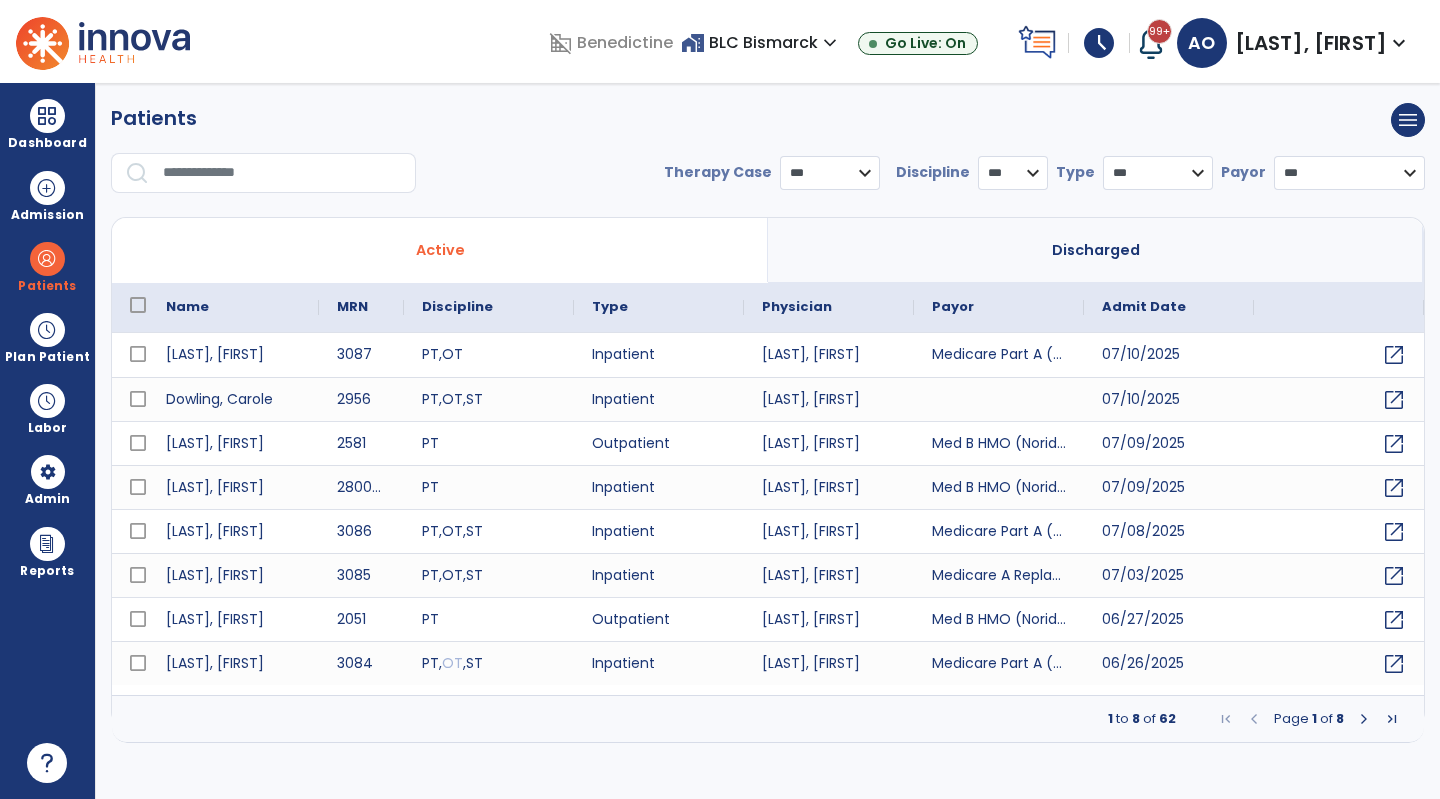 click on "* *** ** ** **" at bounding box center [1013, 173] 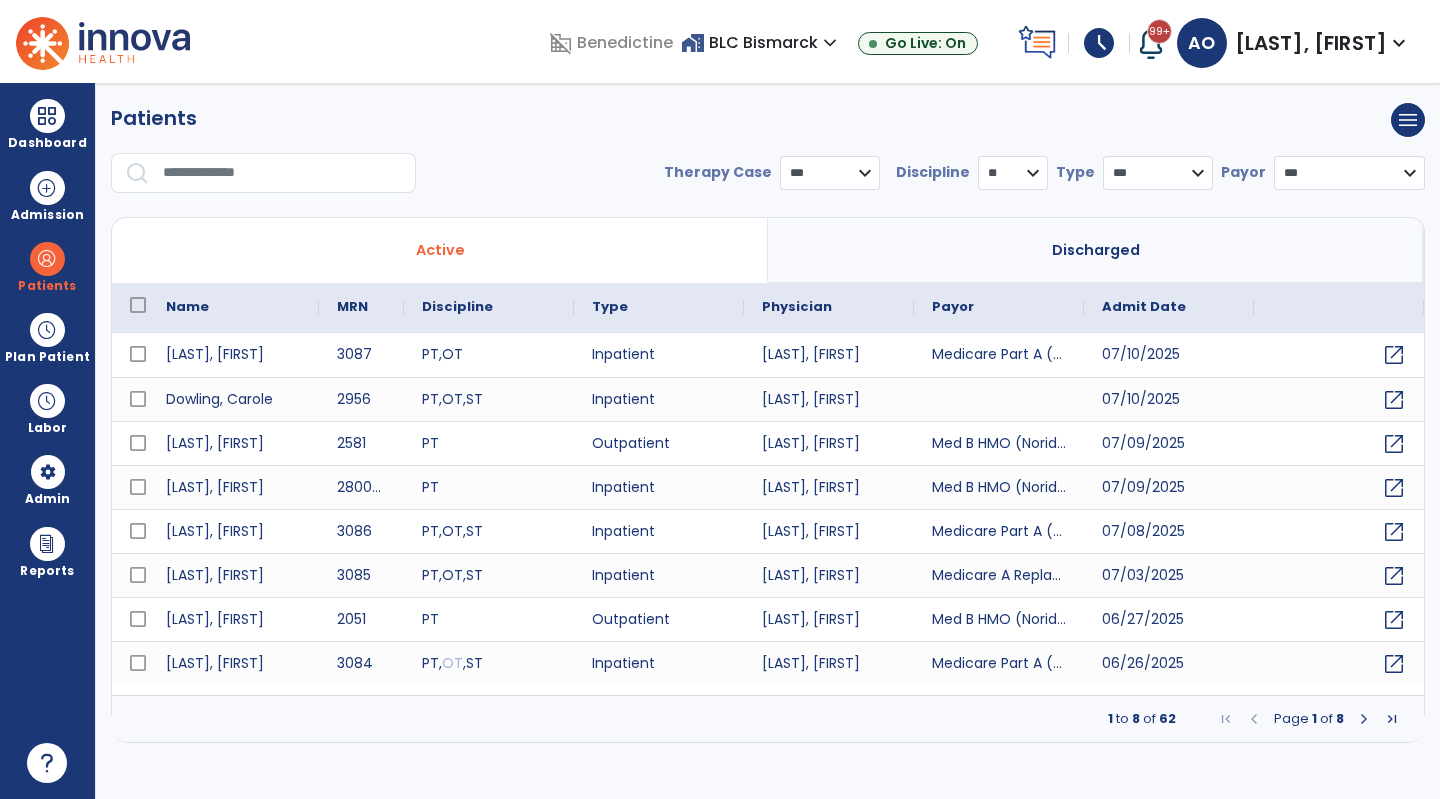click on "* *** ** ** **" at bounding box center [1013, 173] 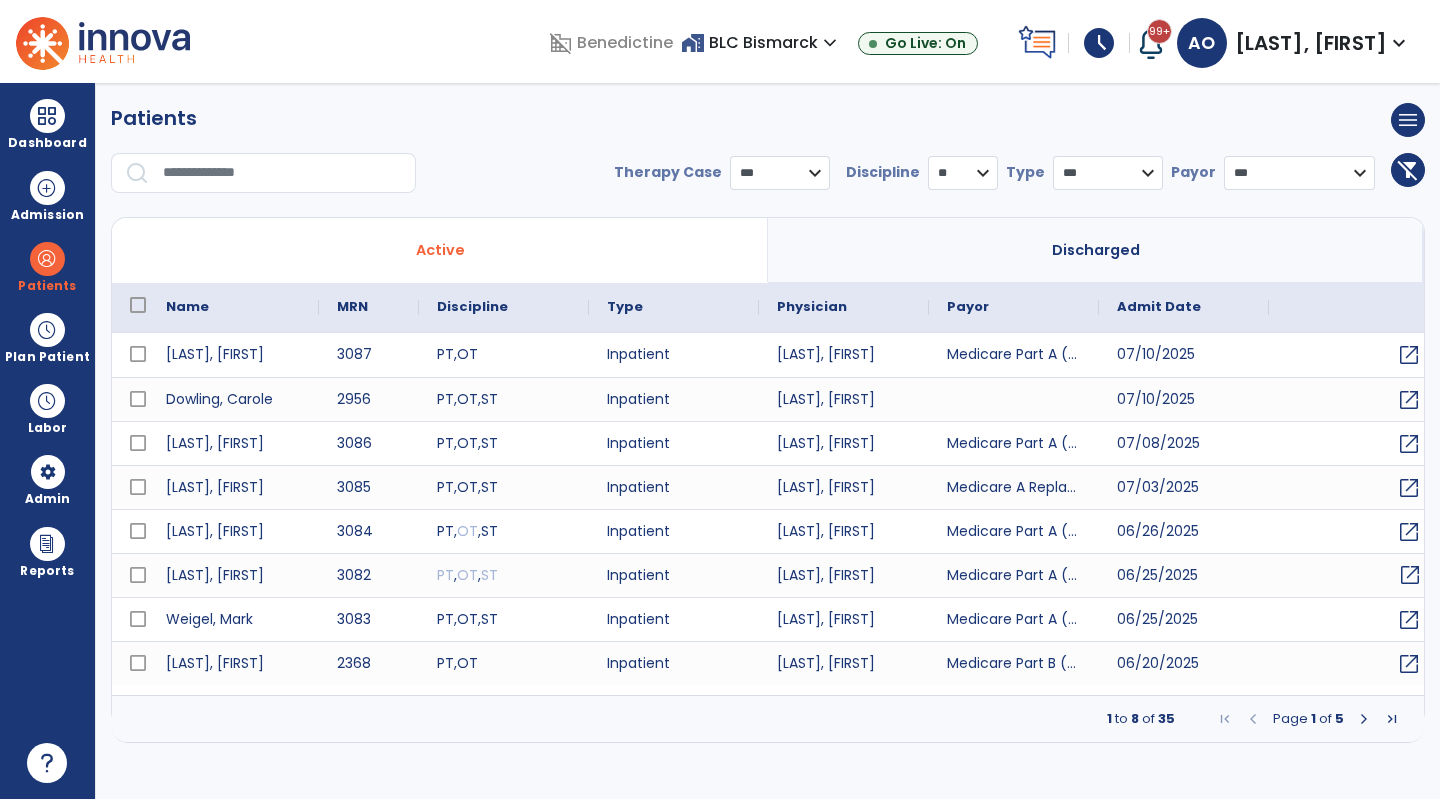 click on "open_in_new" at bounding box center [1410, 575] 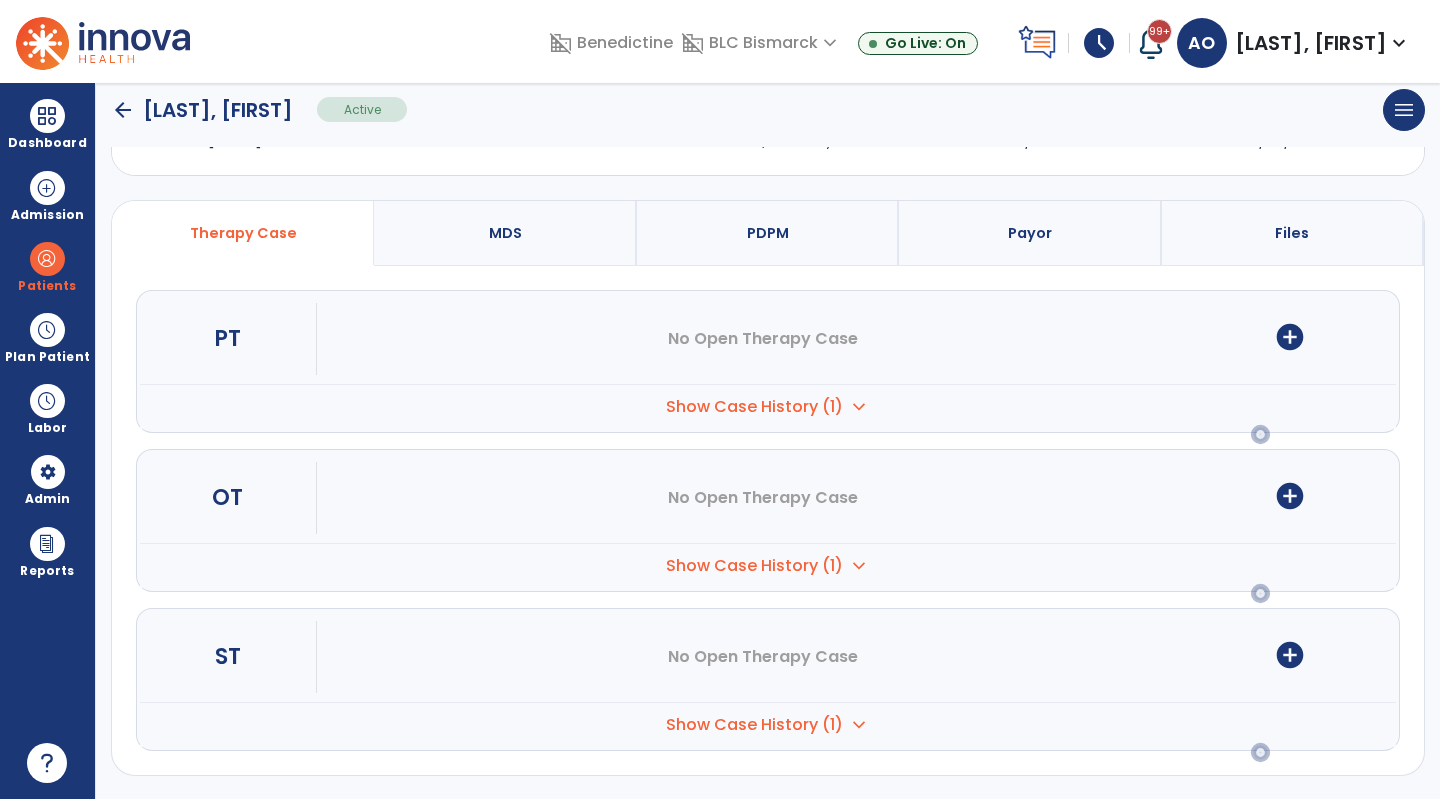 scroll, scrollTop: 0, scrollLeft: 0, axis: both 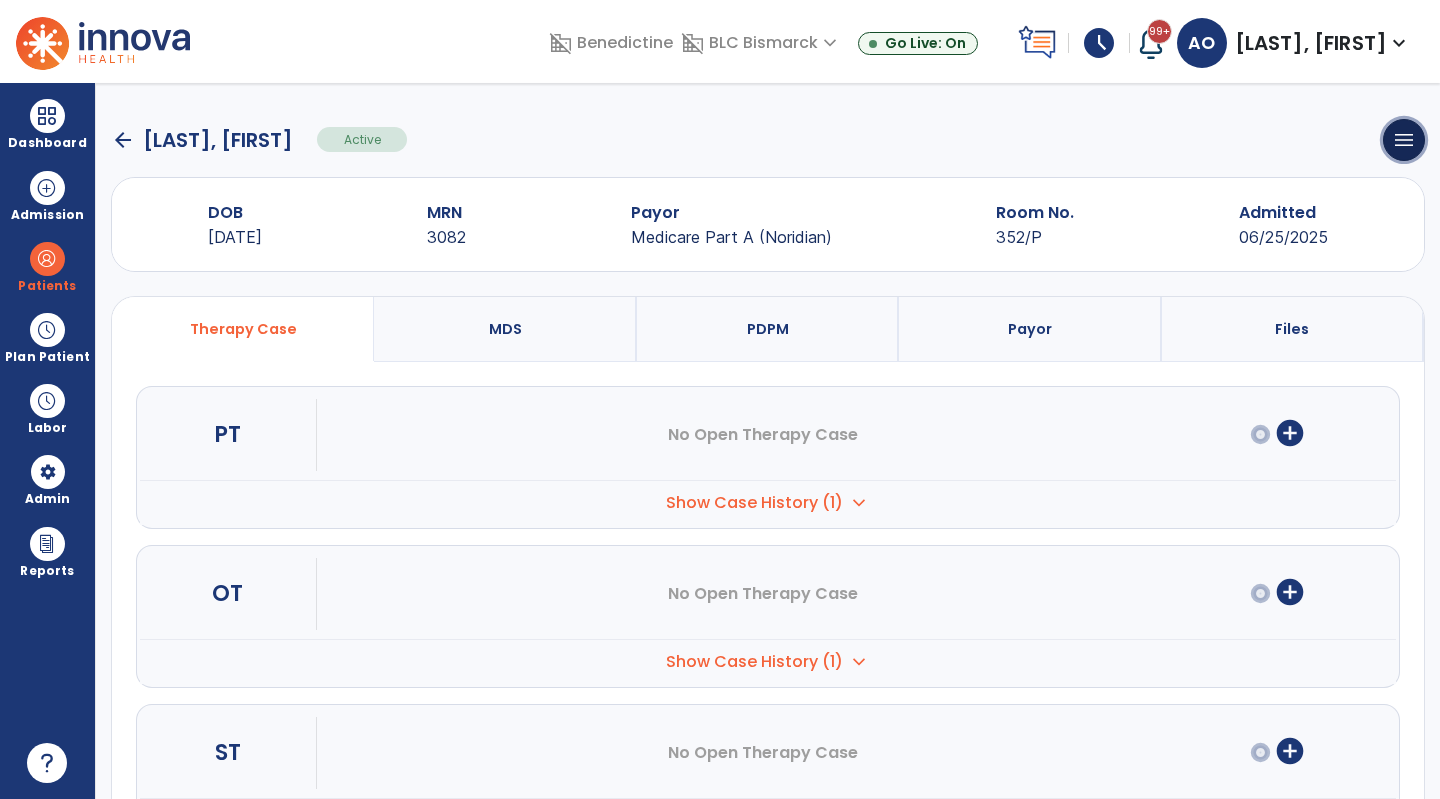 click on "menu" at bounding box center [1404, 140] 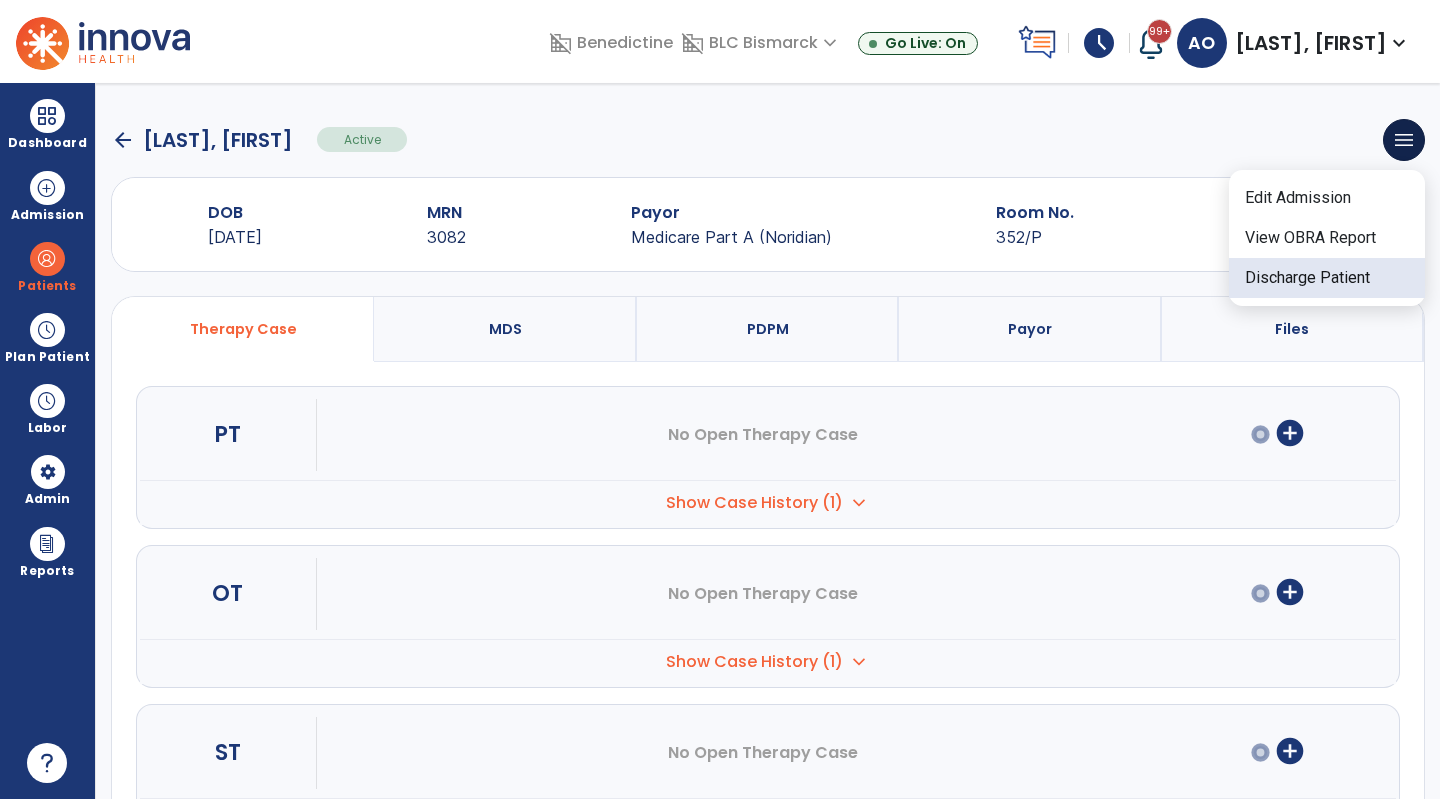 click on "Discharge Patient" 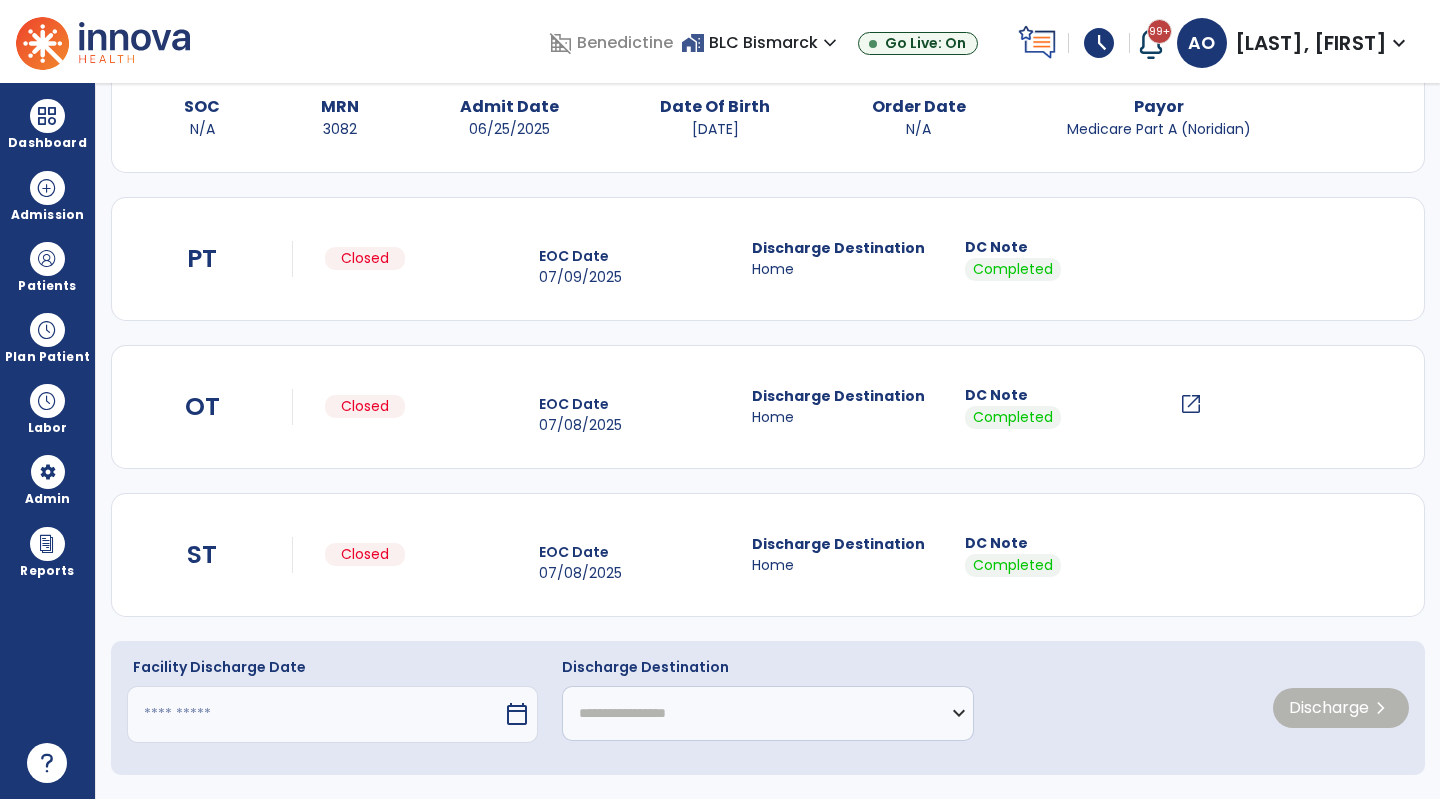click at bounding box center (315, 714) 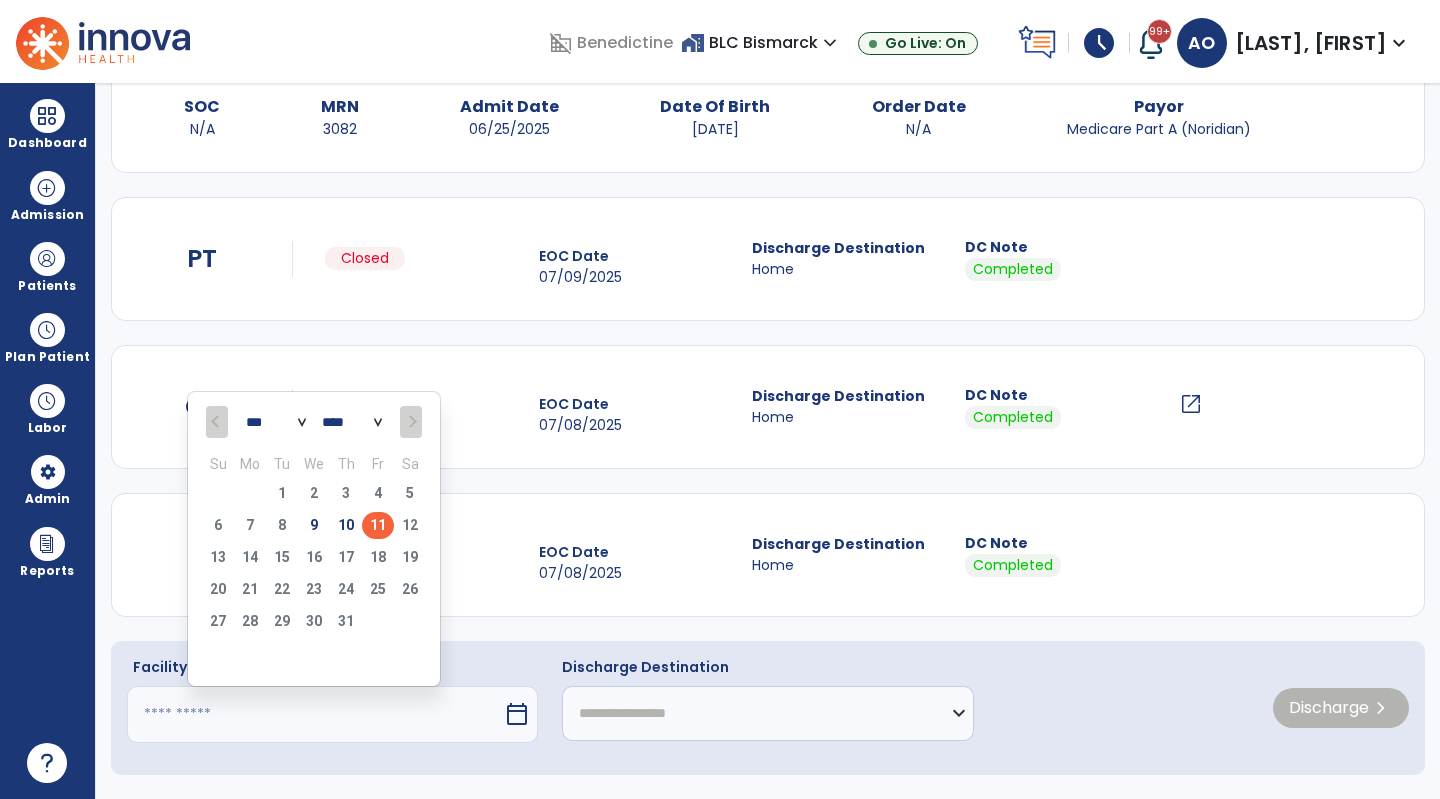 click on "9" at bounding box center [314, 525] 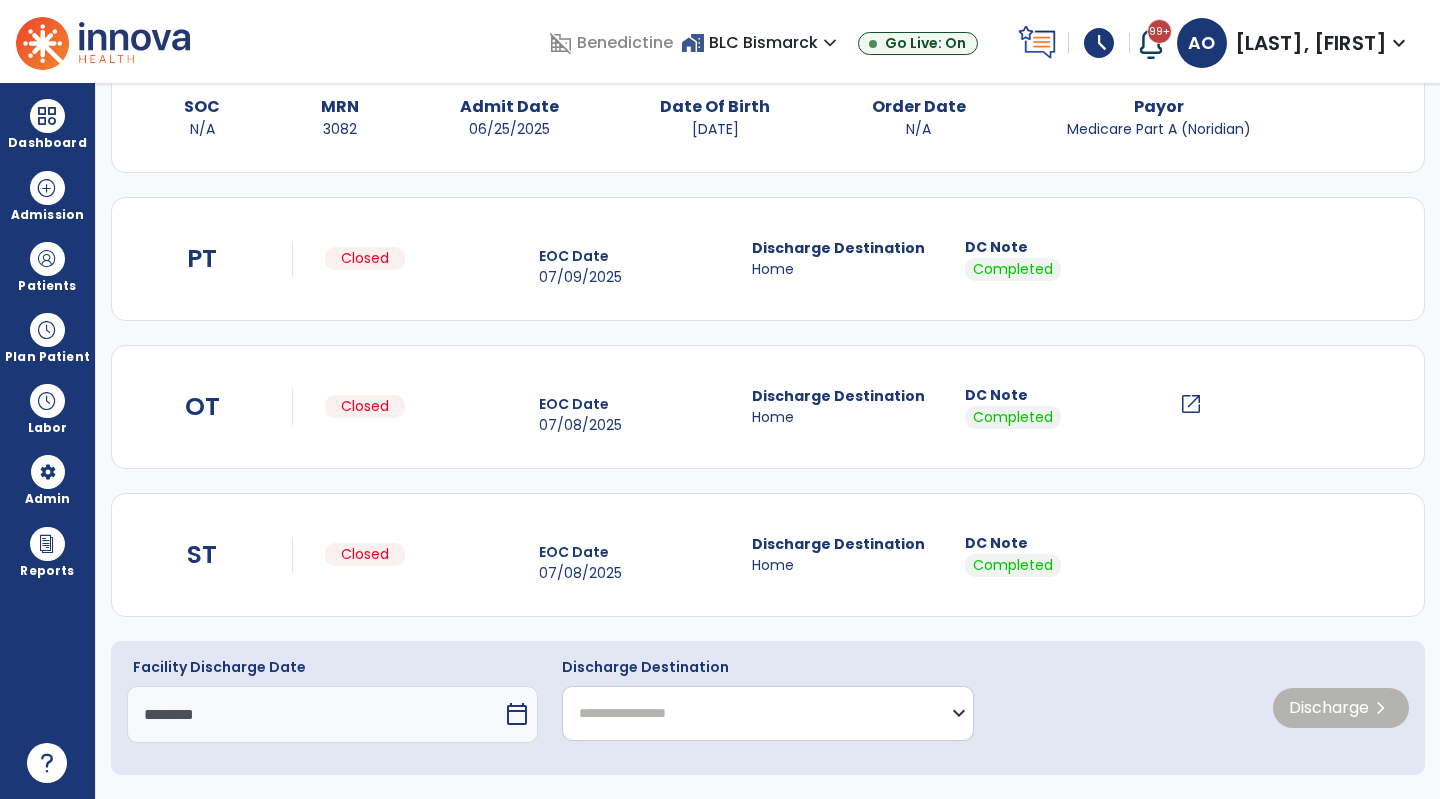 click on "**********" 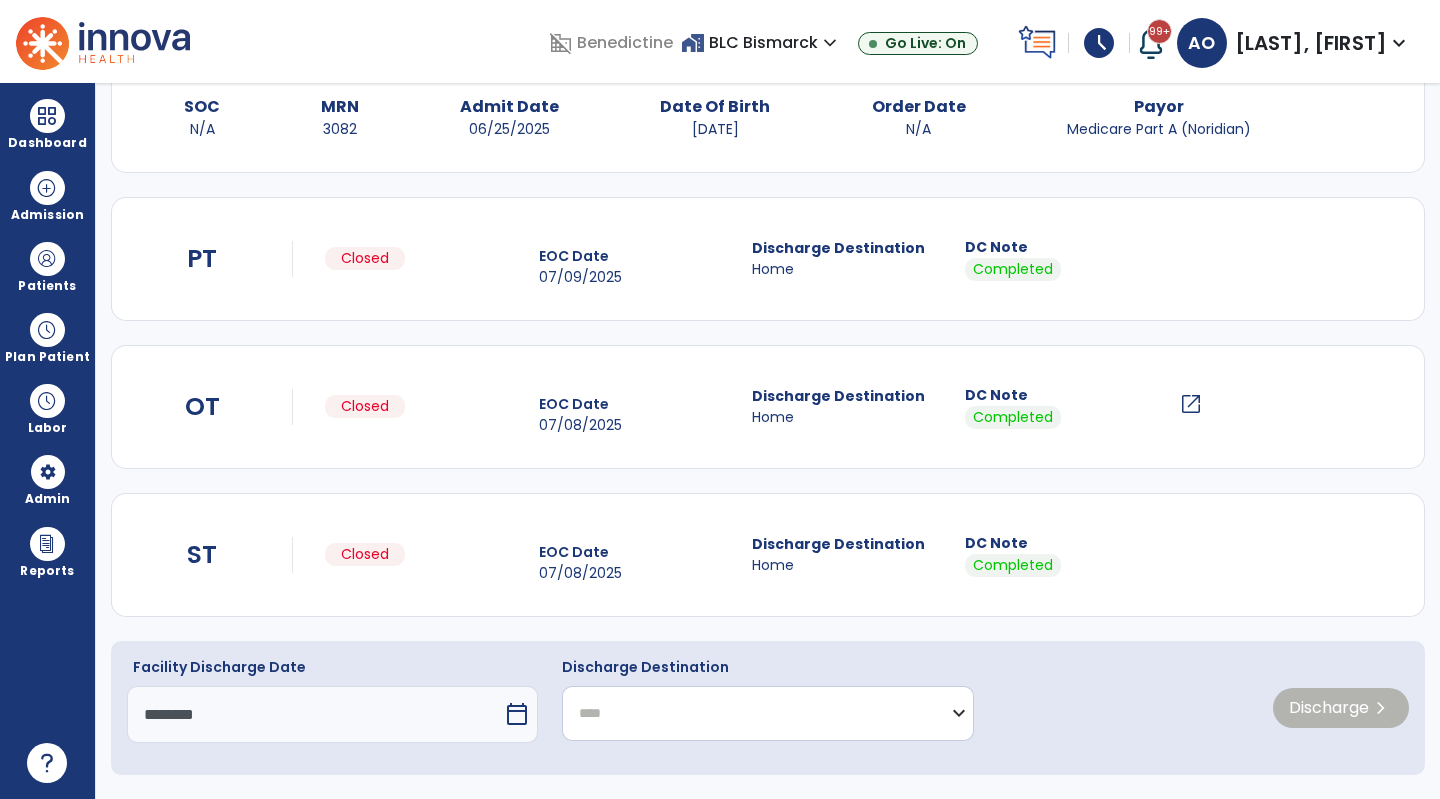 click on "**********" 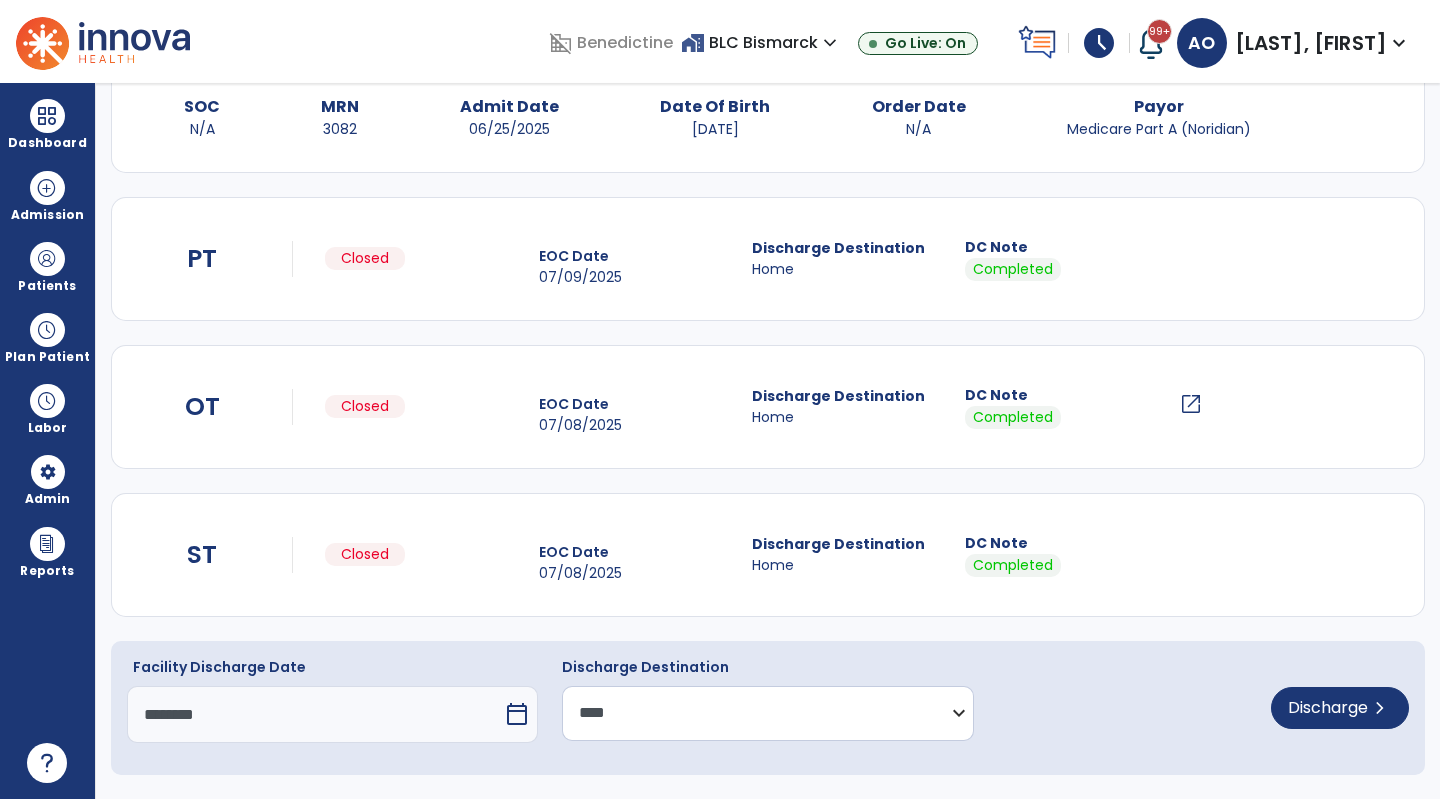 scroll, scrollTop: 139, scrollLeft: 0, axis: vertical 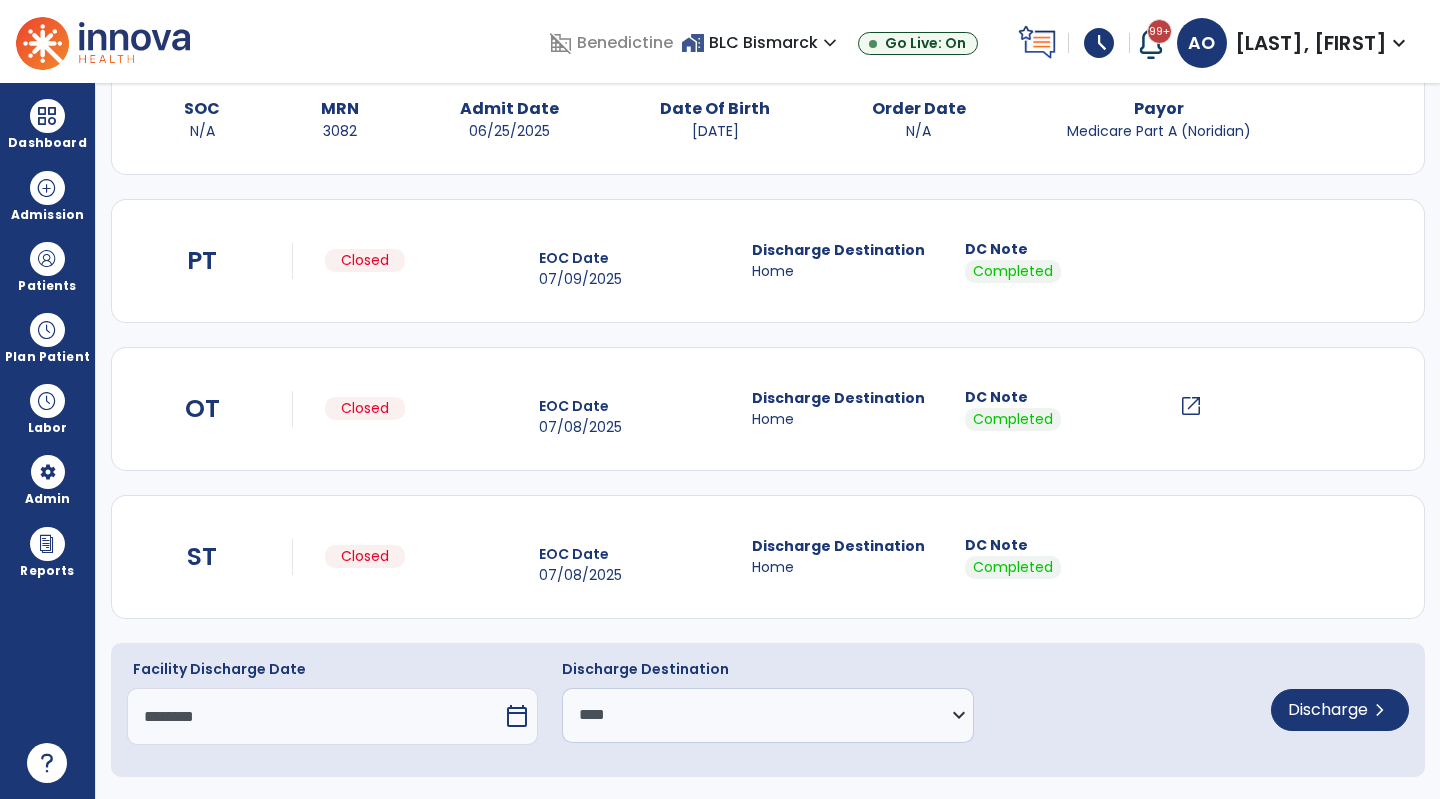 click on "Discharge  chevron_right" 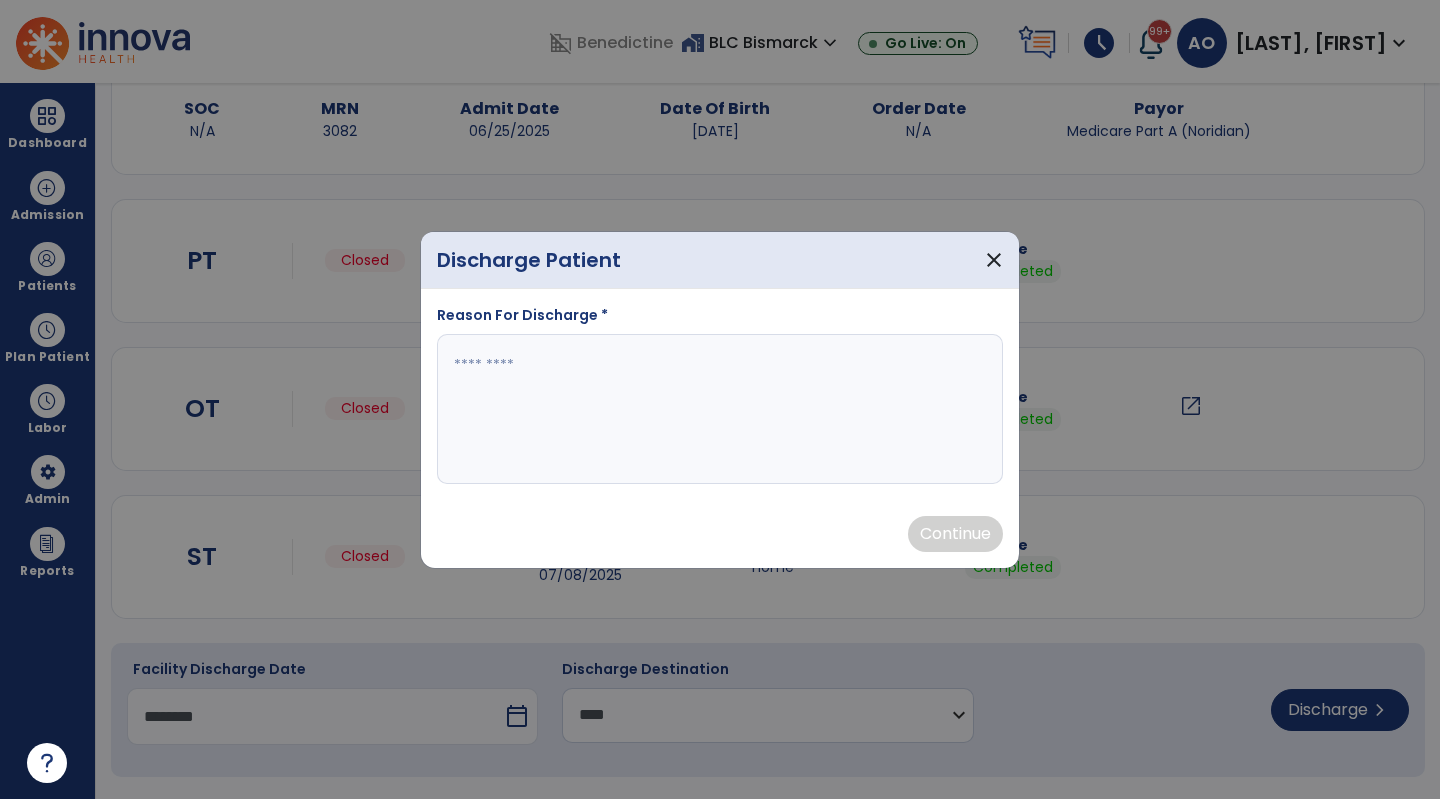 click at bounding box center [720, 409] 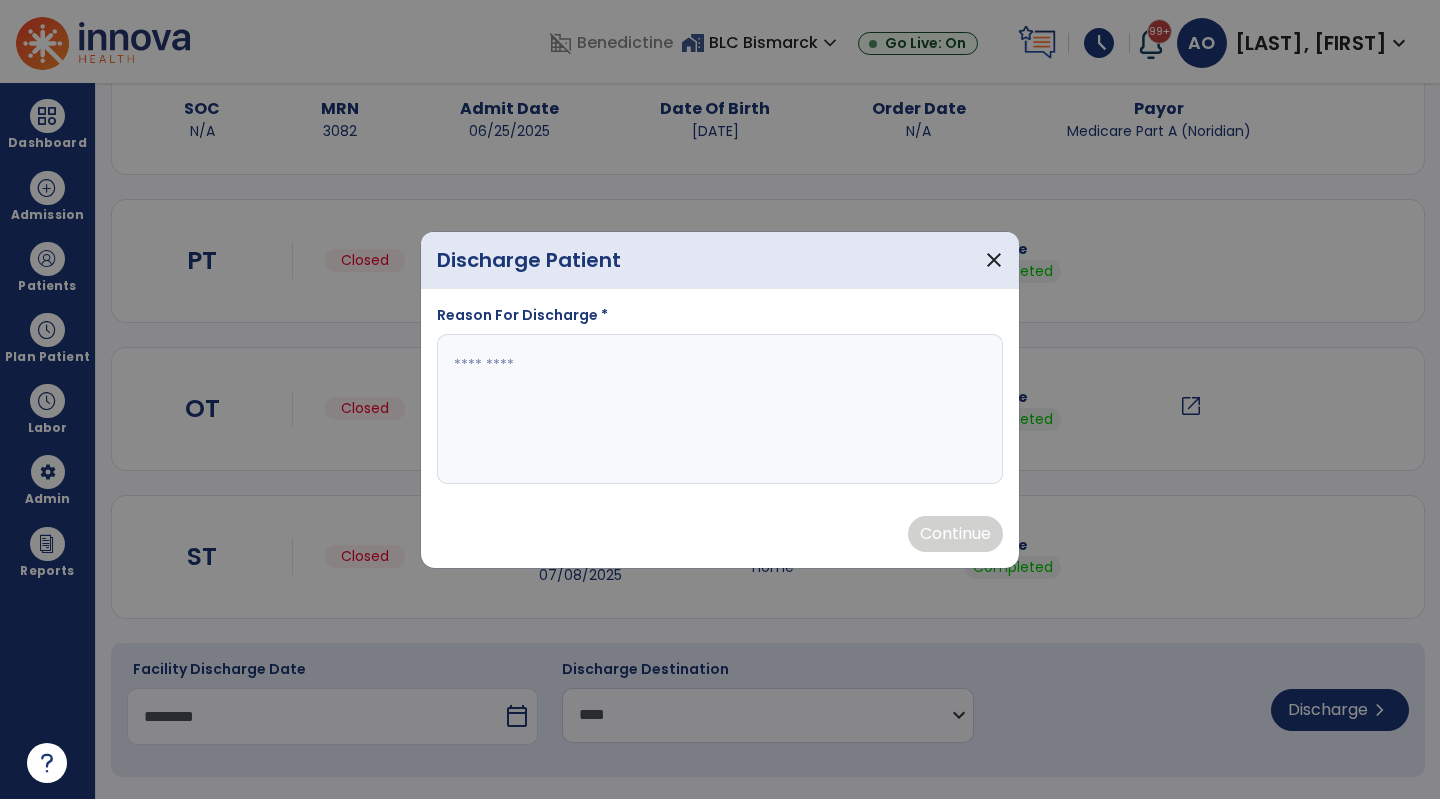 type on "*" 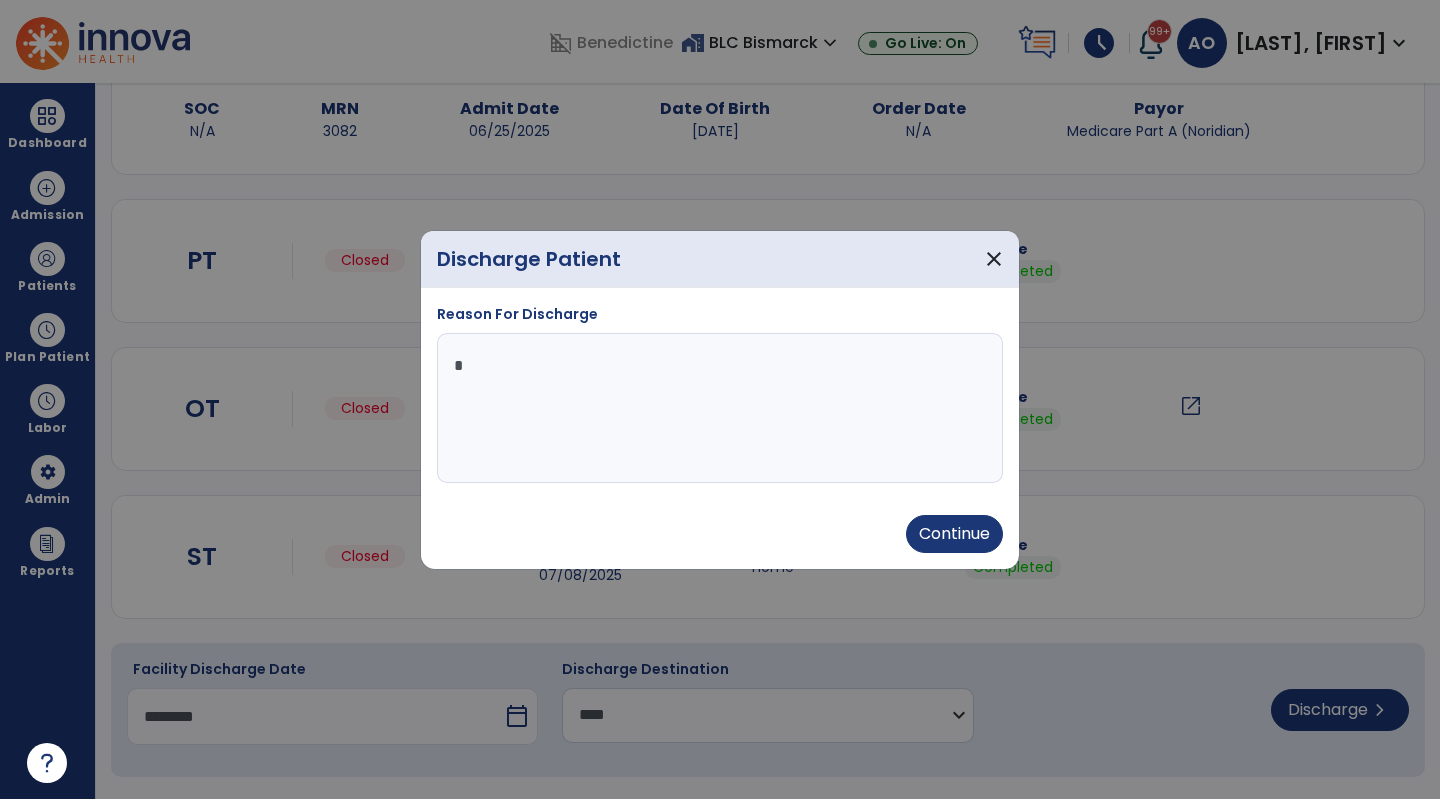 click on "Continue" at bounding box center [954, 534] 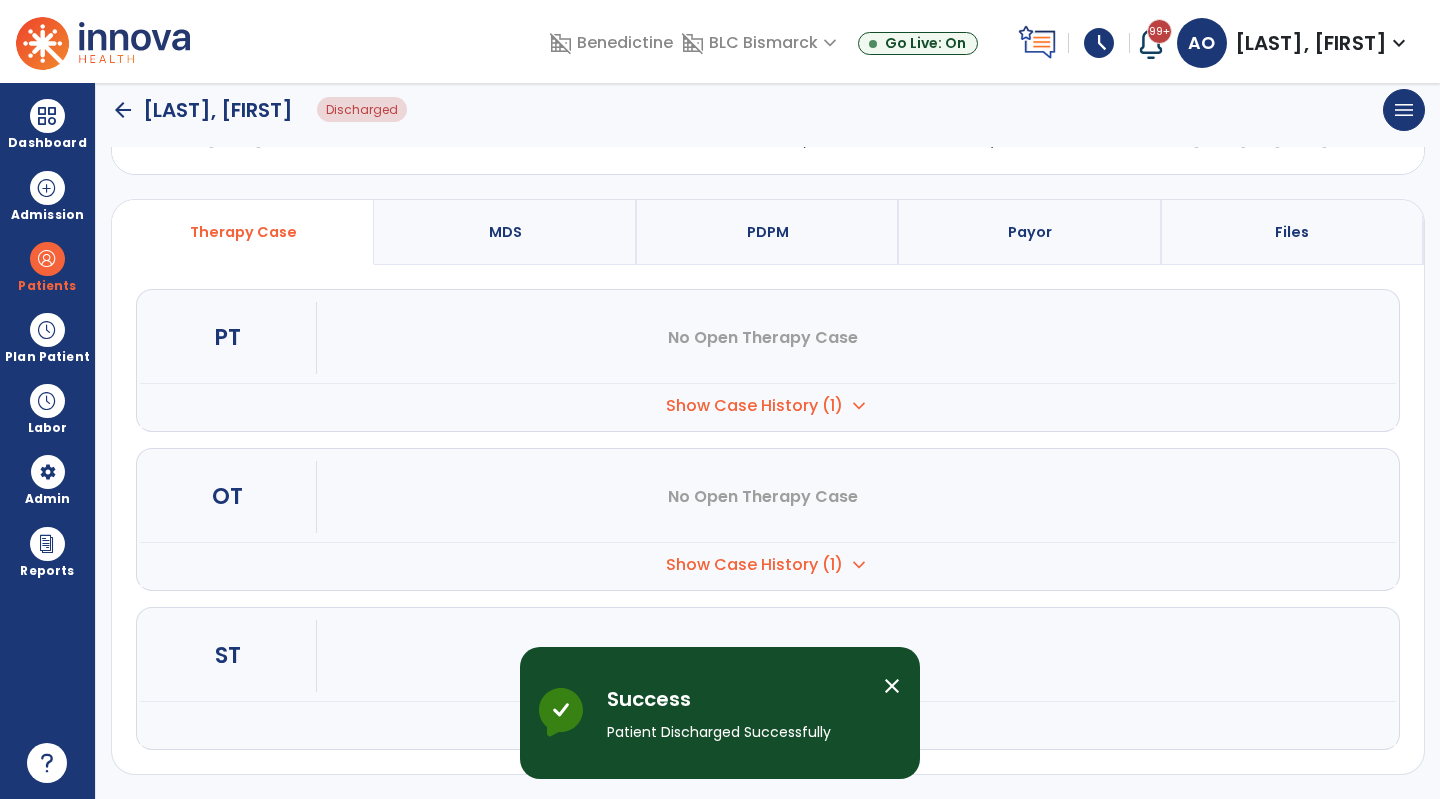 scroll, scrollTop: 97, scrollLeft: 0, axis: vertical 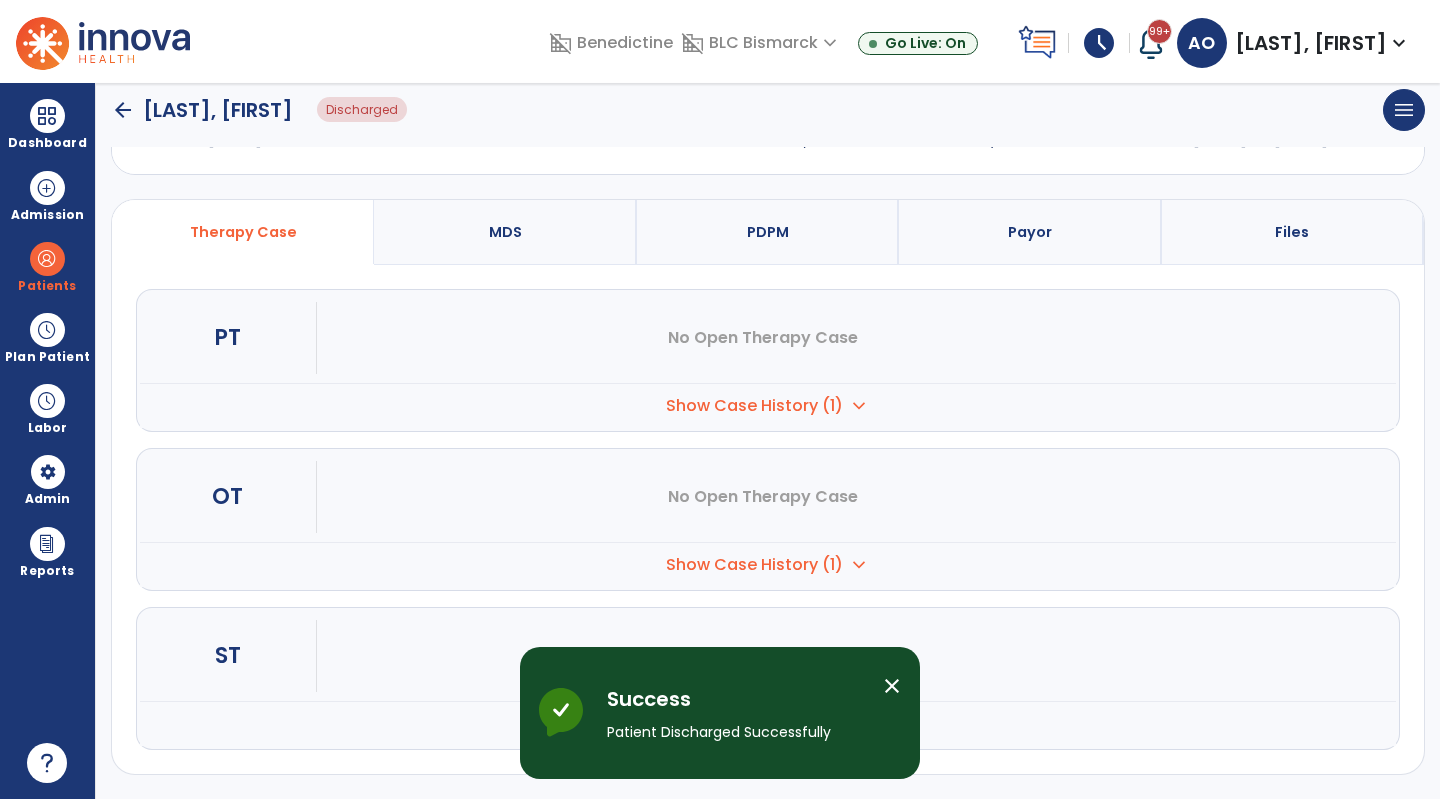 click on "arrow_back" 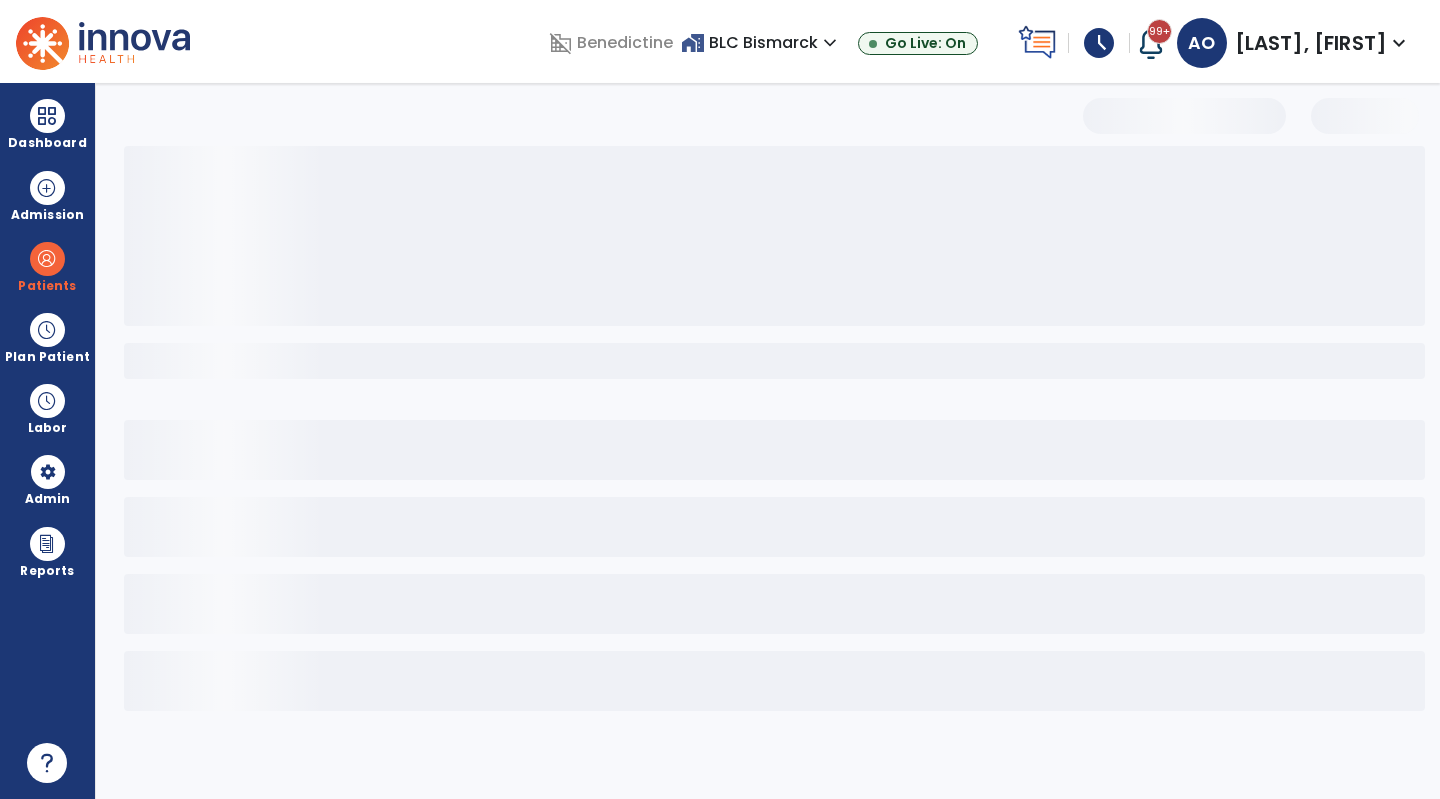 scroll, scrollTop: 0, scrollLeft: 0, axis: both 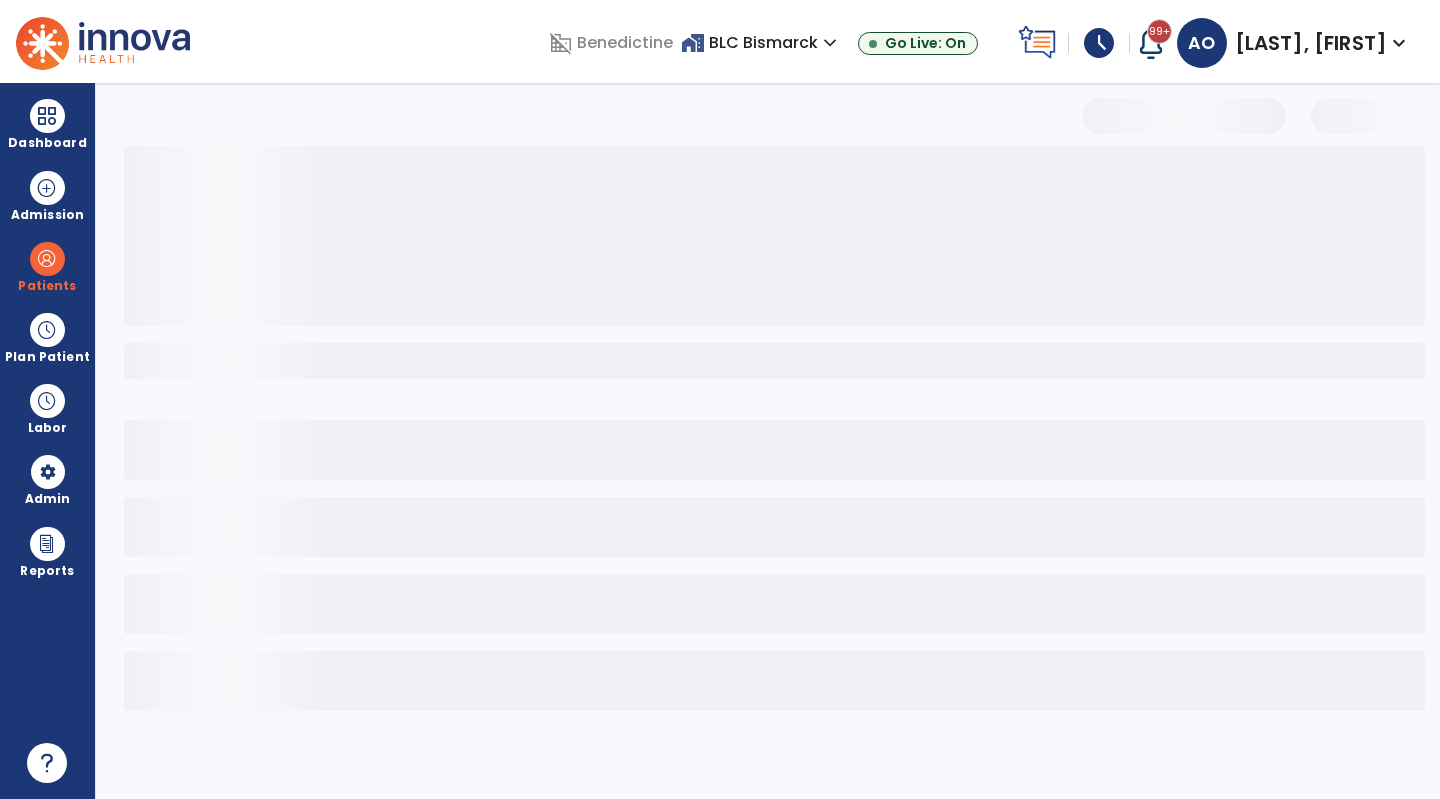select on "***" 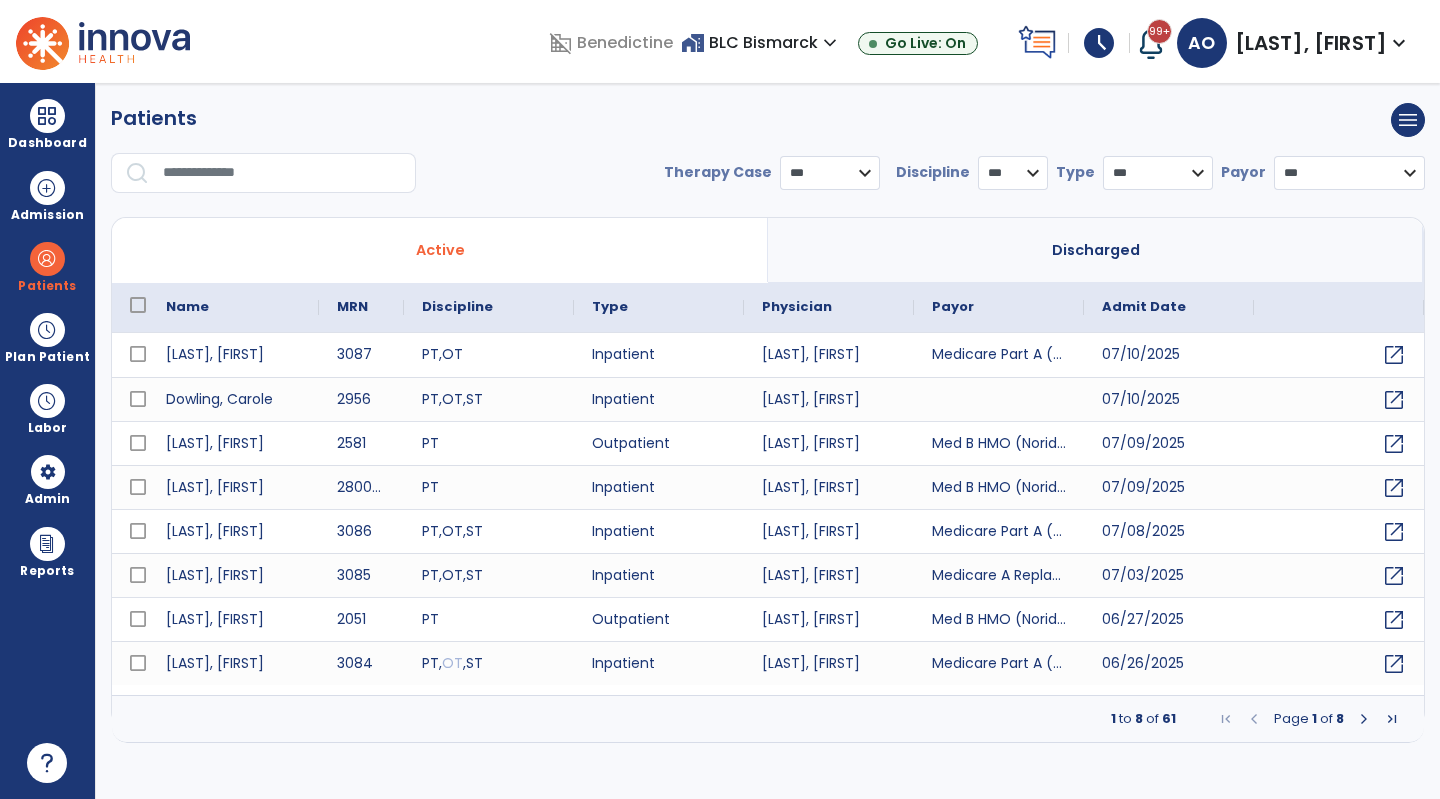click on "* *** ** ** **" at bounding box center [1013, 173] 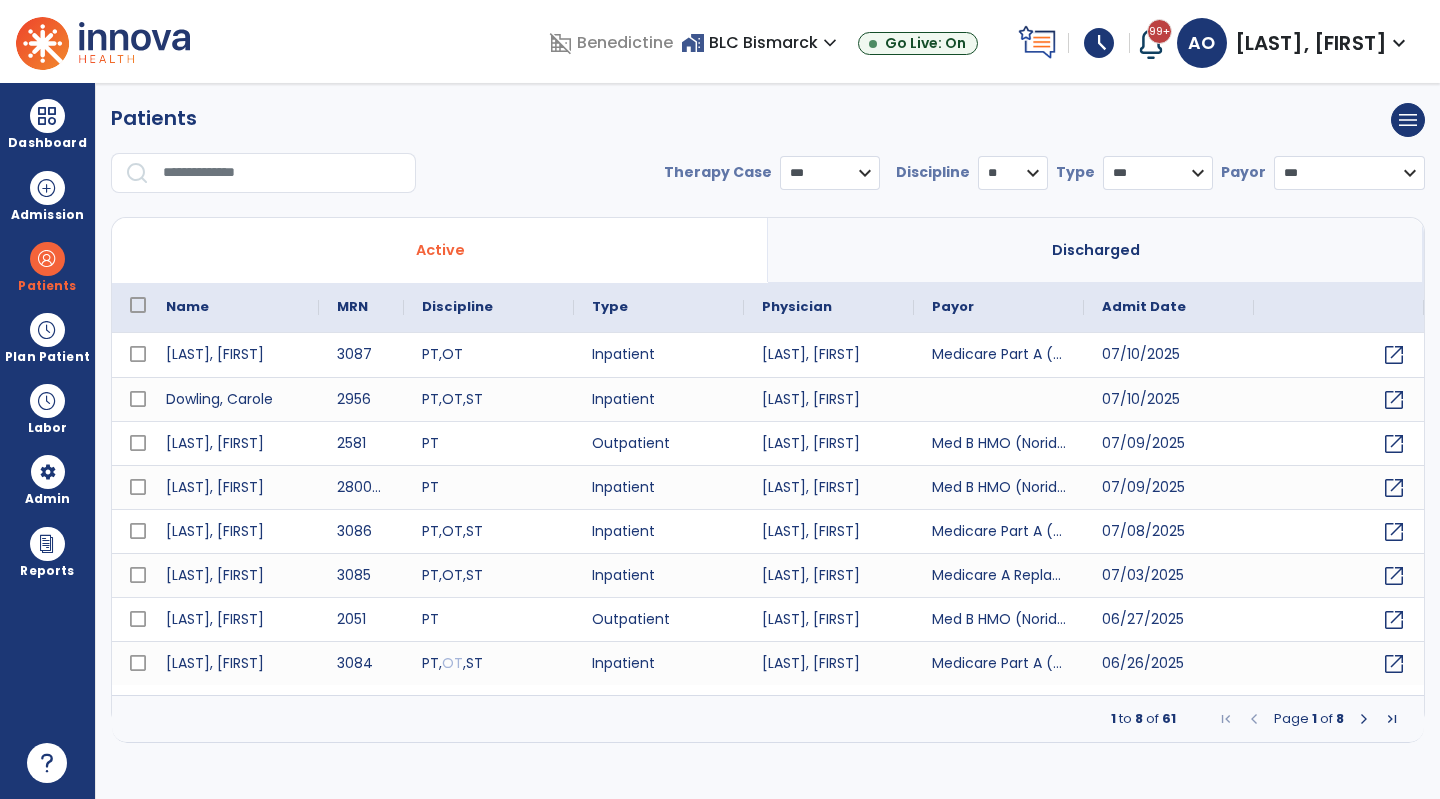 click on "* *** ** ** **" at bounding box center (1013, 173) 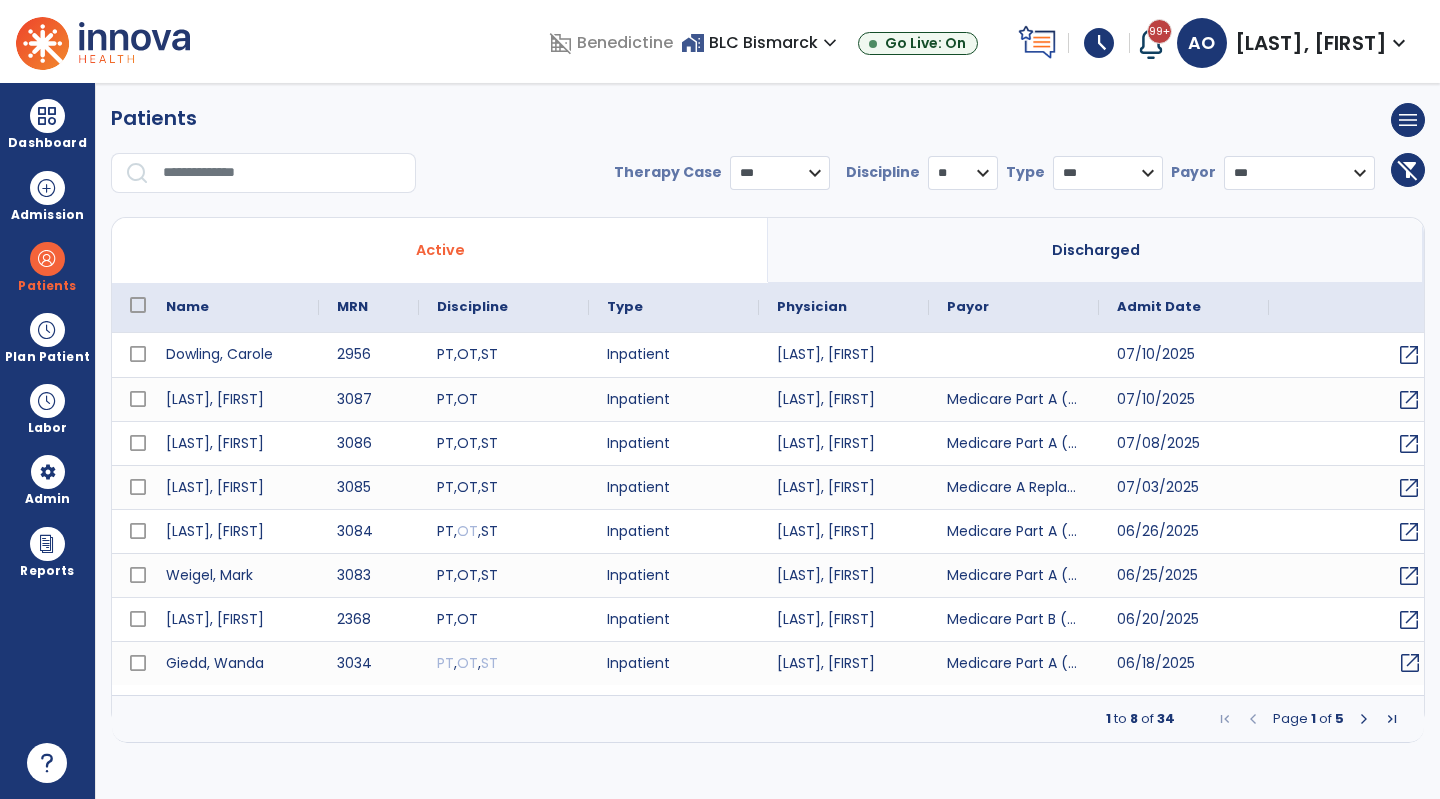 click on "open_in_new" at bounding box center [1410, 663] 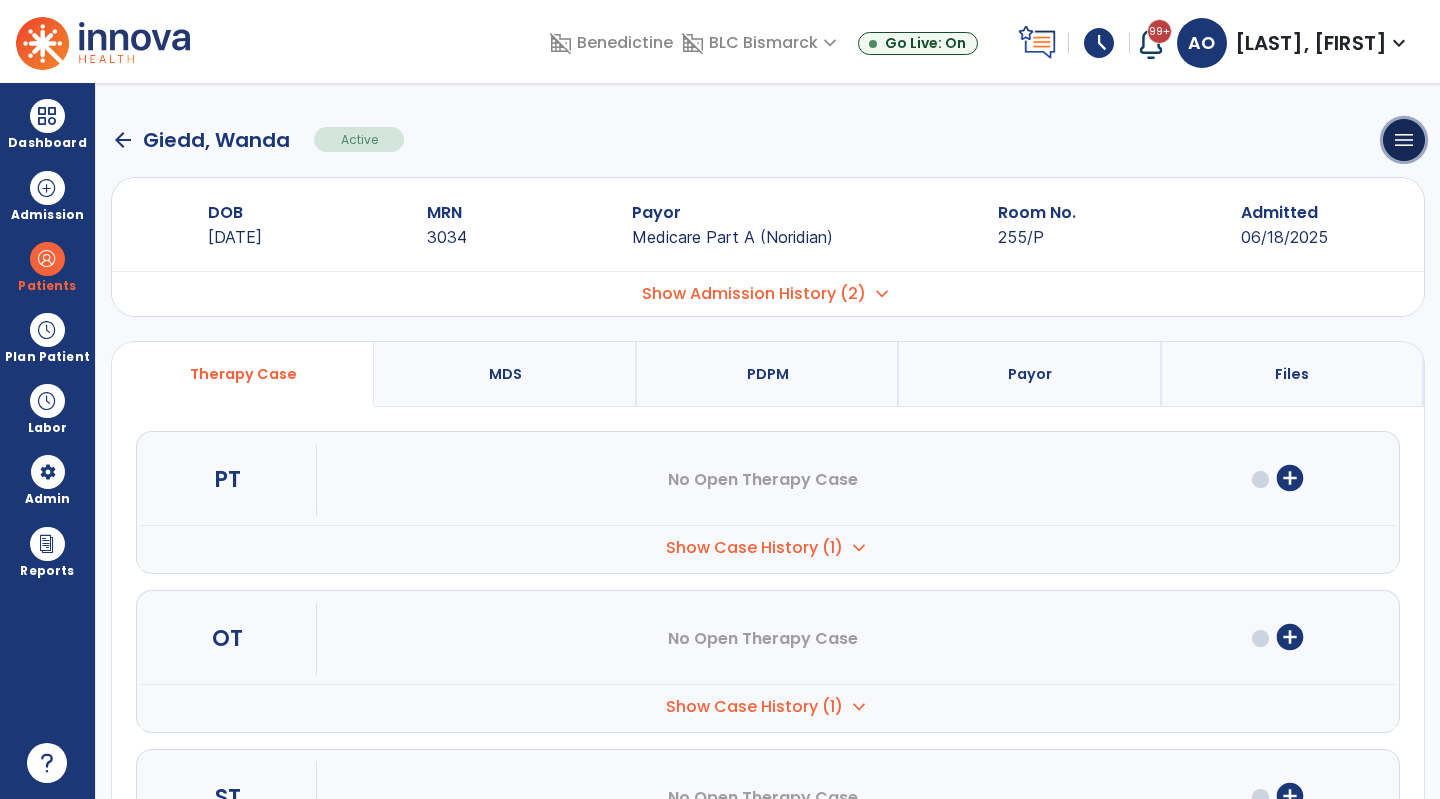 click on "menu" at bounding box center [1404, 140] 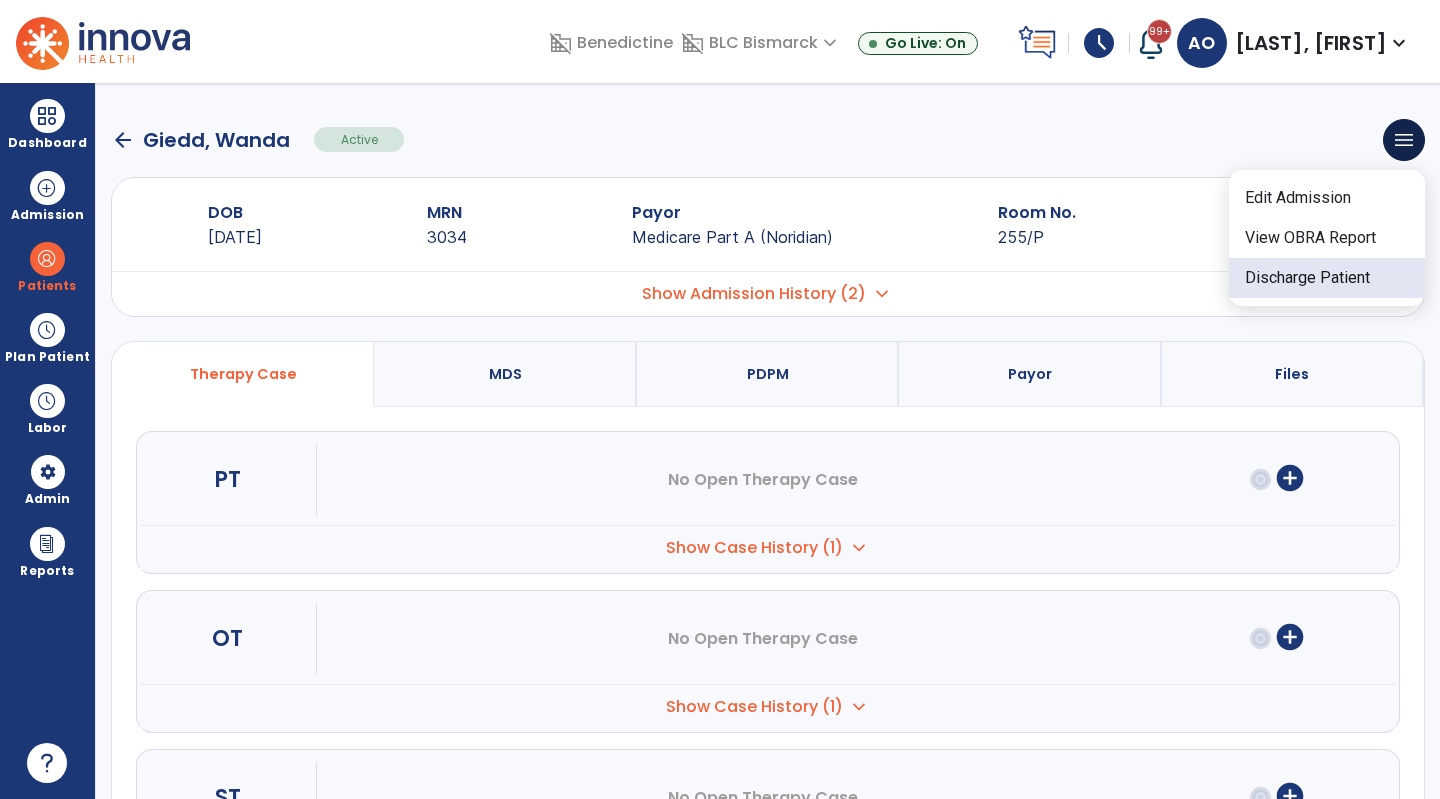 click on "Discharge Patient" 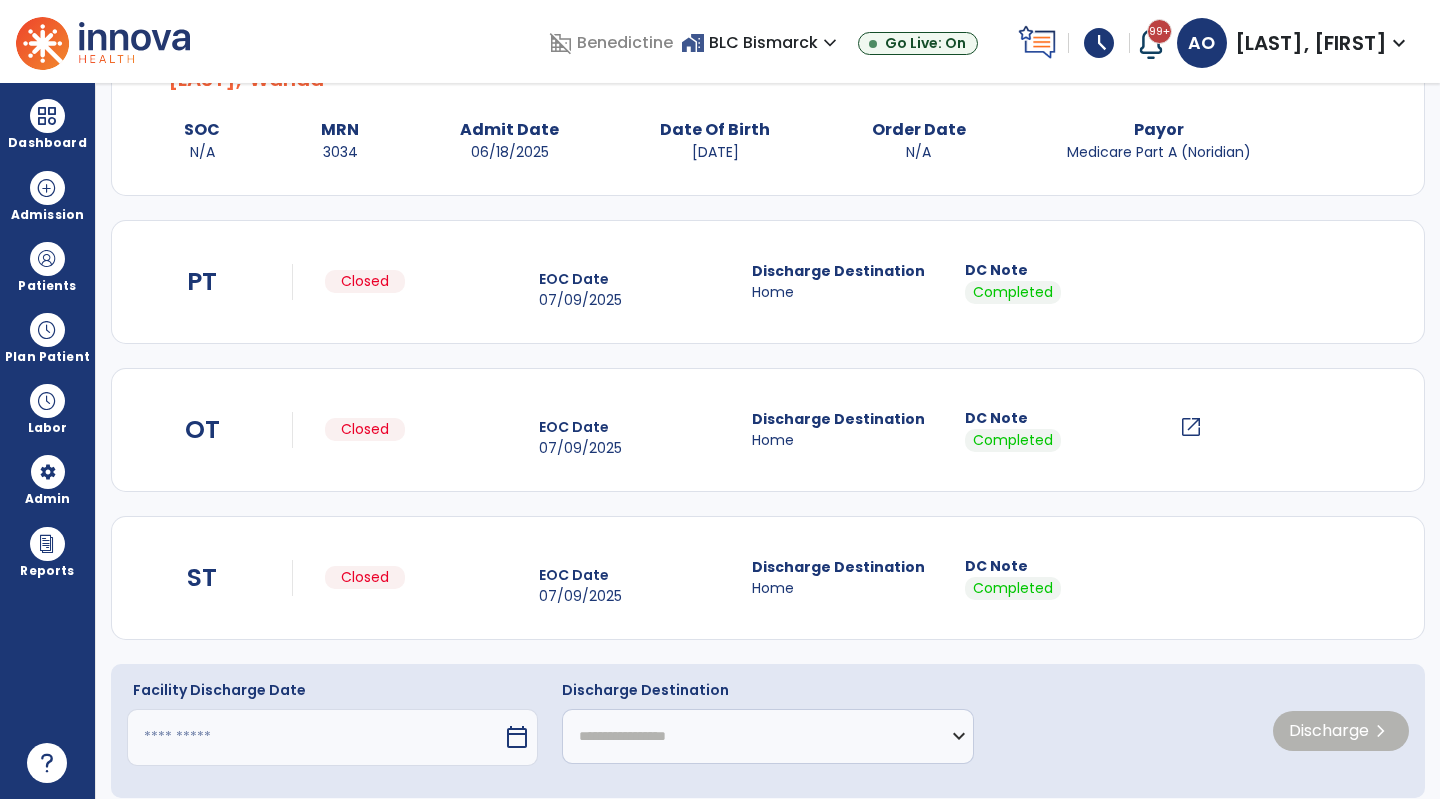scroll, scrollTop: 141, scrollLeft: 0, axis: vertical 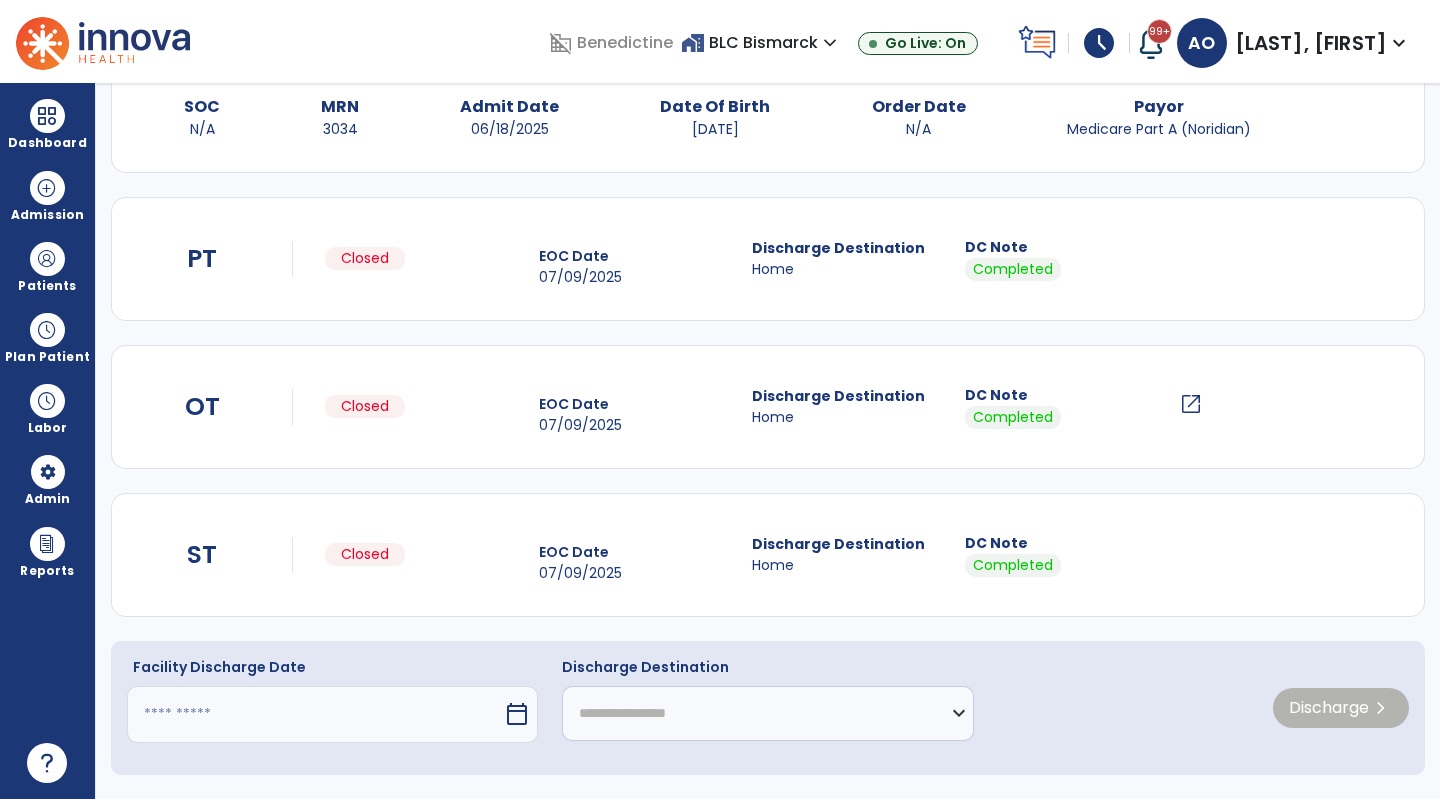 click at bounding box center (315, 714) 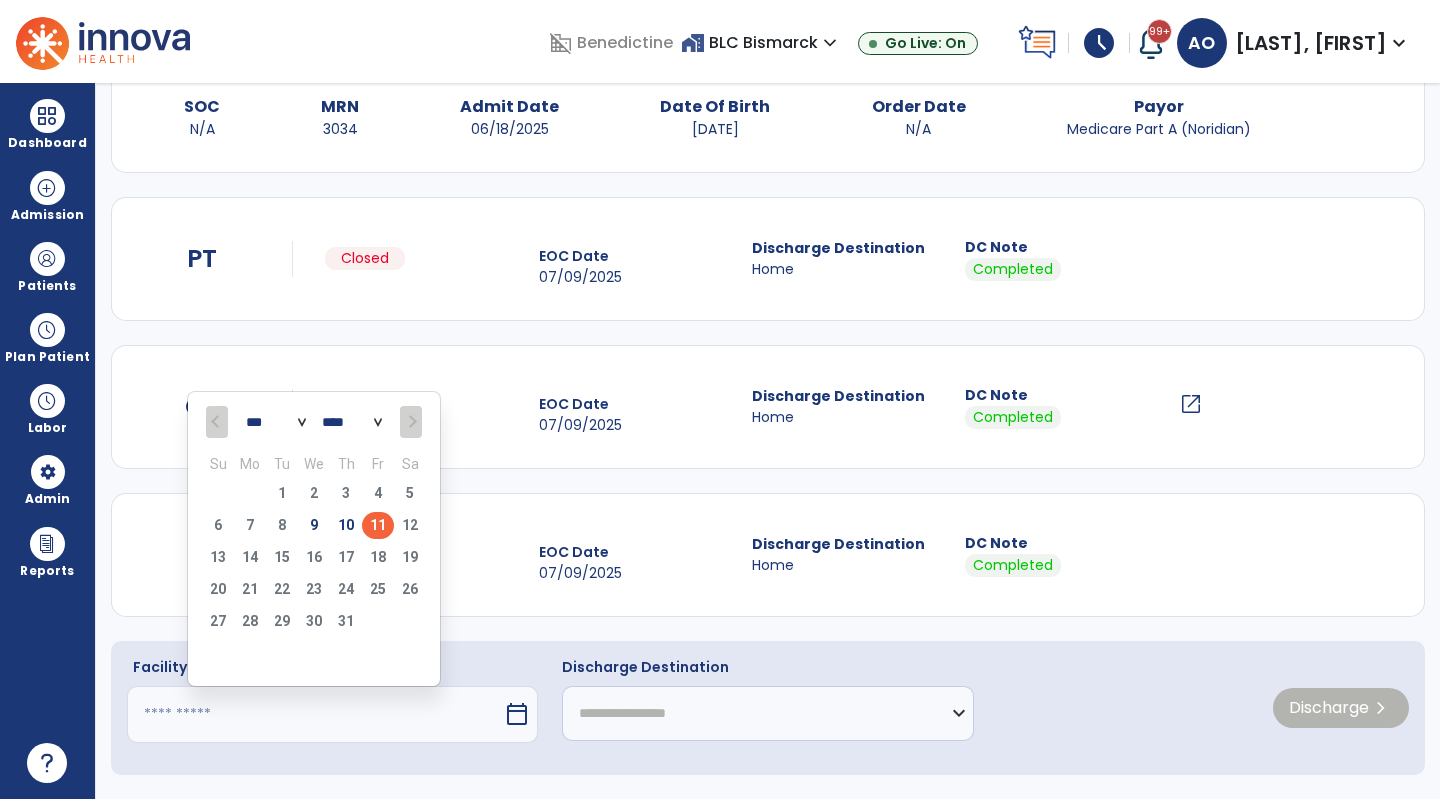 click on "10" at bounding box center (346, 525) 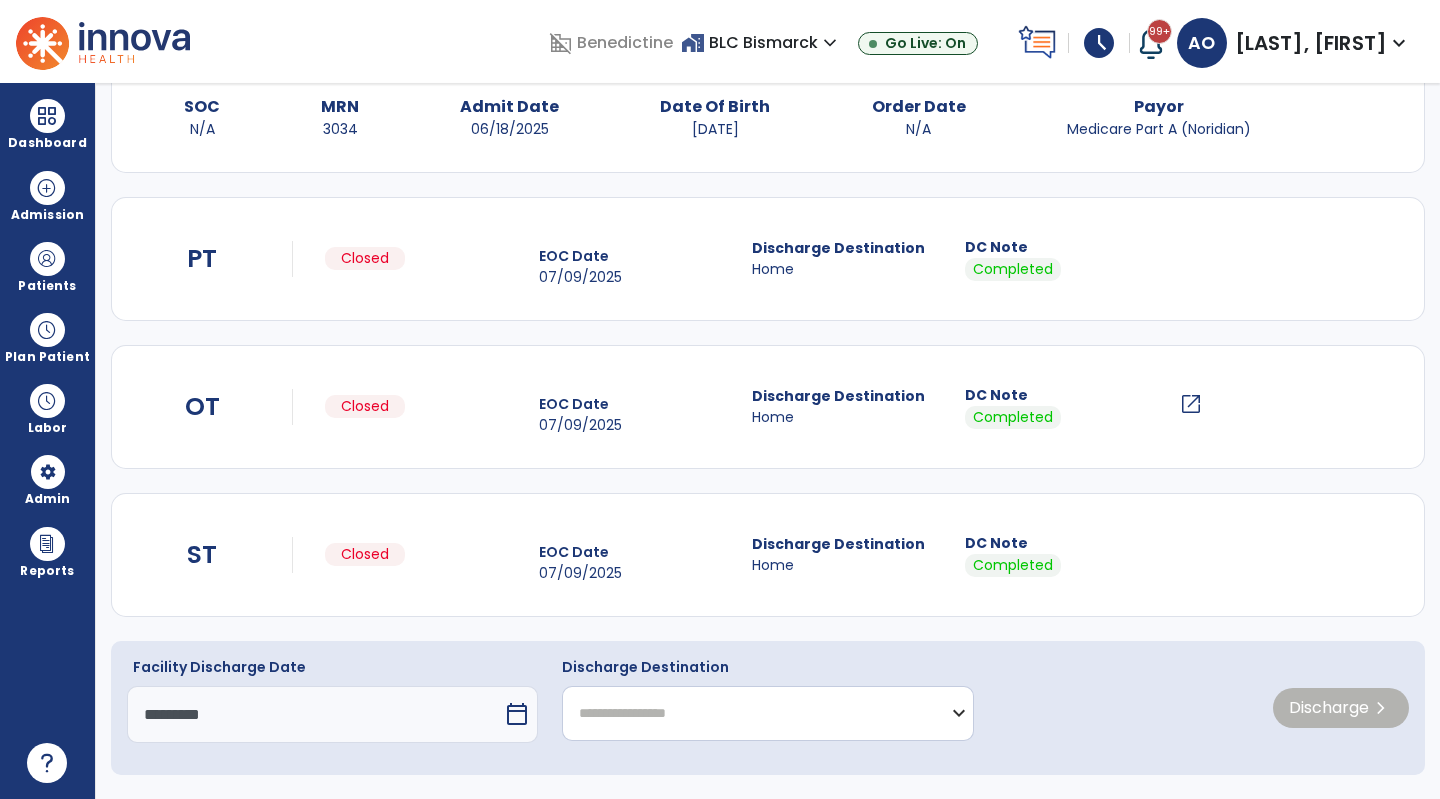 click on "**********" 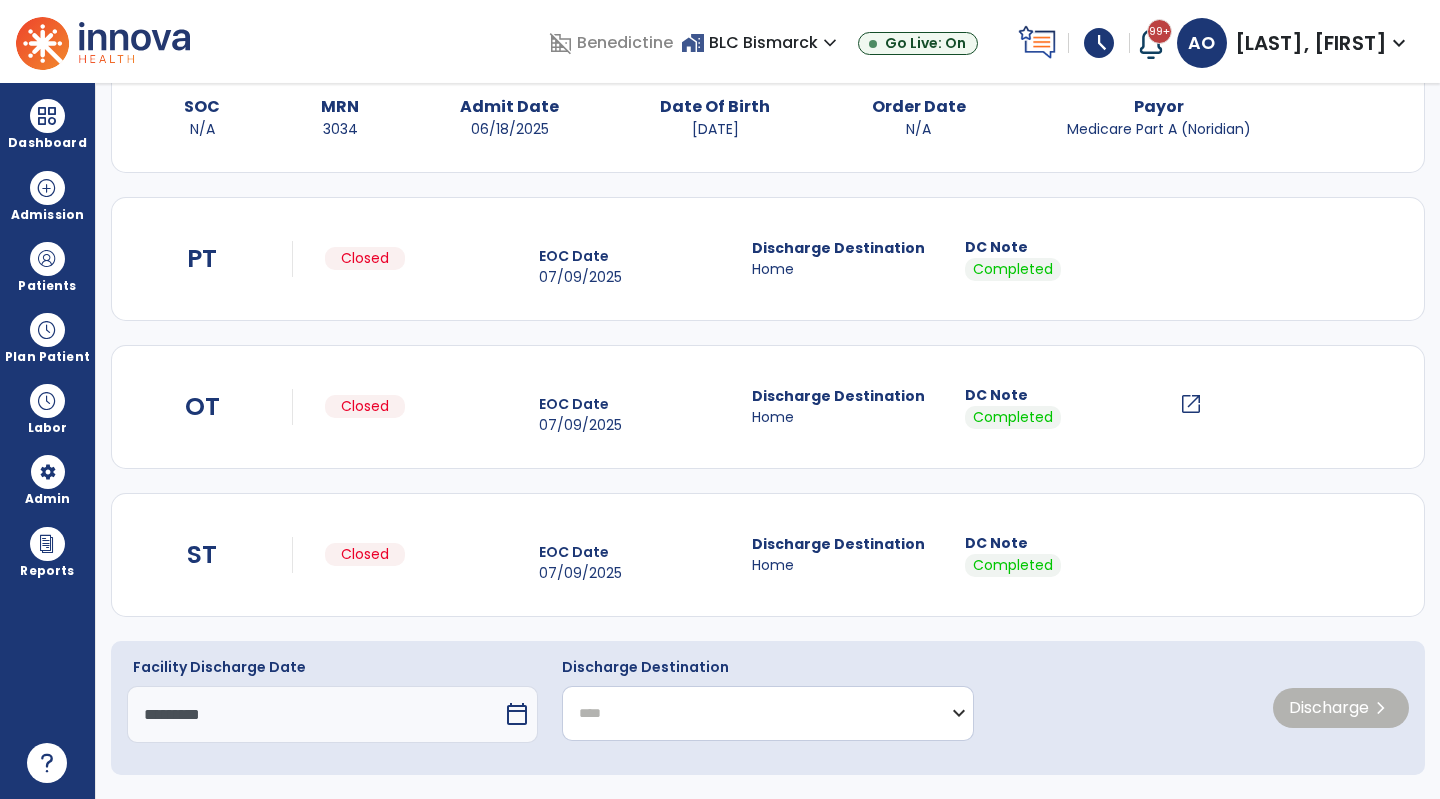 click on "**********" 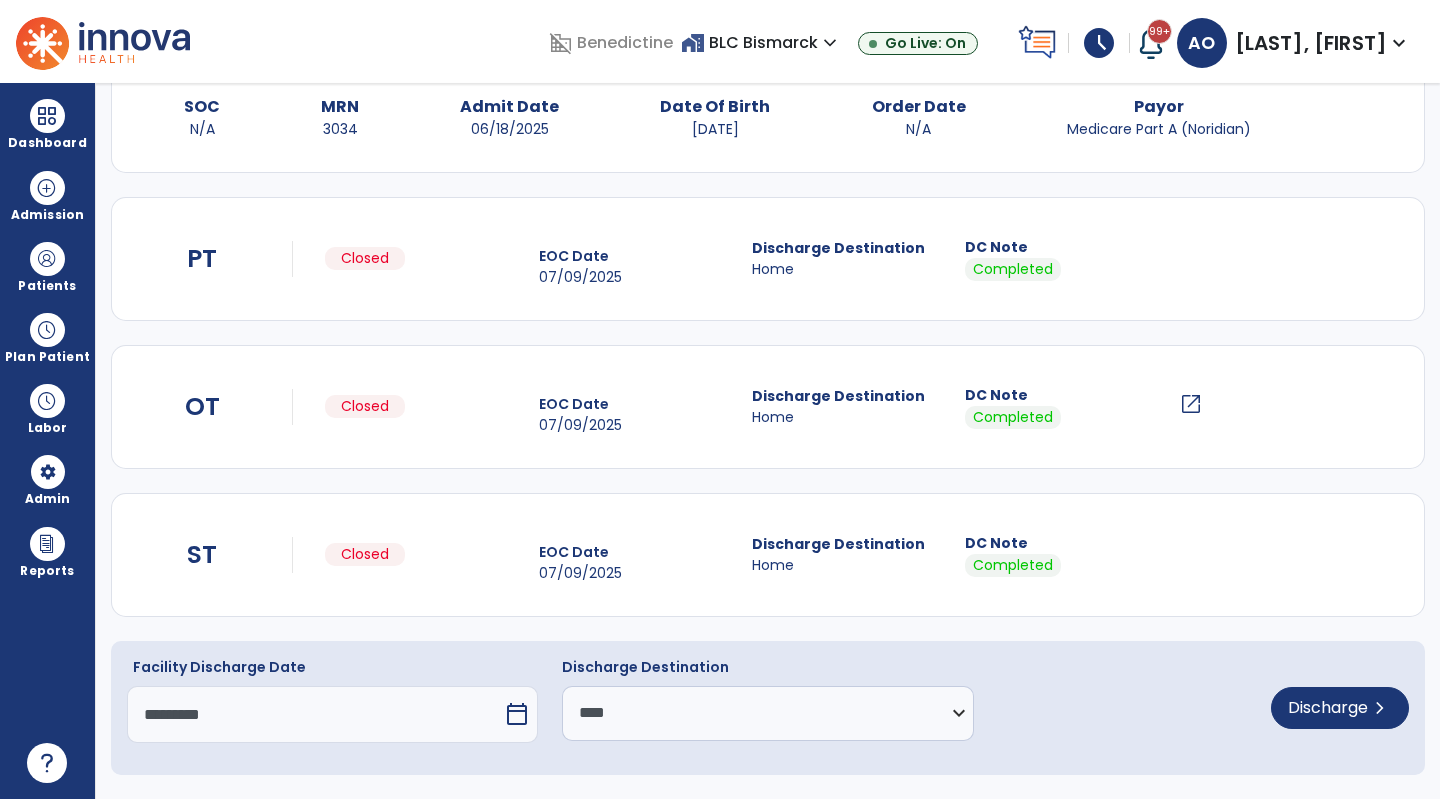 click on "Discharge" 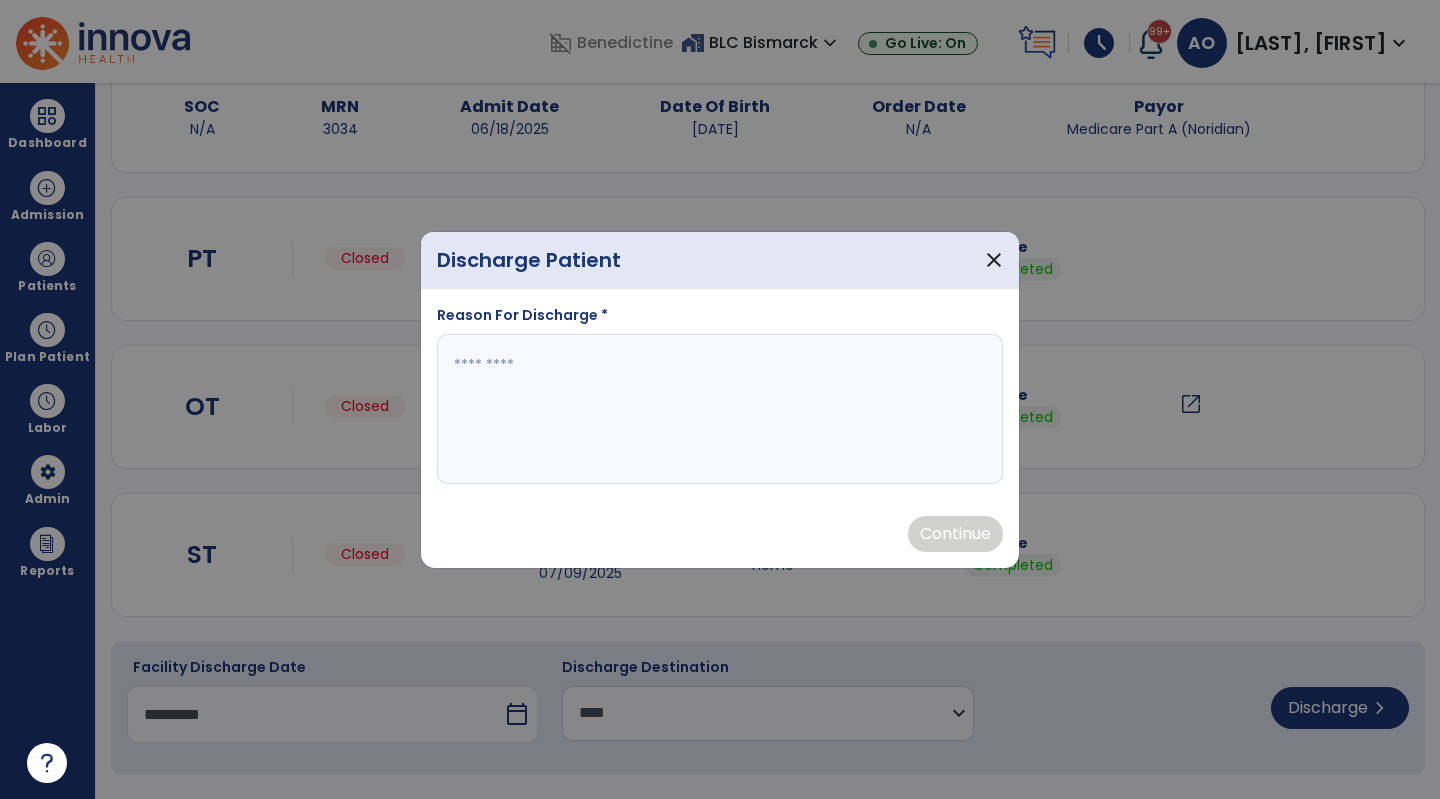 click at bounding box center [720, 409] 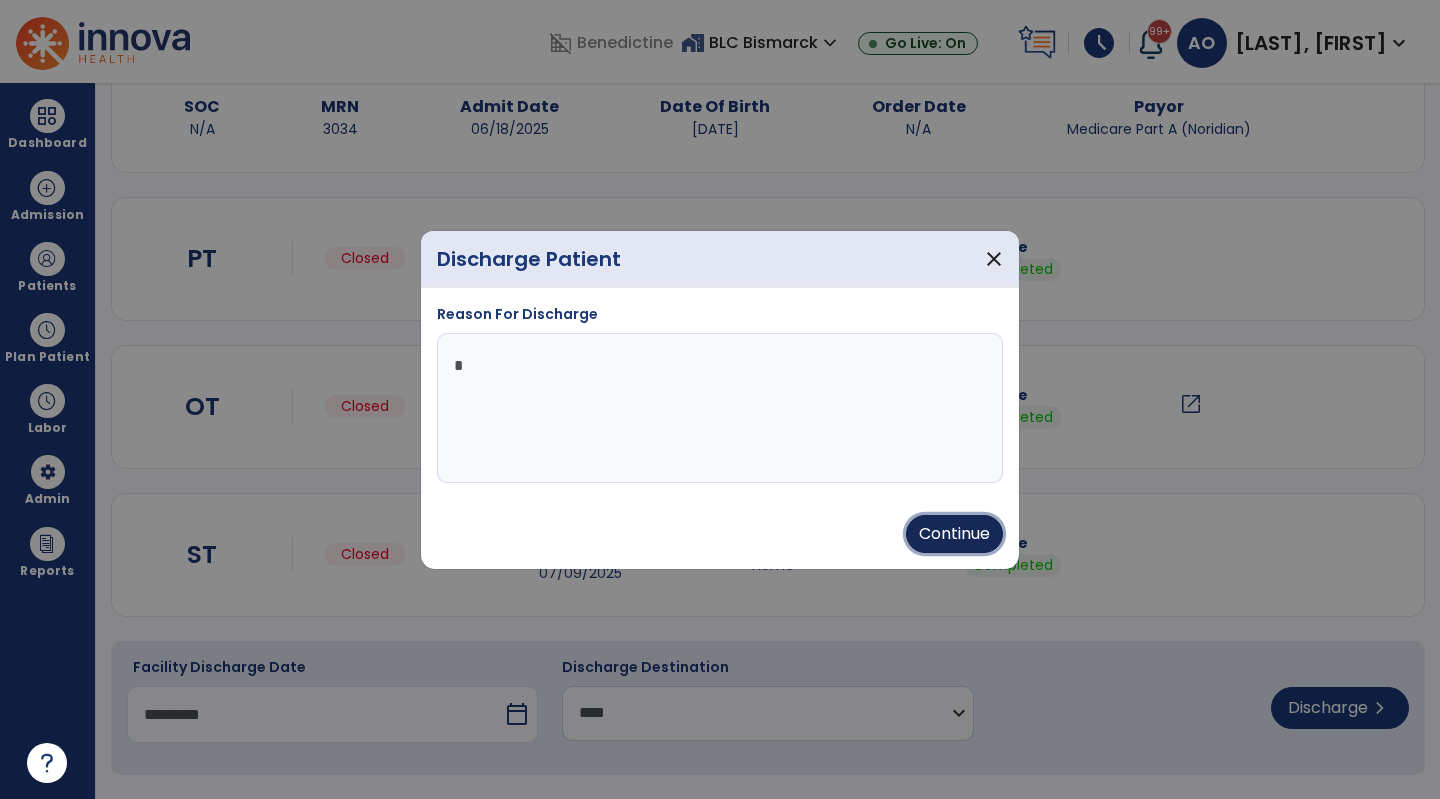 click on "Continue" at bounding box center [954, 534] 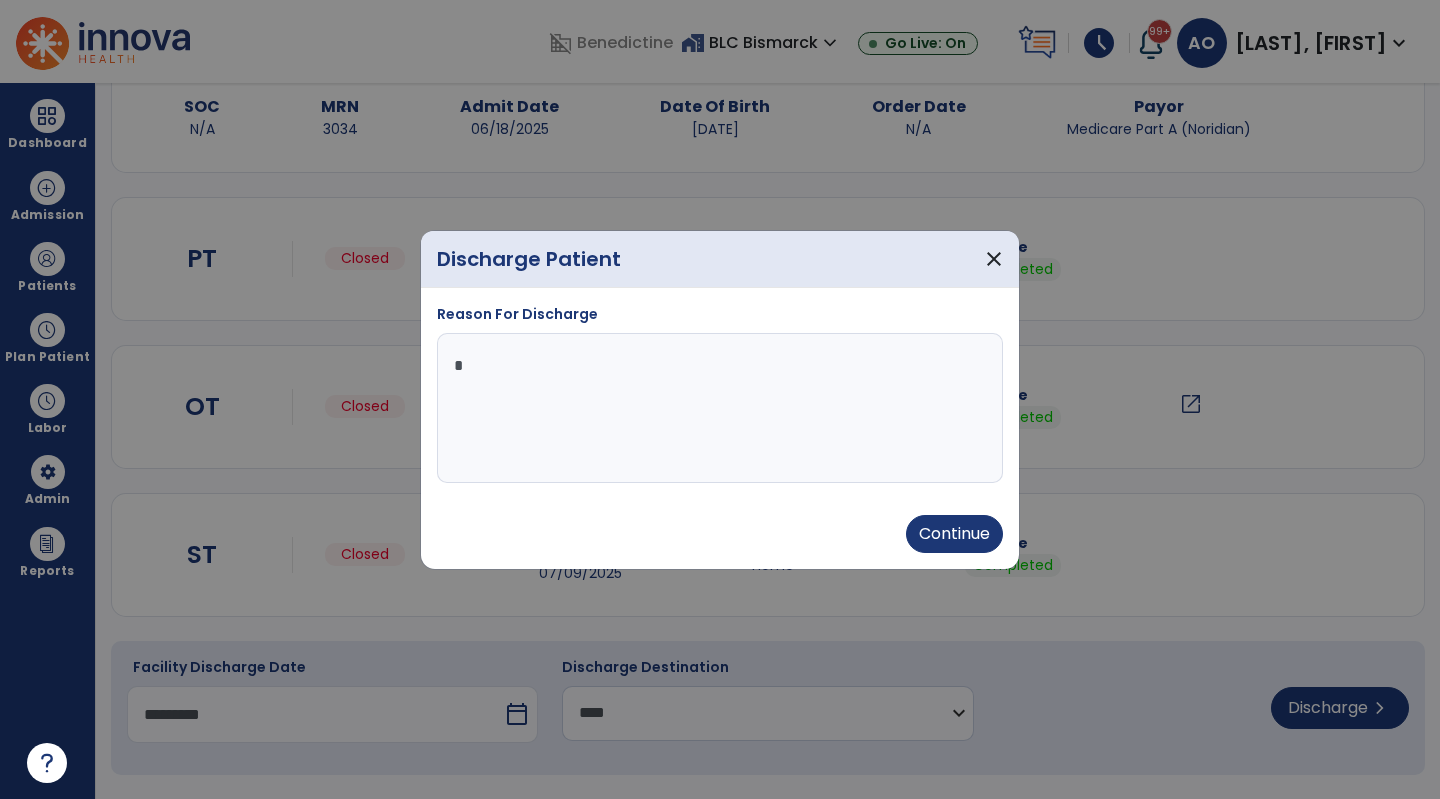 type on "*********" 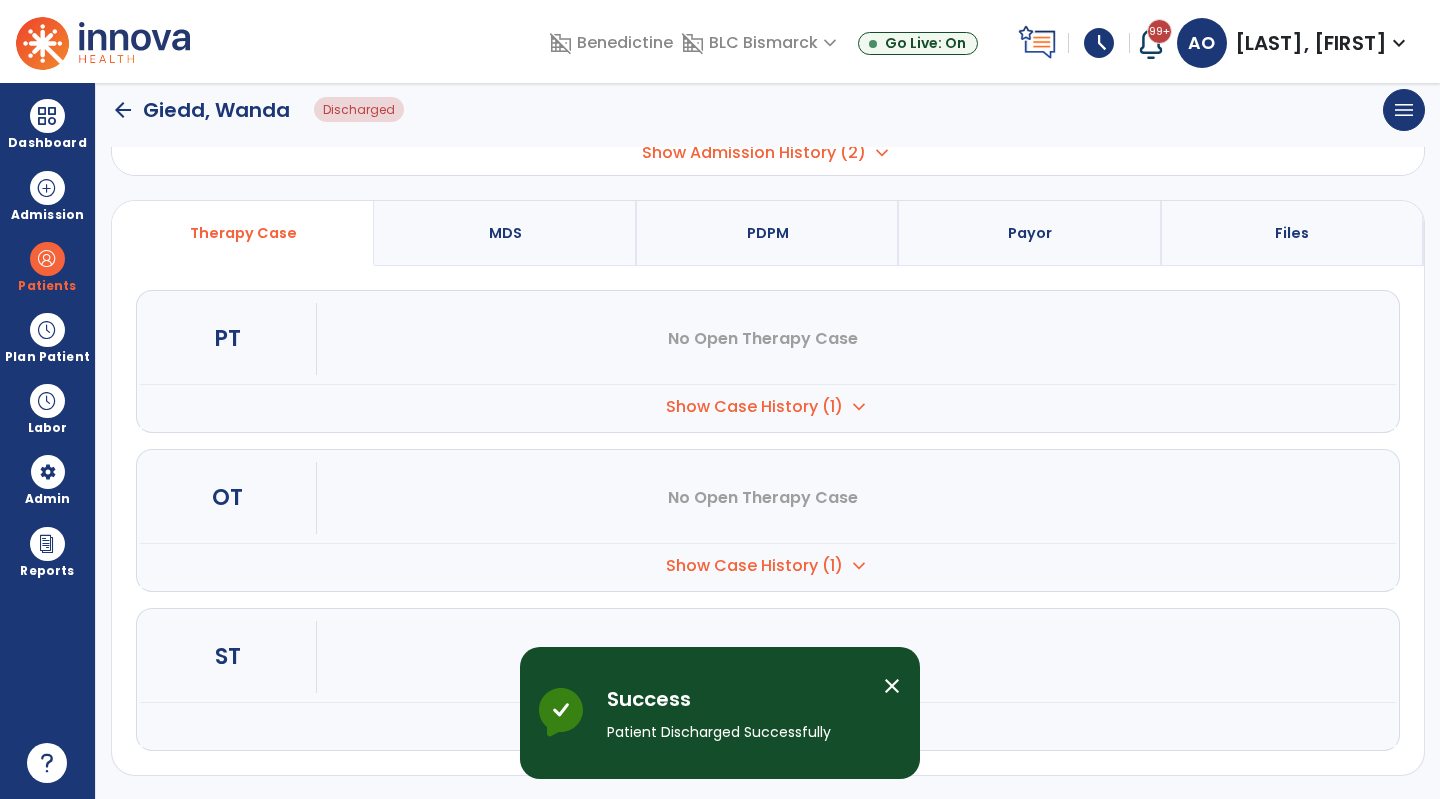 scroll, scrollTop: 0, scrollLeft: 0, axis: both 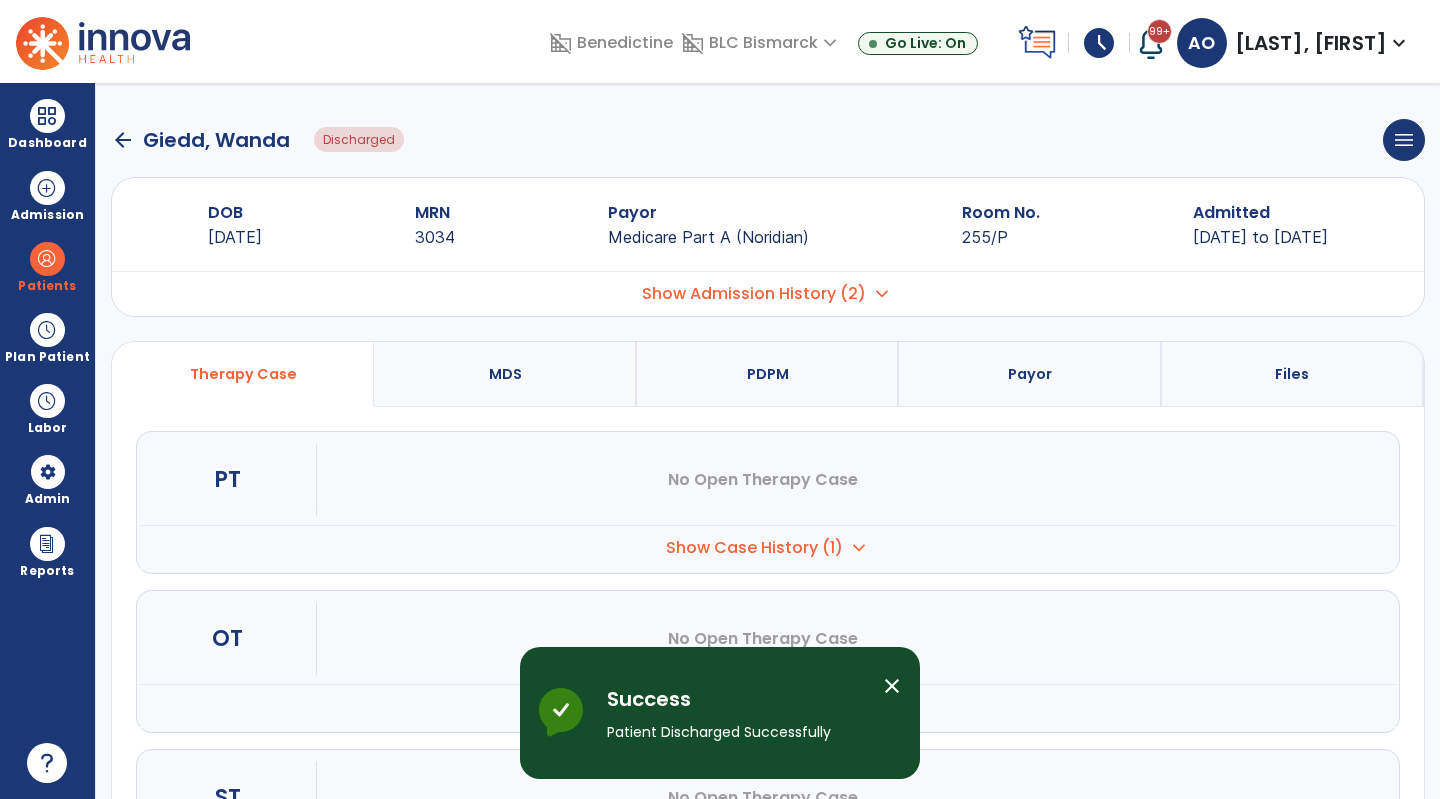 click on "arrow_back" 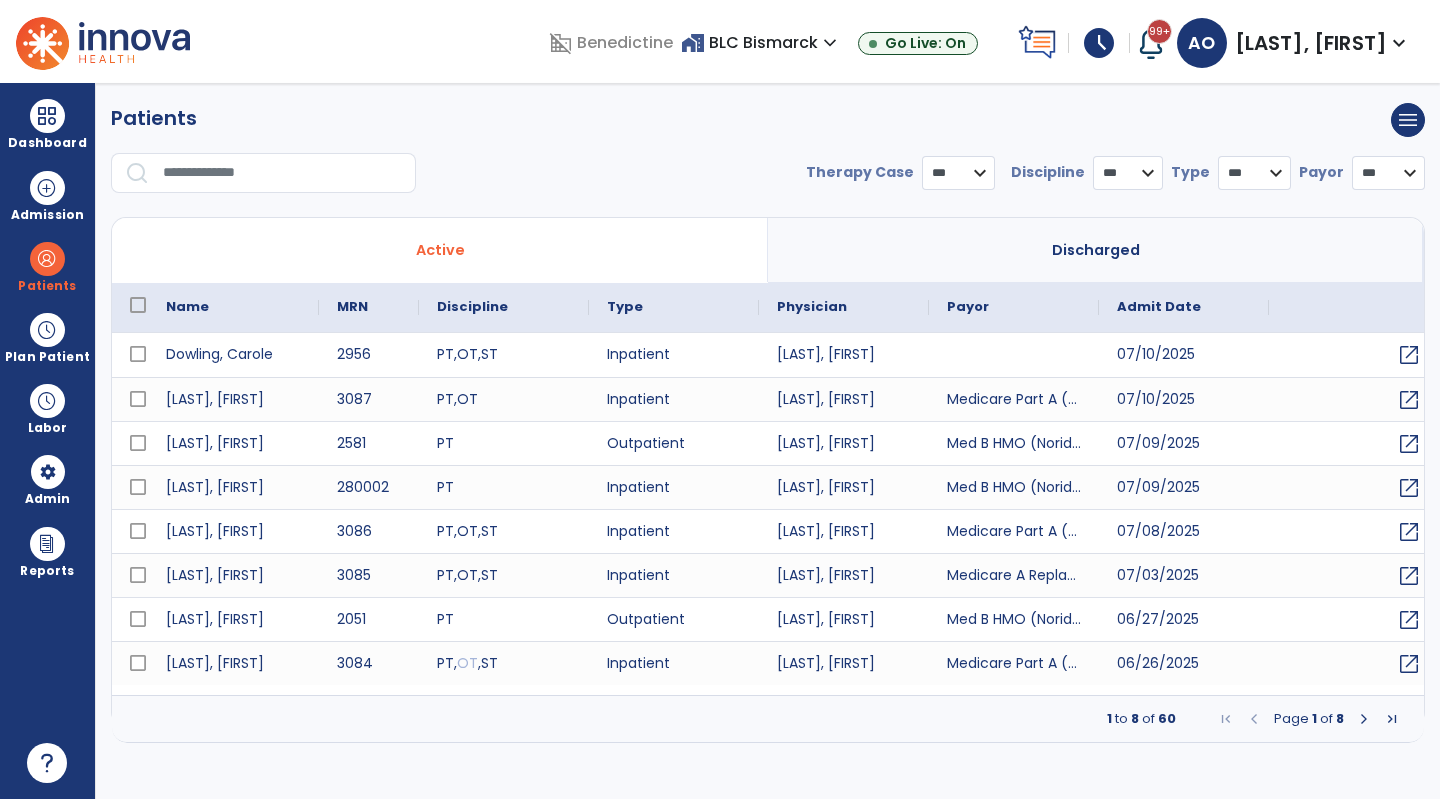 select on "***" 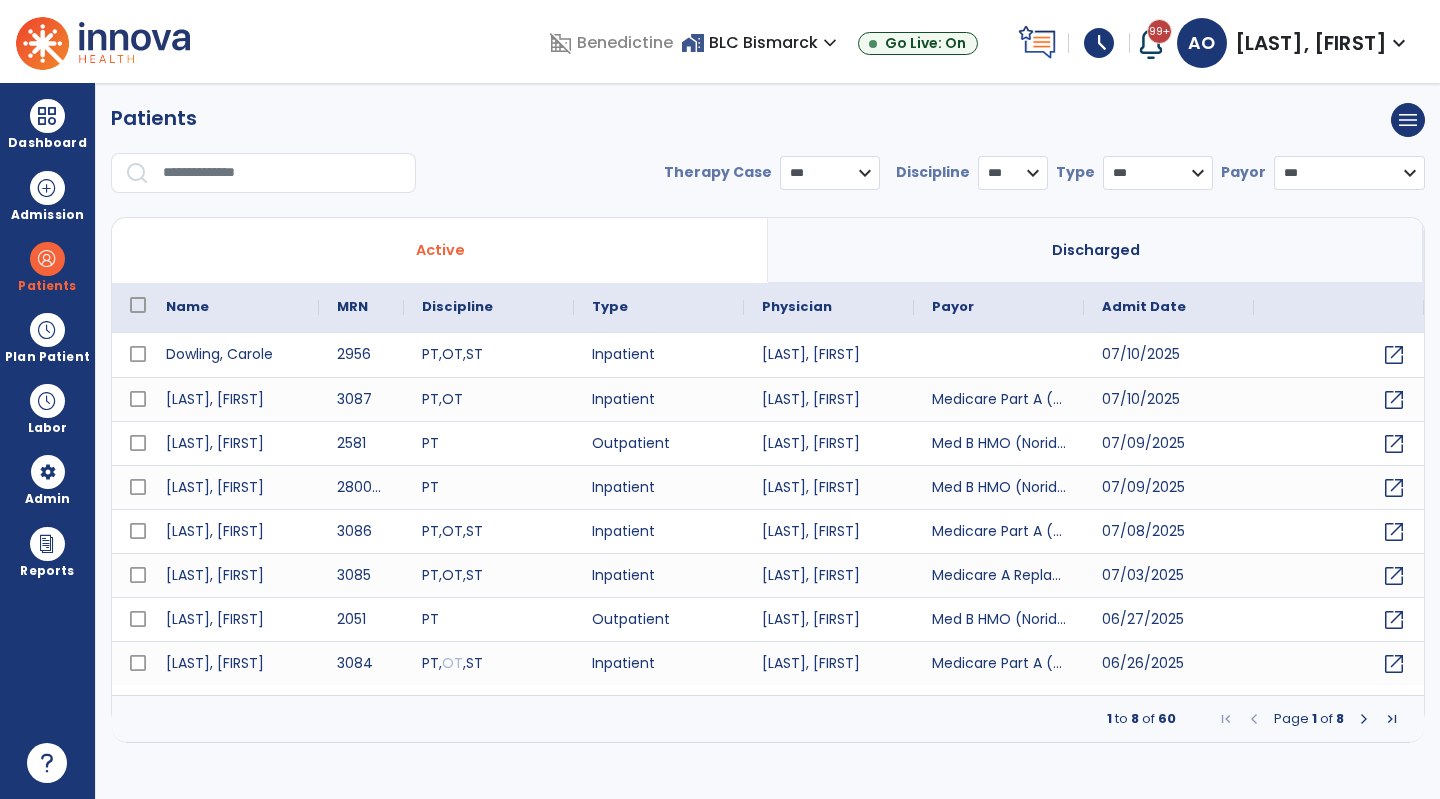 click on "* *** ** ** **" at bounding box center (1013, 173) 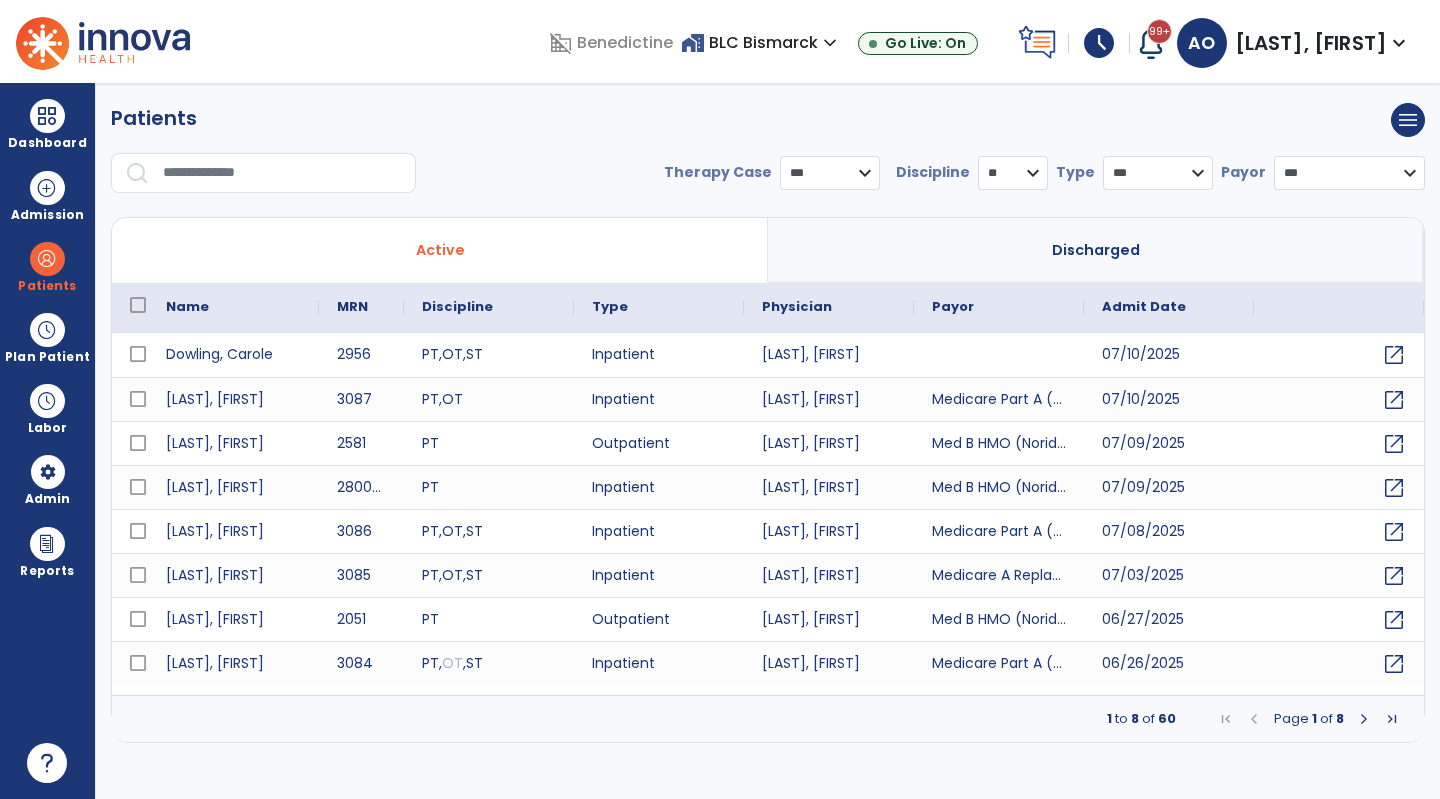 click on "* *** ** ** **" at bounding box center (1013, 173) 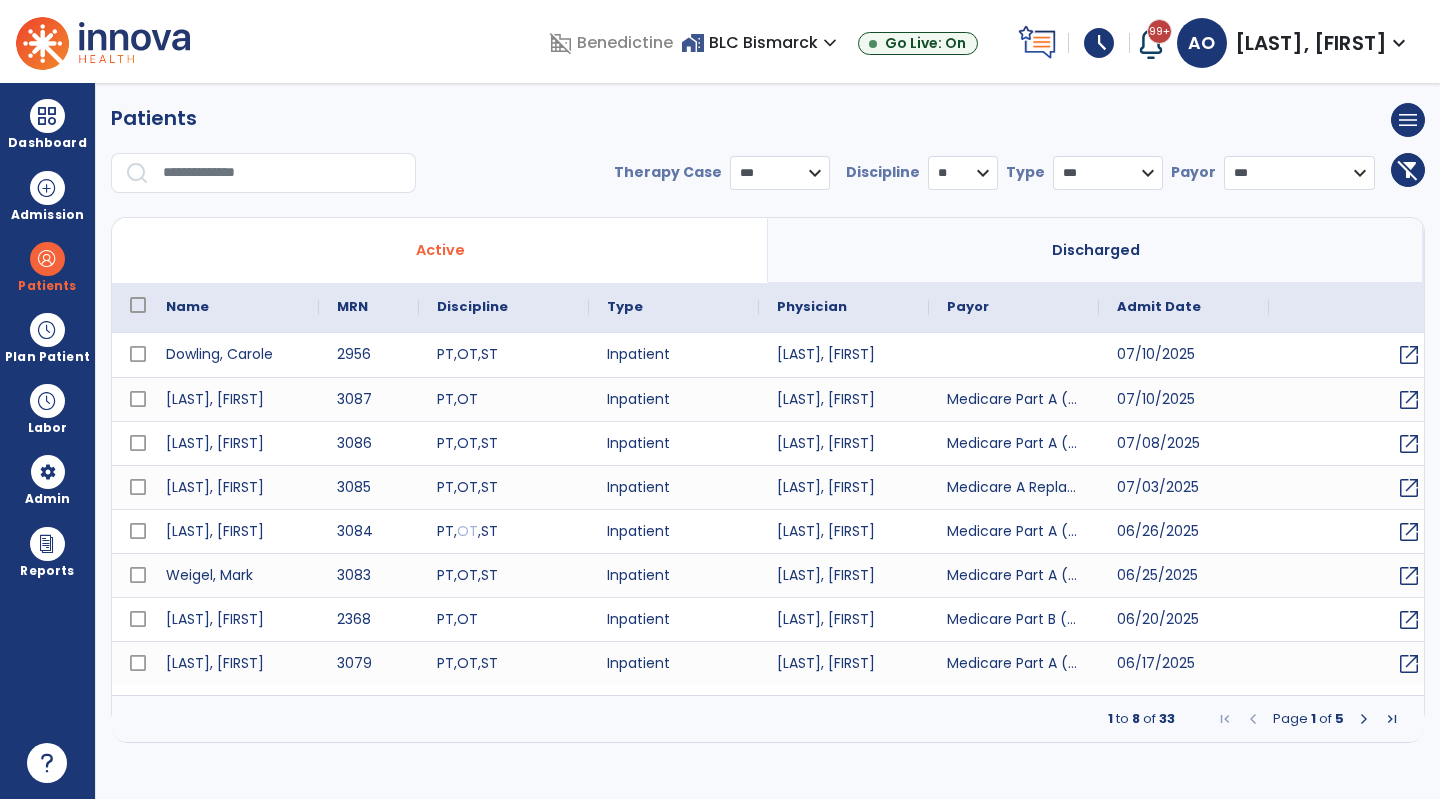 click at bounding box center [1364, 719] 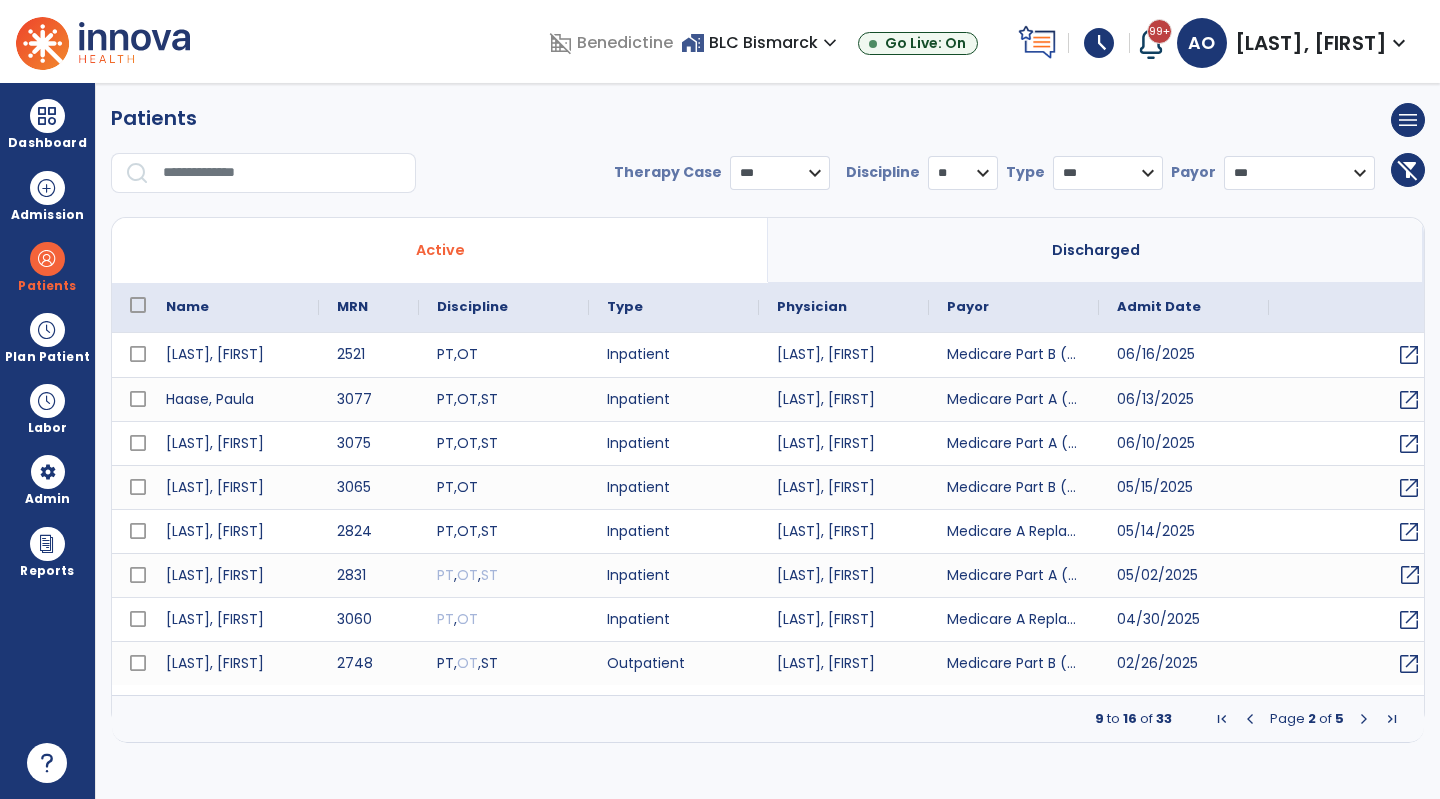 click on "open_in_new" at bounding box center (1410, 575) 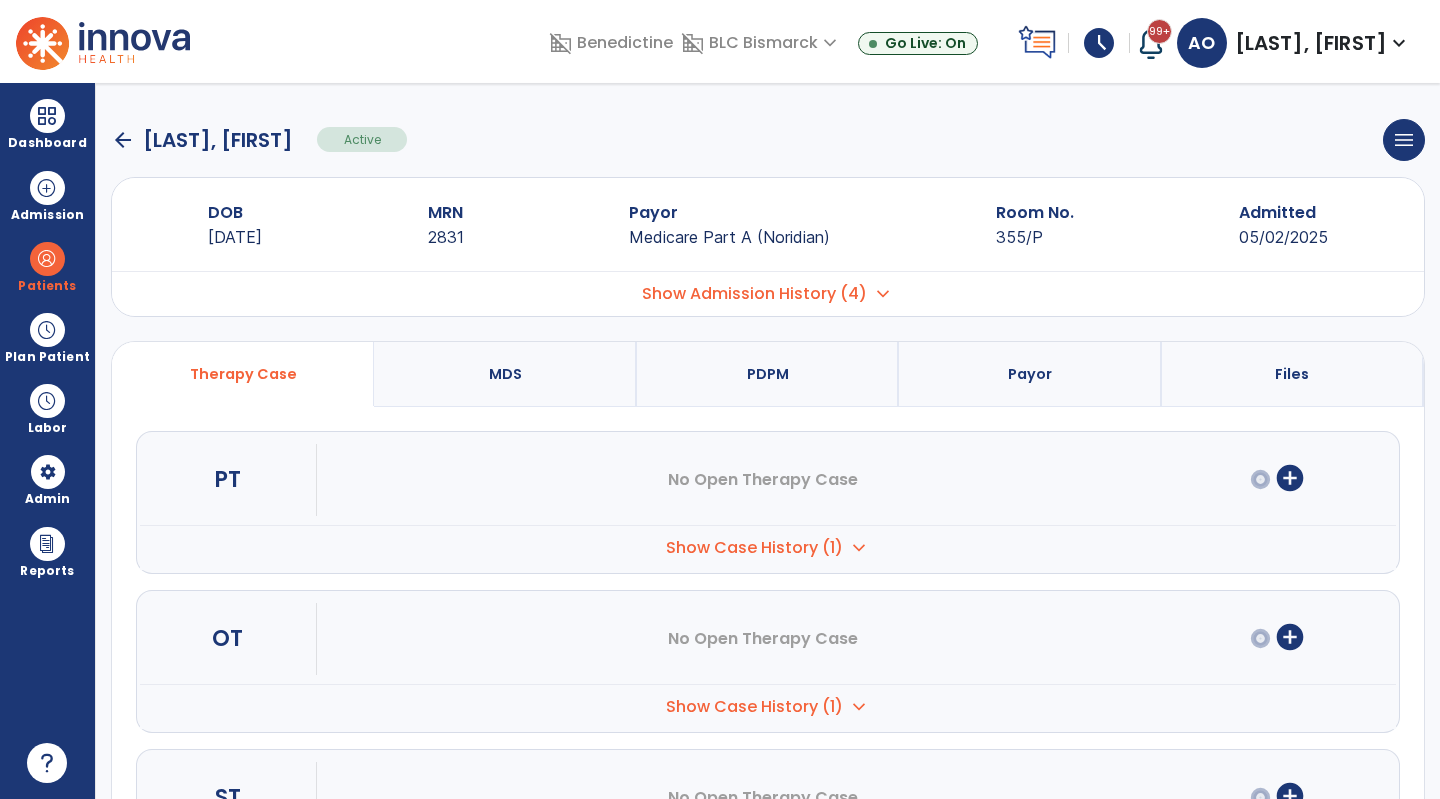 scroll, scrollTop: 141, scrollLeft: 0, axis: vertical 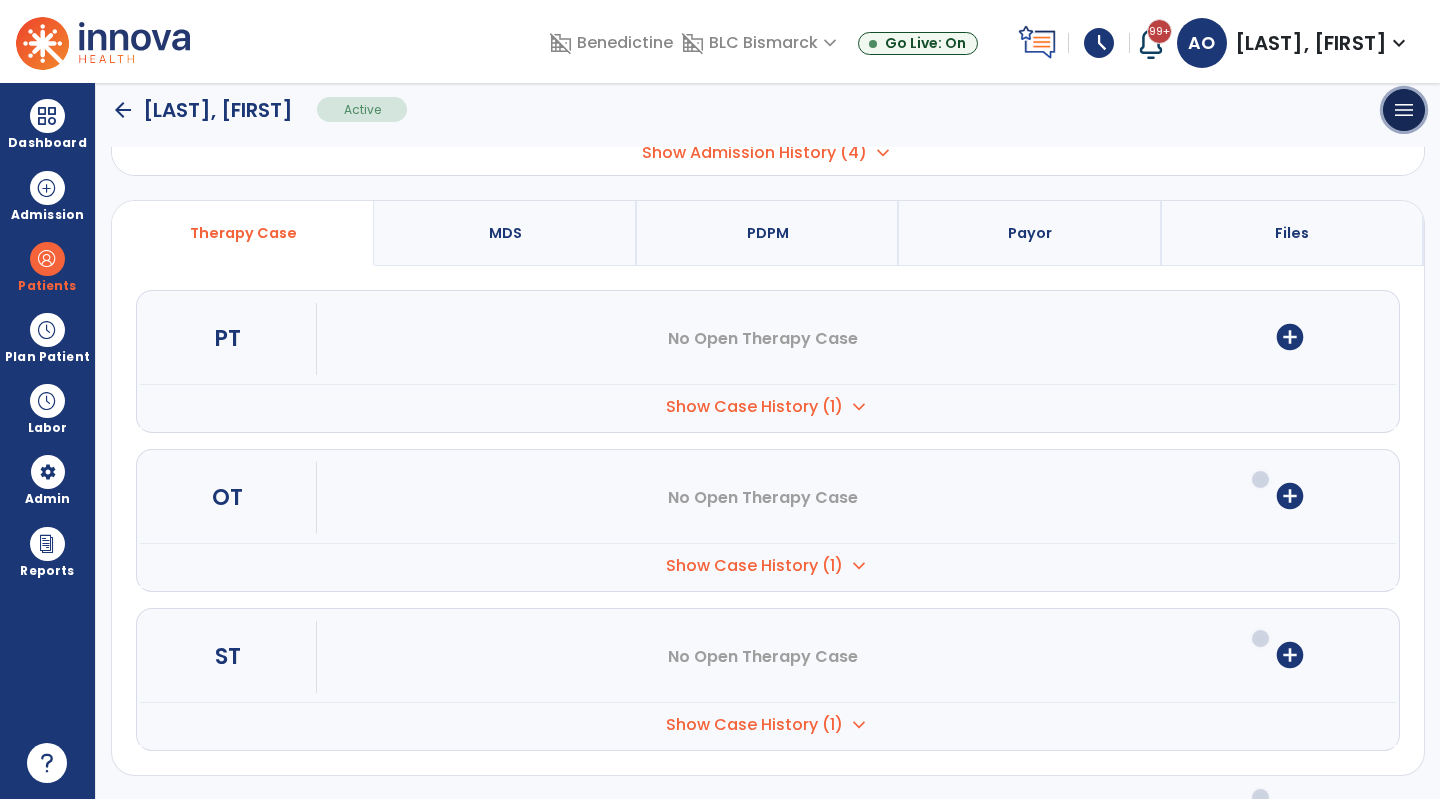 click on "menu" at bounding box center [1404, 110] 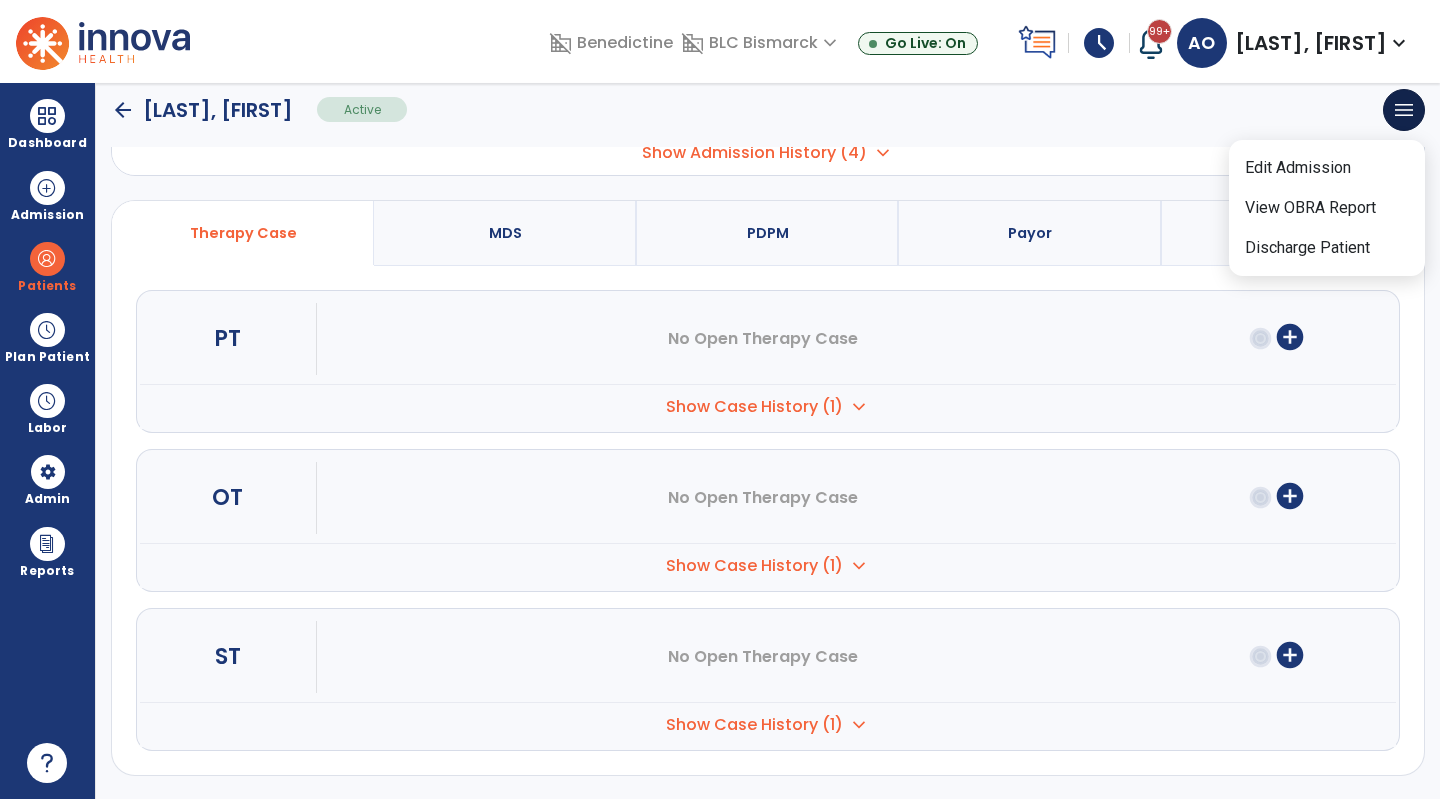 click on "Discharge Patient" 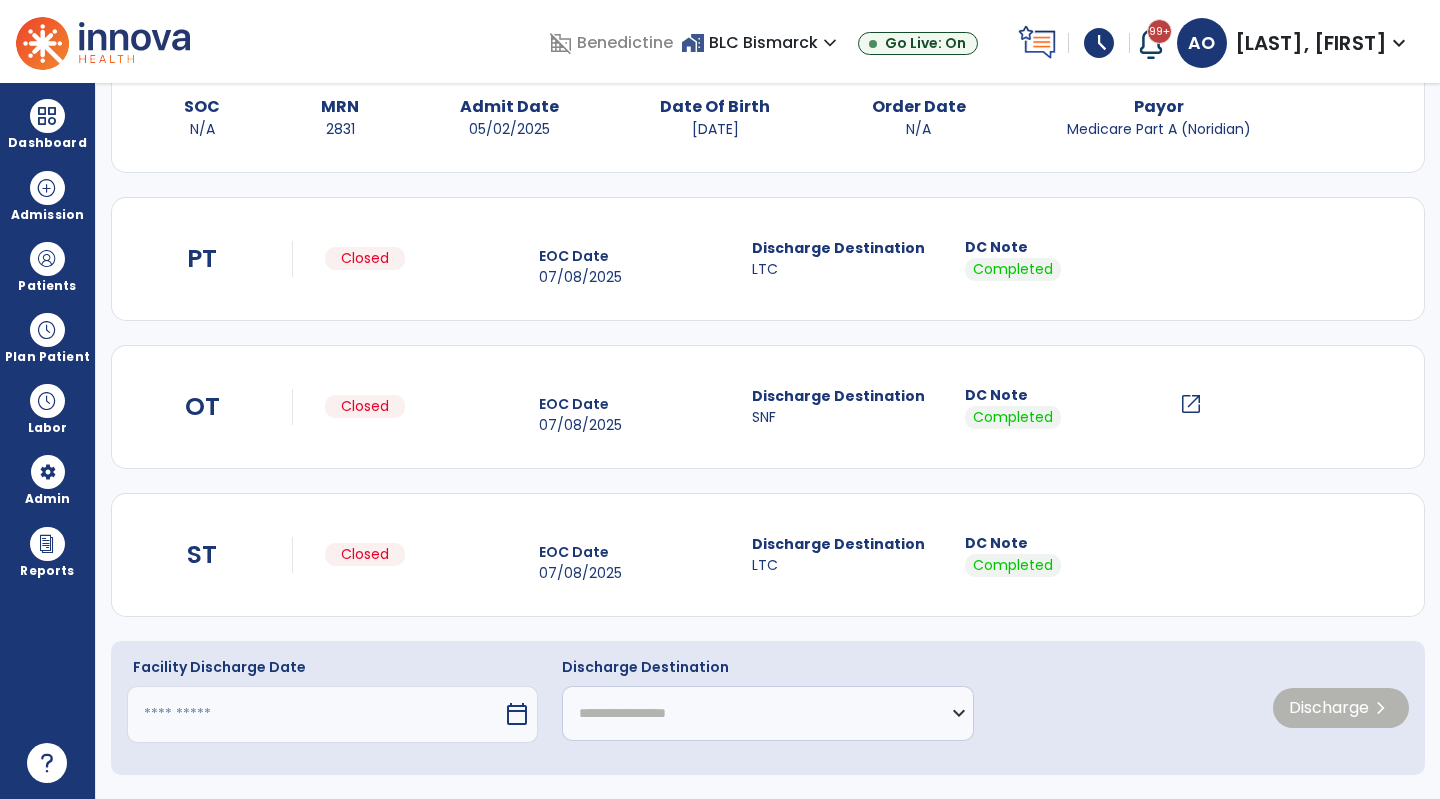 scroll, scrollTop: 141, scrollLeft: 0, axis: vertical 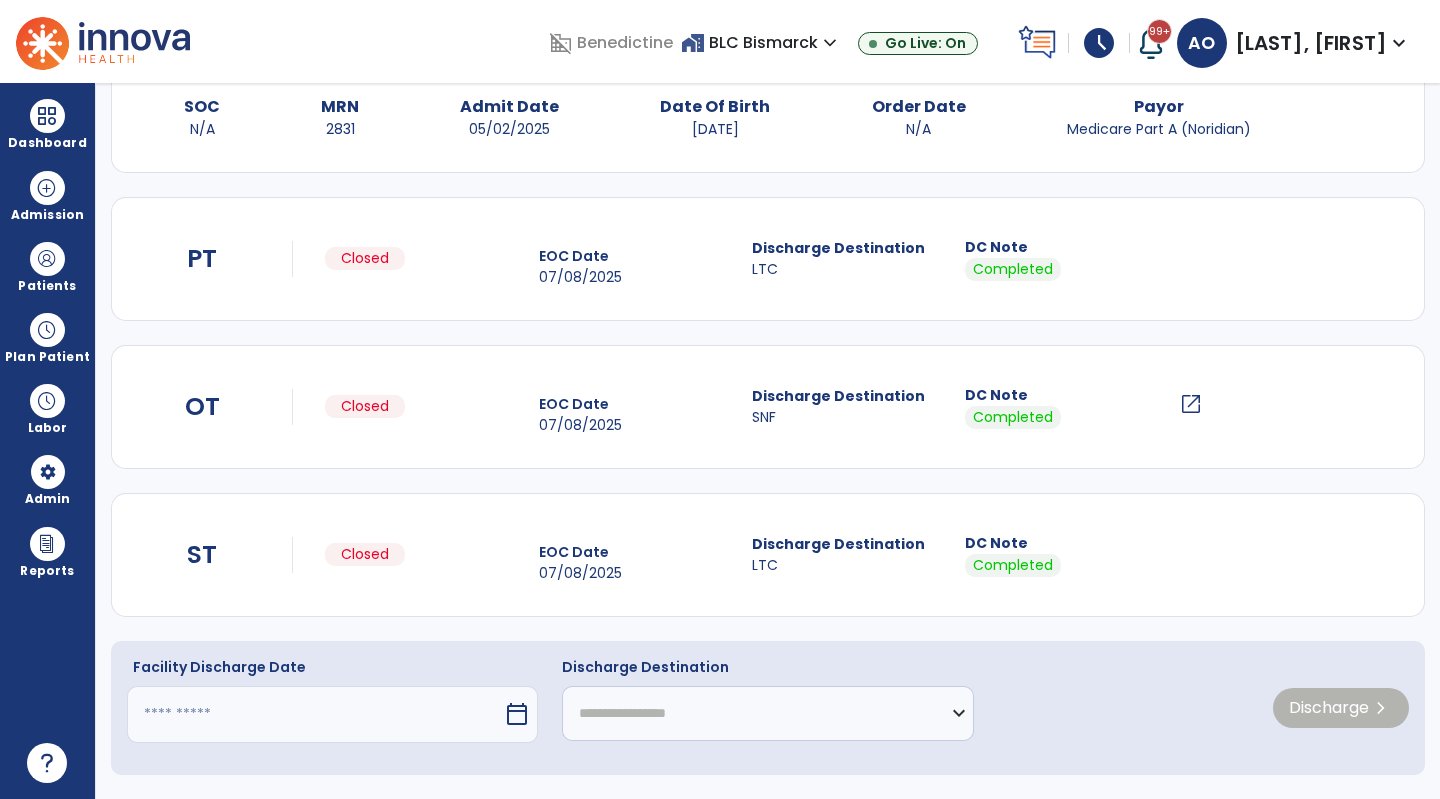 click at bounding box center (315, 714) 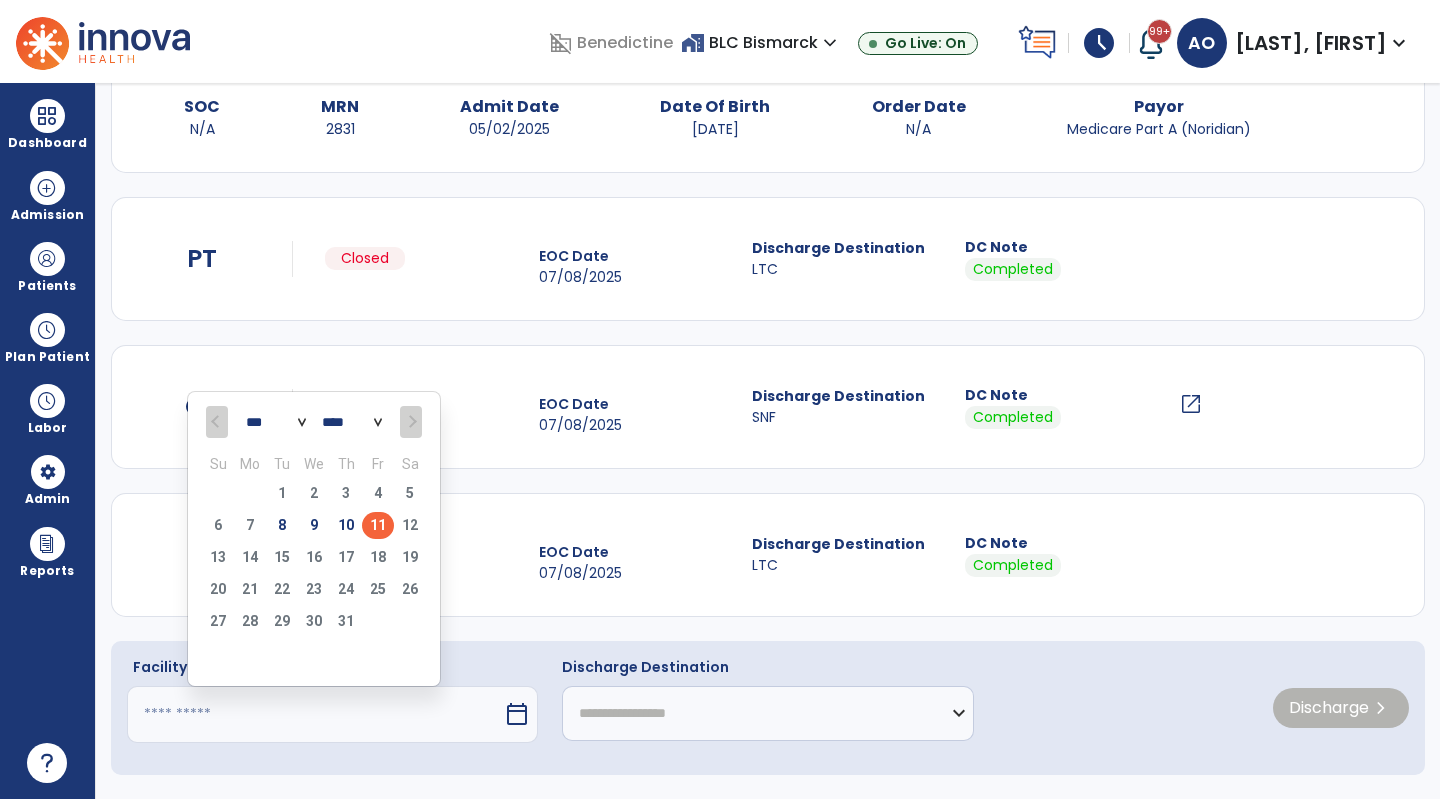click on "8" at bounding box center [282, 525] 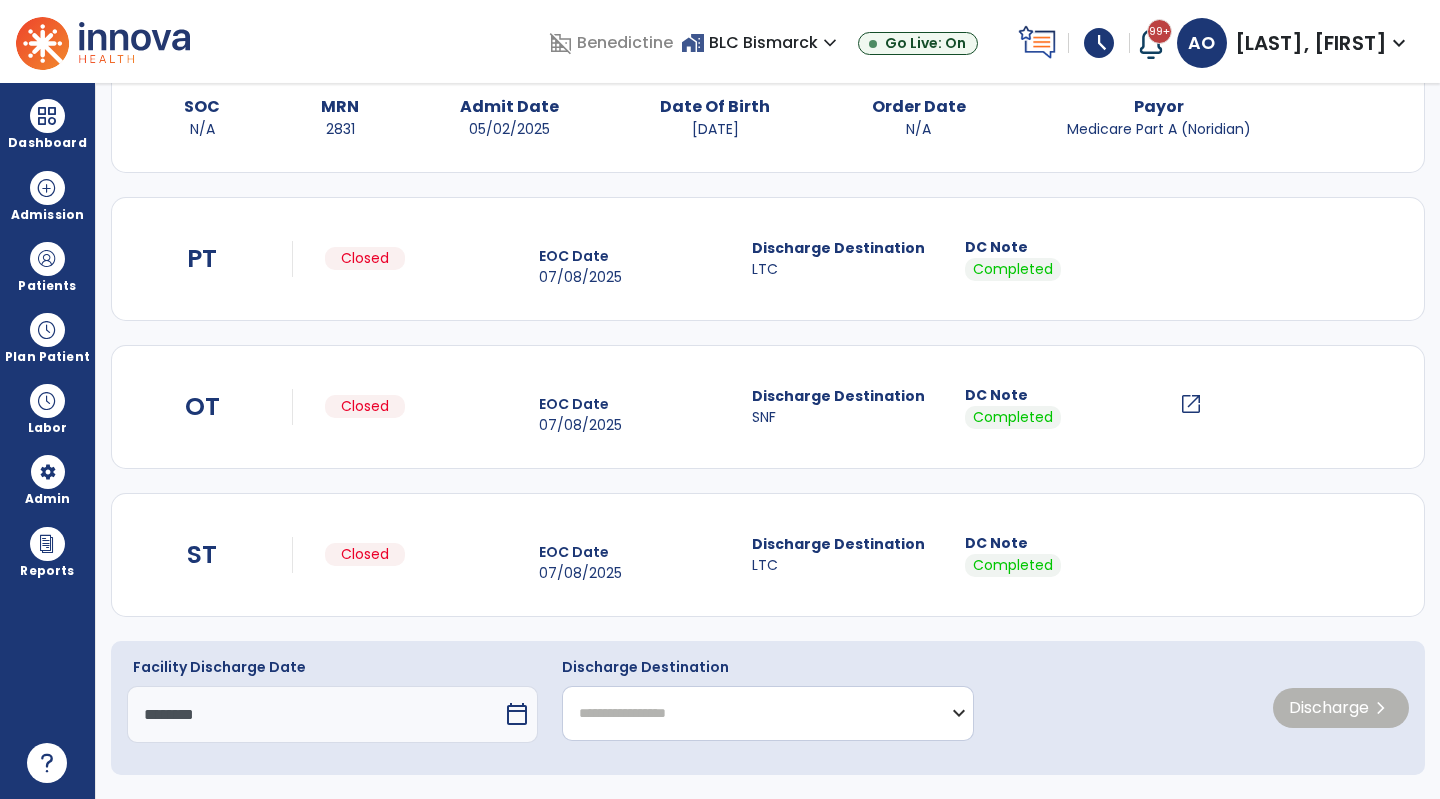 click on "**********" 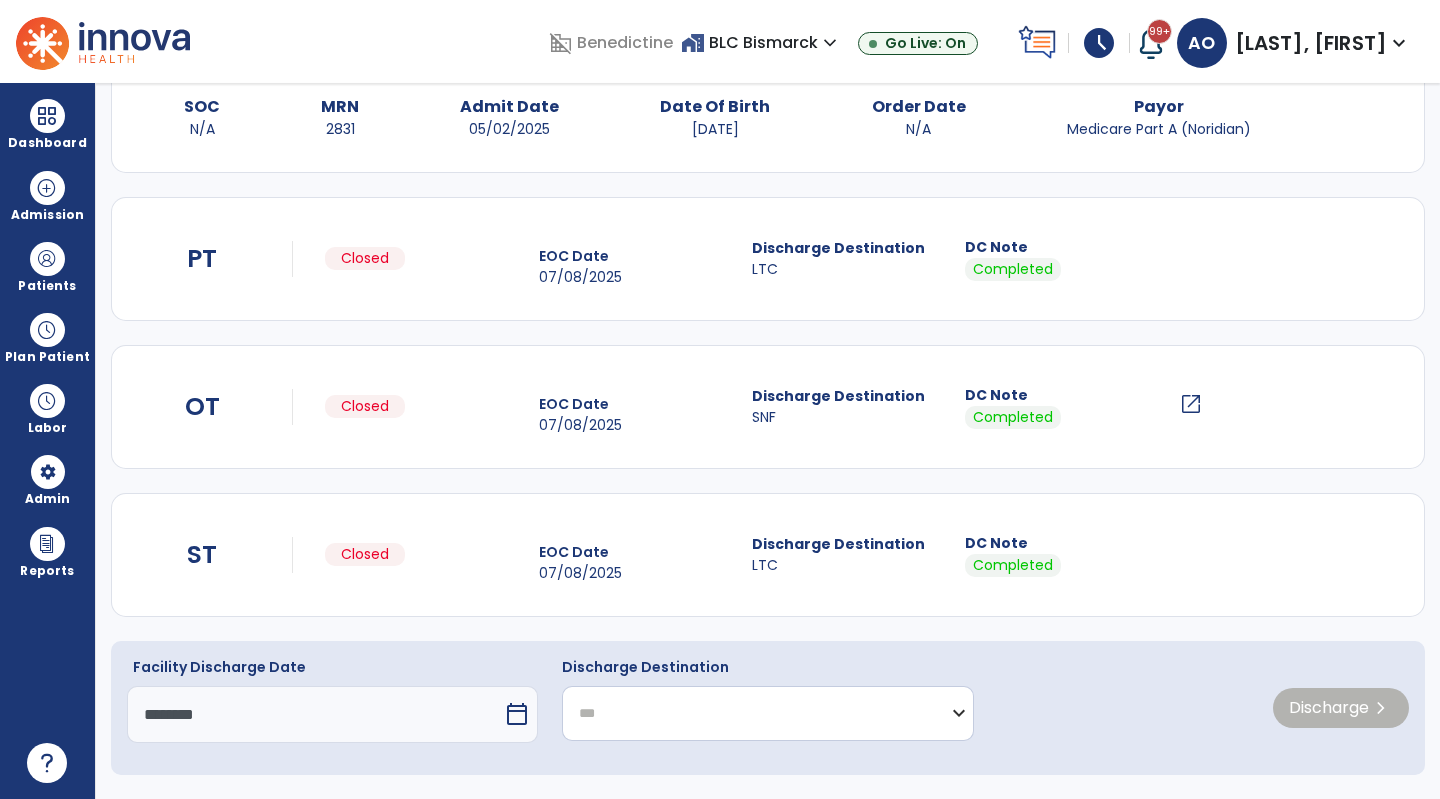 click on "**********" 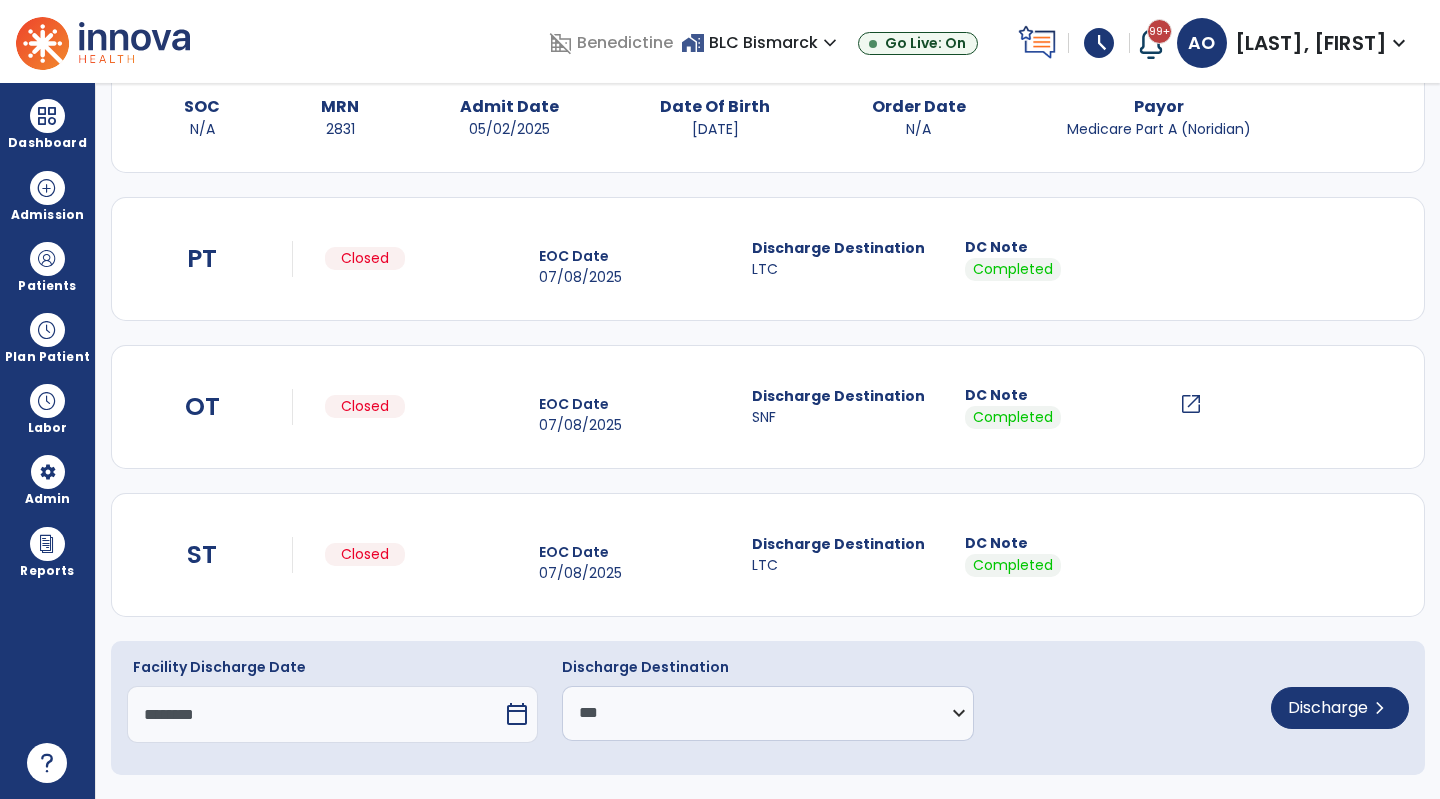 click on "Discharge" 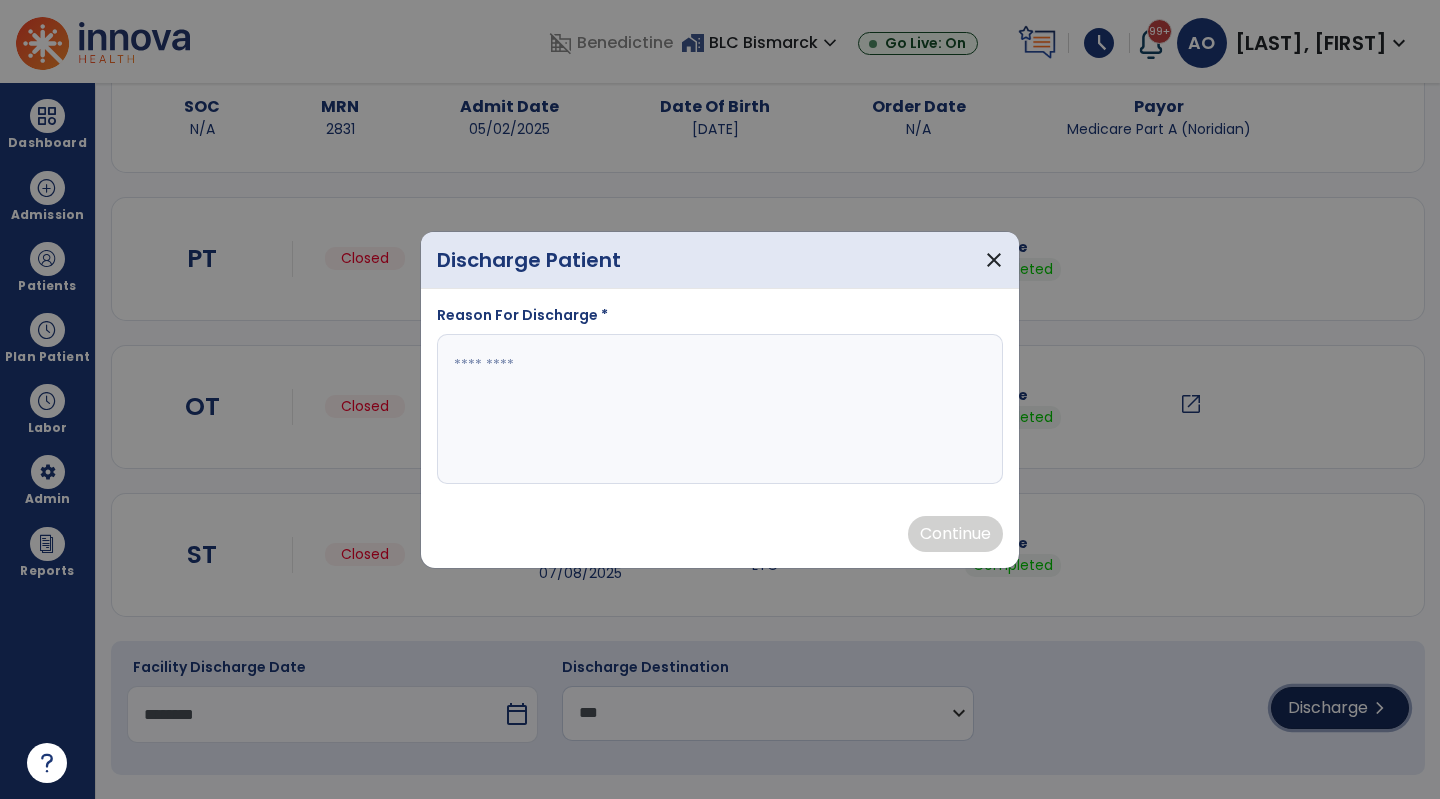 type 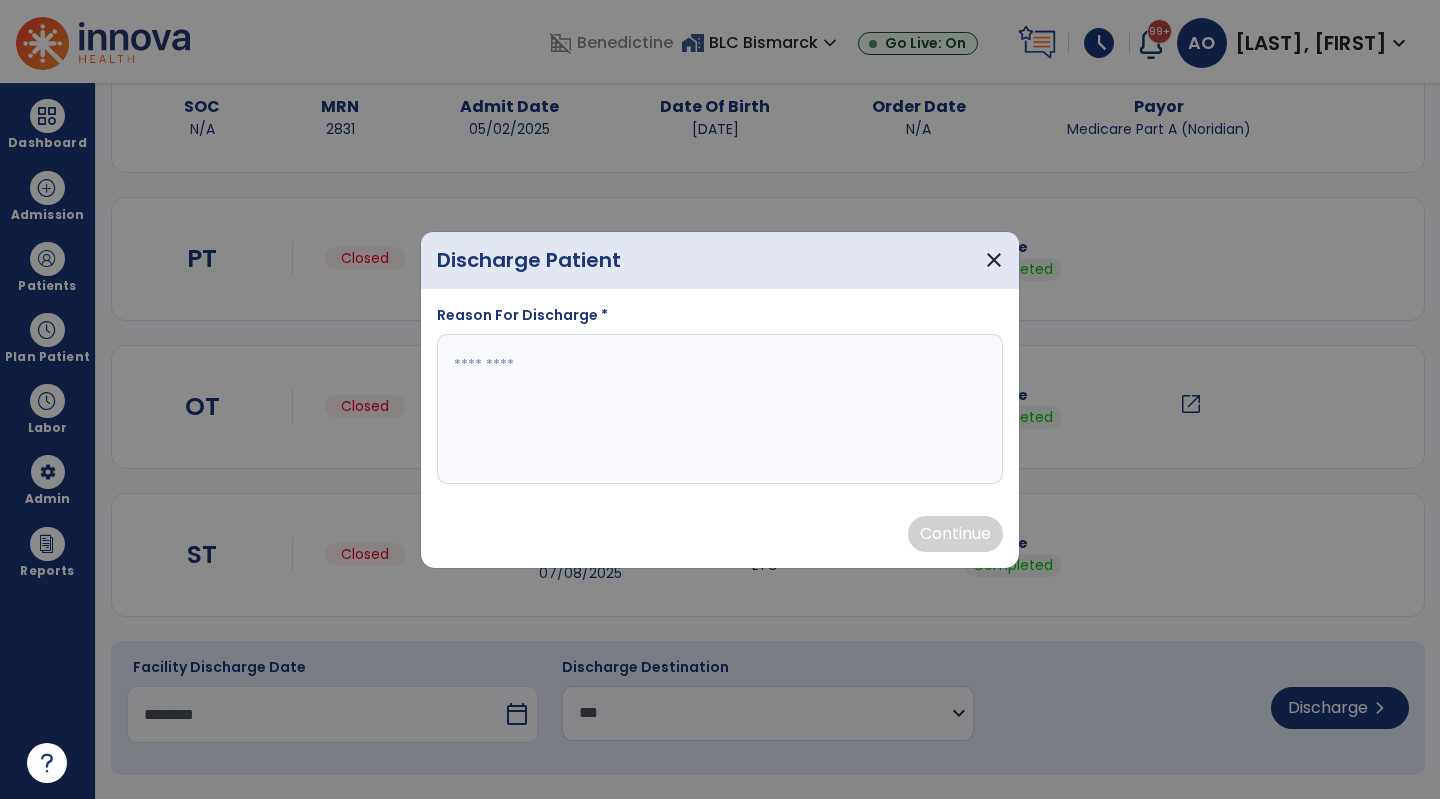 click at bounding box center (720, 409) 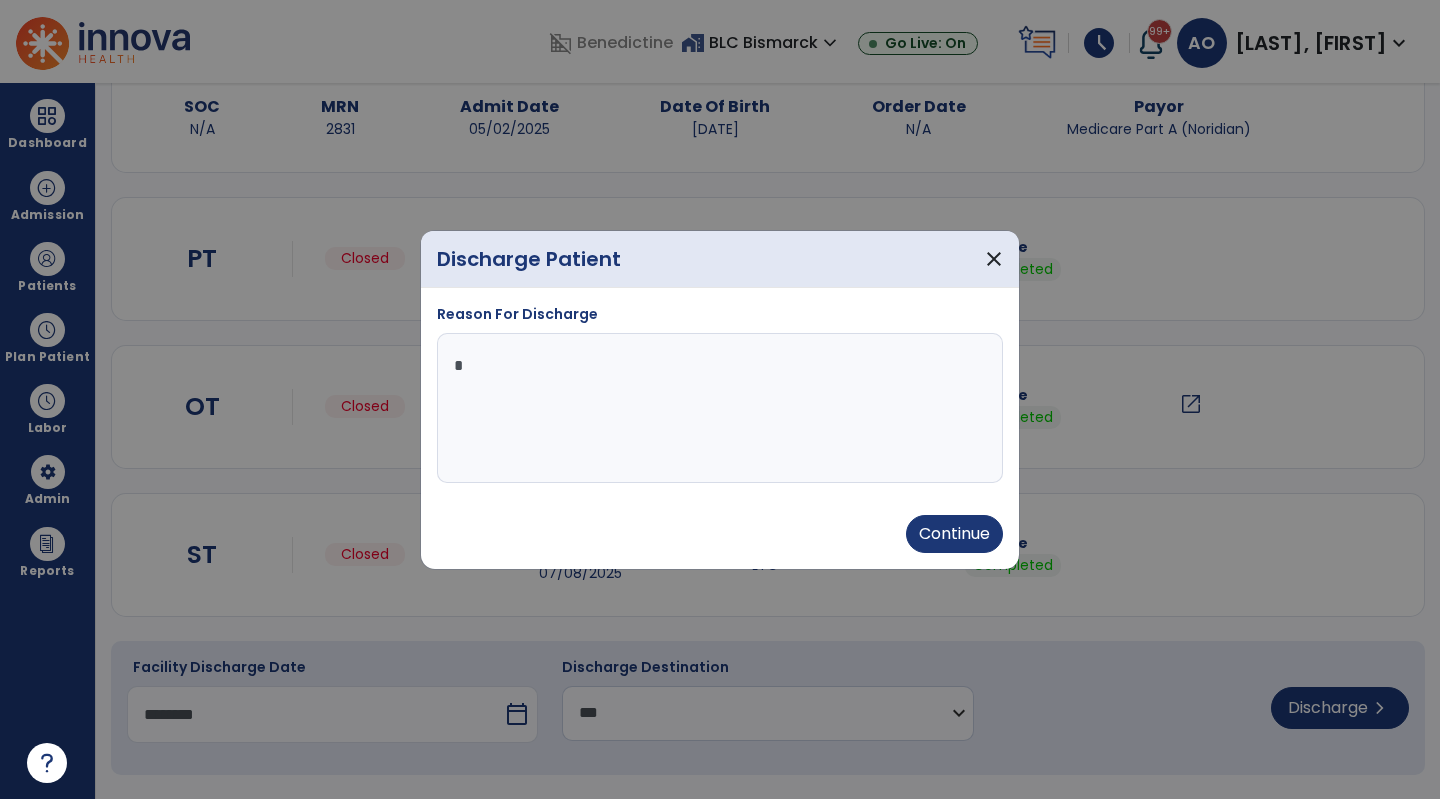 click on "Continue" at bounding box center [954, 534] 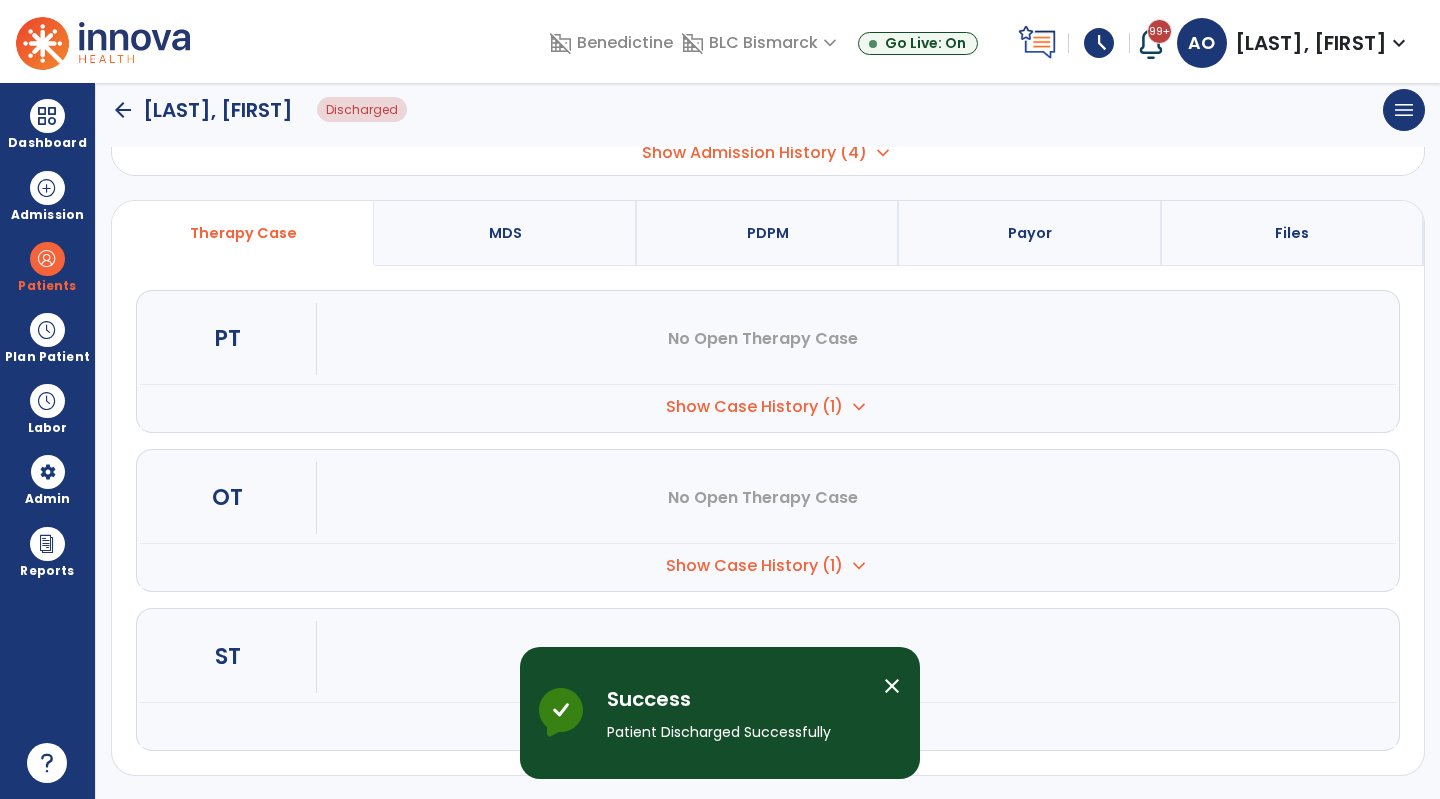 scroll, scrollTop: 0, scrollLeft: 0, axis: both 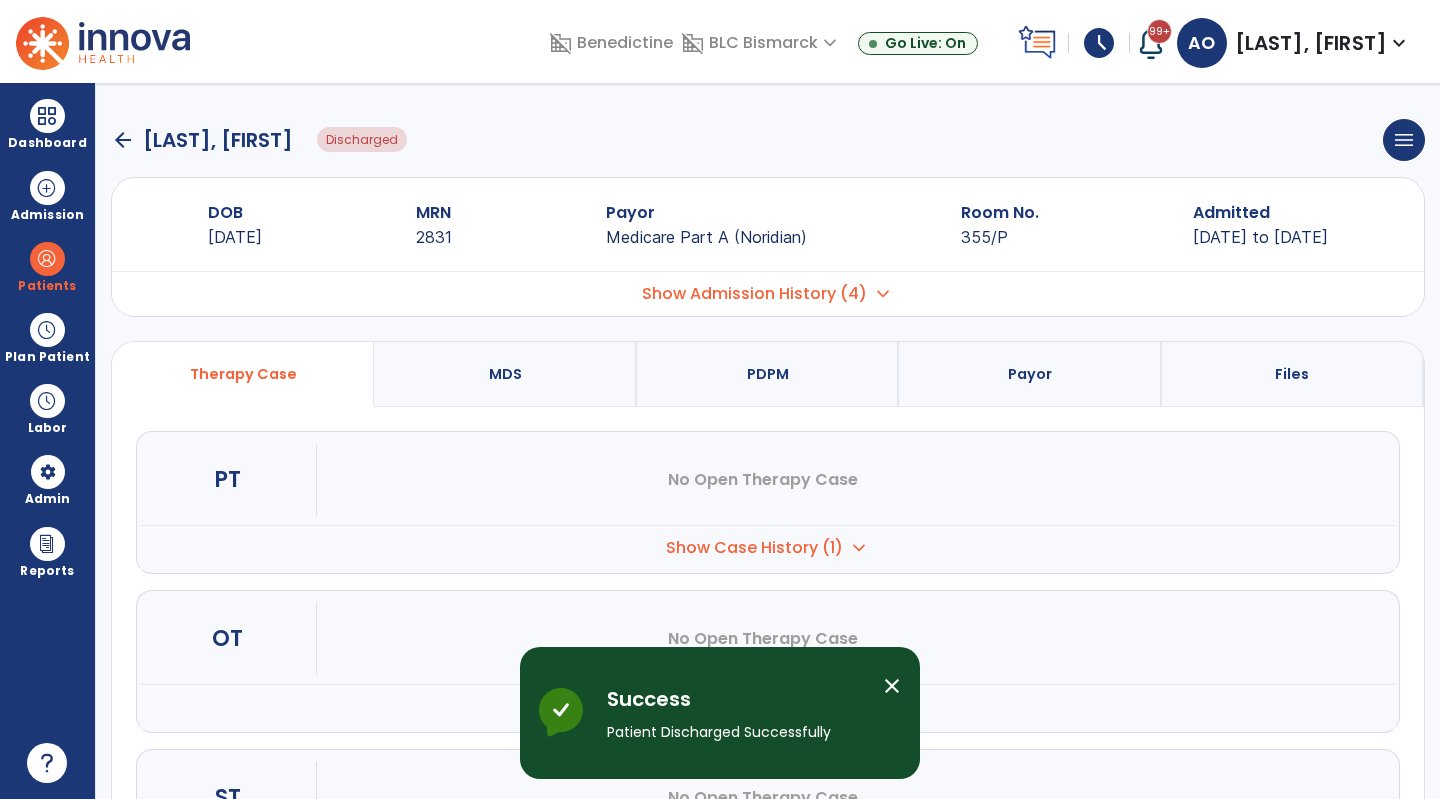 click on "arrow_back" 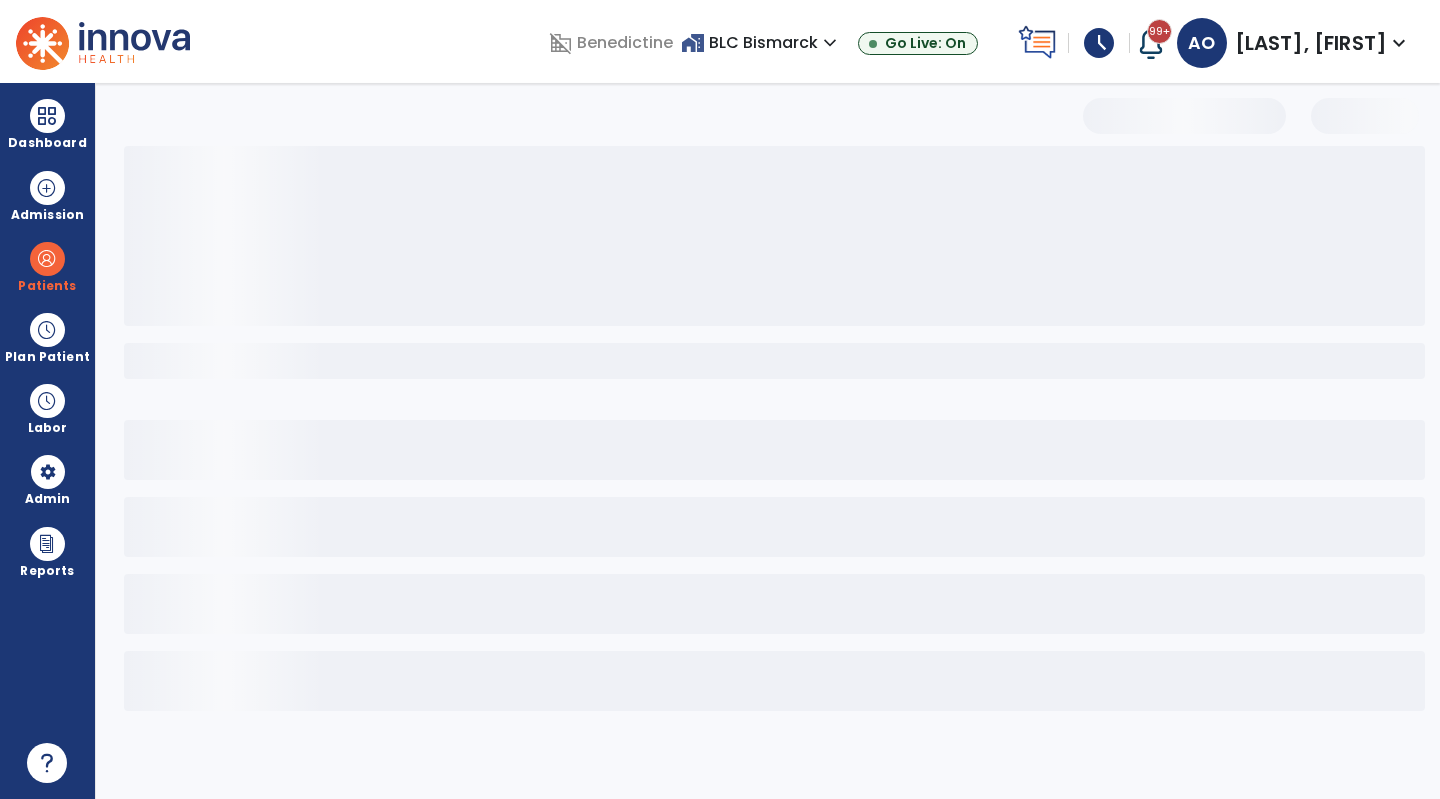 select on "***" 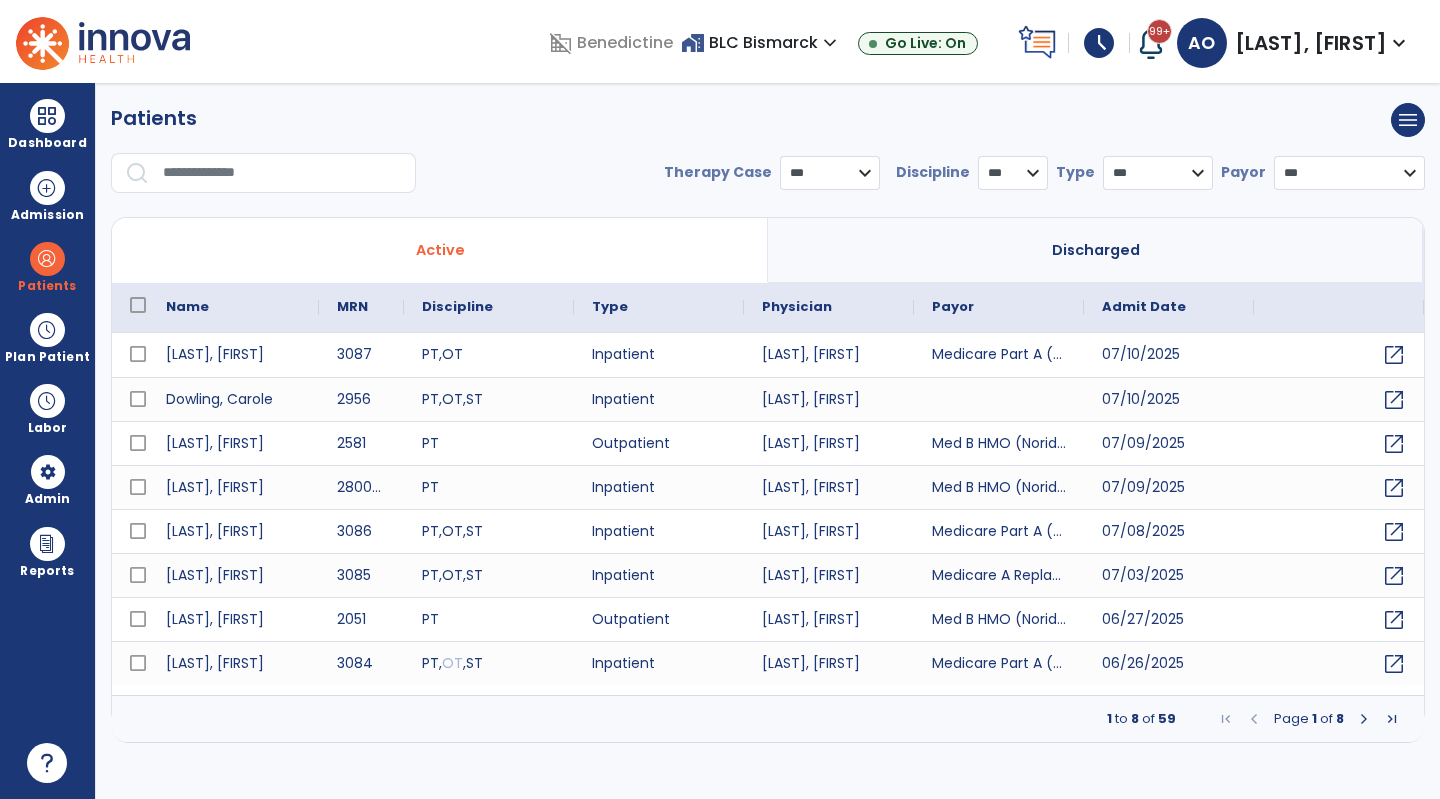 click on "*** **** ******" at bounding box center [830, 173] 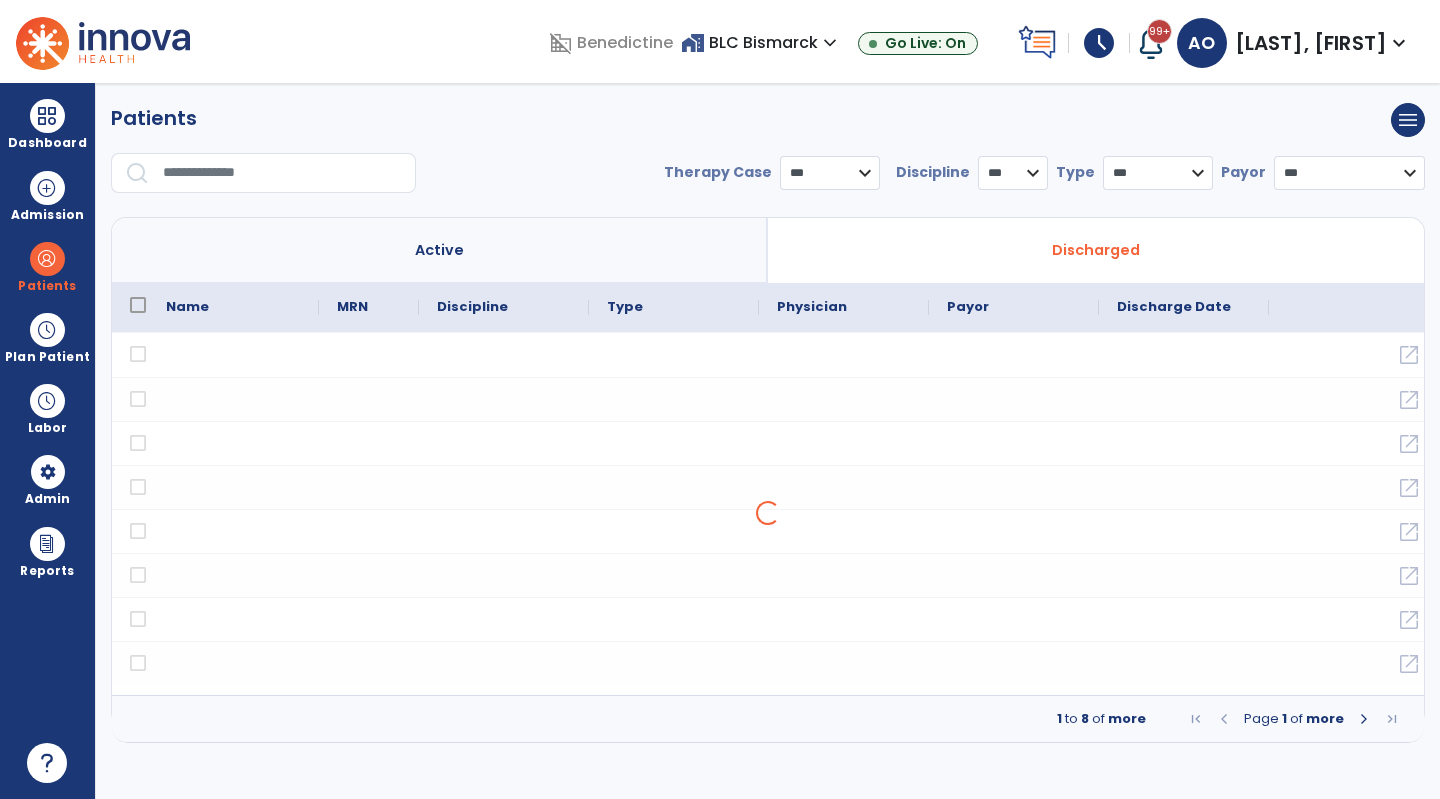 click on "* *** ** ** **" at bounding box center (1013, 173) 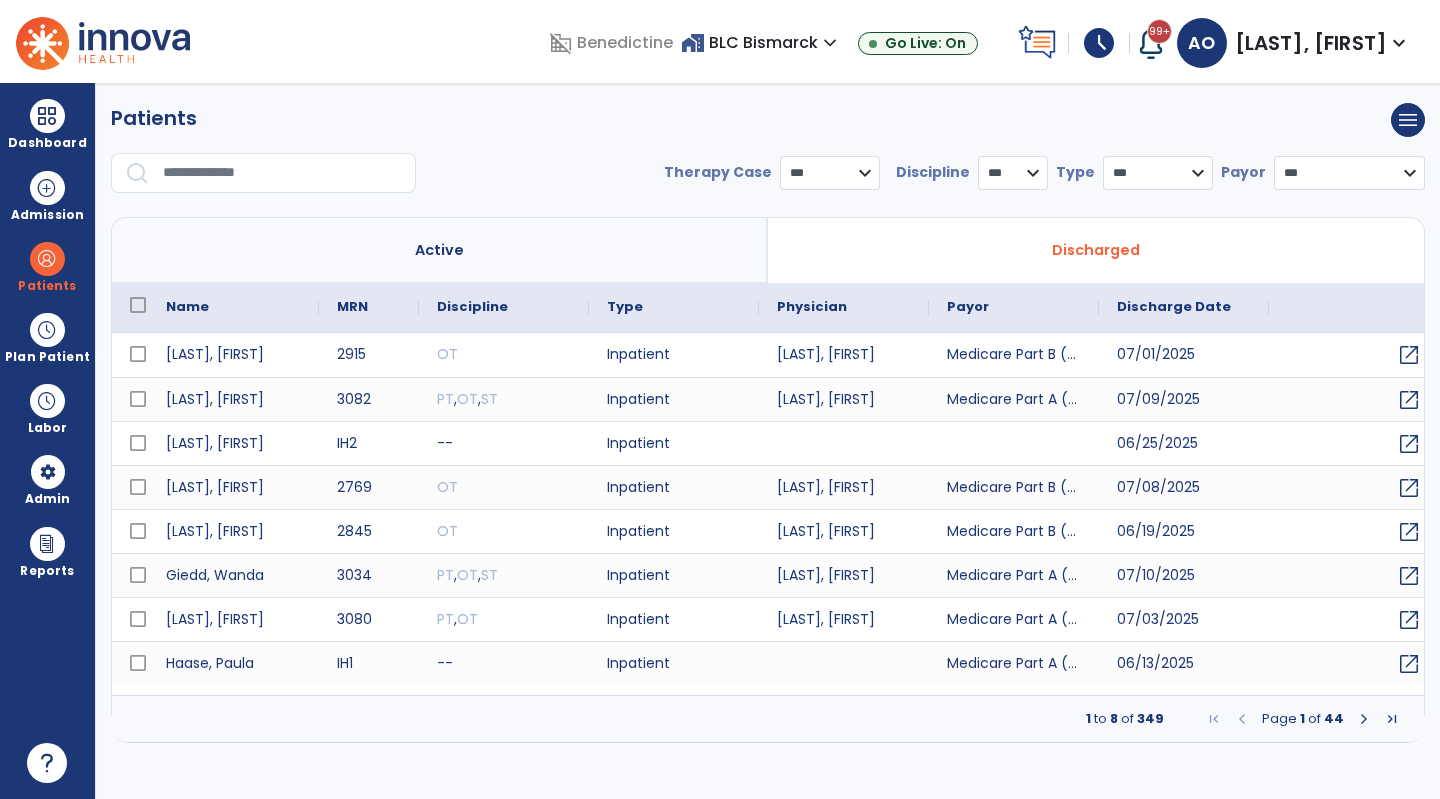 select on "**" 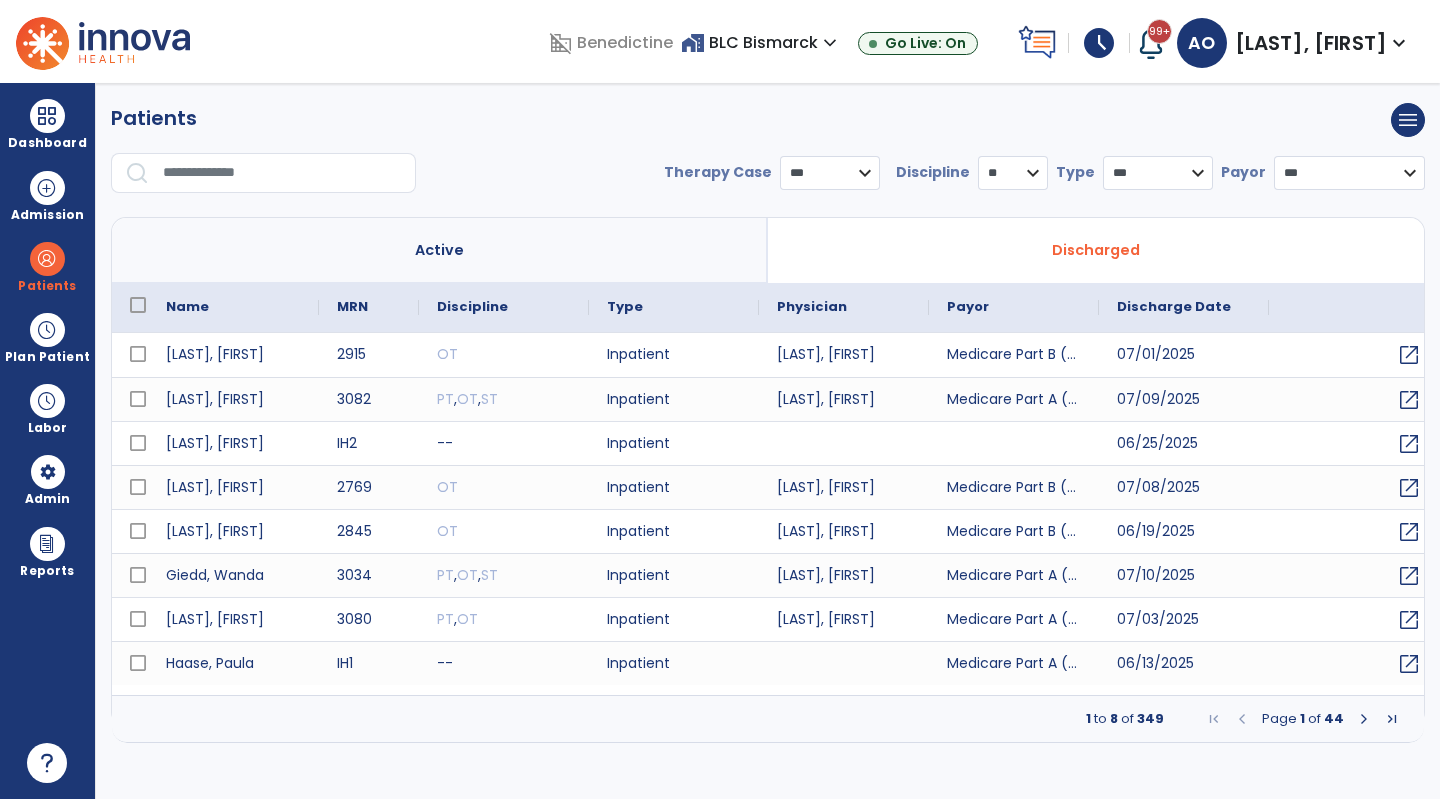click on "* *** ** ** **" at bounding box center (1013, 173) 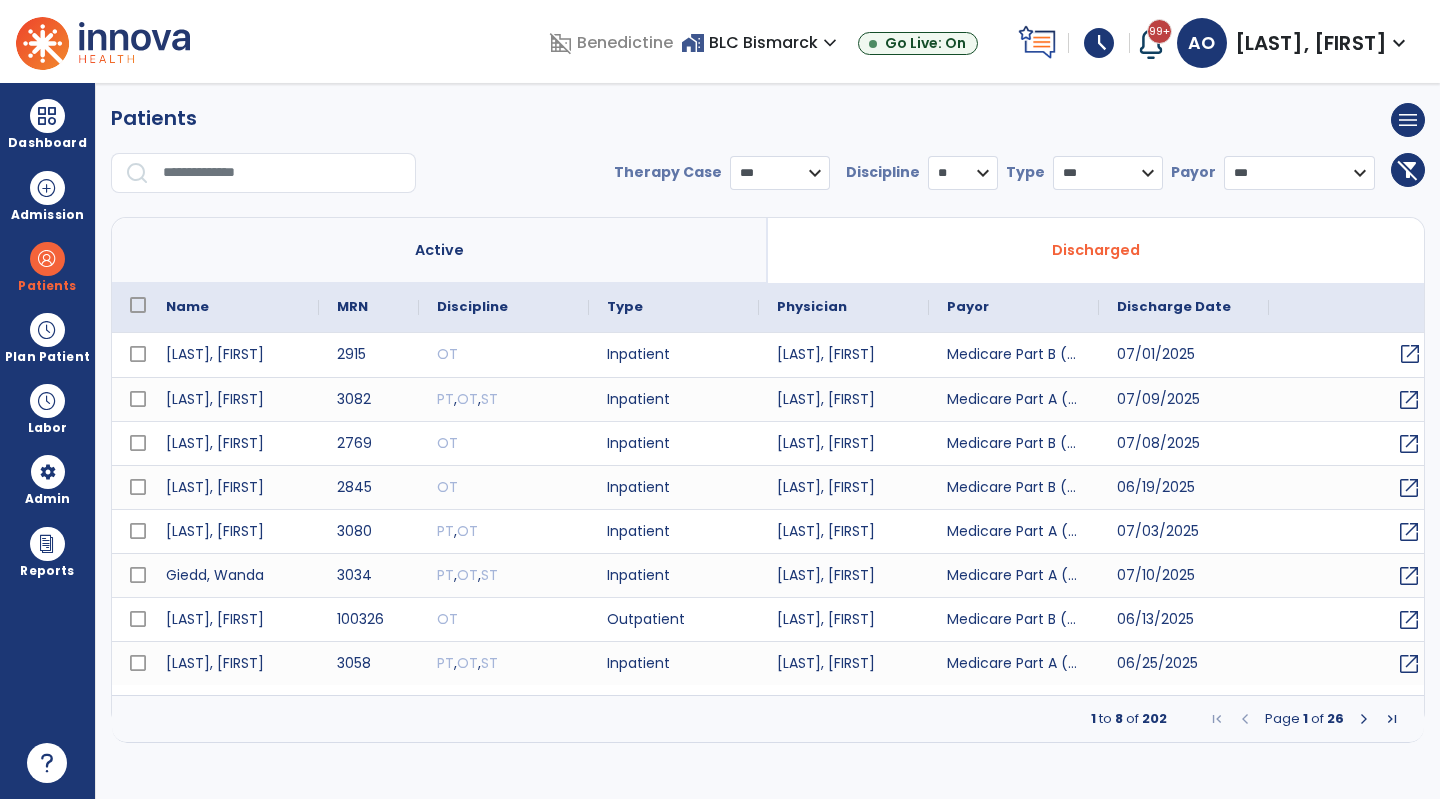 click on "open_in_new" at bounding box center (1410, 354) 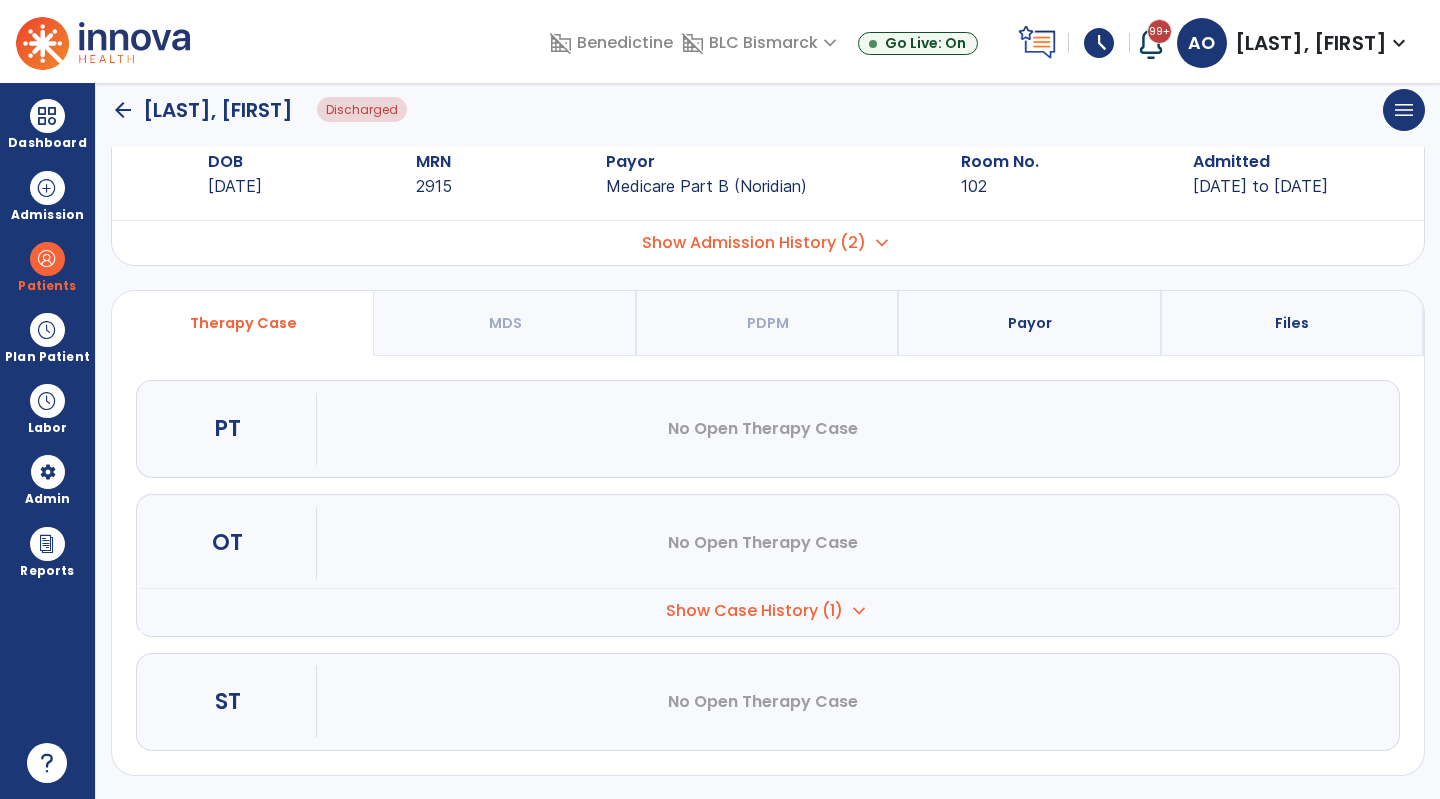scroll, scrollTop: 0, scrollLeft: 0, axis: both 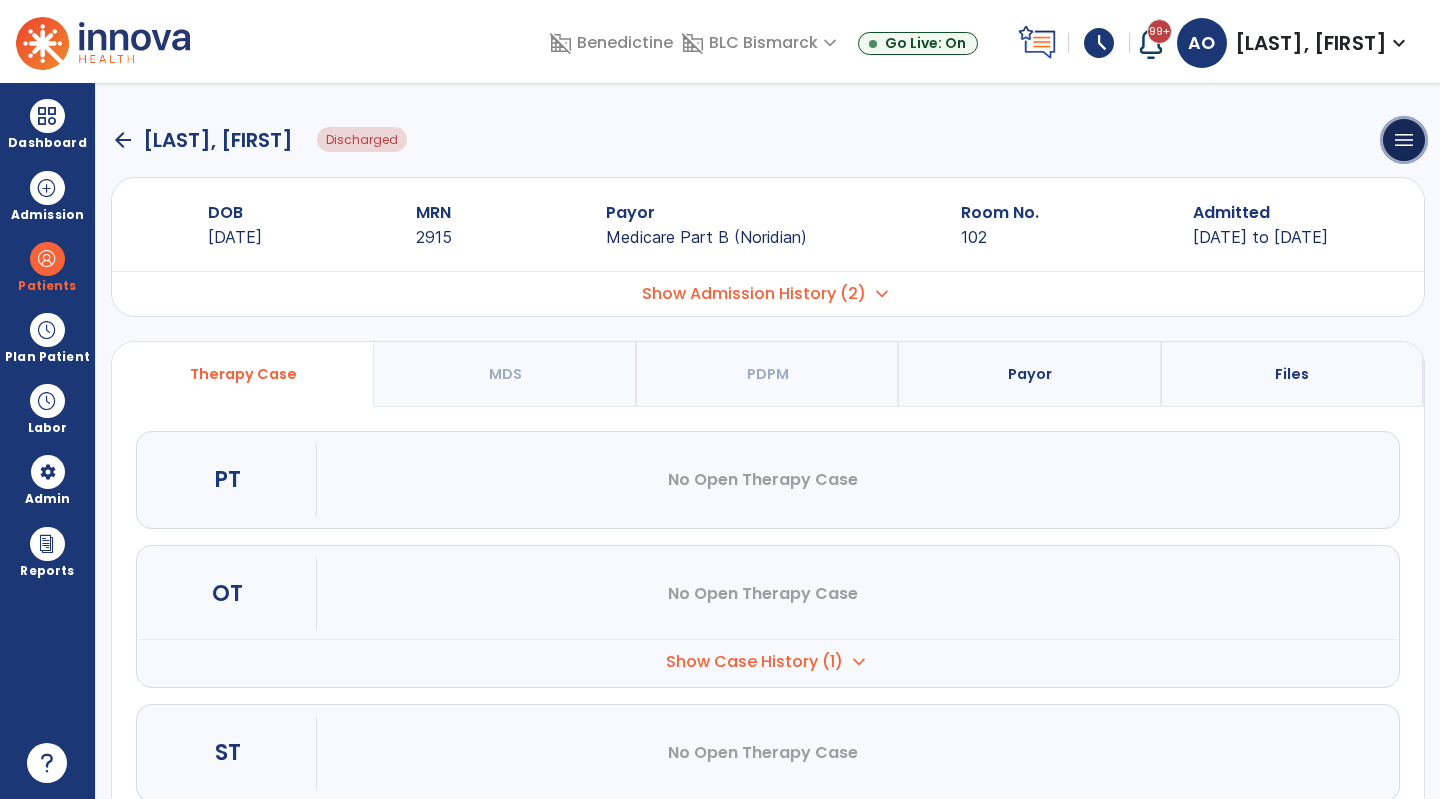 click on "menu" at bounding box center [1404, 140] 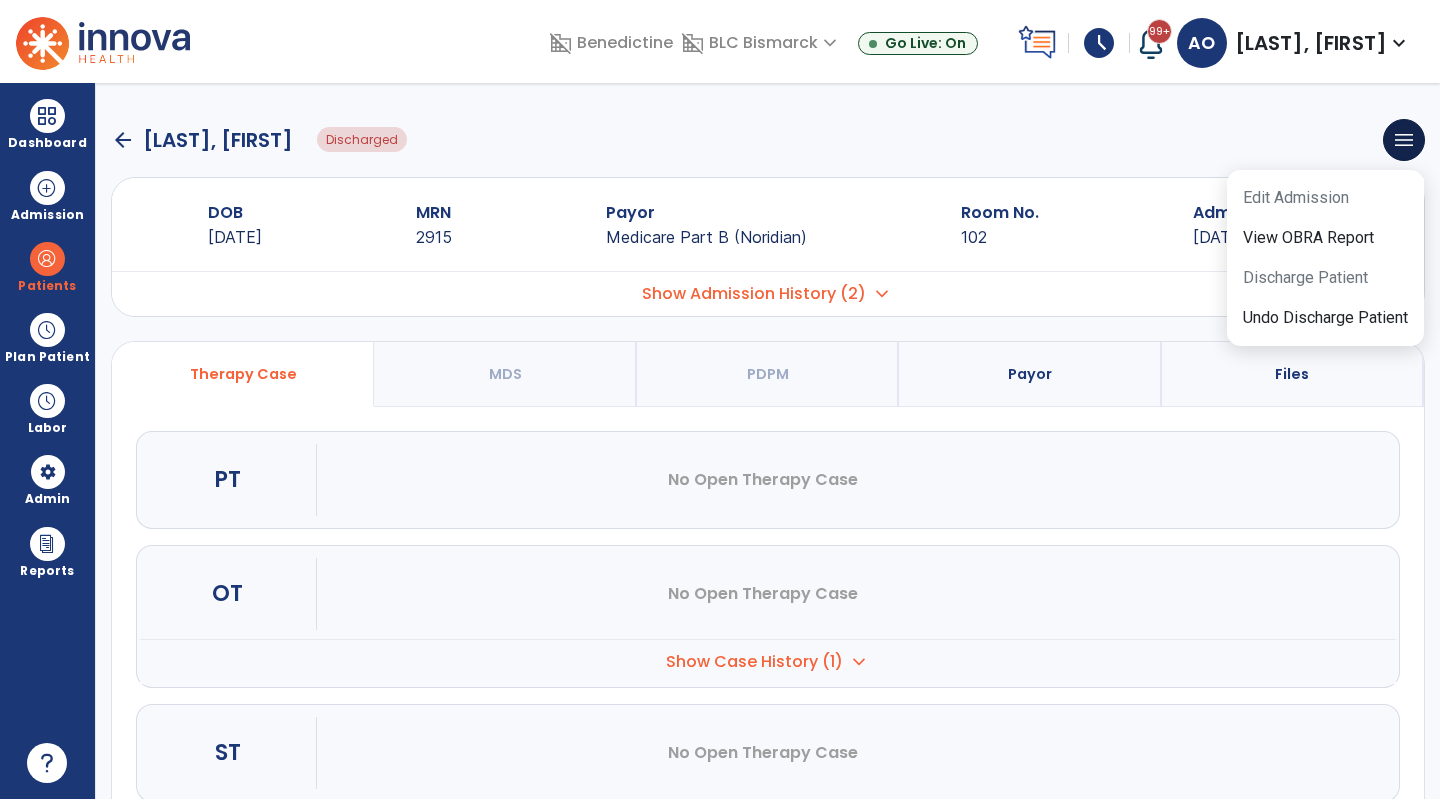 click on "arrow_back   [LAST], [FIRST]  Discharged  menu   Edit Admission   View OBRA Report   Discharge Patient   Undo Discharge Patient" 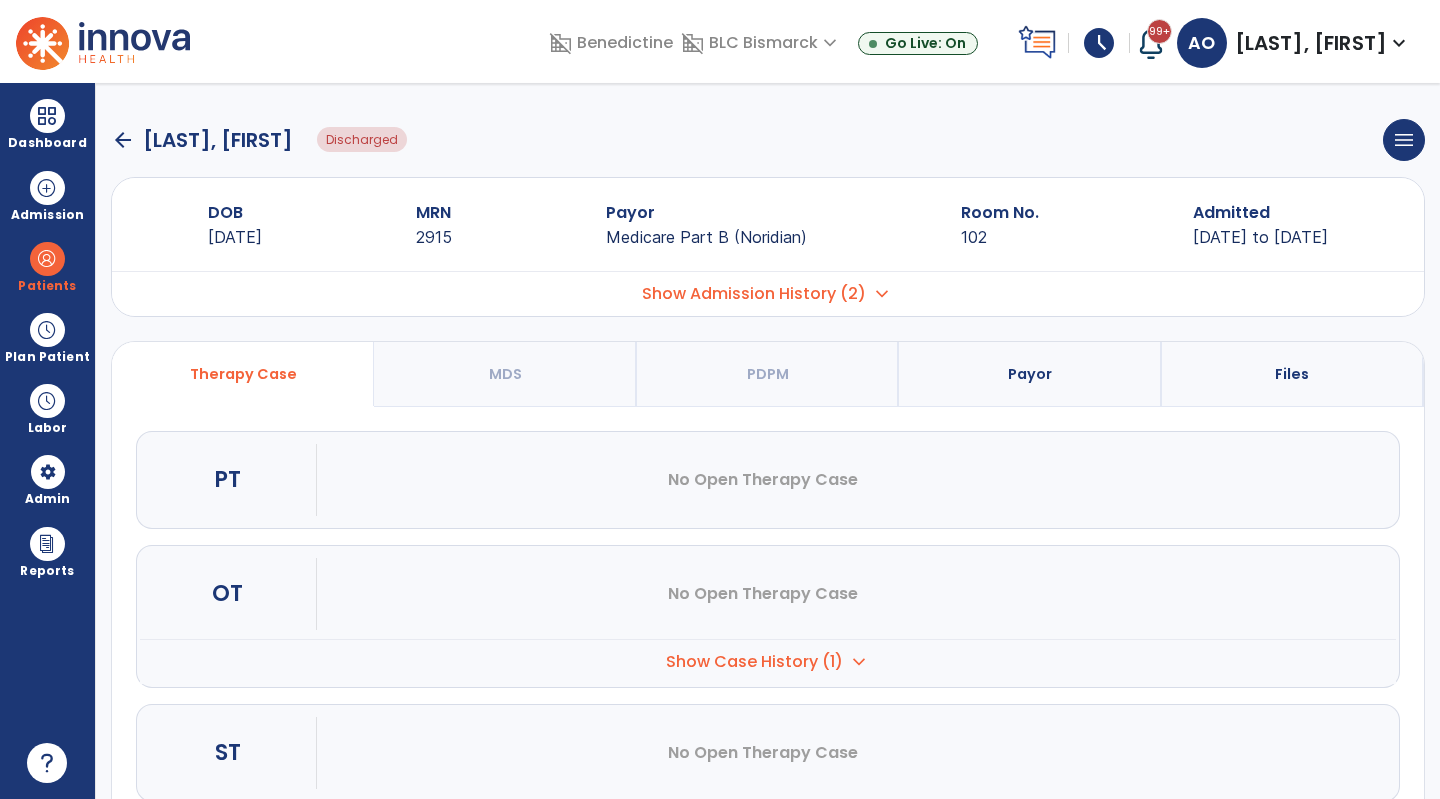 click on "arrow_back" 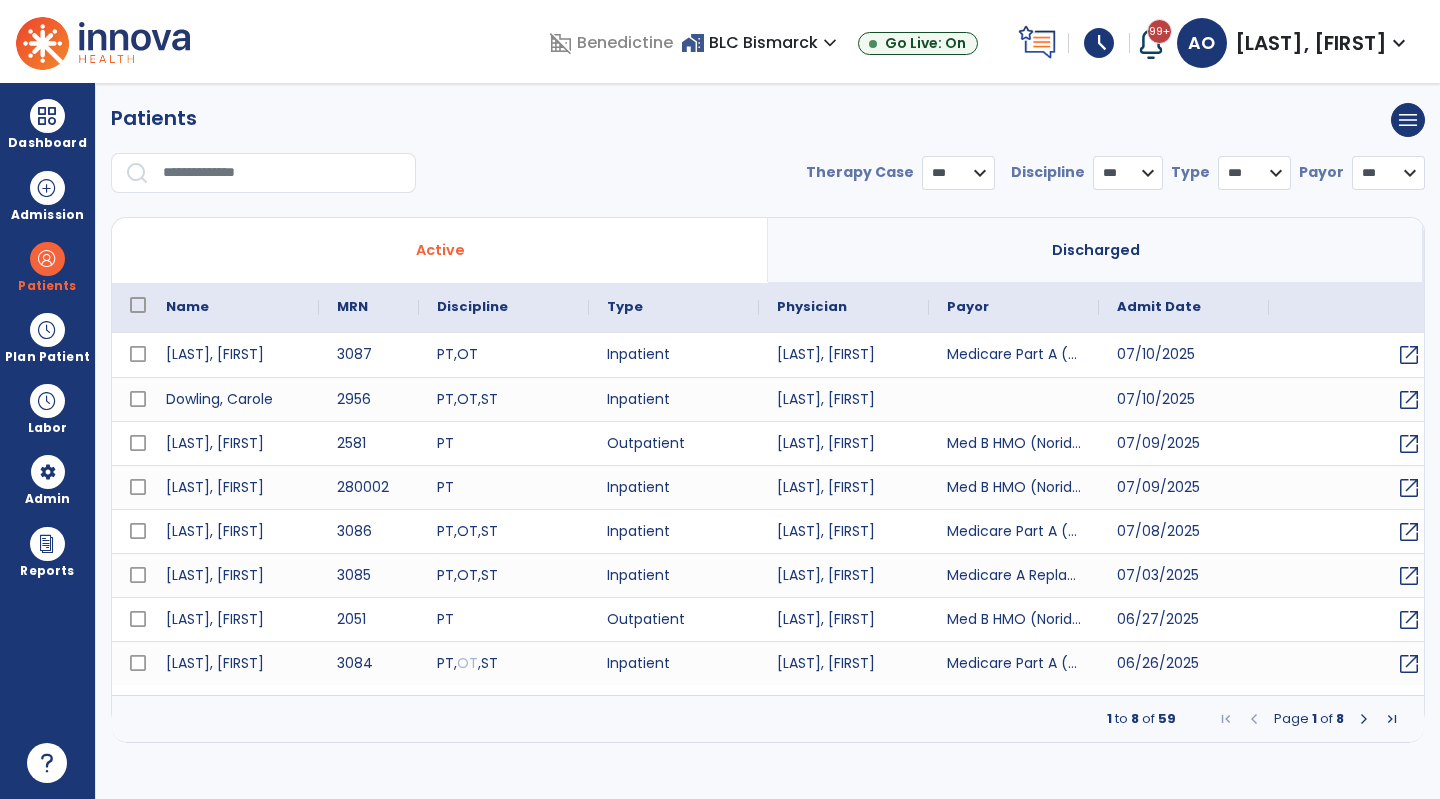select on "***" 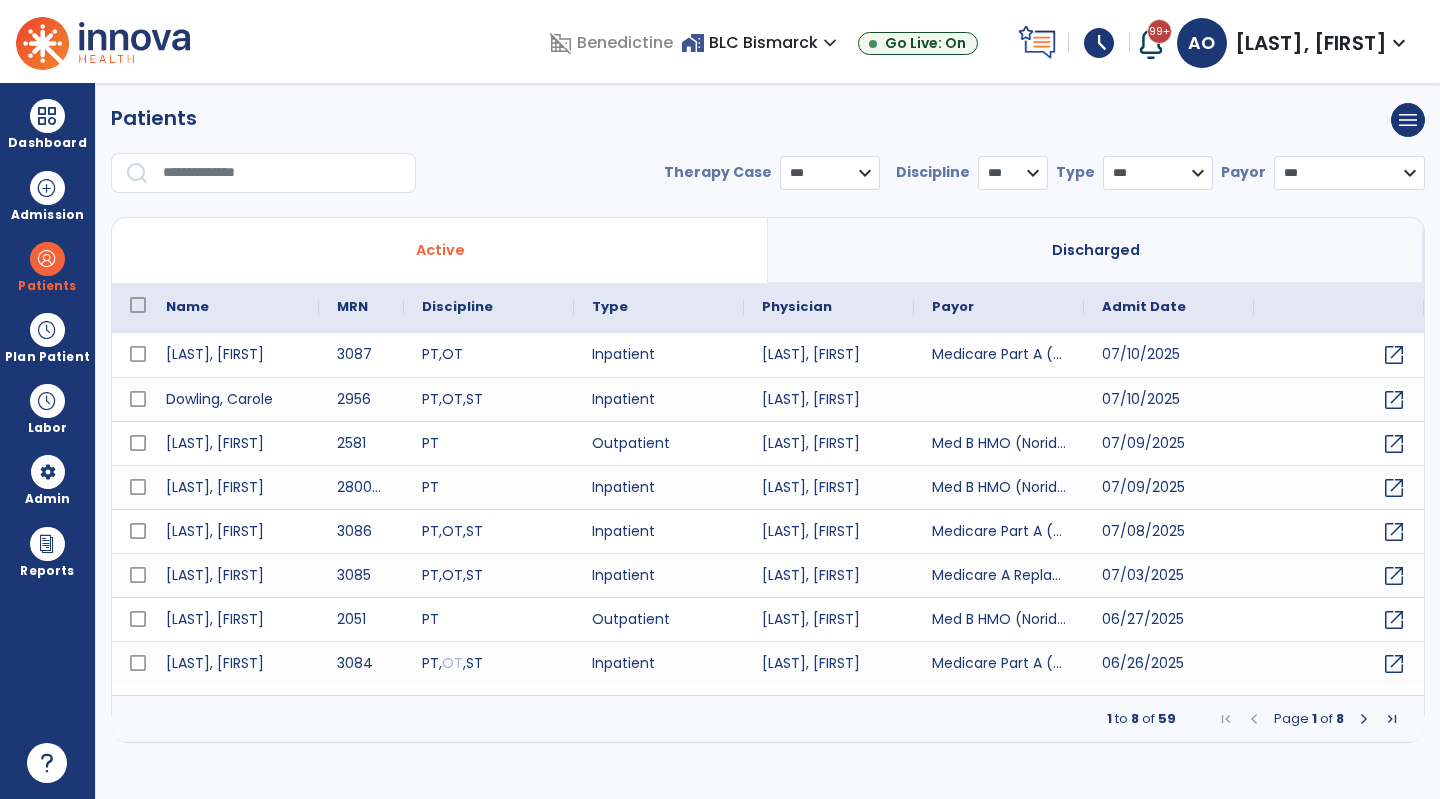 click on "* *** ** ** **" at bounding box center [1013, 173] 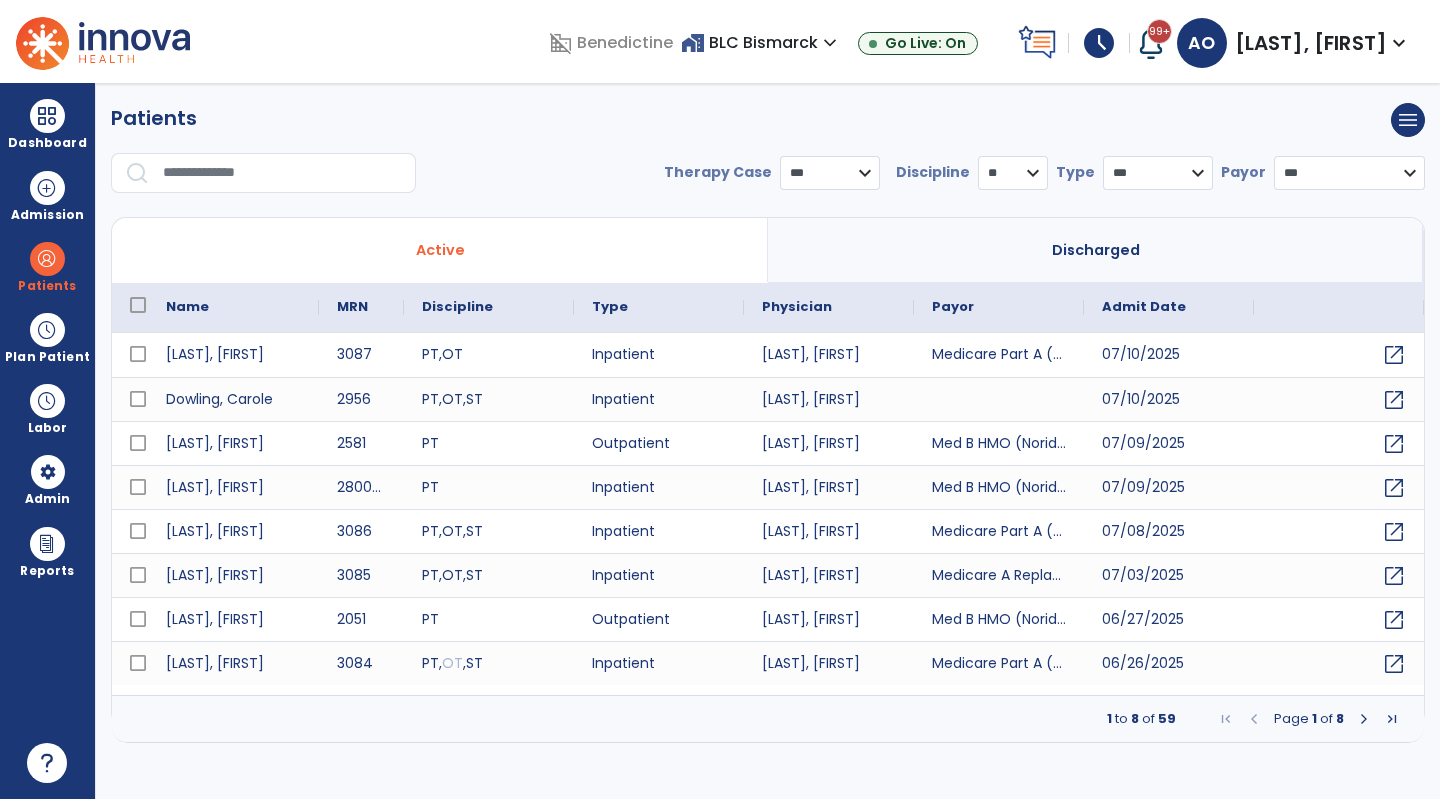click on "* *** ** ** **" at bounding box center (1013, 173) 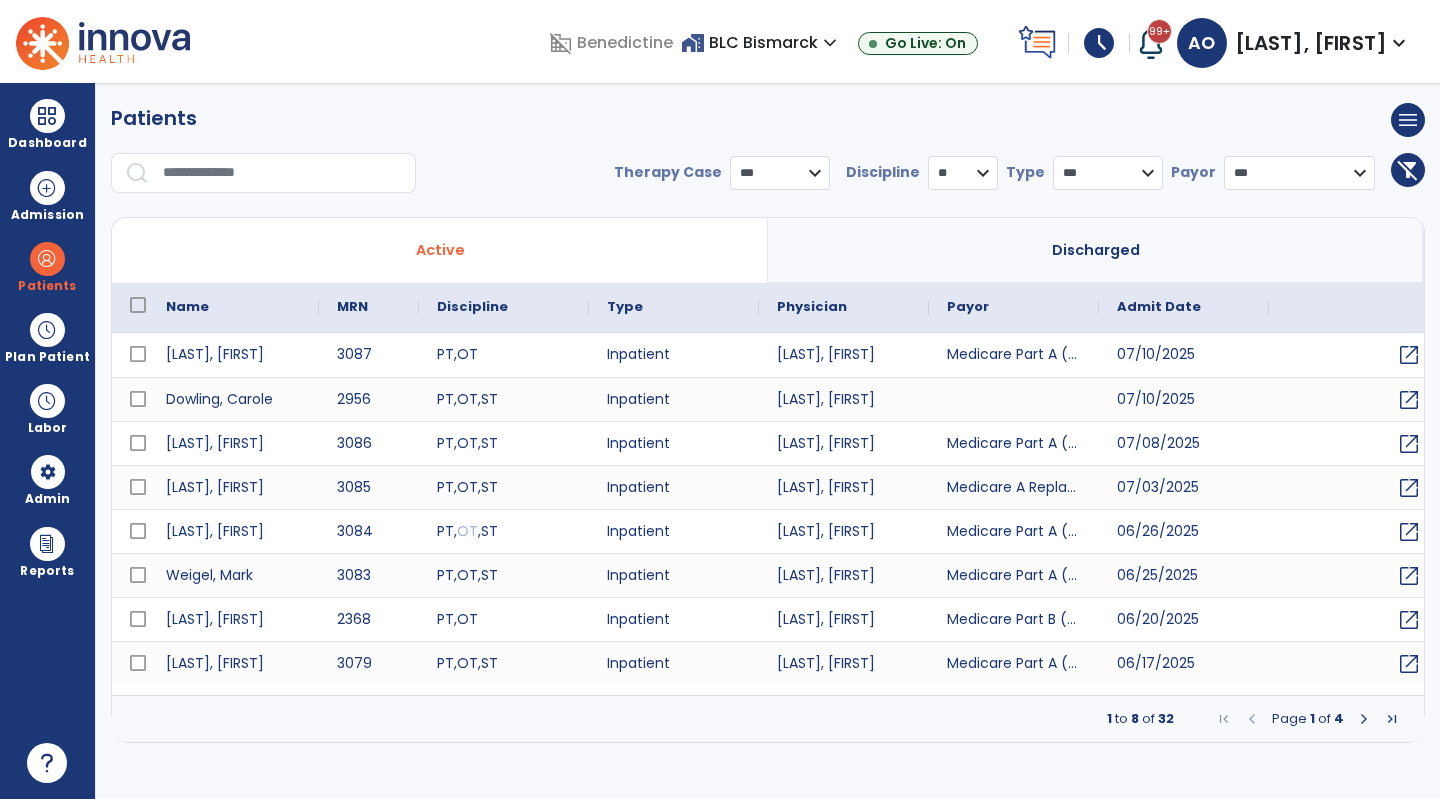 click at bounding box center (1364, 719) 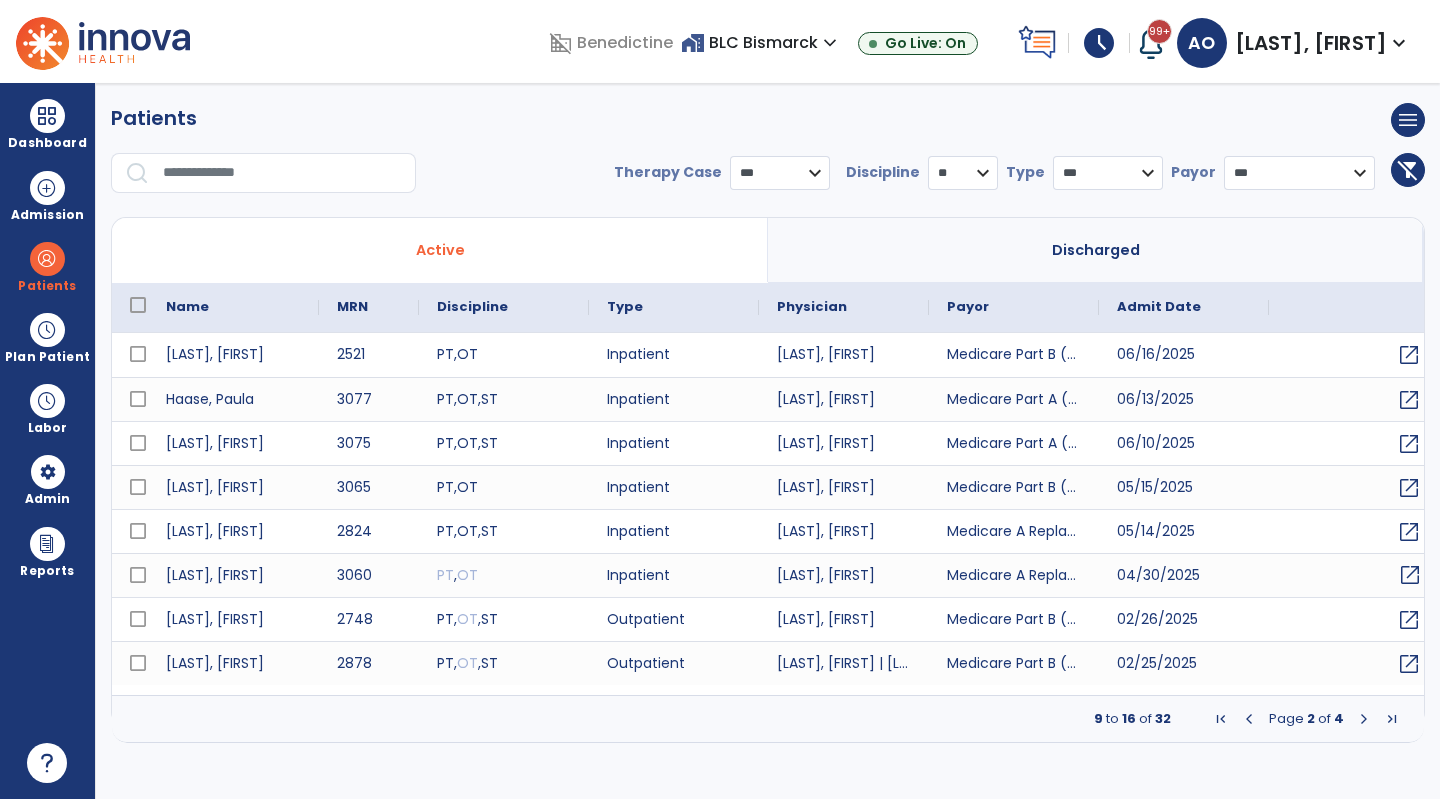 click on "open_in_new" at bounding box center [1410, 575] 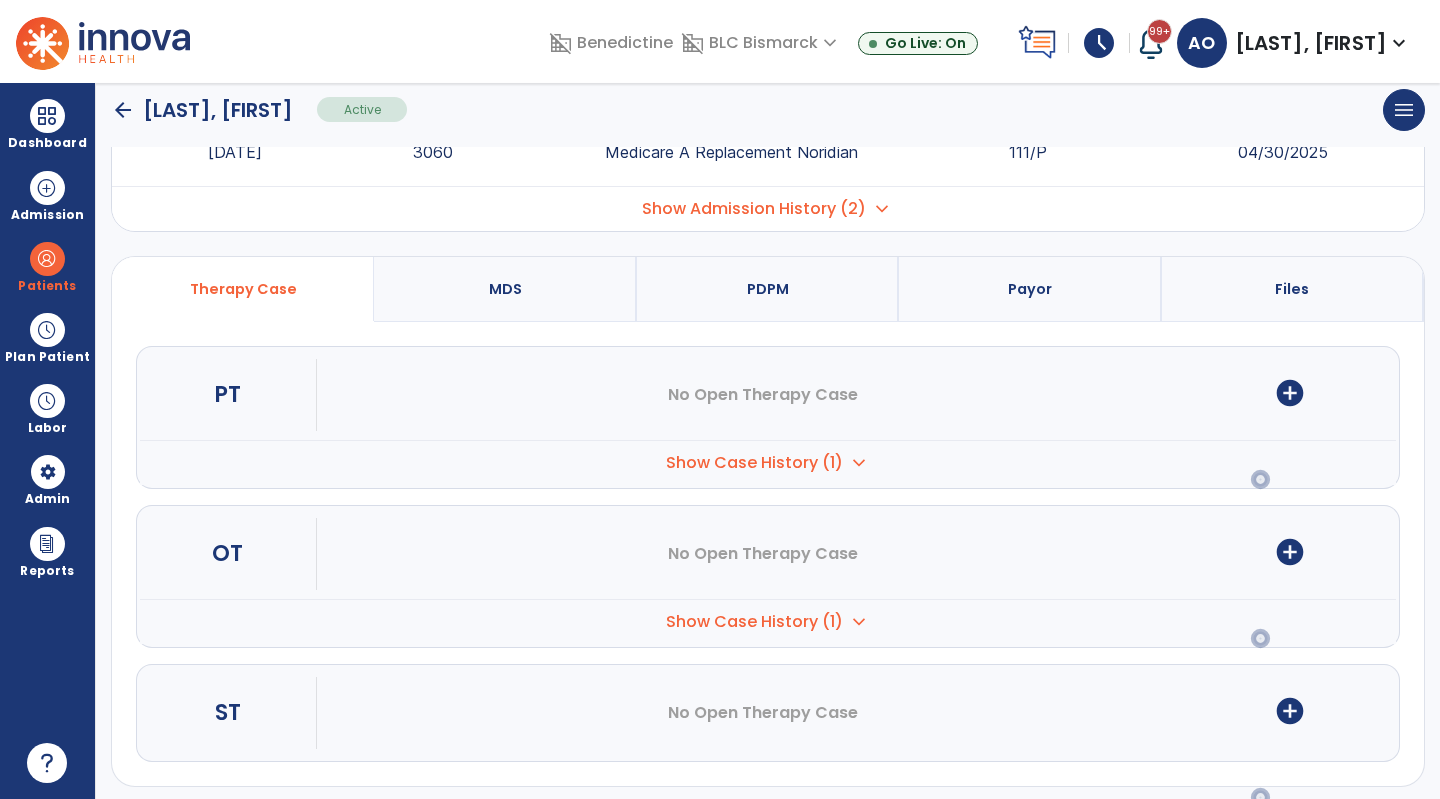 scroll, scrollTop: 0, scrollLeft: 0, axis: both 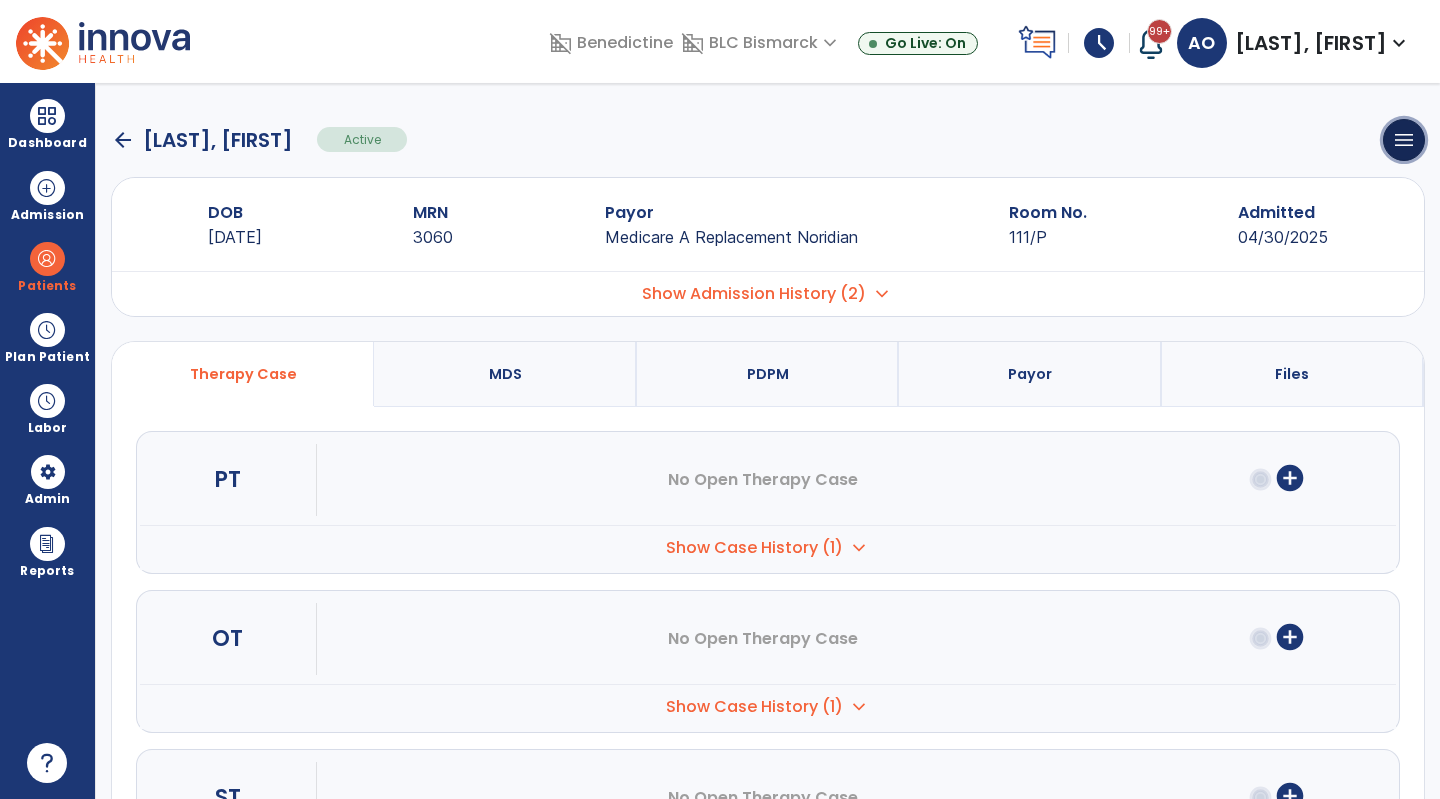 click on "menu" at bounding box center [1404, 140] 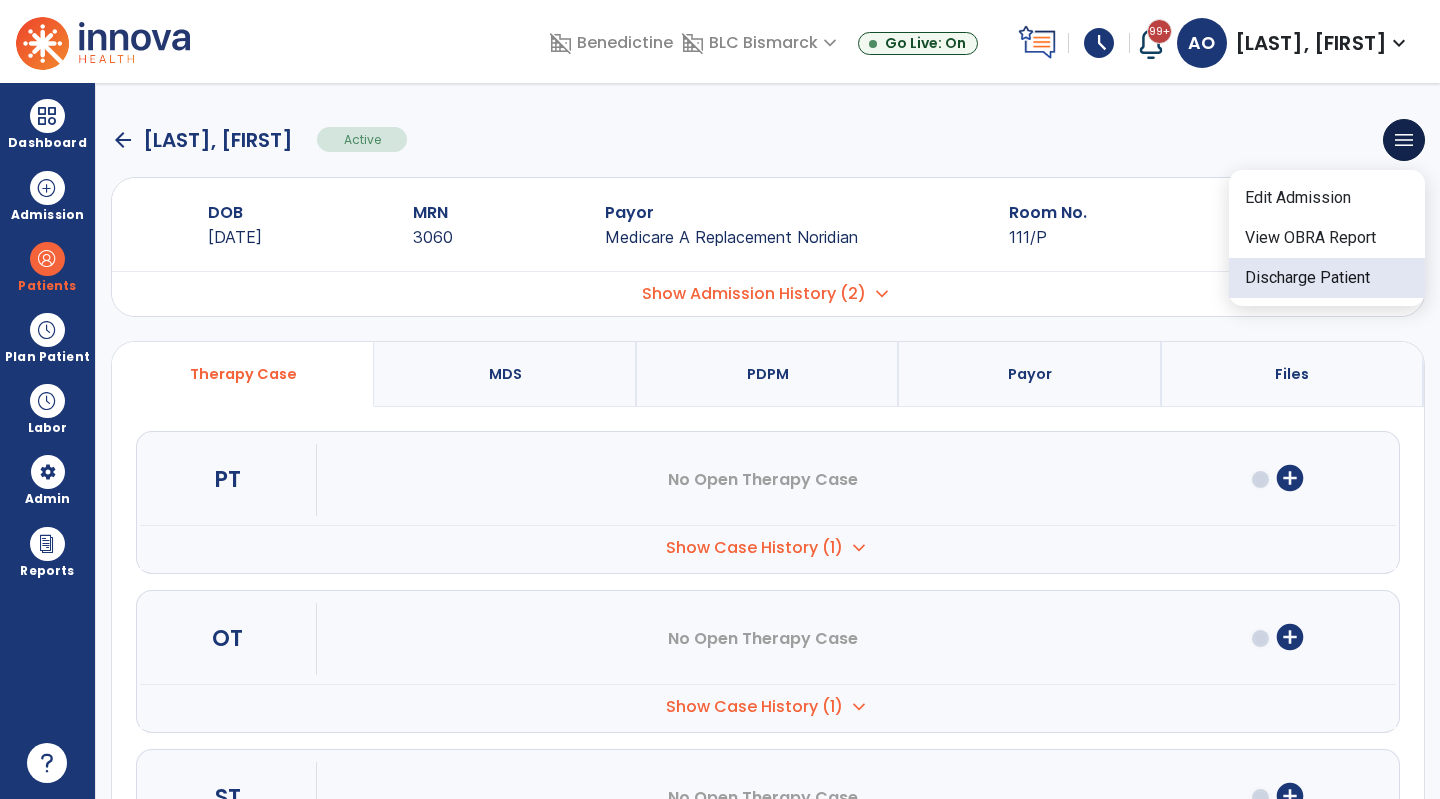 click on "Discharge Patient" 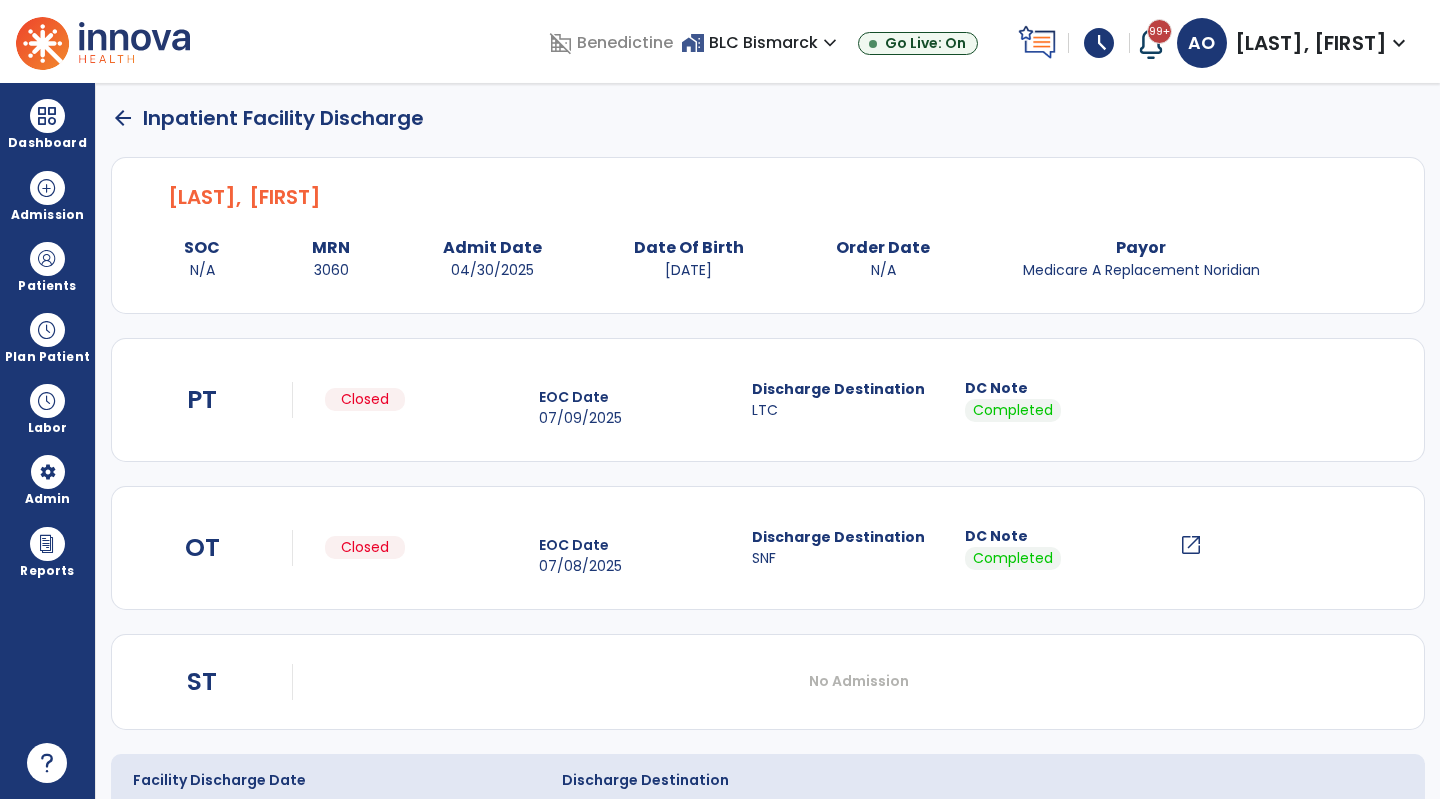 scroll, scrollTop: 113, scrollLeft: 0, axis: vertical 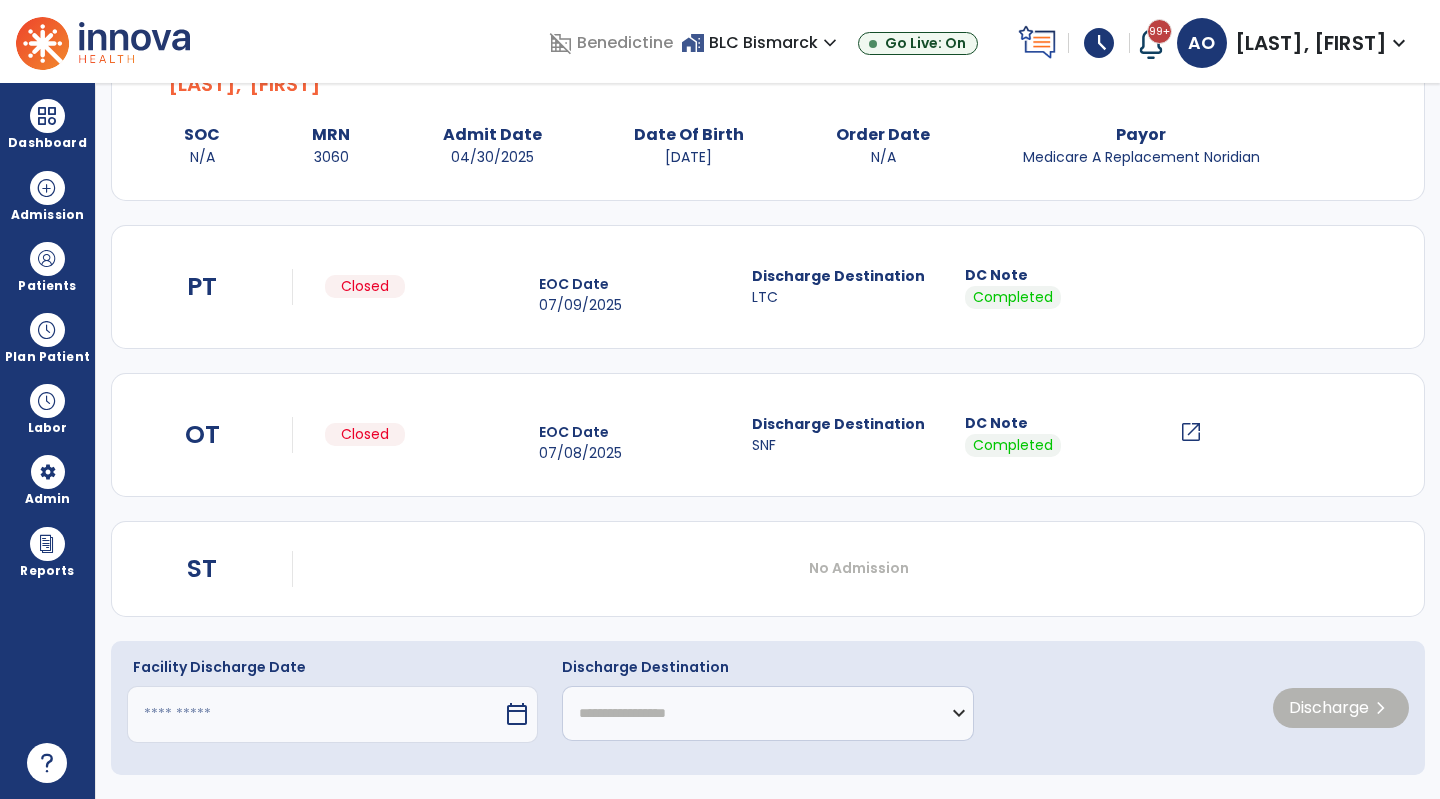 click at bounding box center [315, 714] 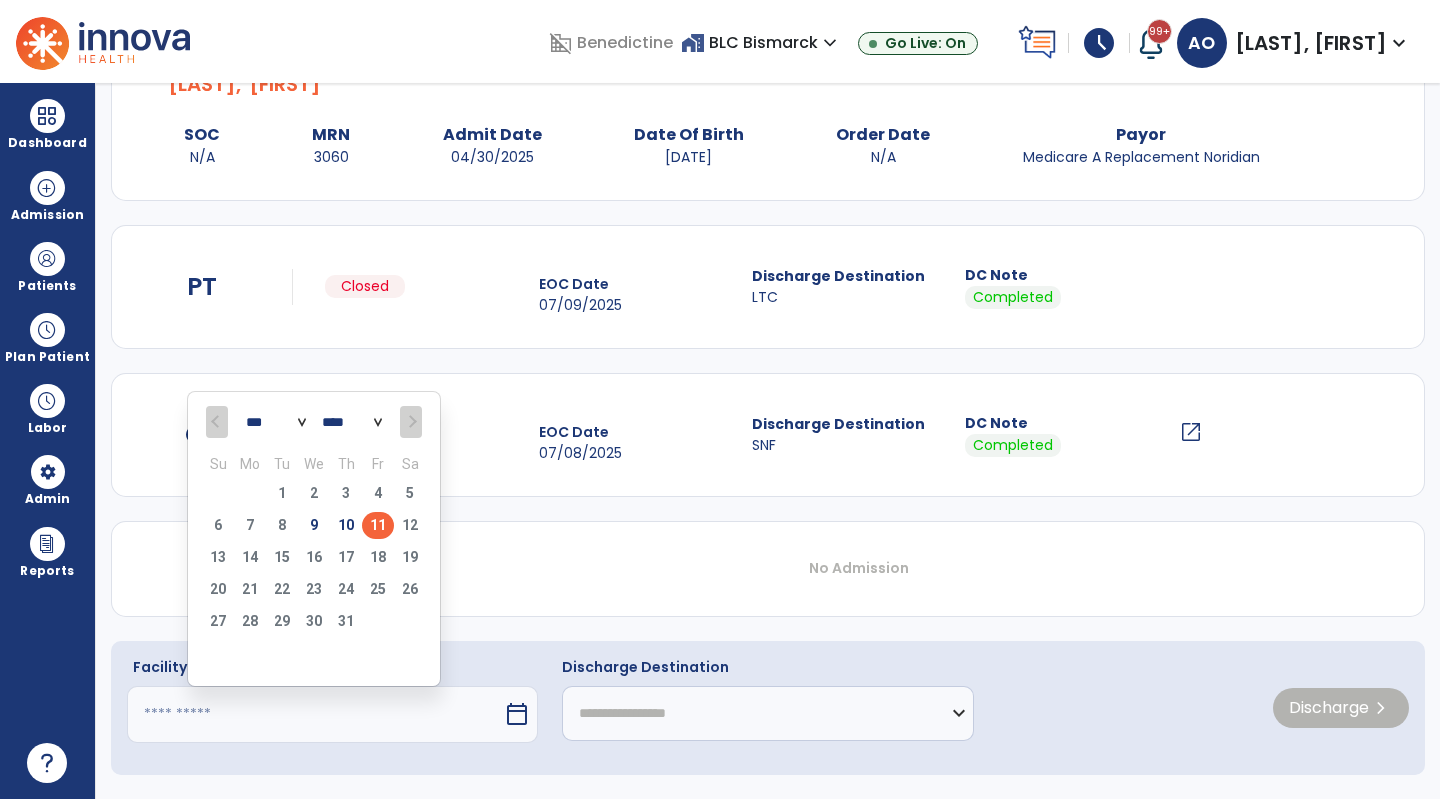 click on "9" at bounding box center [314, 525] 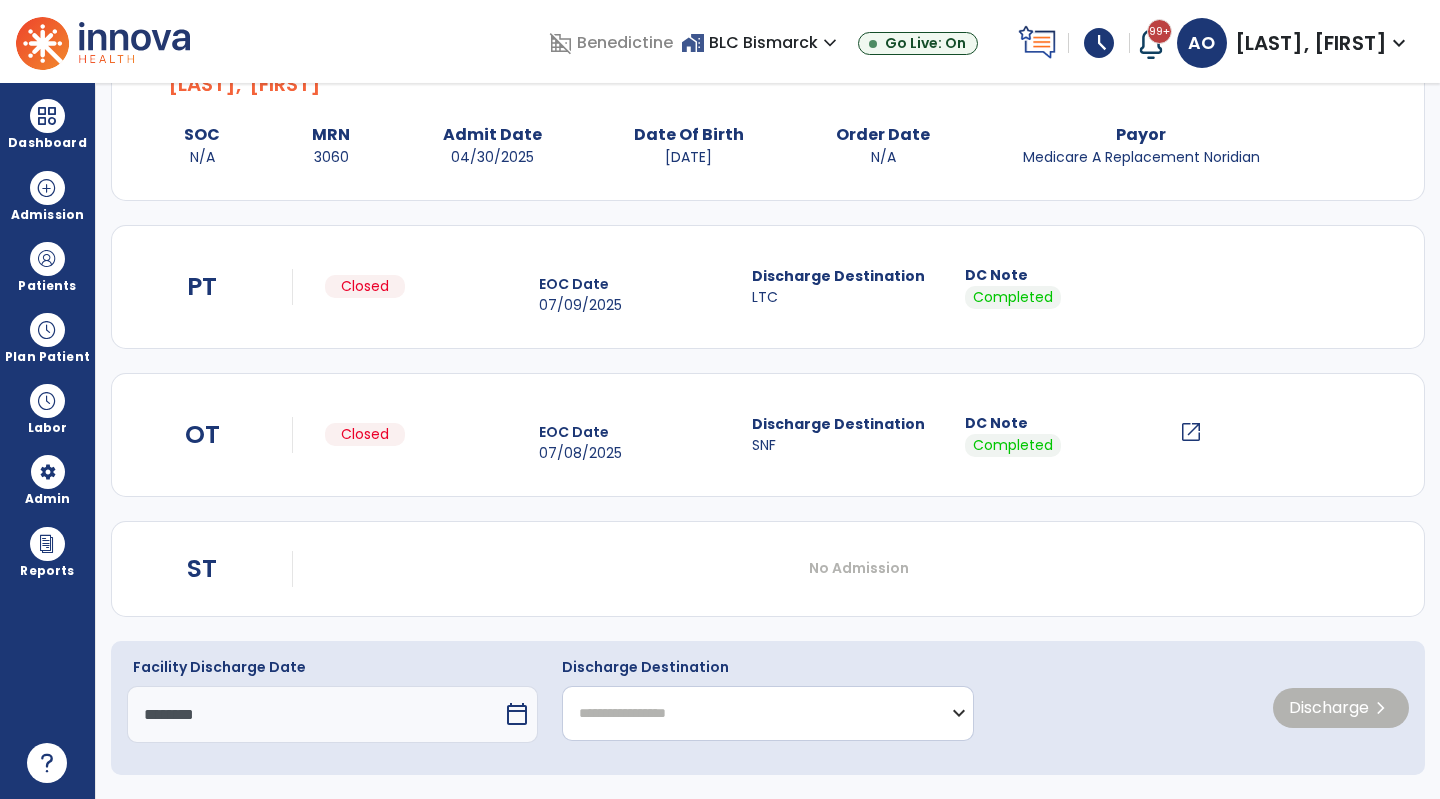 click on "**********" 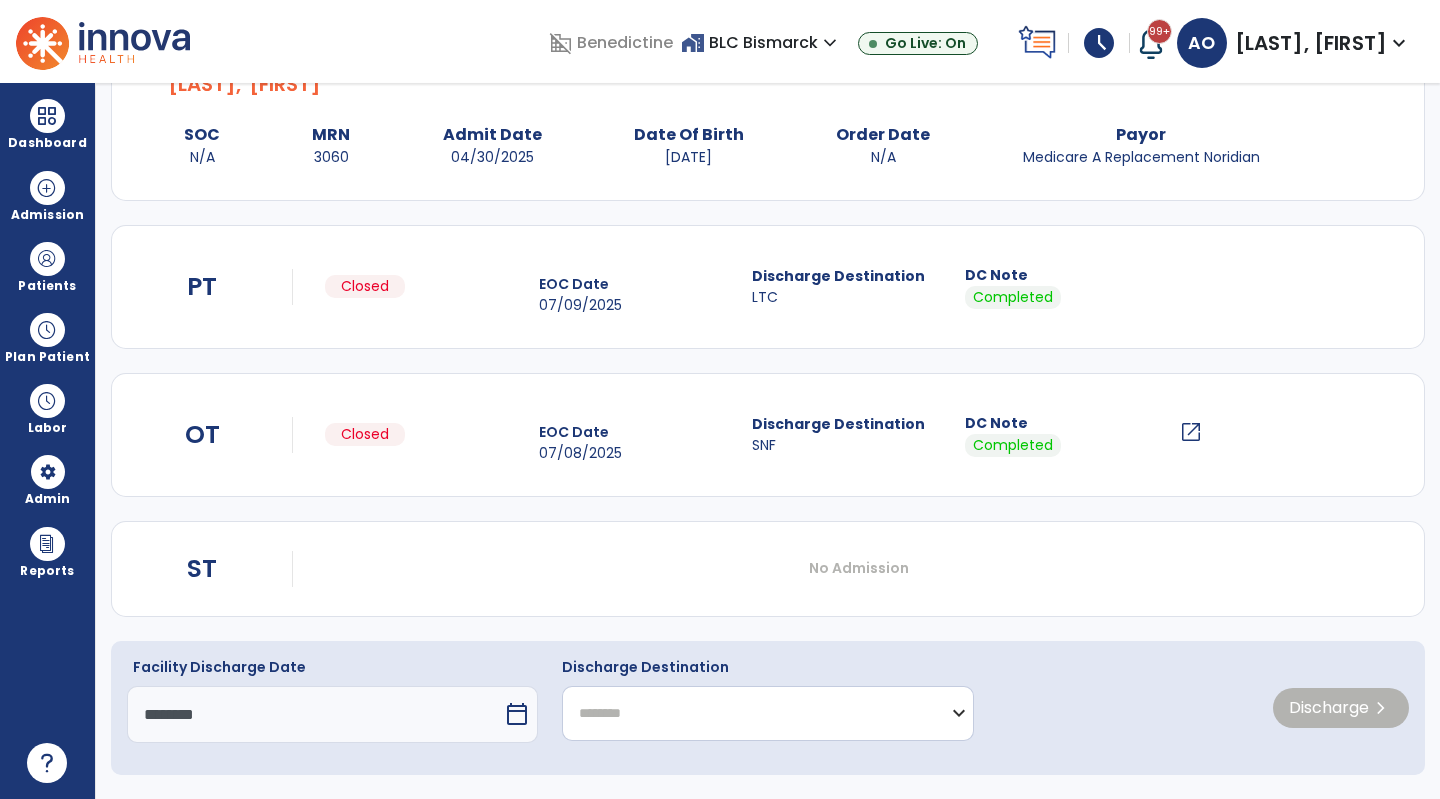 click on "**********" 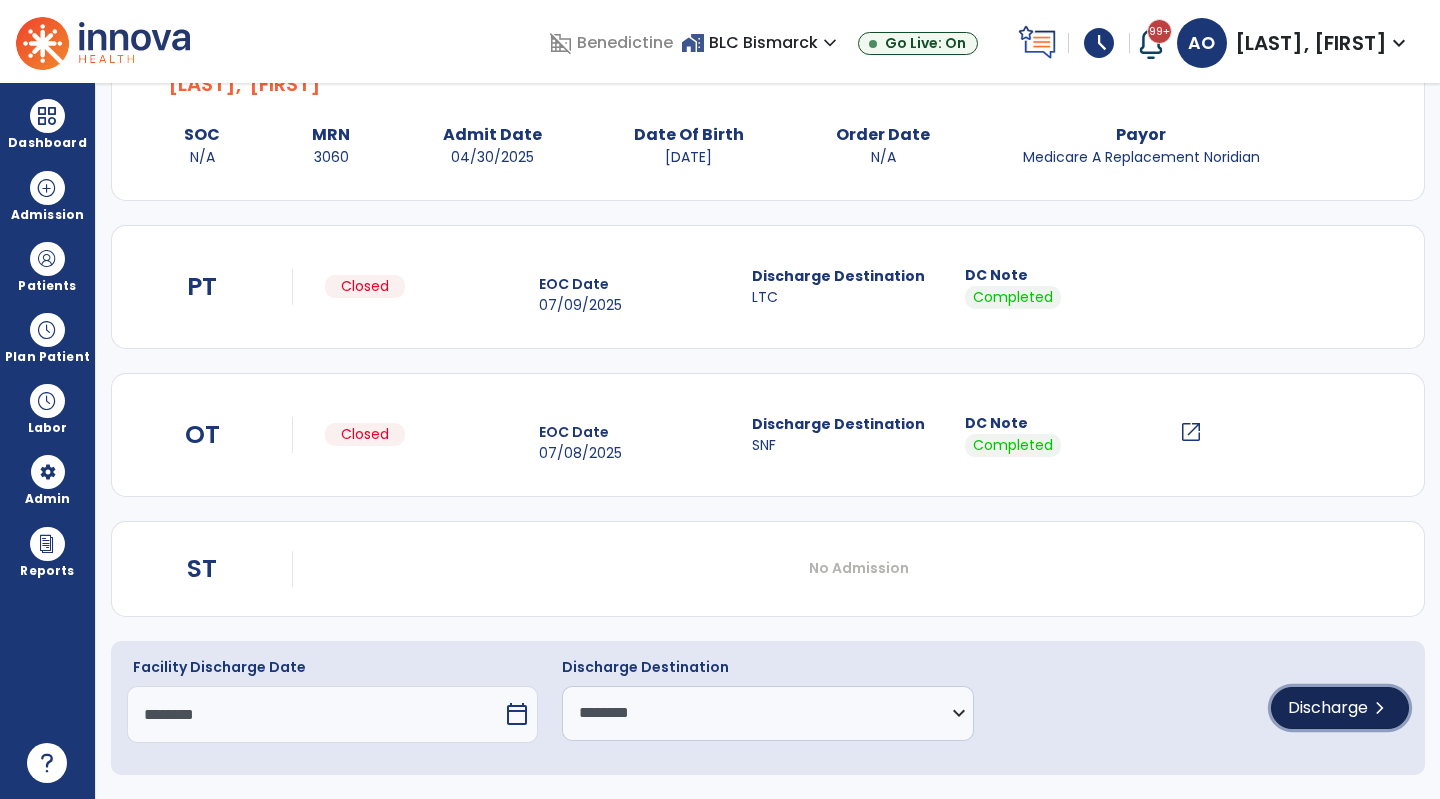 click on "Discharge" 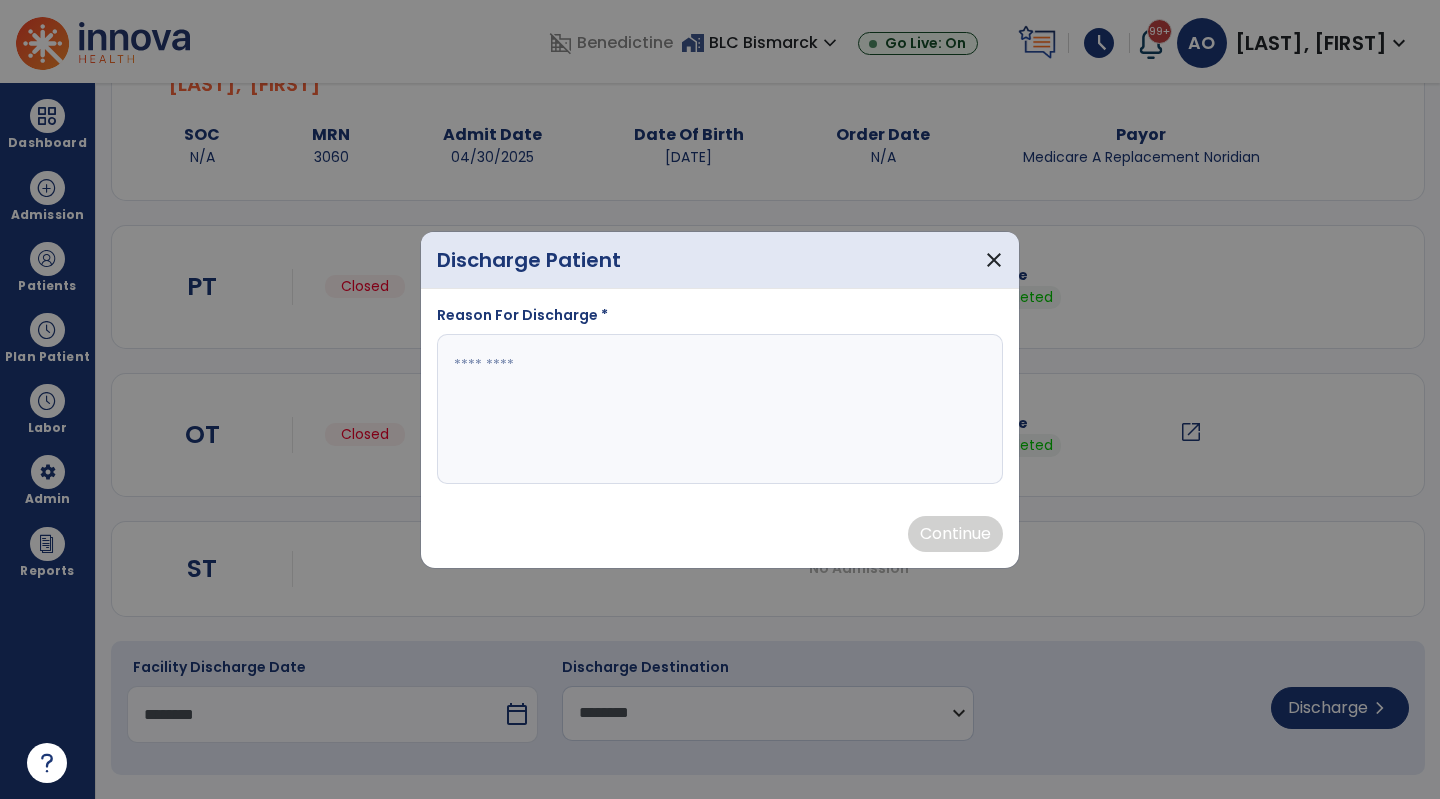click at bounding box center [720, 409] 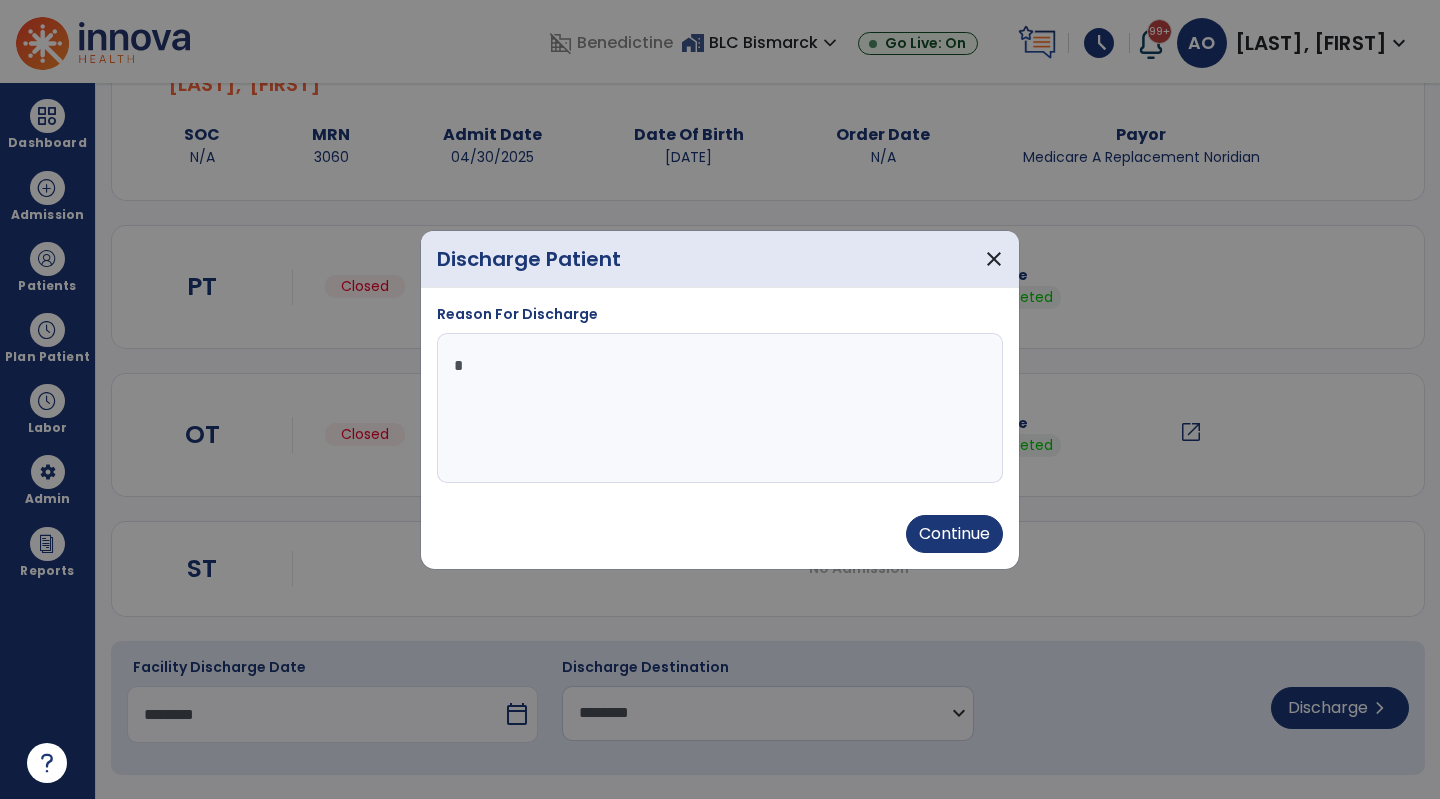click on "Continue" at bounding box center (954, 534) 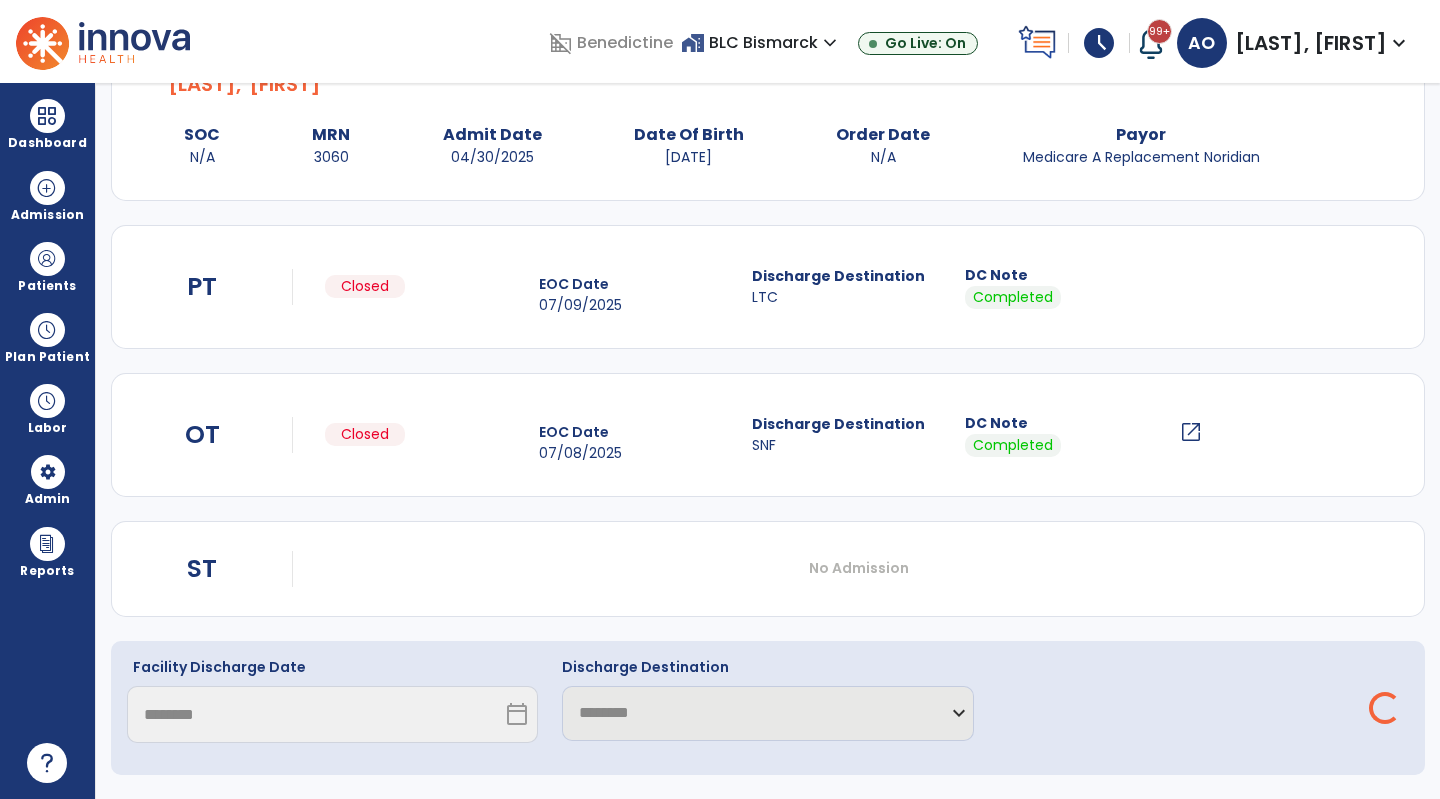 scroll, scrollTop: 0, scrollLeft: 0, axis: both 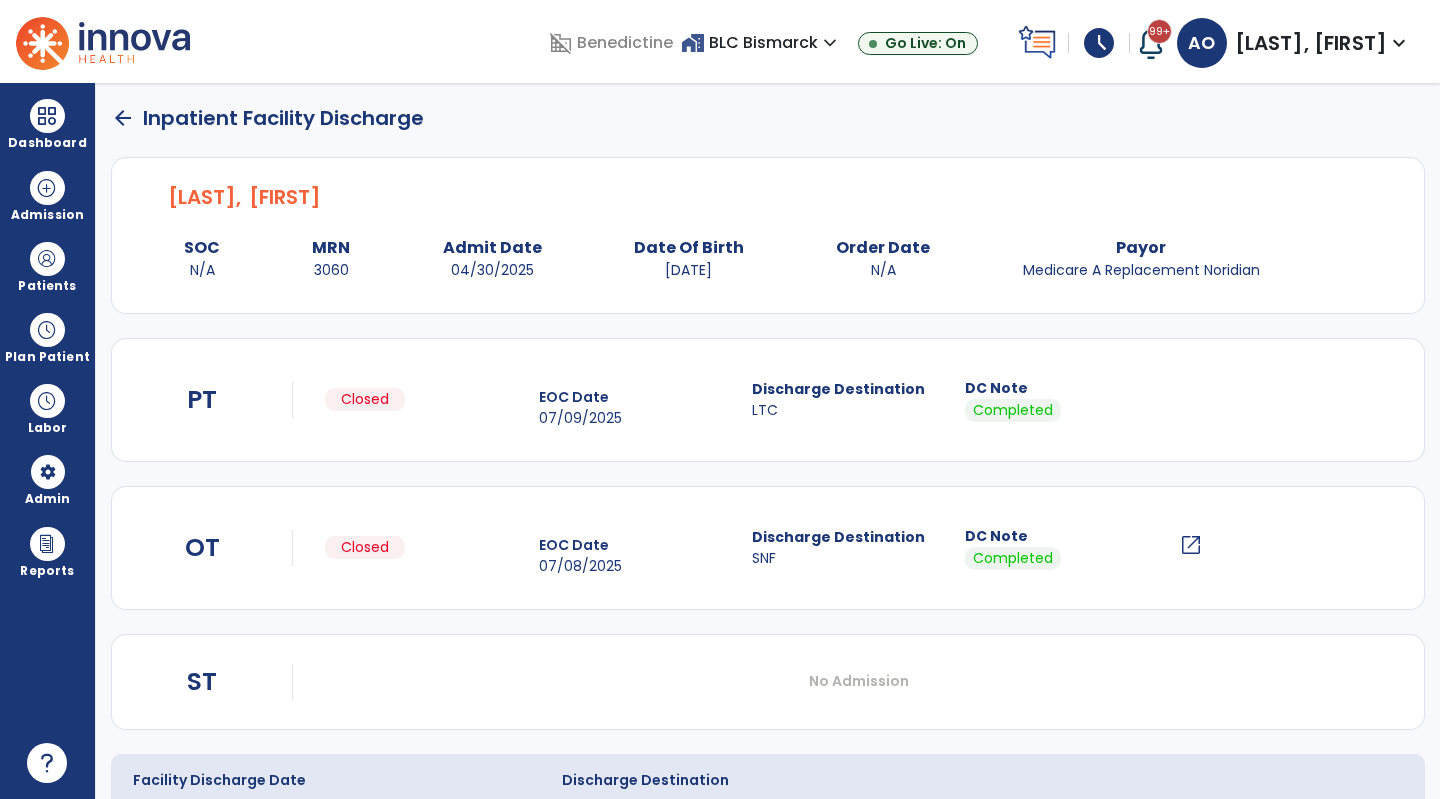 click on "arrow_back" 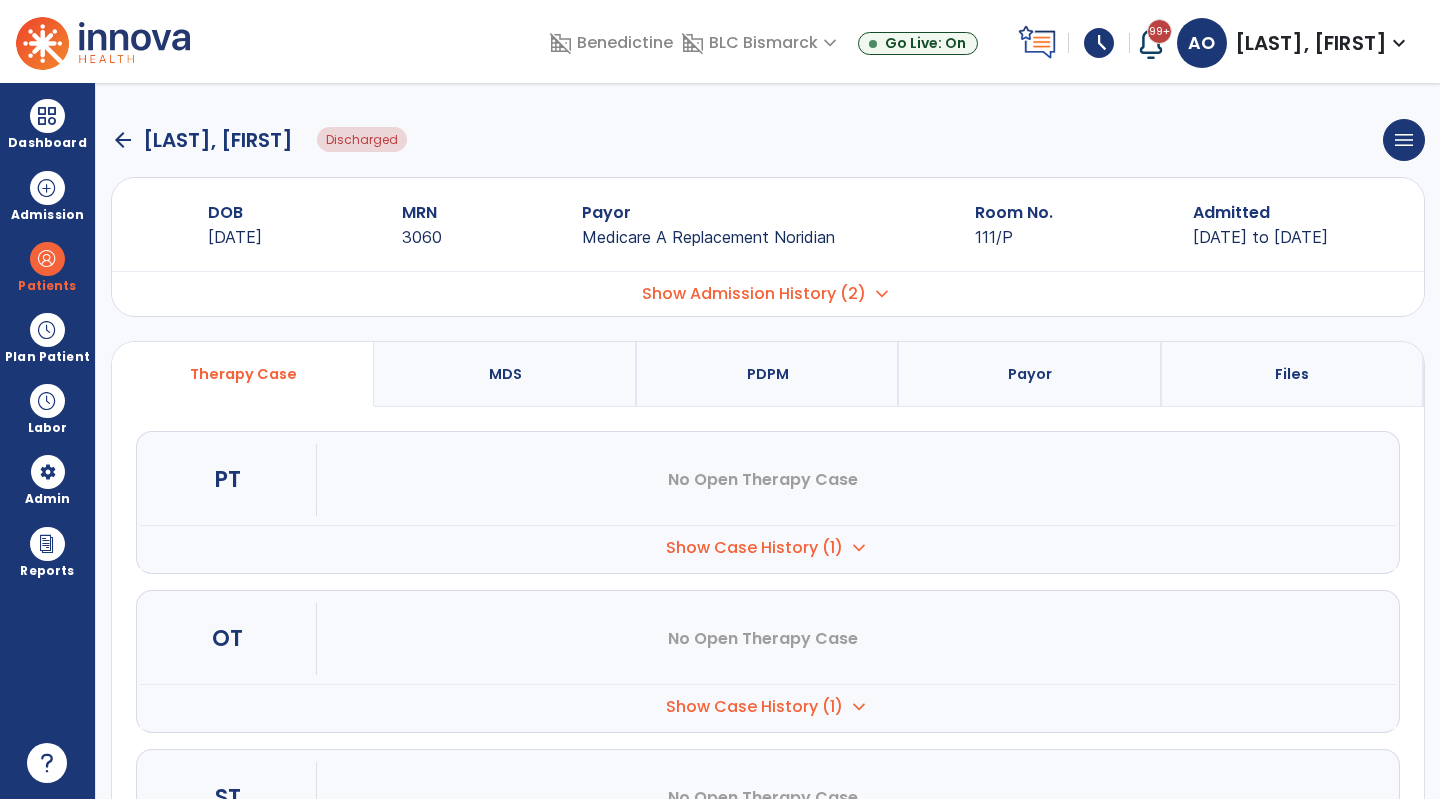 click on "arrow_back" 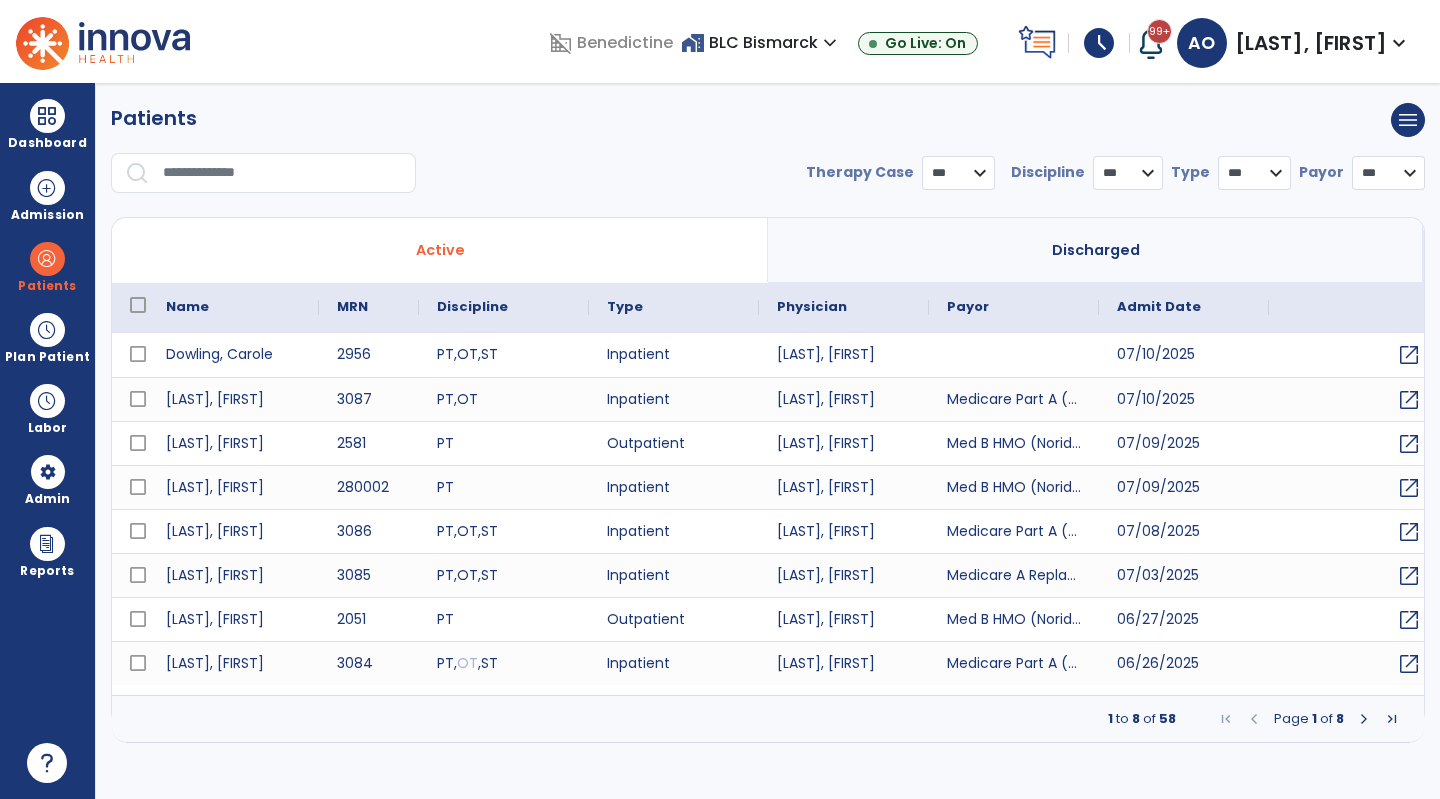 select on "***" 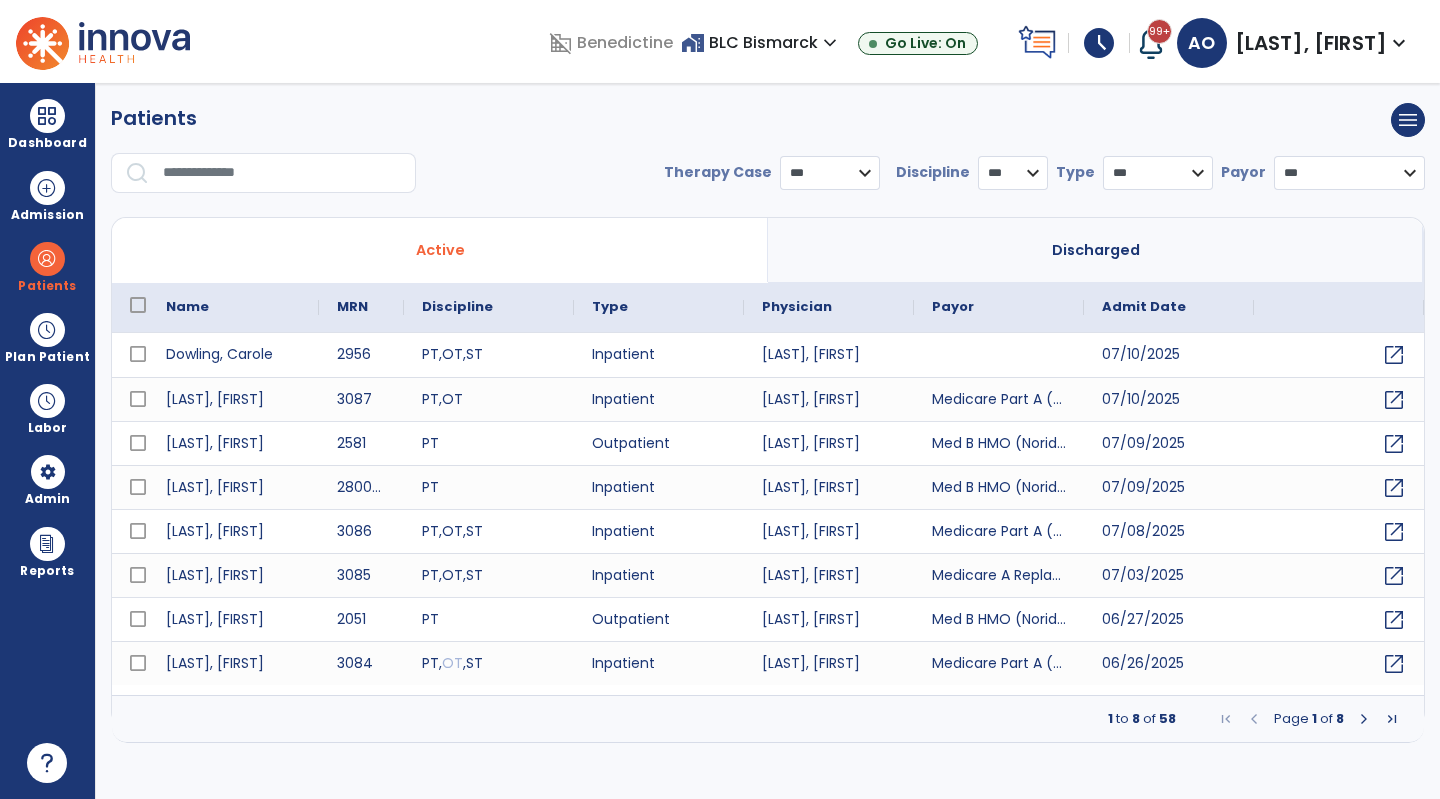 click on "* *** ** ** **" at bounding box center (1013, 173) 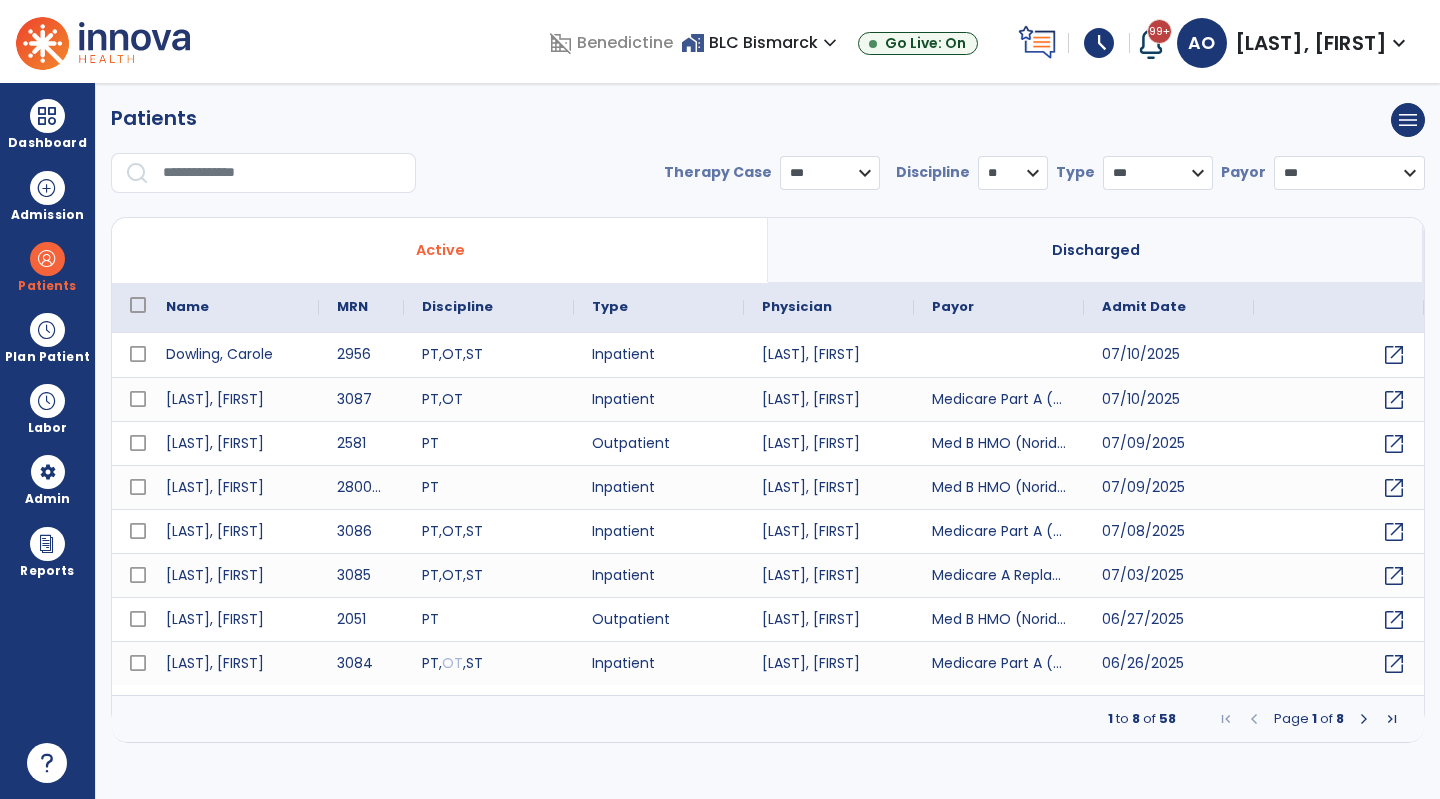 click on "* *** ** ** **" at bounding box center [1013, 173] 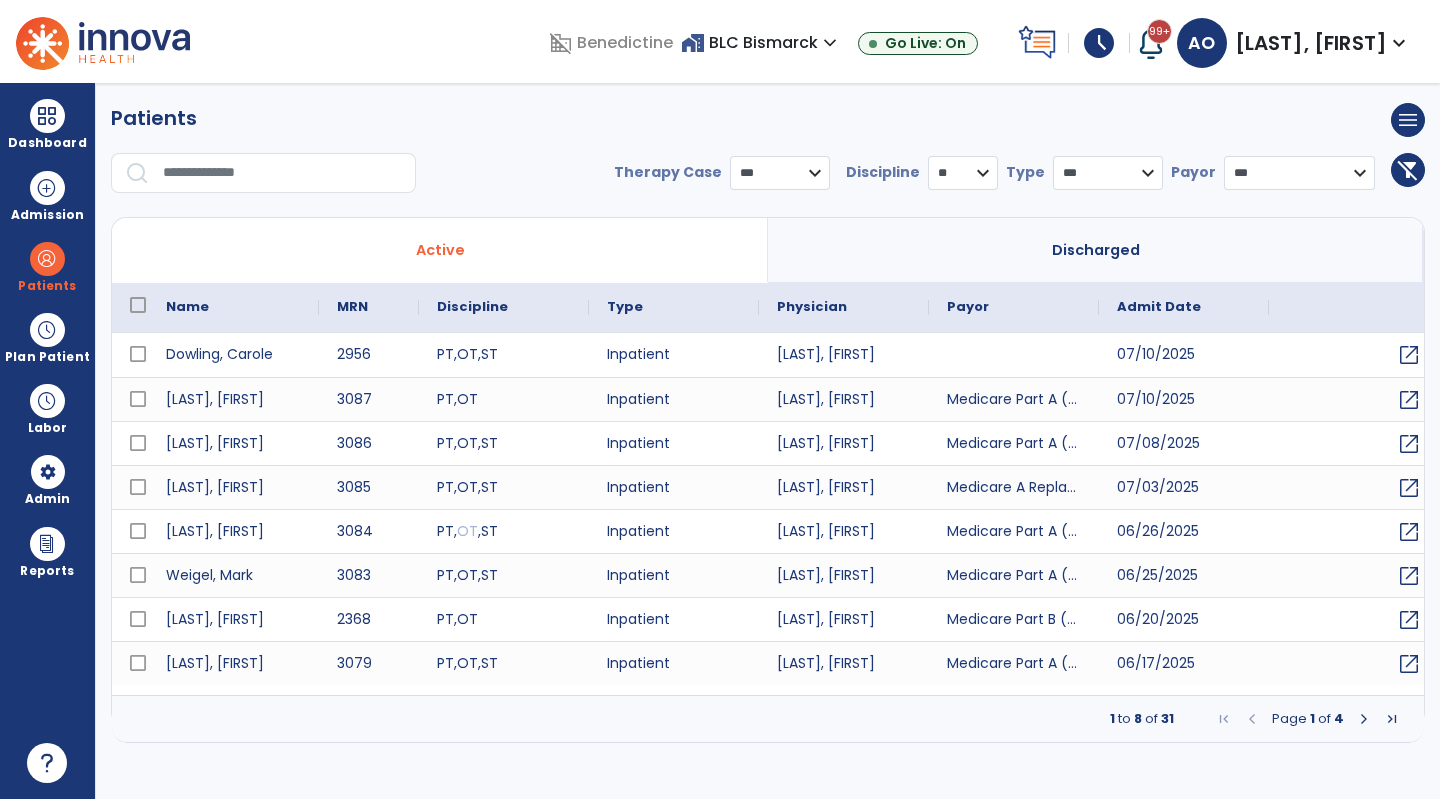 click at bounding box center (1364, 719) 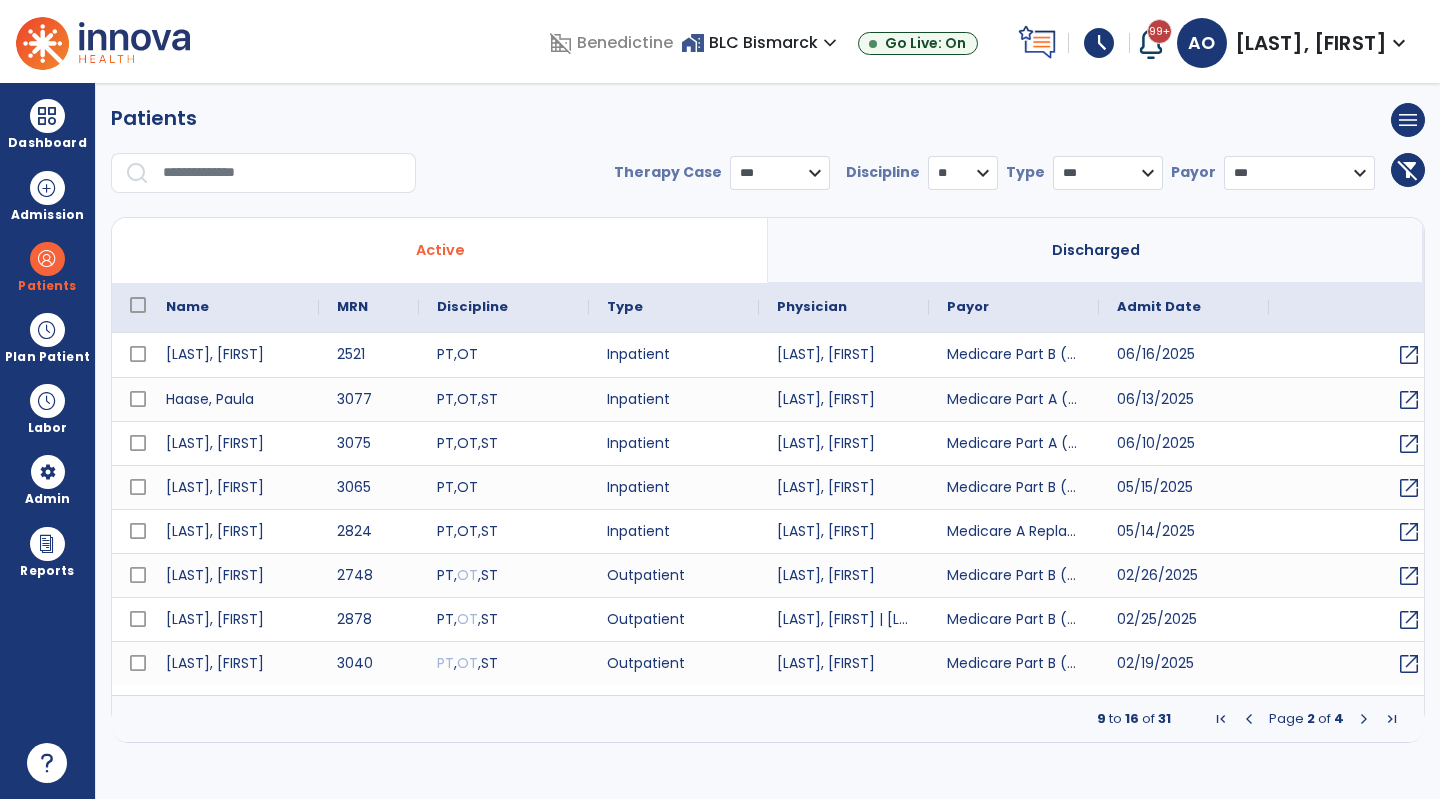 click at bounding box center [1364, 719] 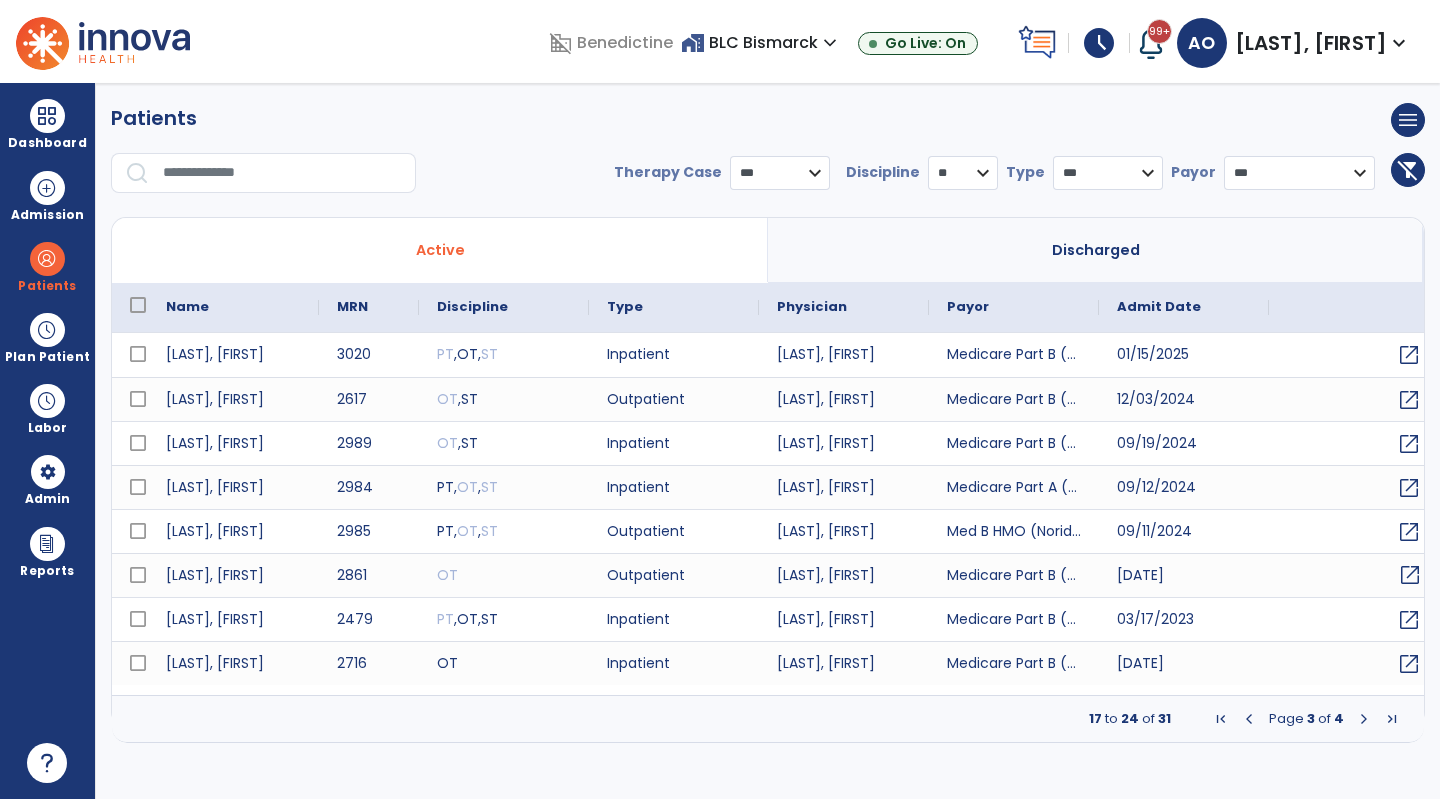 click on "open_in_new" at bounding box center [1410, 575] 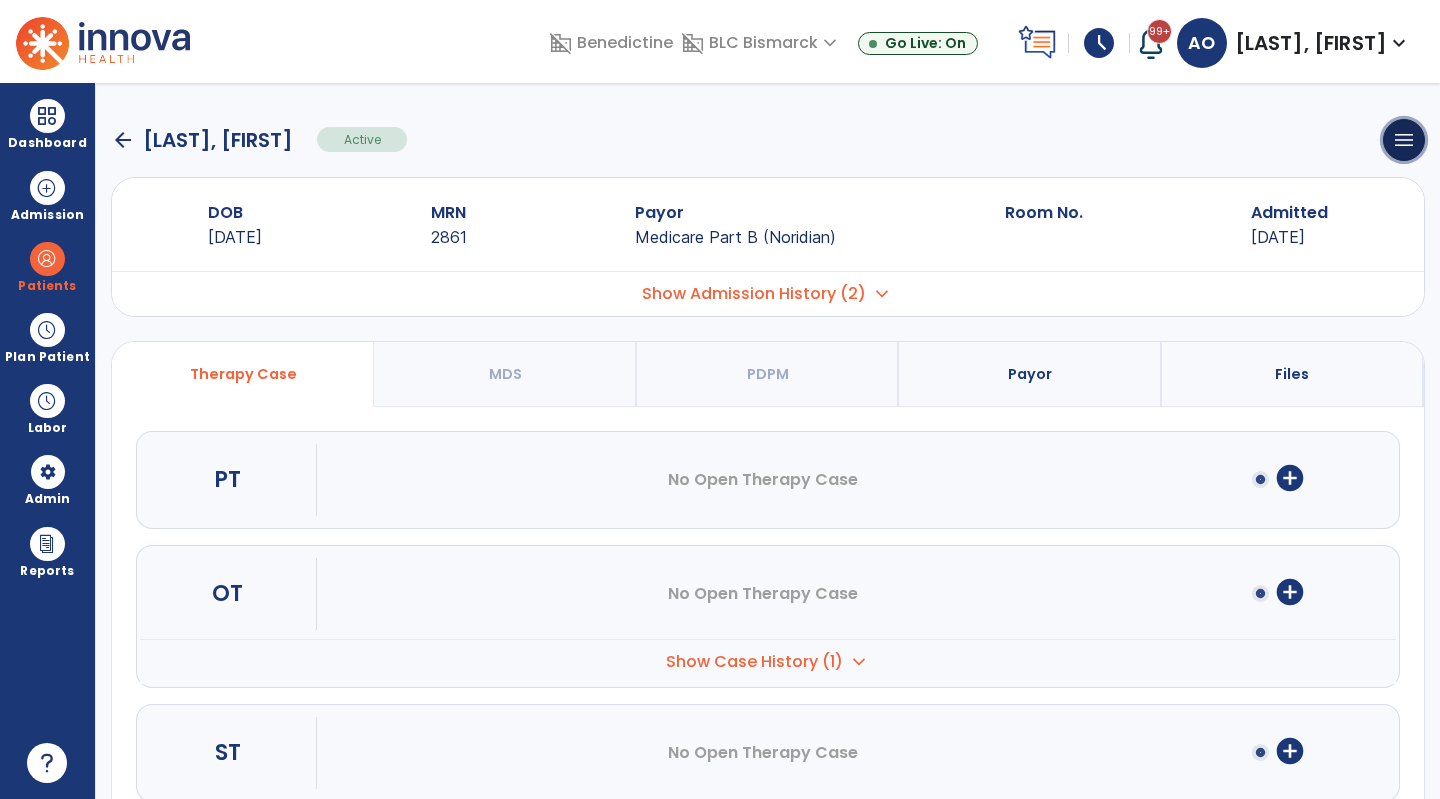 click on "menu" at bounding box center [1404, 140] 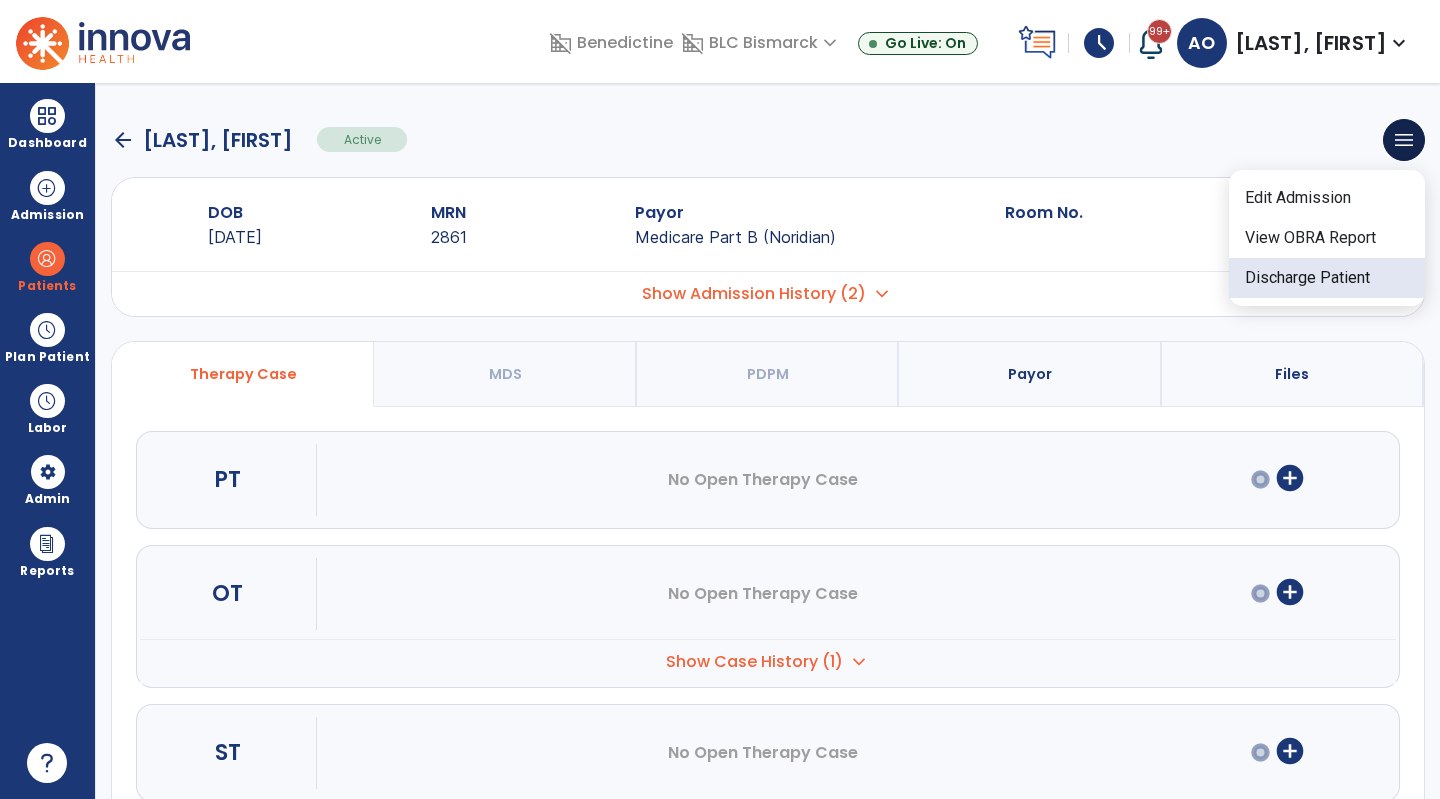 click on "Discharge Patient" 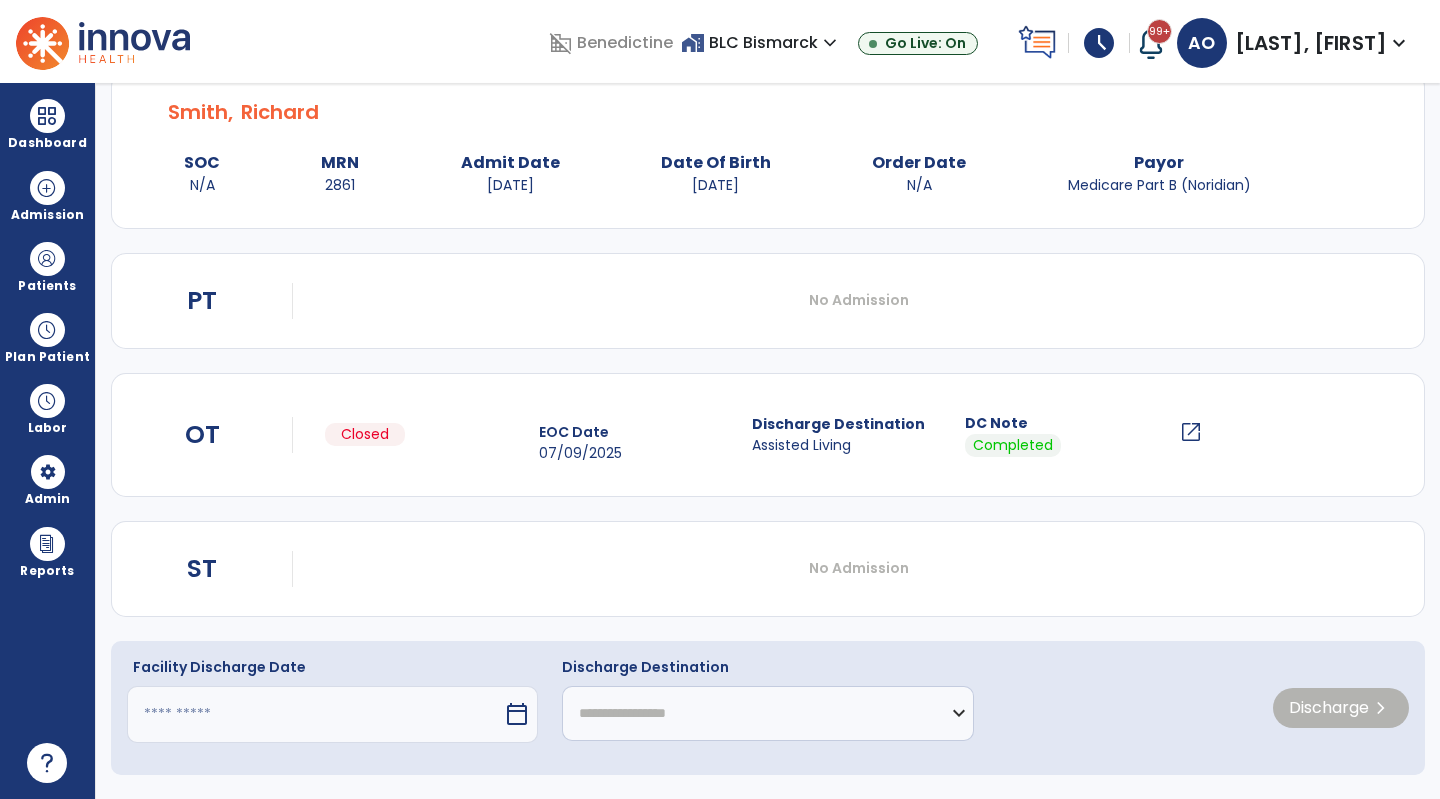 scroll, scrollTop: 84, scrollLeft: 0, axis: vertical 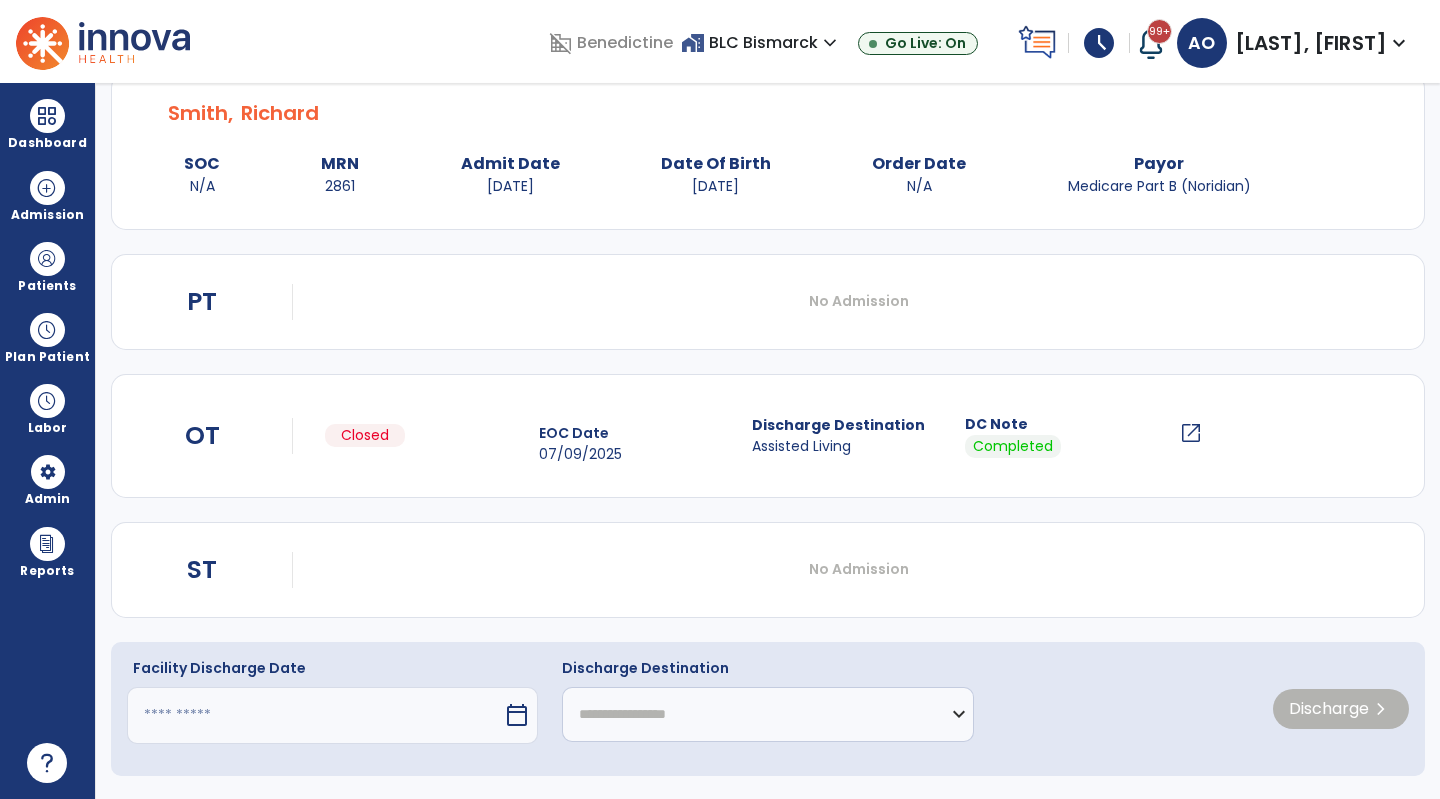 click at bounding box center (315, 715) 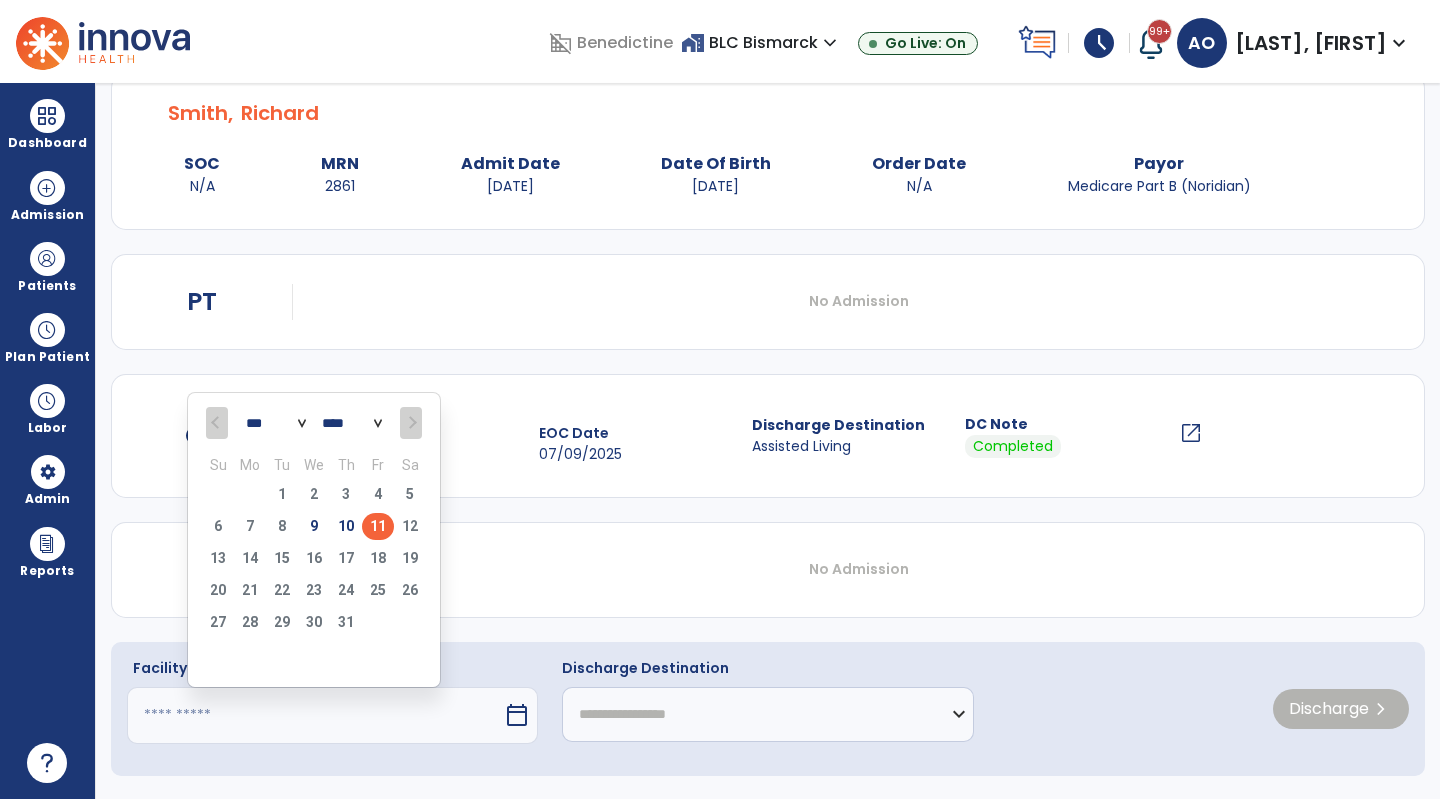 click at bounding box center (315, 715) 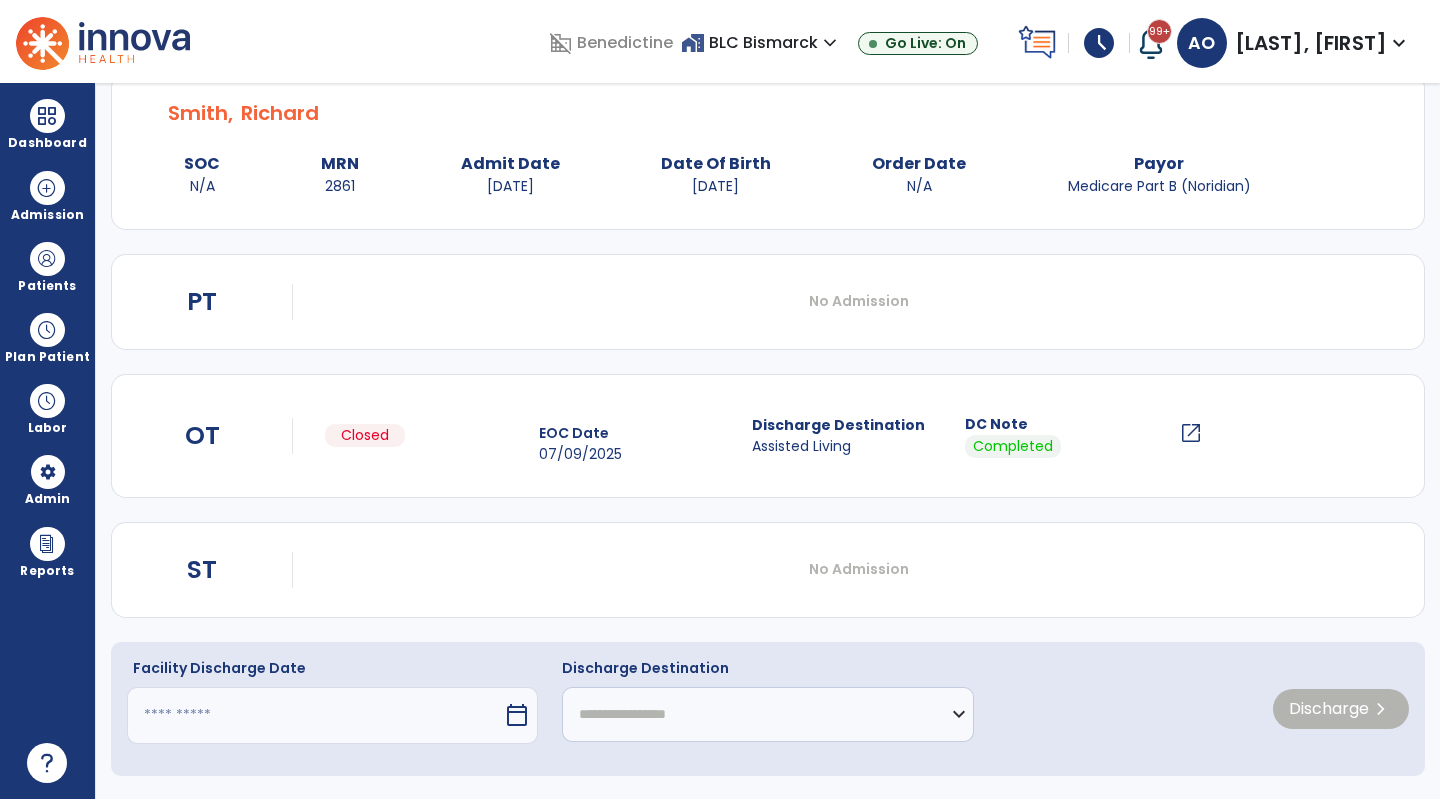 click at bounding box center (315, 715) 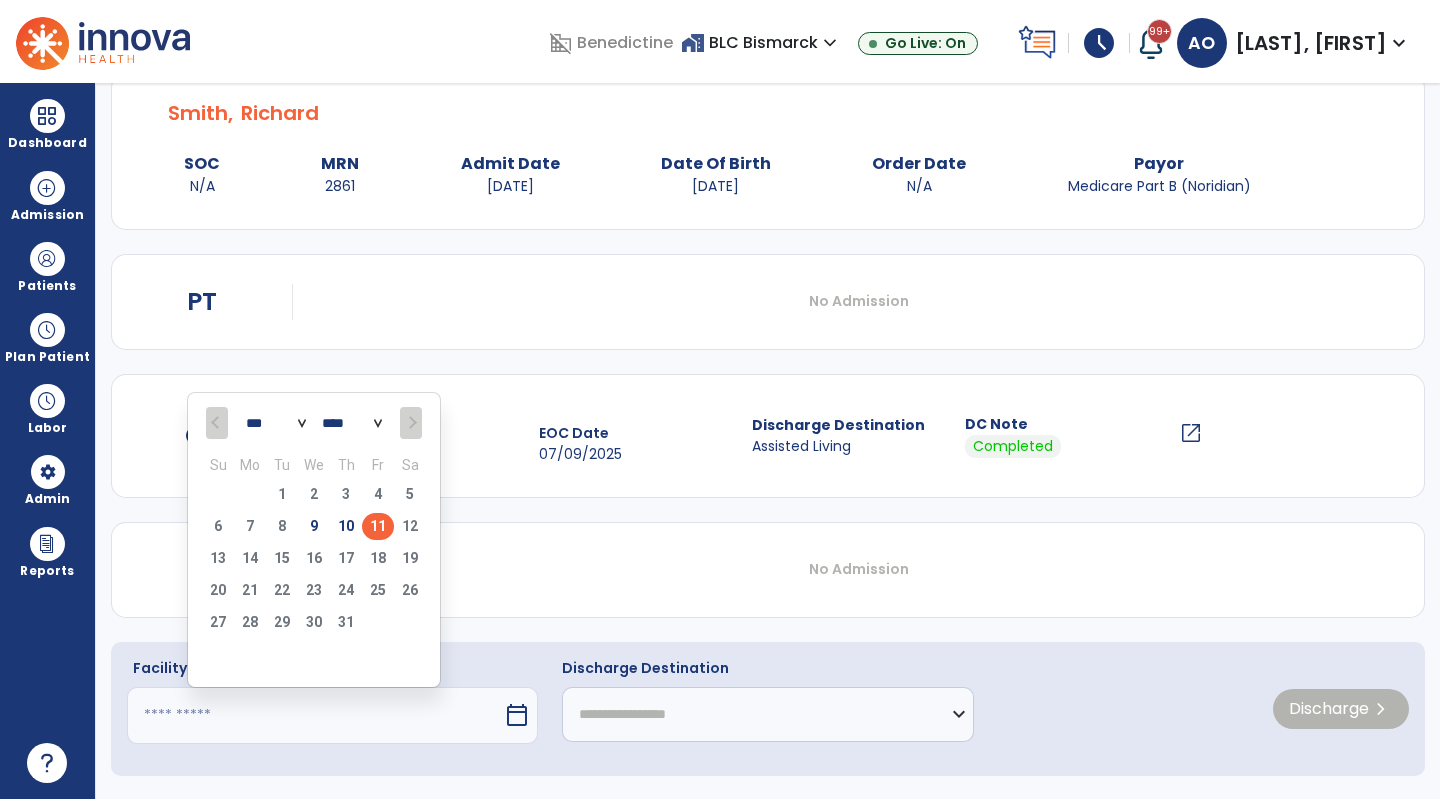 click on "9" at bounding box center (314, 526) 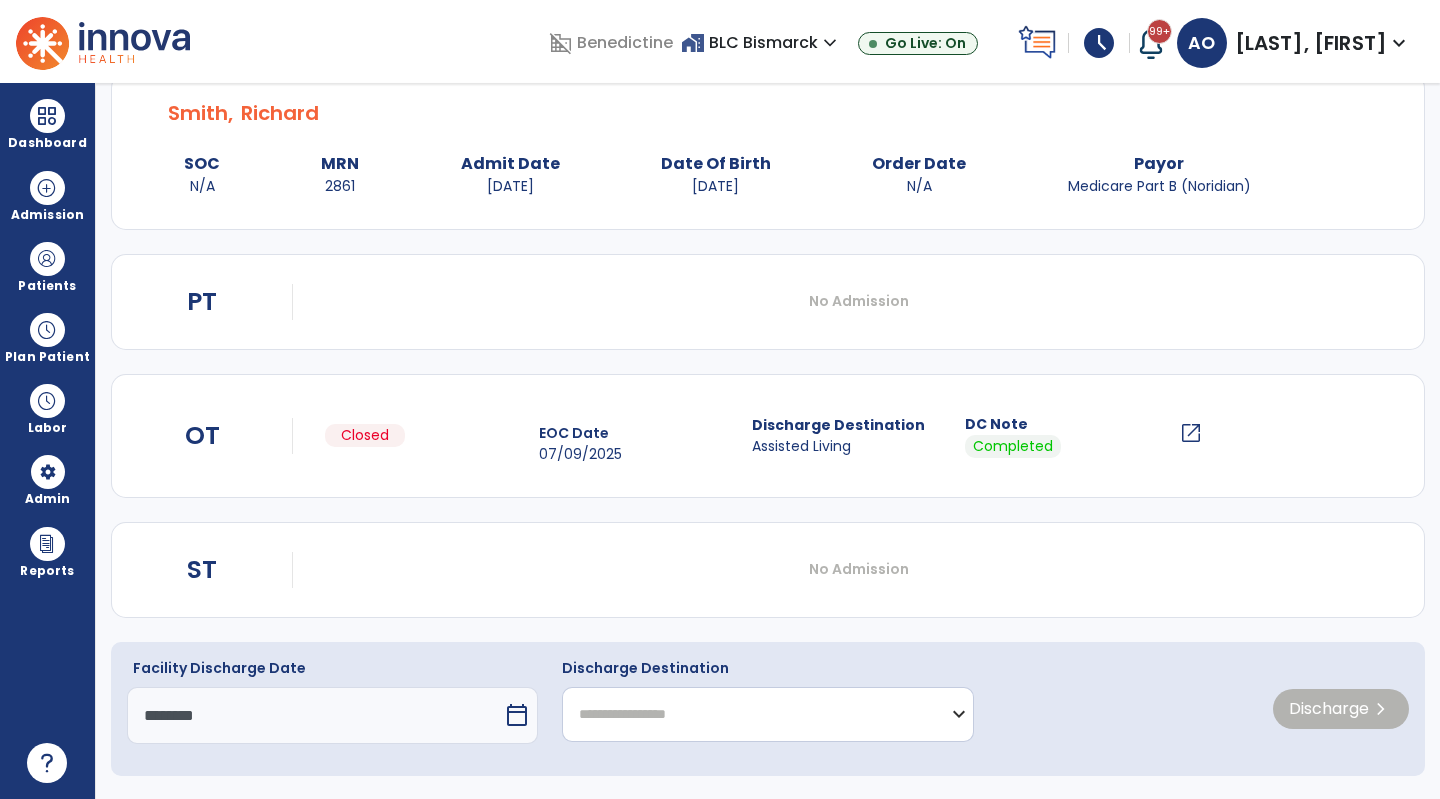 click on "**********" 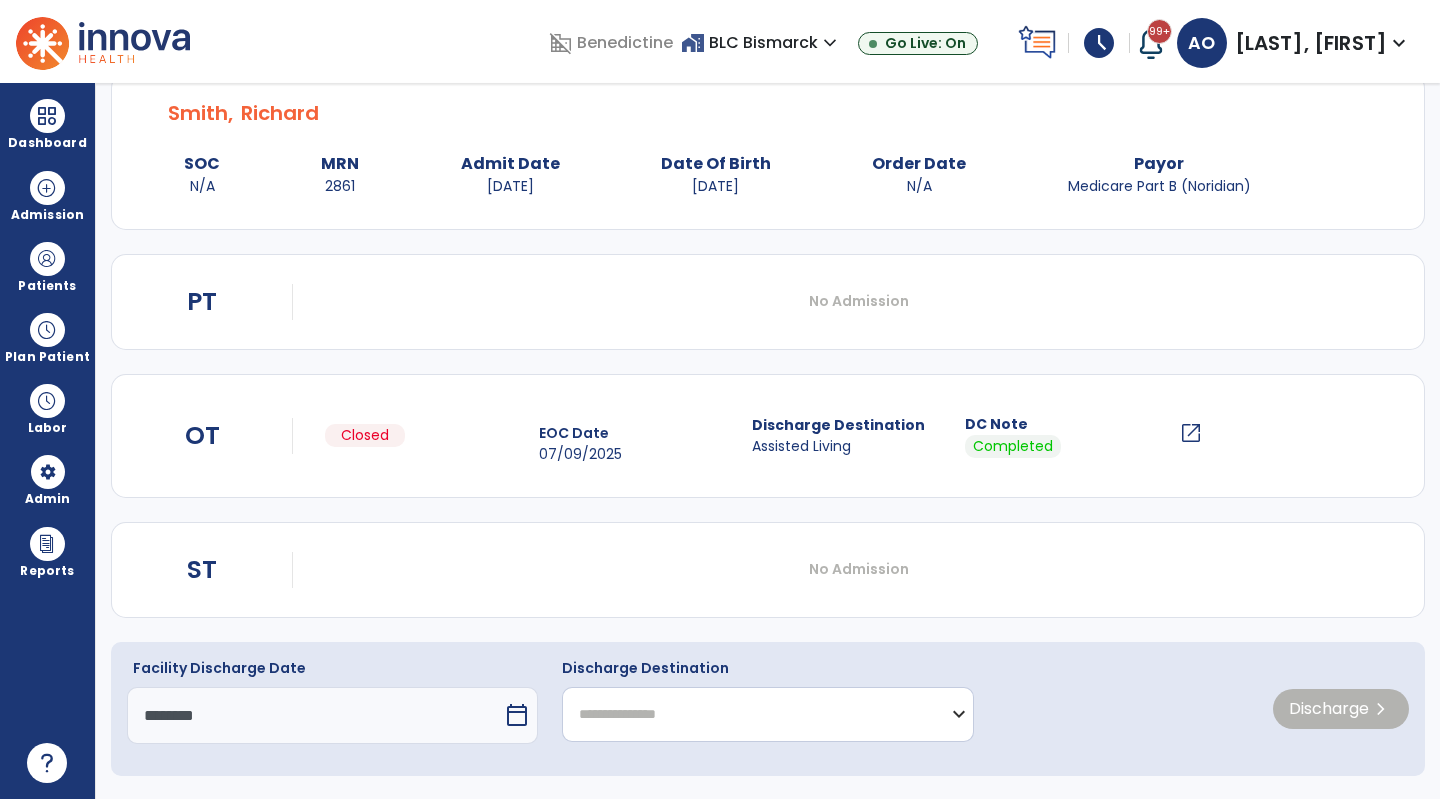 click on "**********" 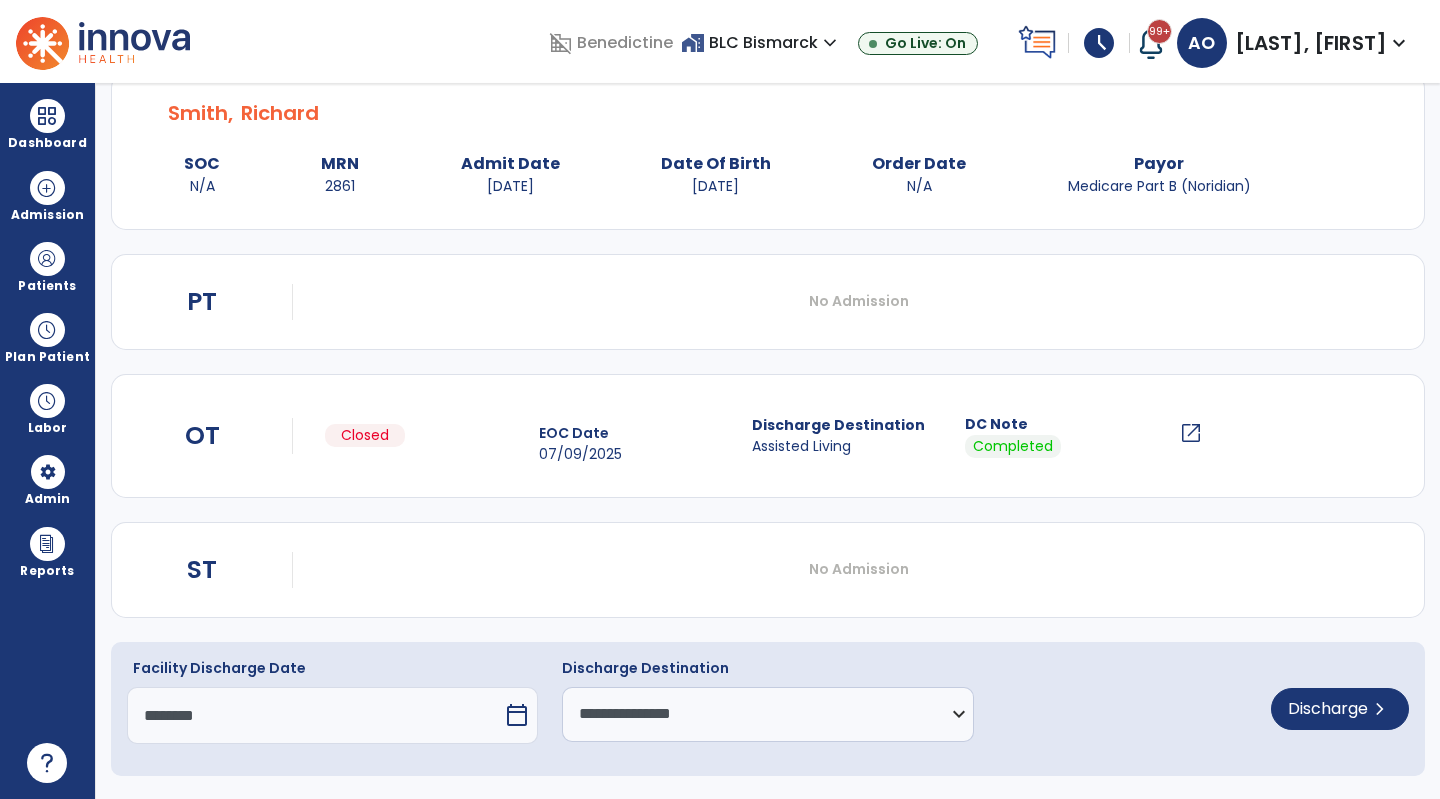 click on "Discharge" 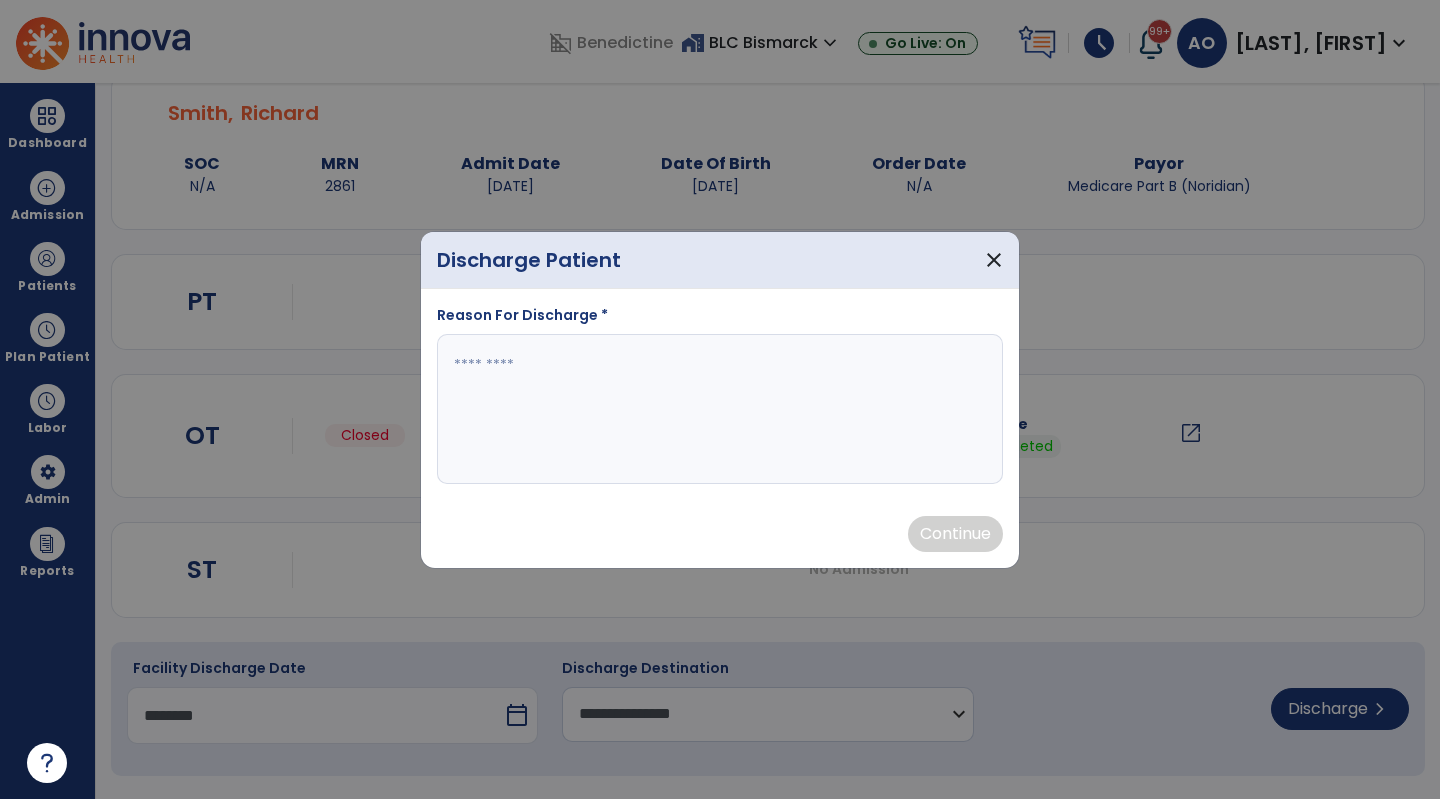 click at bounding box center (720, 409) 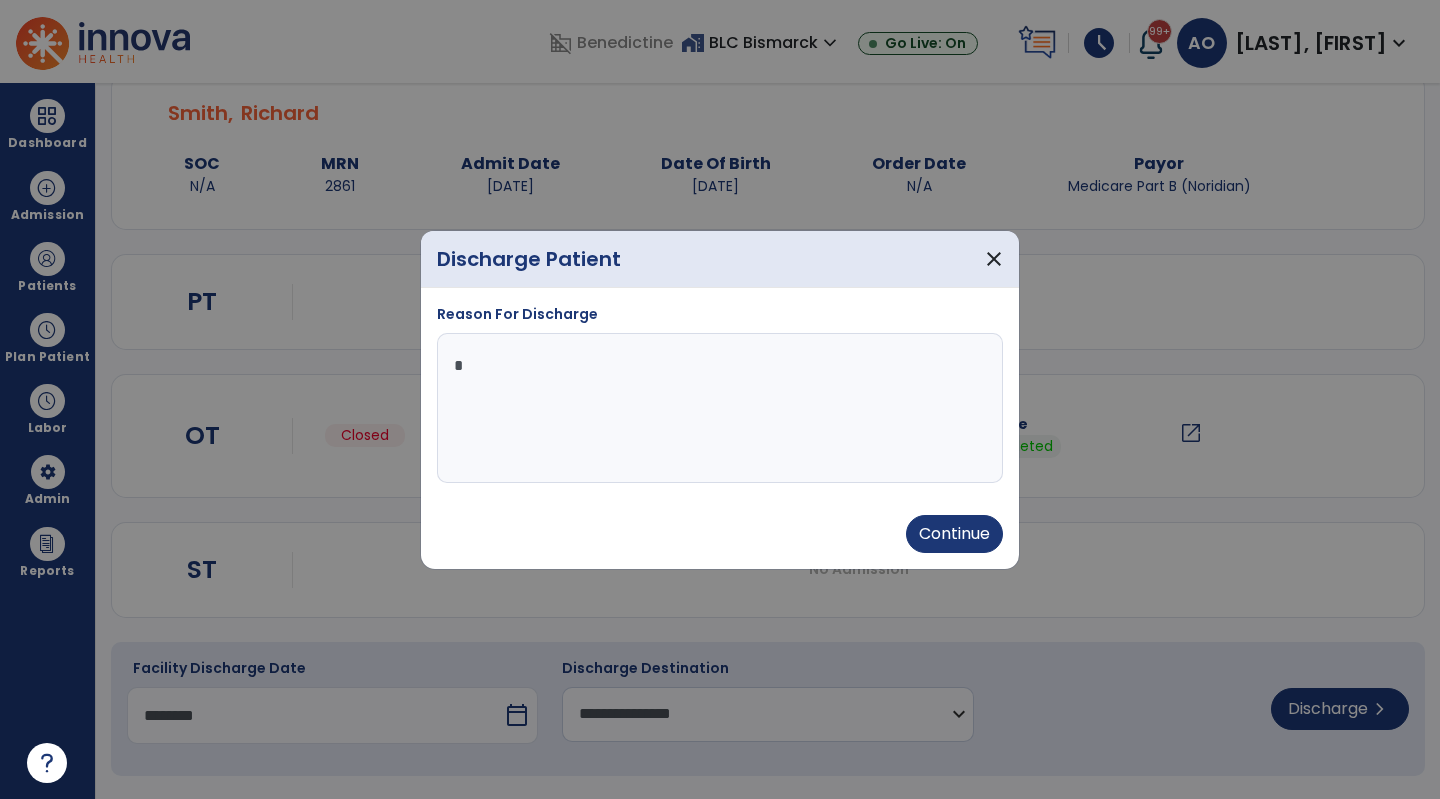 click on "Continue" at bounding box center (954, 534) 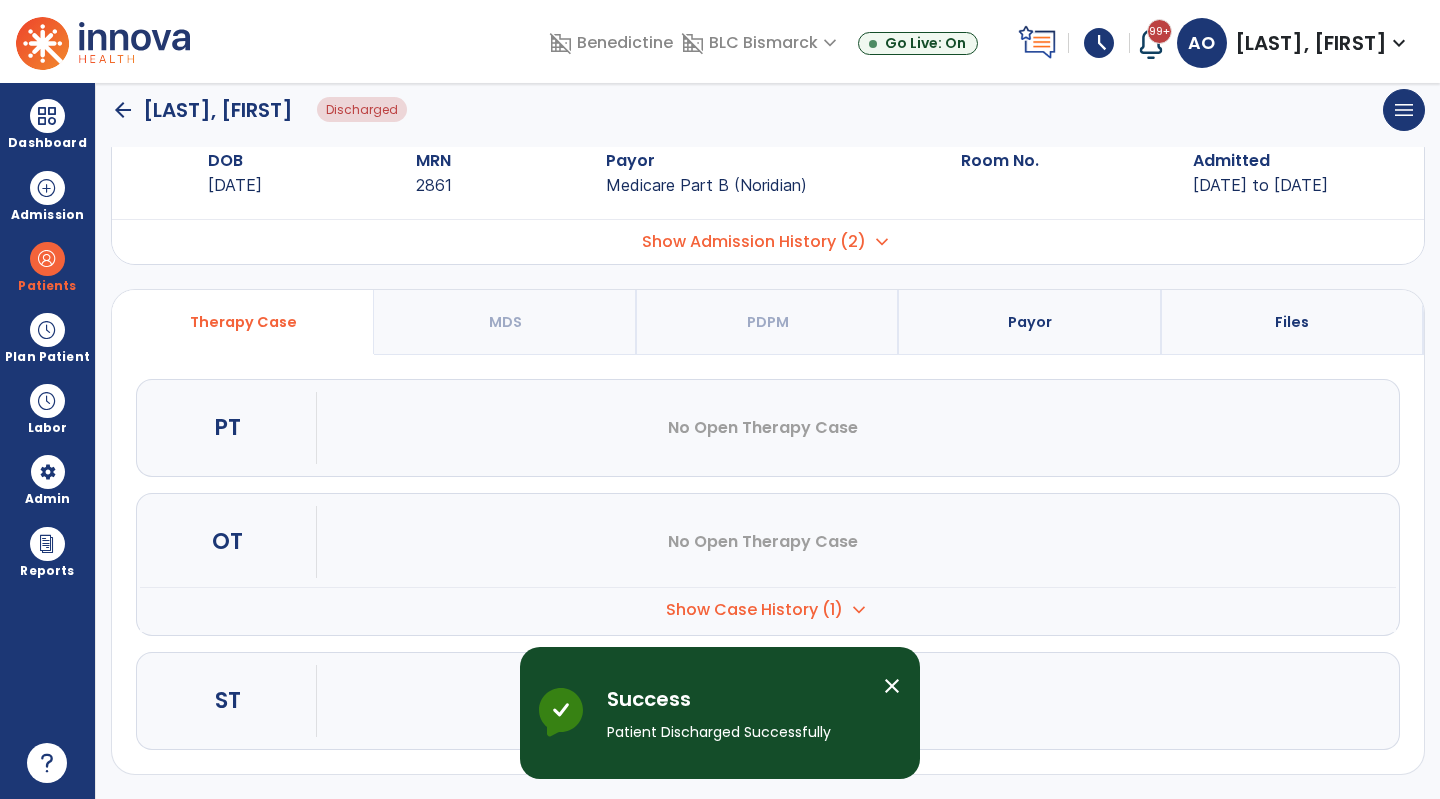 scroll, scrollTop: 52, scrollLeft: 0, axis: vertical 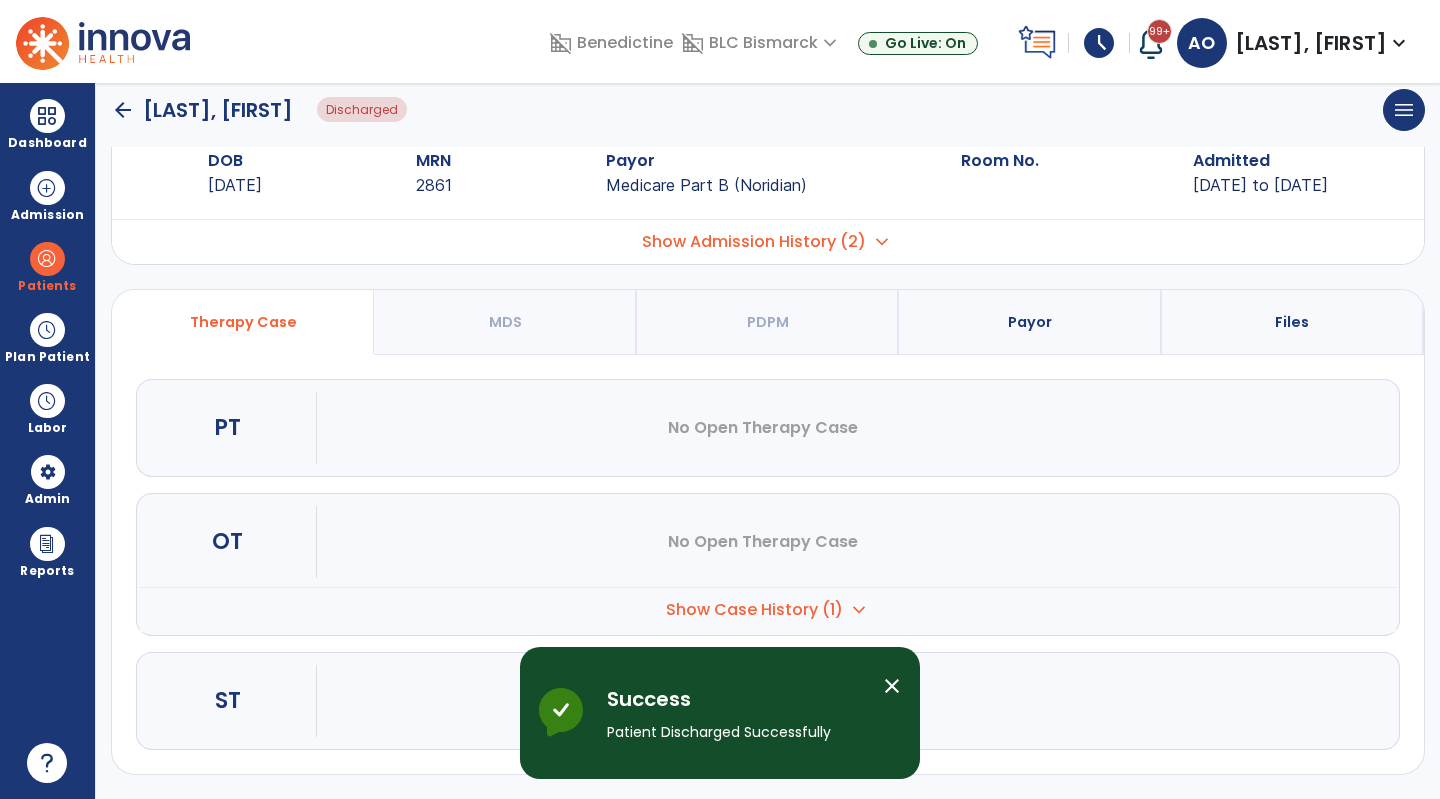 click on "arrow_back" 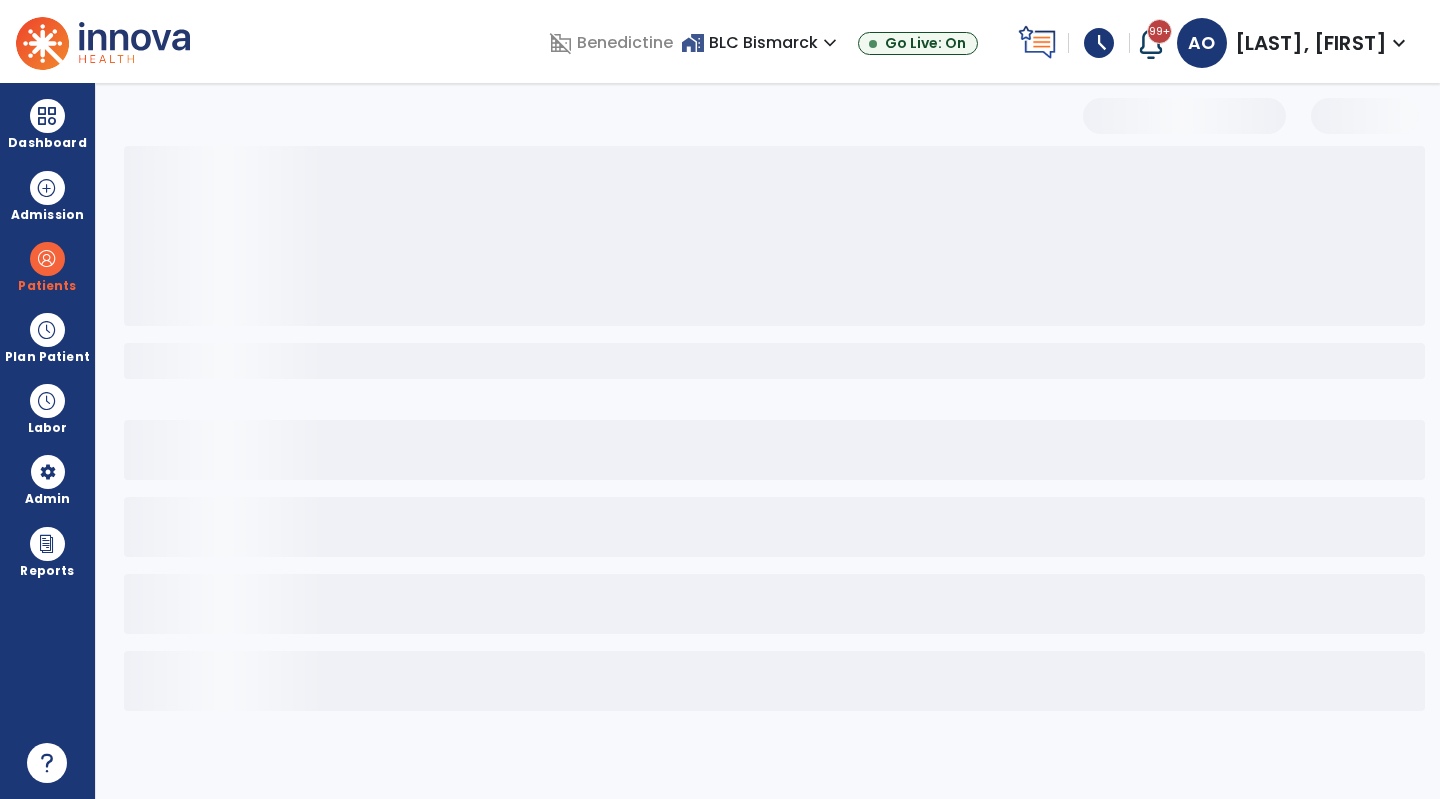 scroll, scrollTop: 0, scrollLeft: 0, axis: both 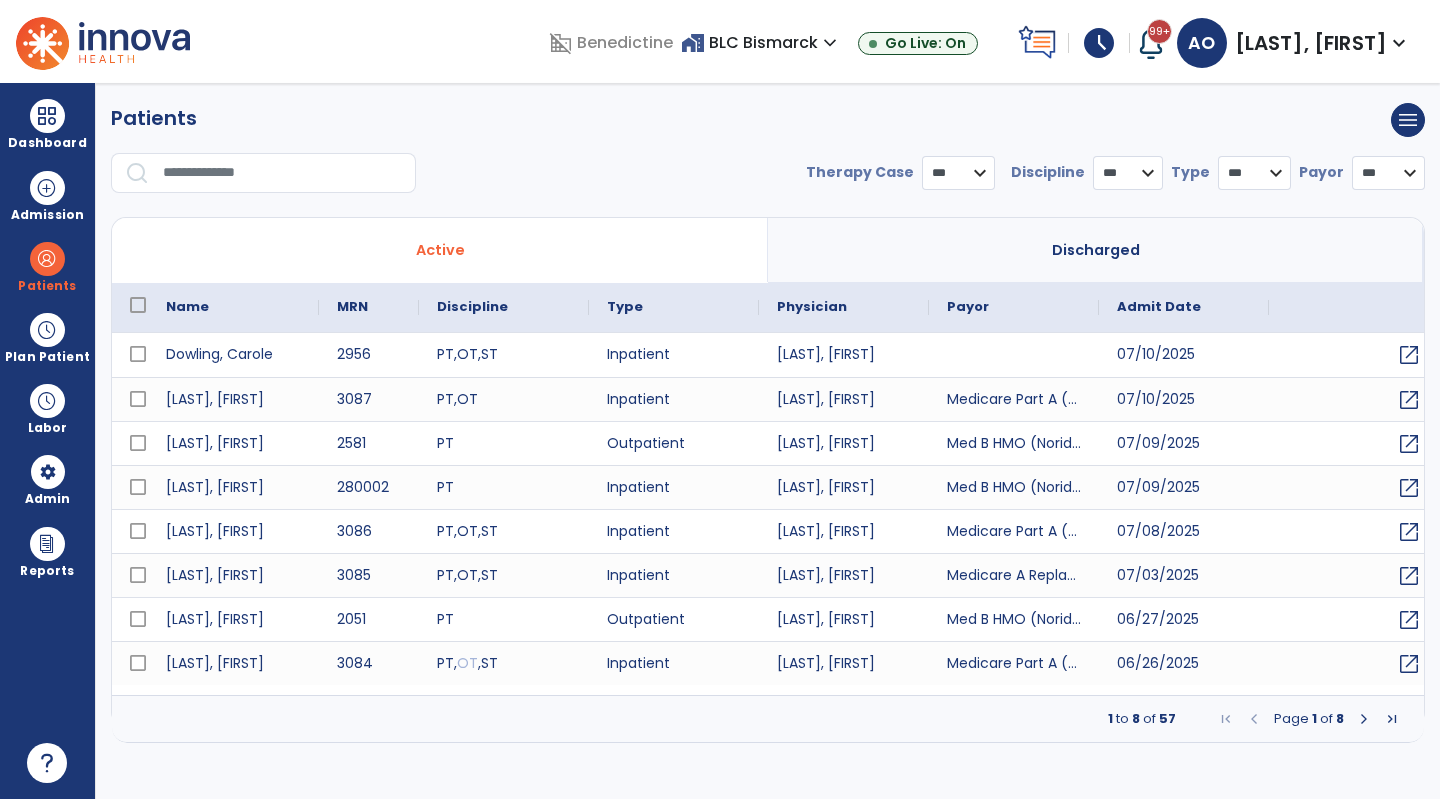 select on "***" 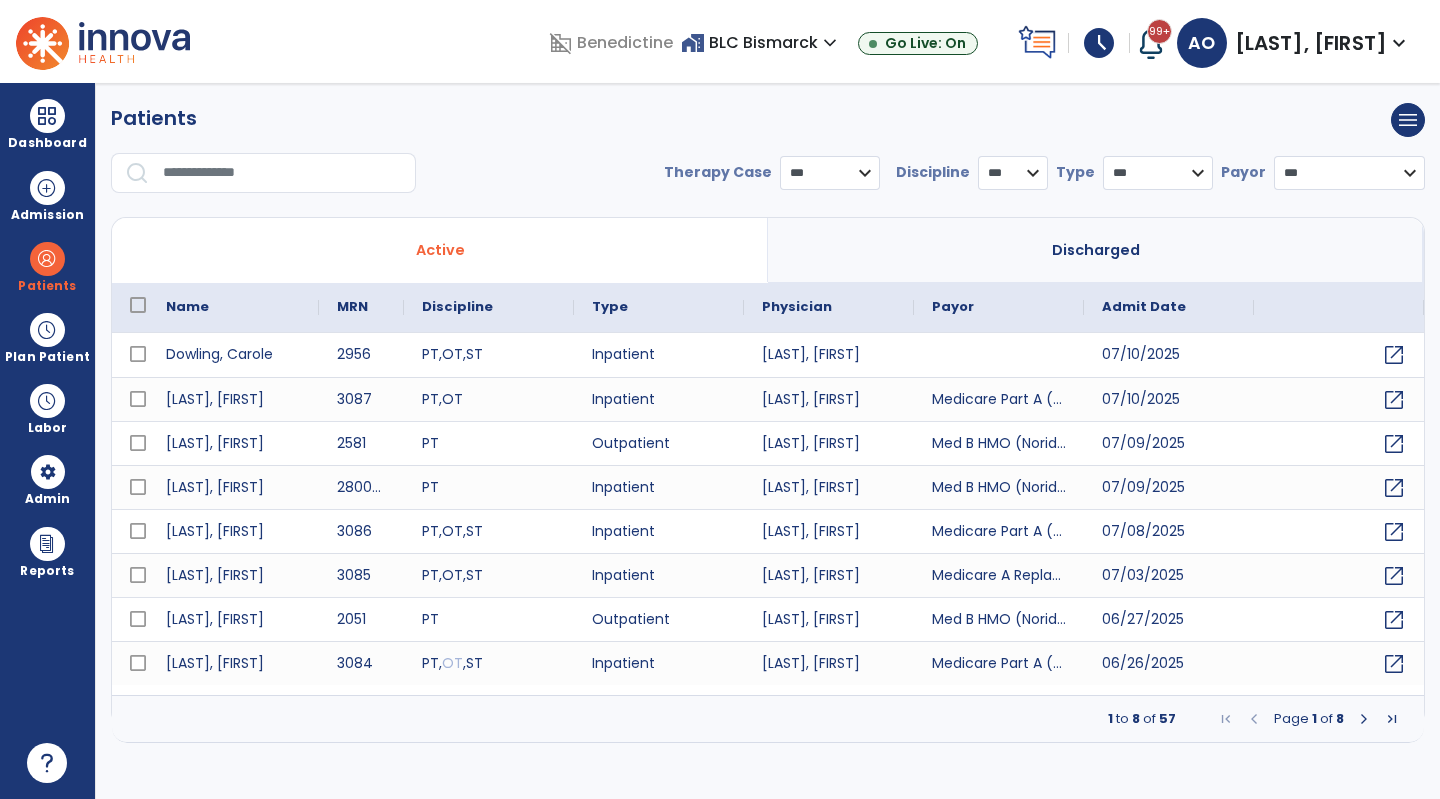 click on "* *** ** ** **" at bounding box center [1013, 173] 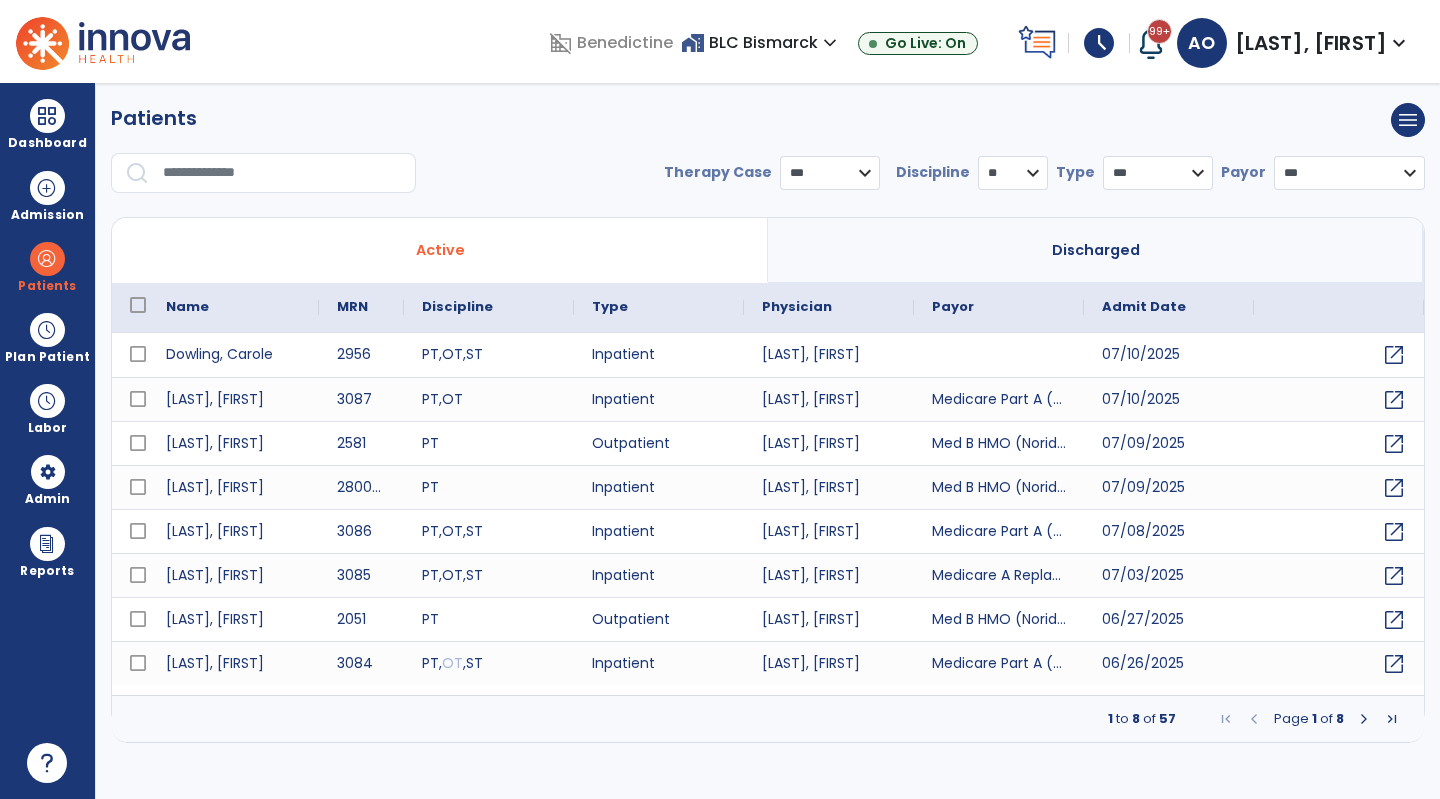 click on "* *** ** ** **" at bounding box center (1013, 173) 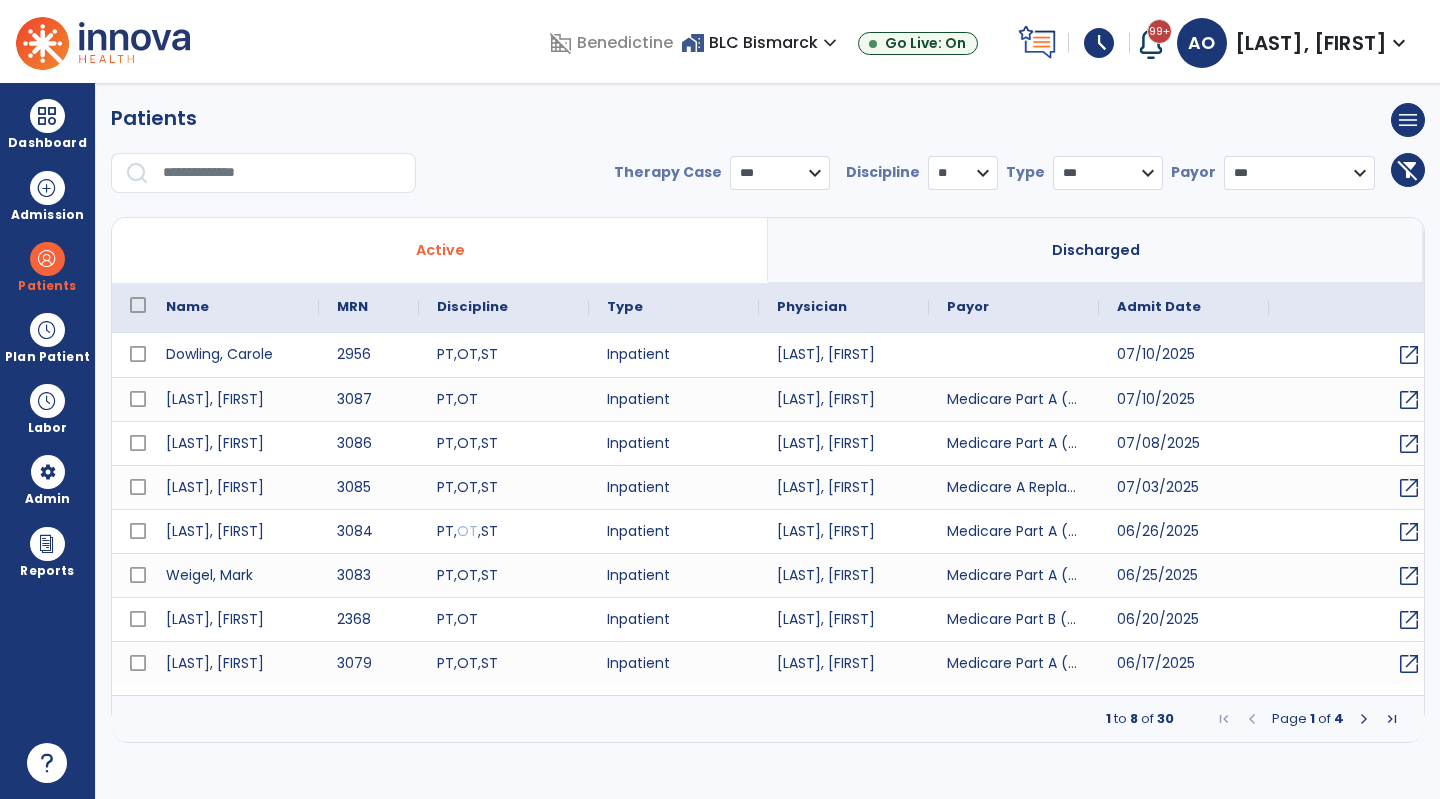 click at bounding box center (1364, 719) 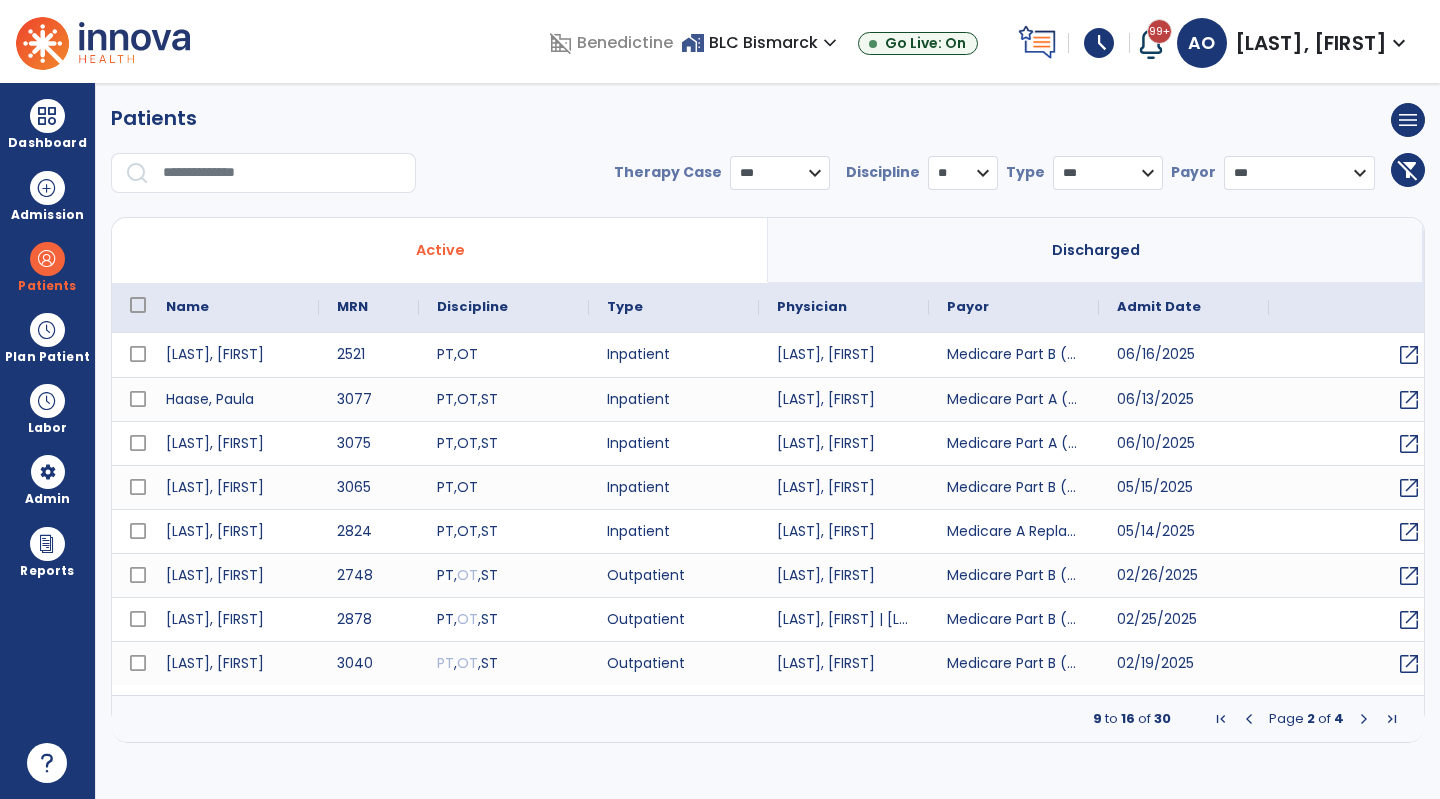 click at bounding box center (1364, 719) 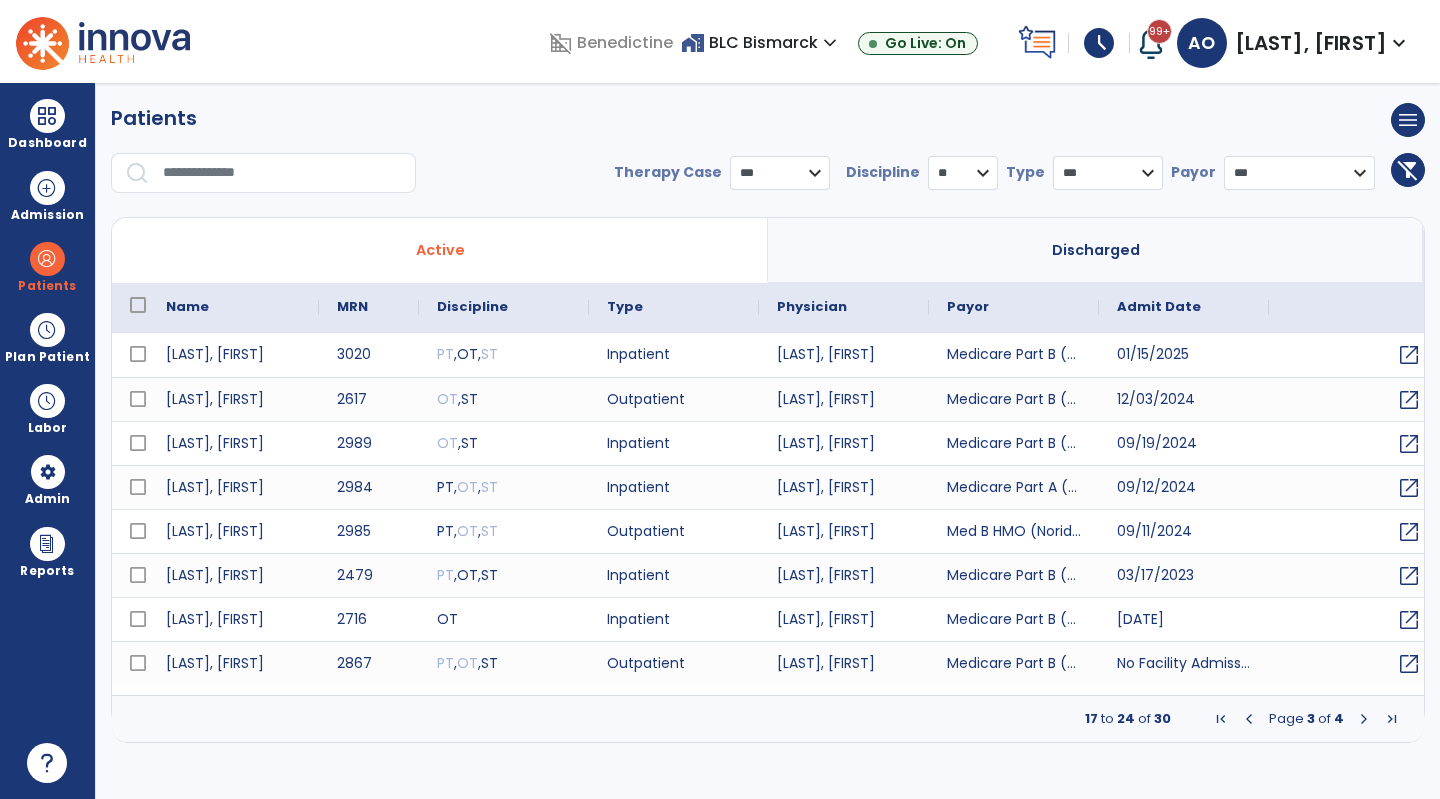 click at bounding box center (1364, 719) 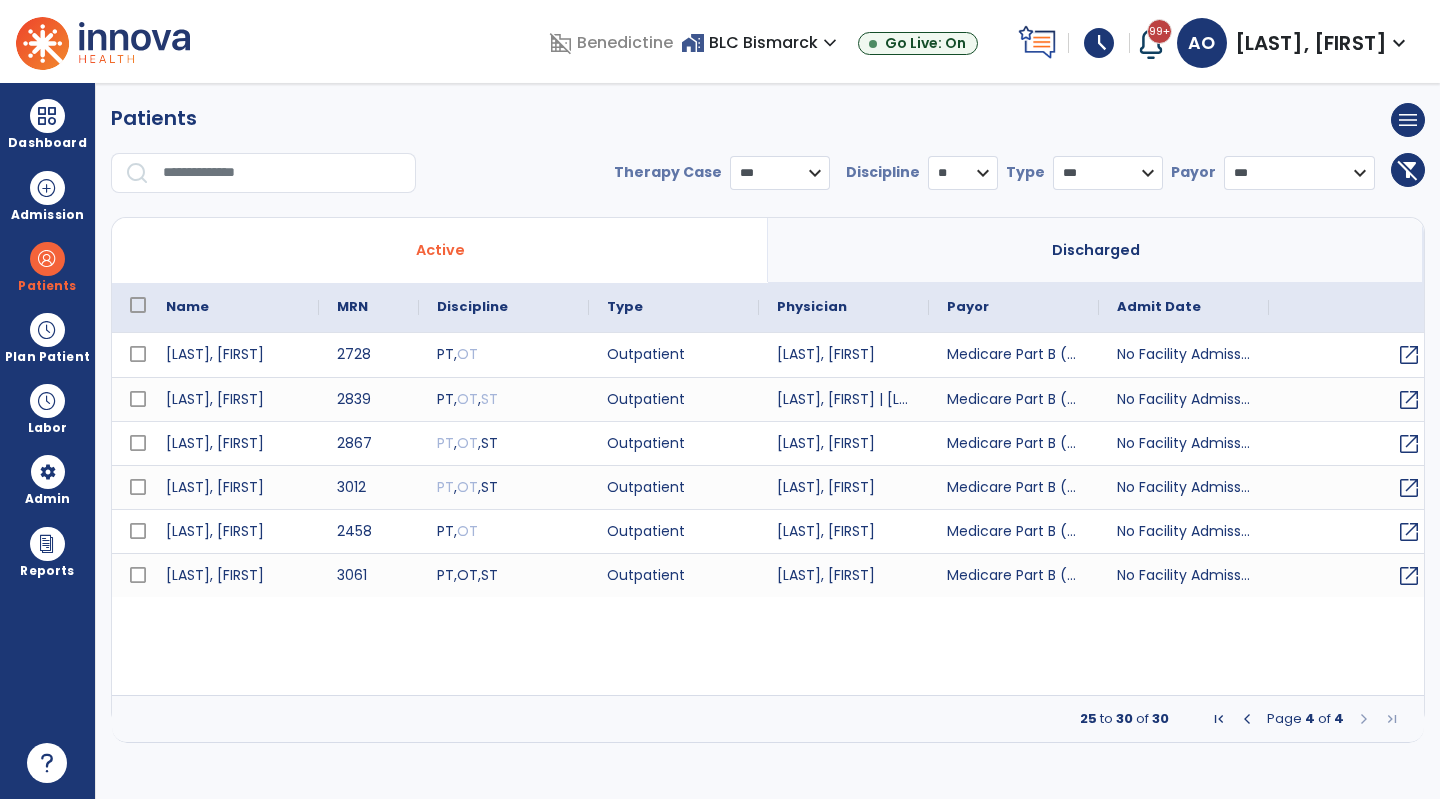 click at bounding box center [1364, 719] 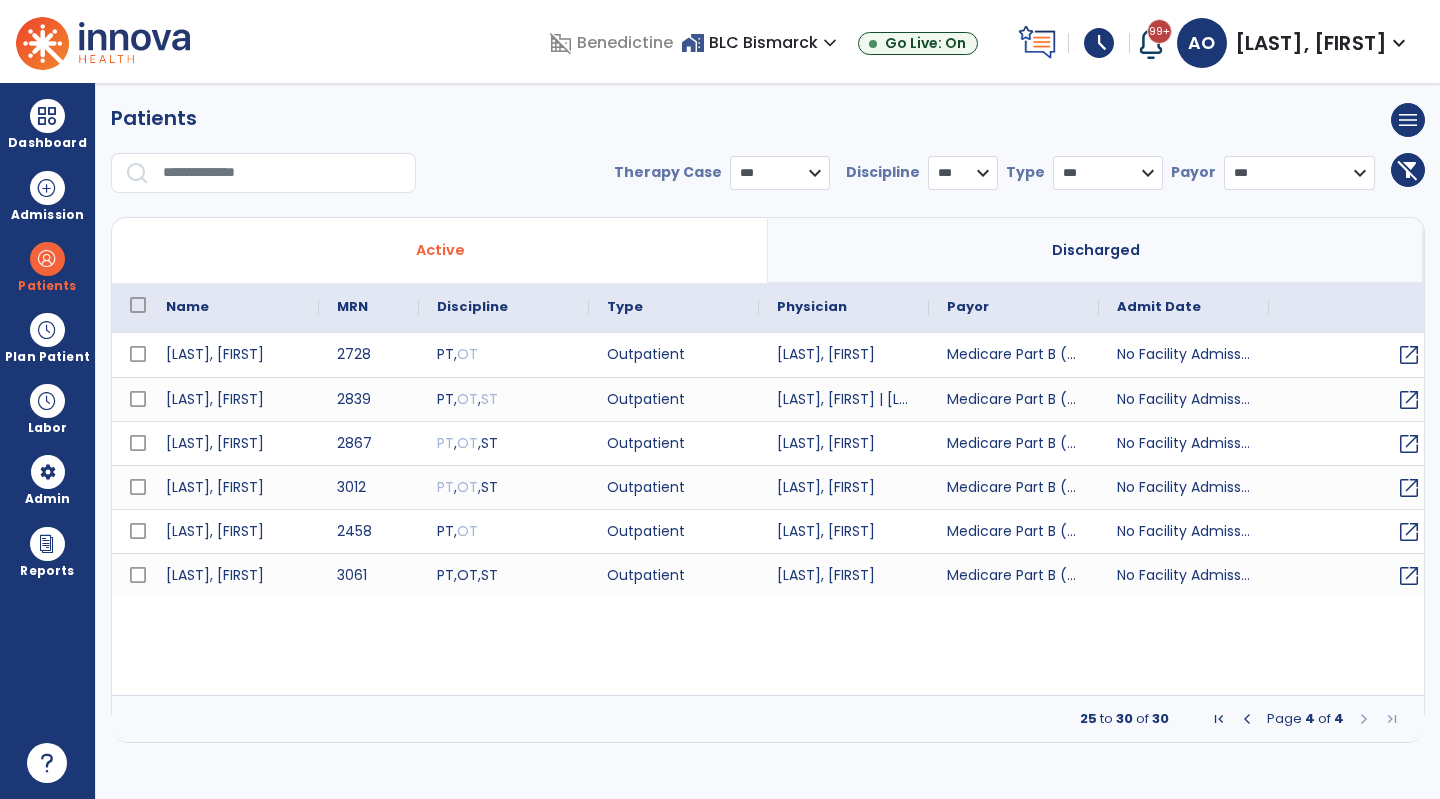 click on "* *** ** ** **" at bounding box center (963, 173) 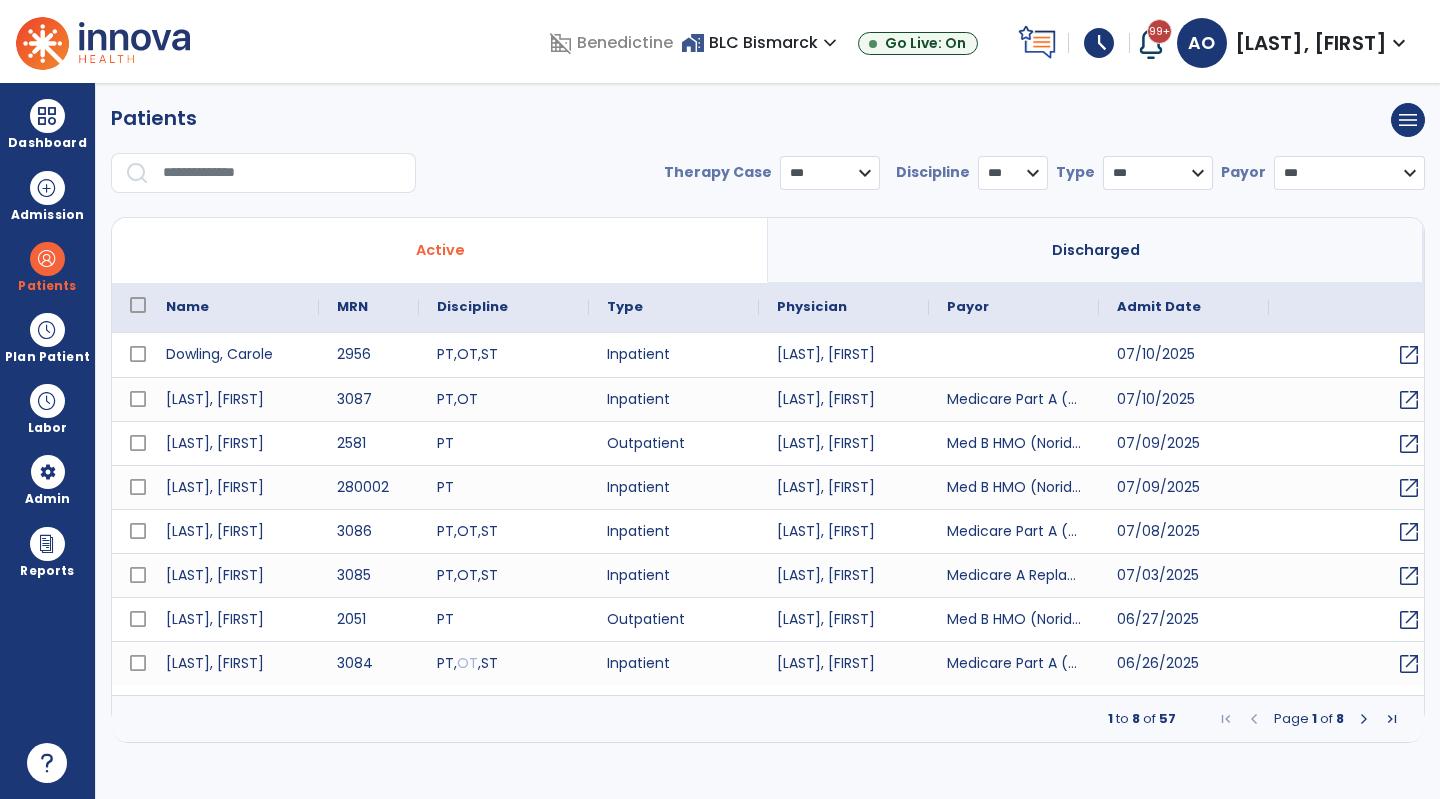 click at bounding box center (1364, 719) 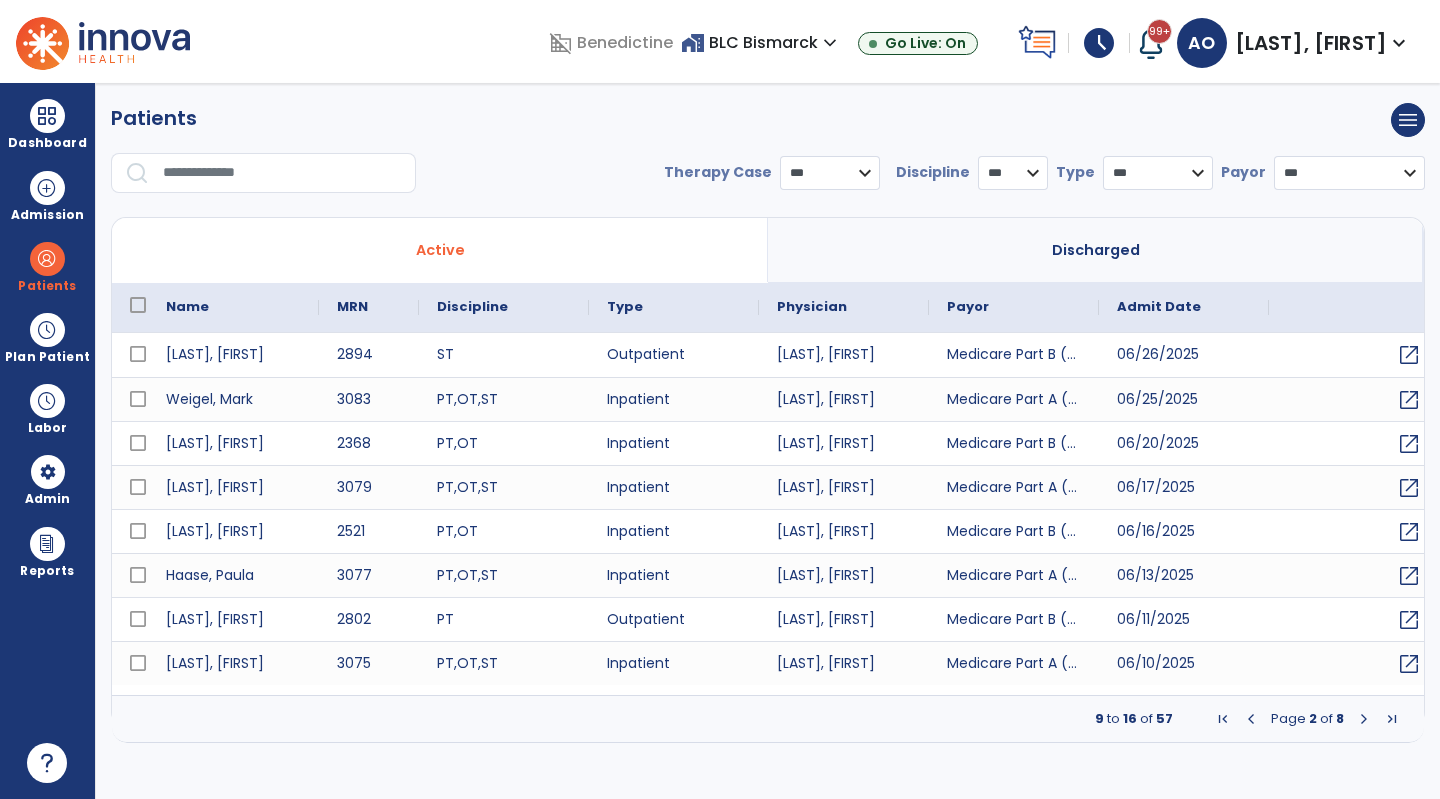 click at bounding box center [1364, 719] 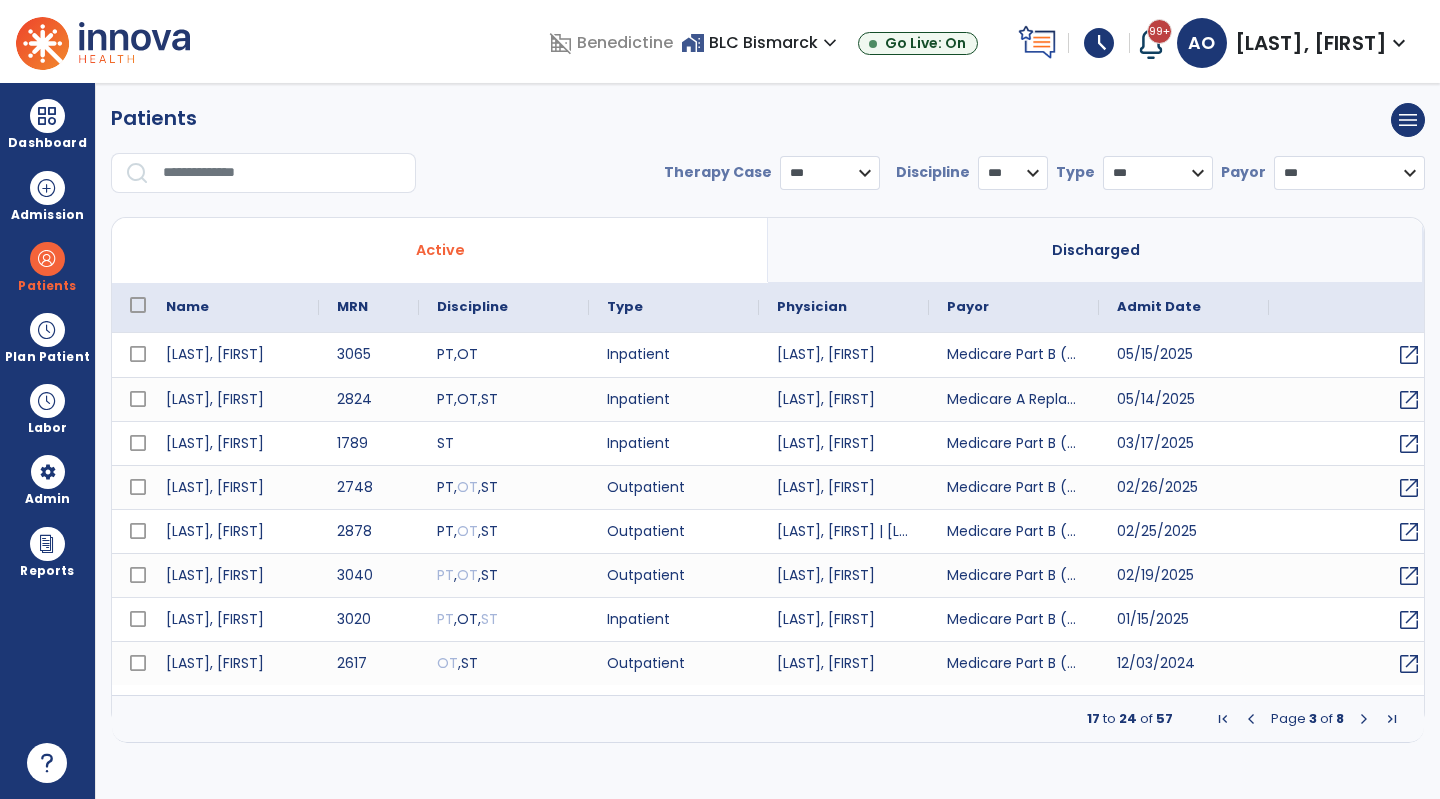 click at bounding box center (1364, 719) 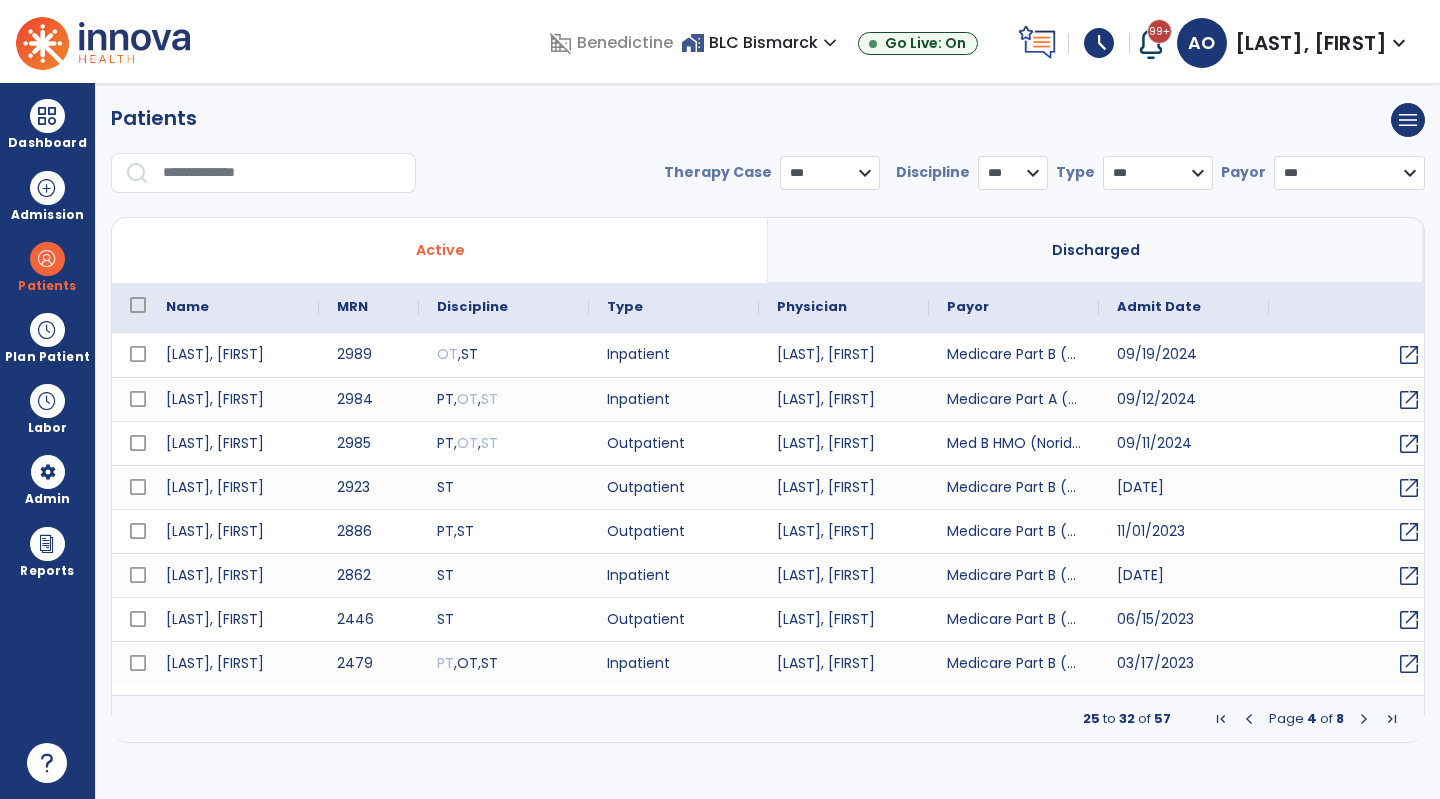click at bounding box center (1364, 719) 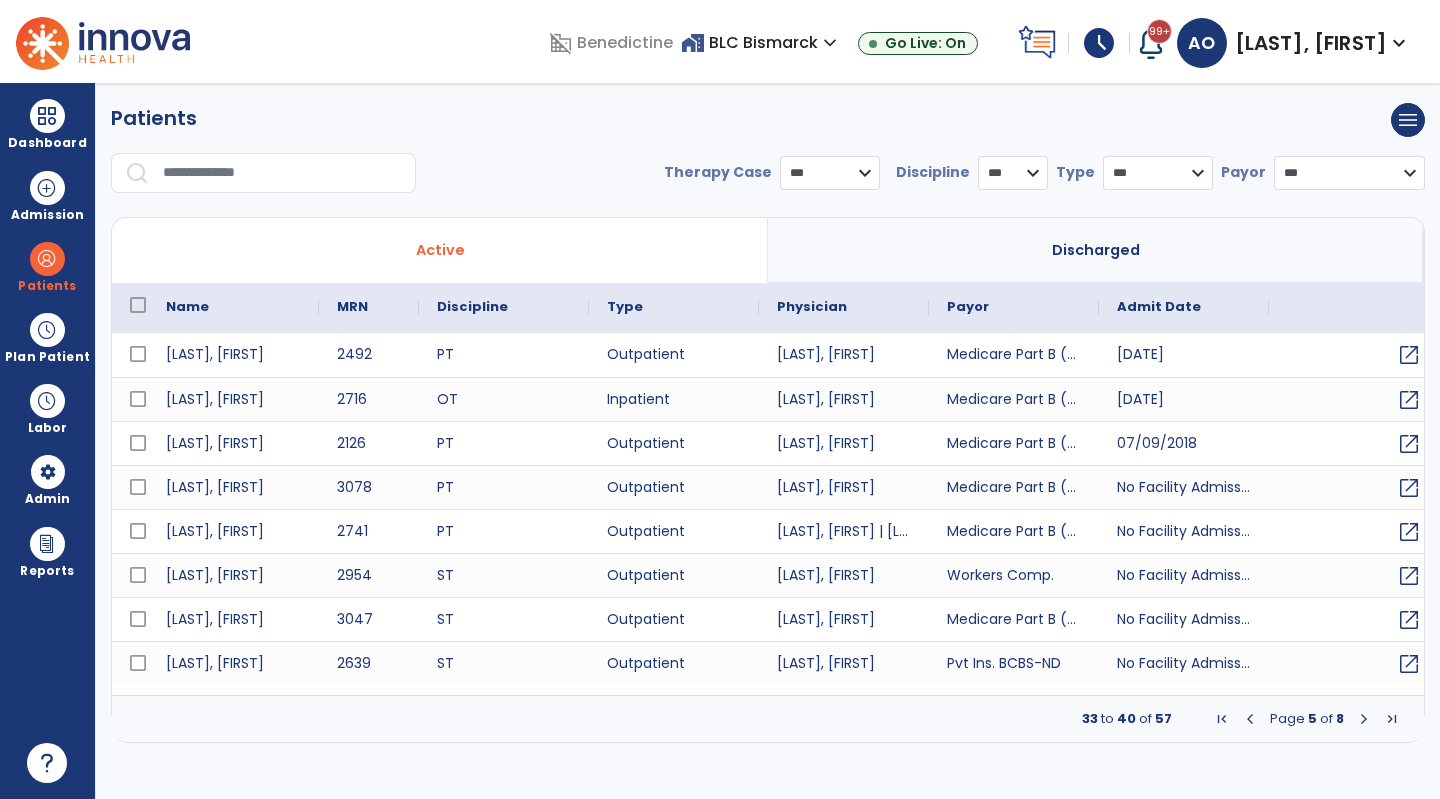 click at bounding box center (1364, 719) 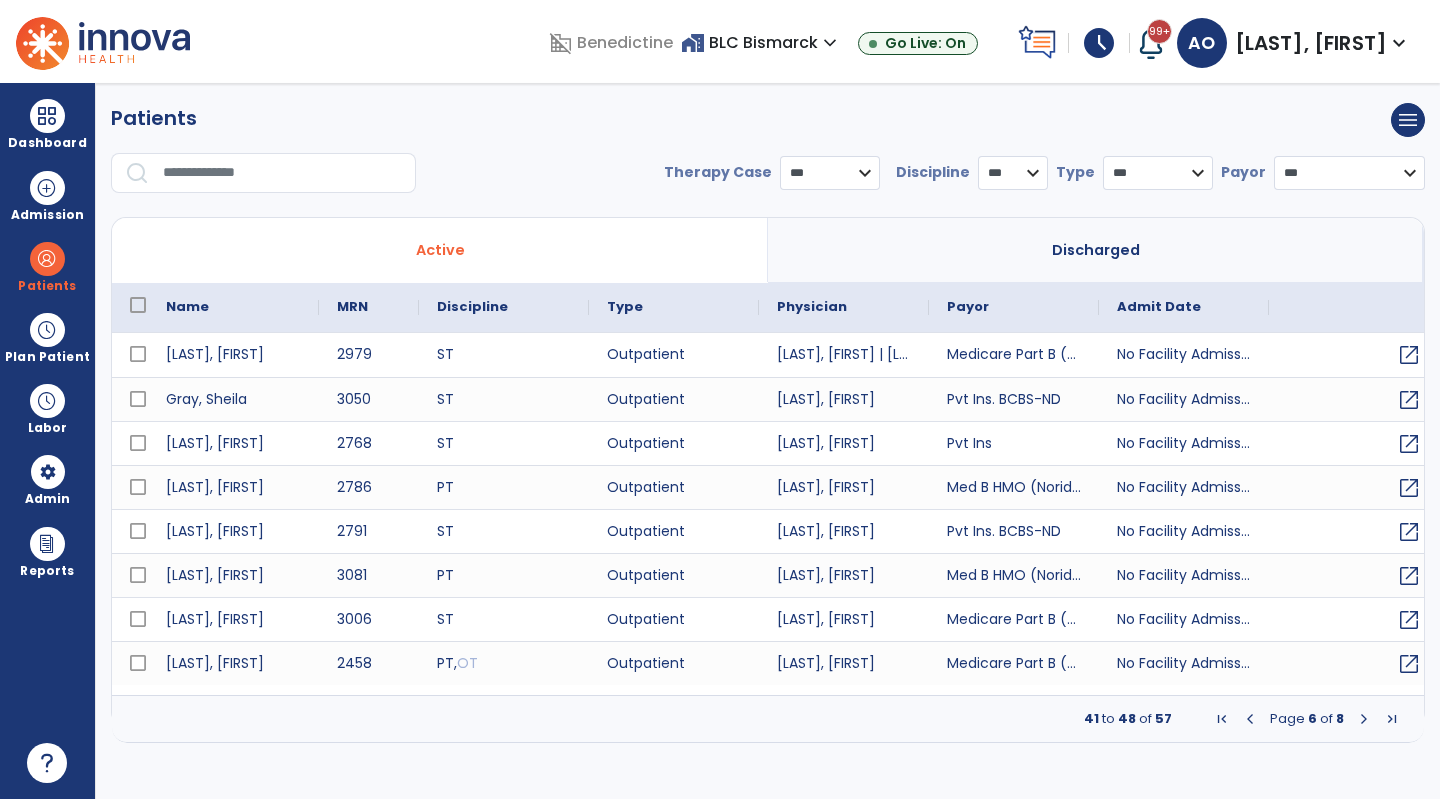 click at bounding box center [1364, 719] 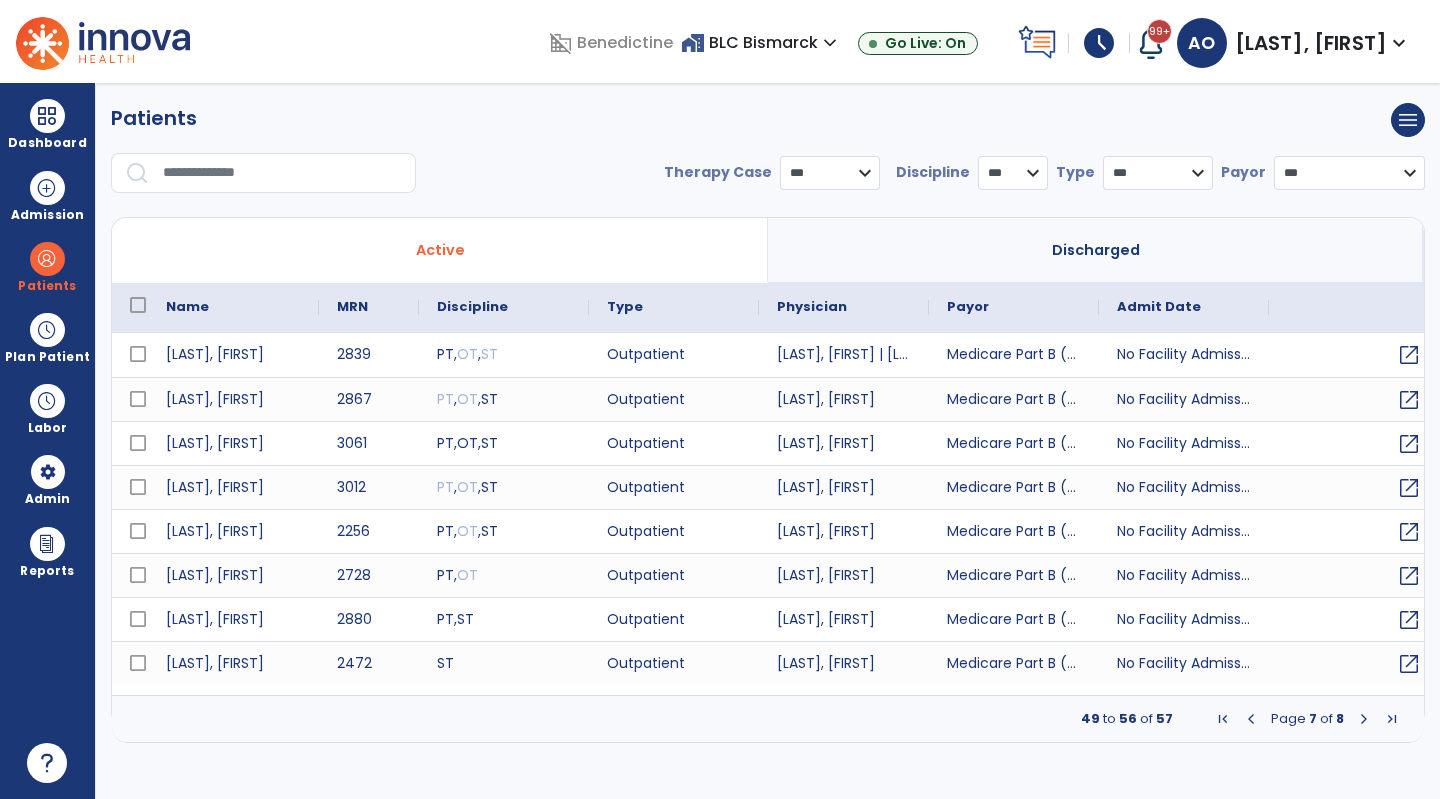 click at bounding box center (1364, 719) 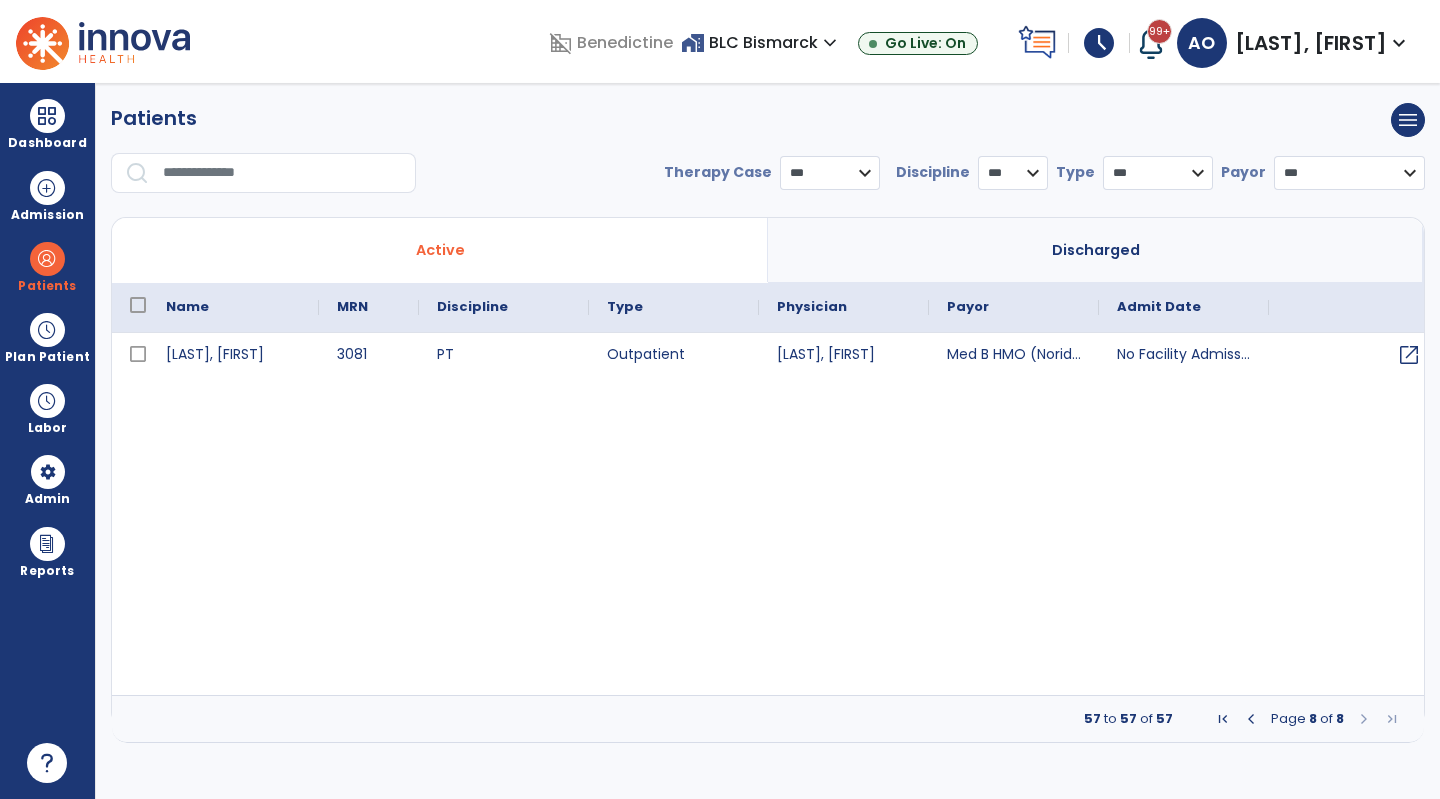 click at bounding box center (47, 116) 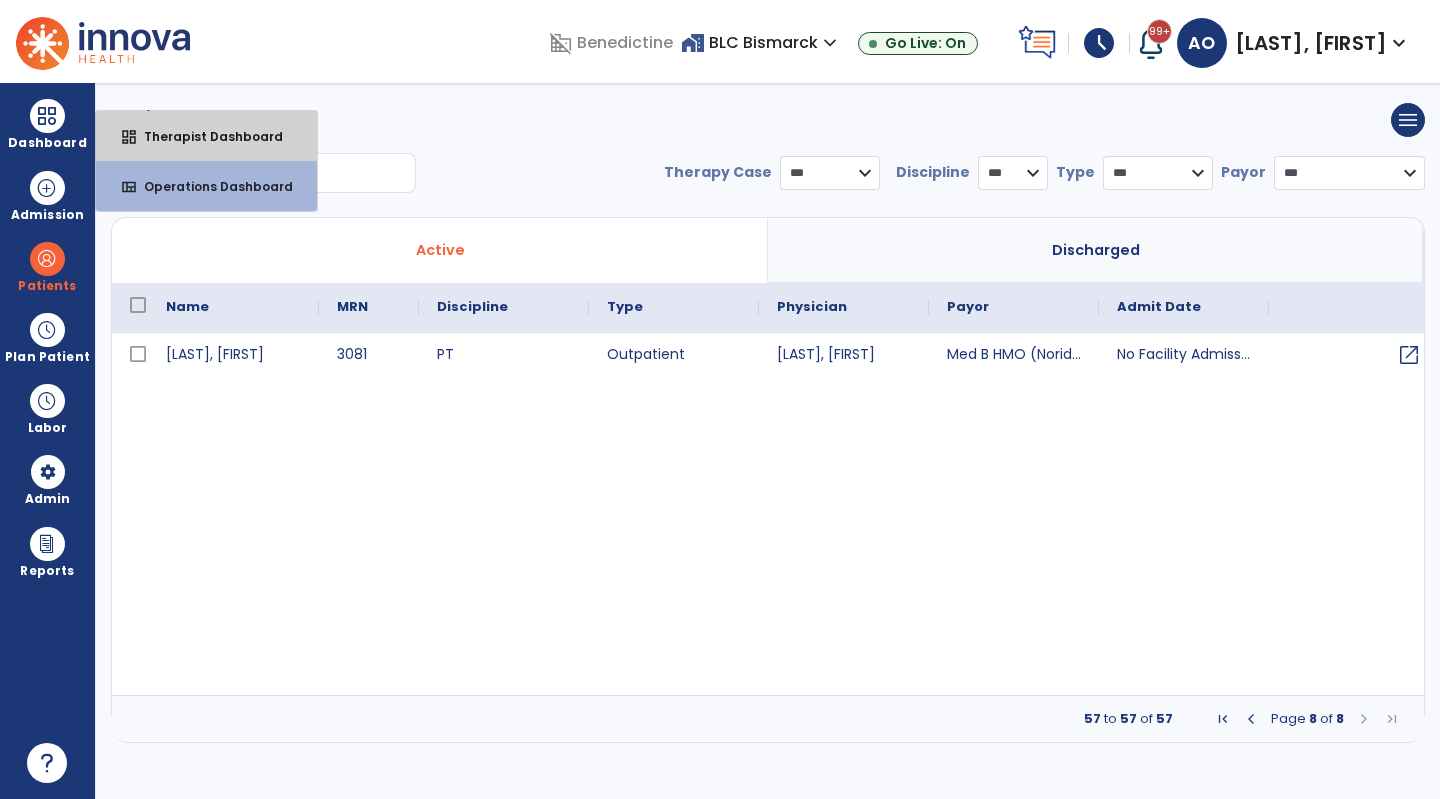 click on "Therapist Dashboard" at bounding box center (205, 136) 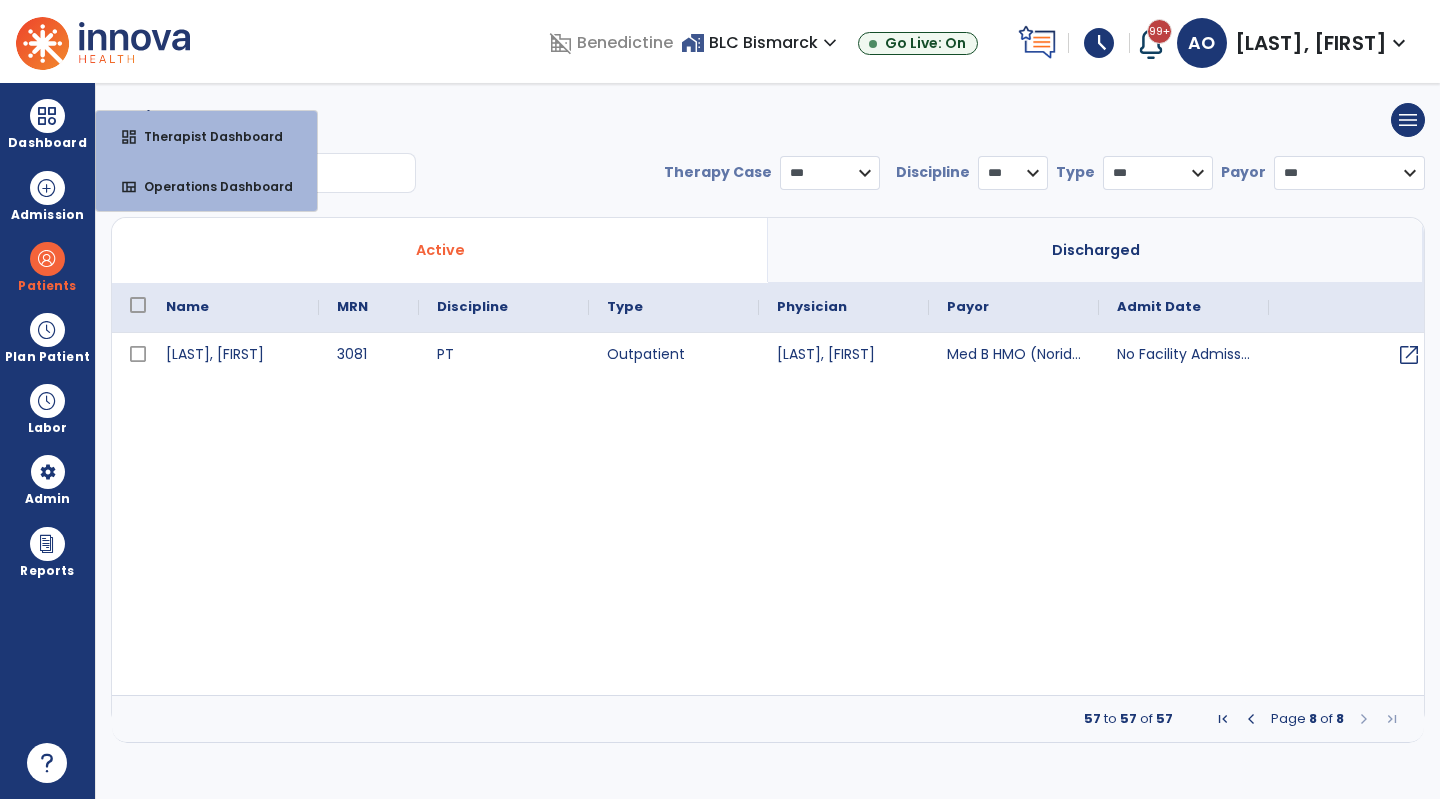 select on "****" 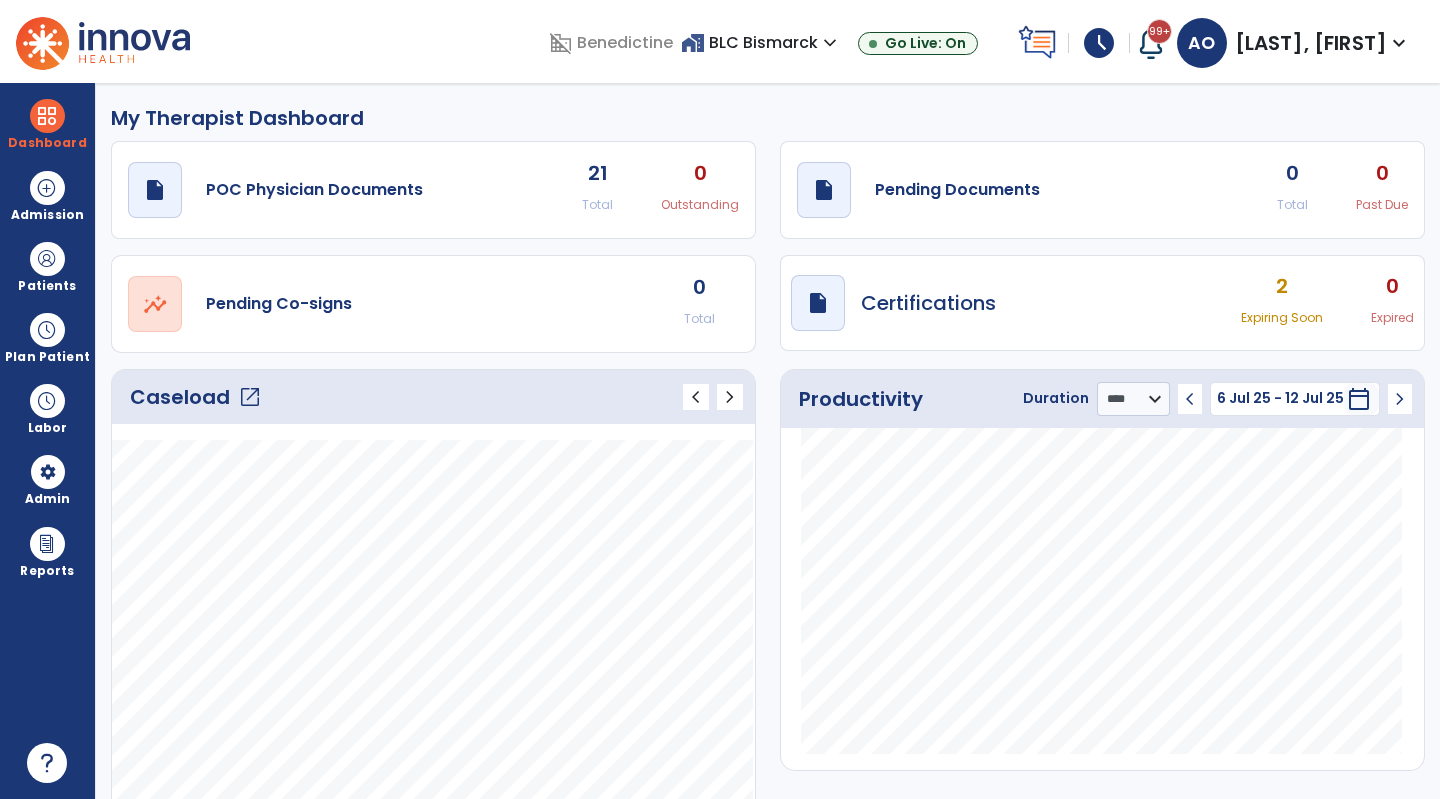 click on "My Therapist Dashboard" 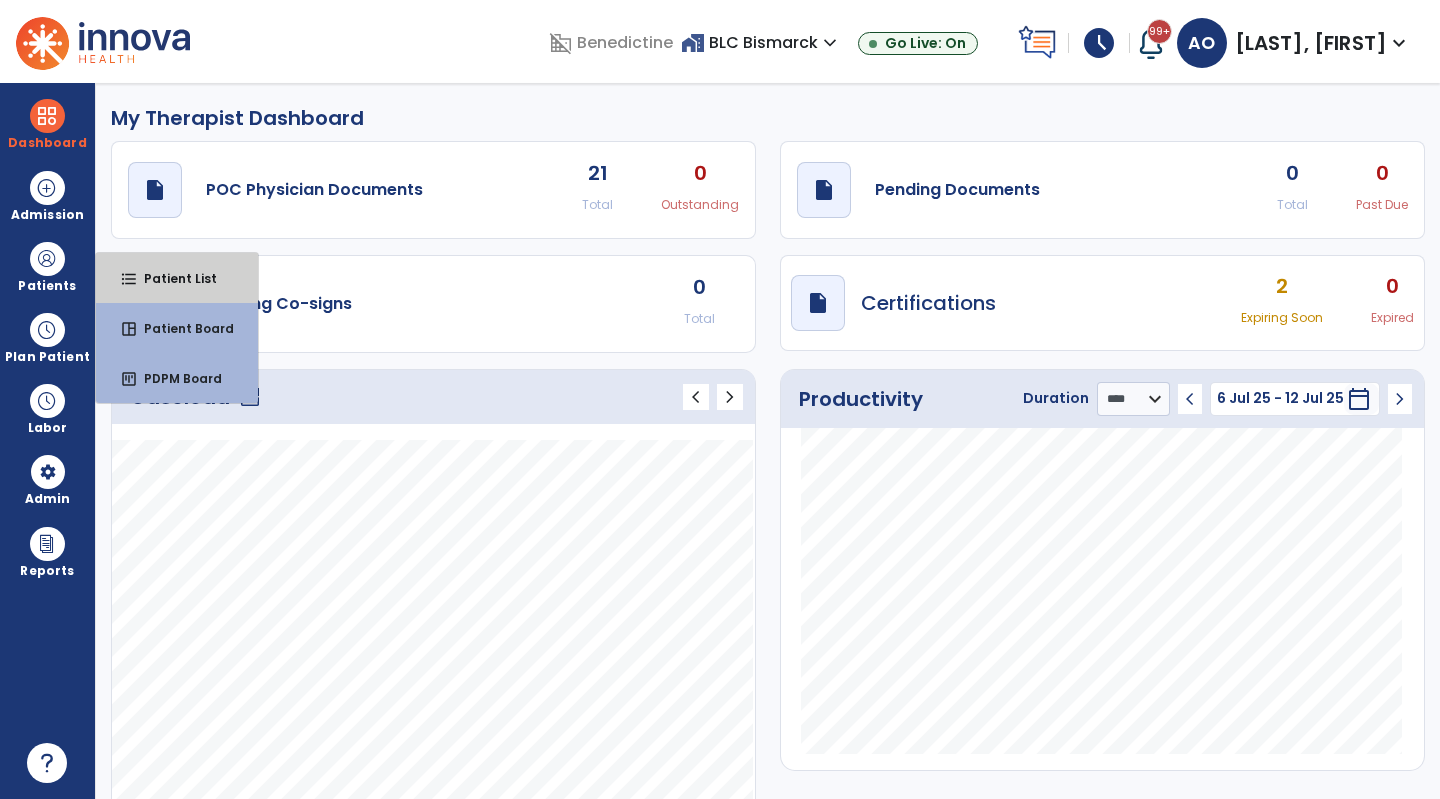 click on "format_list_bulleted  Patient List" at bounding box center (177, 278) 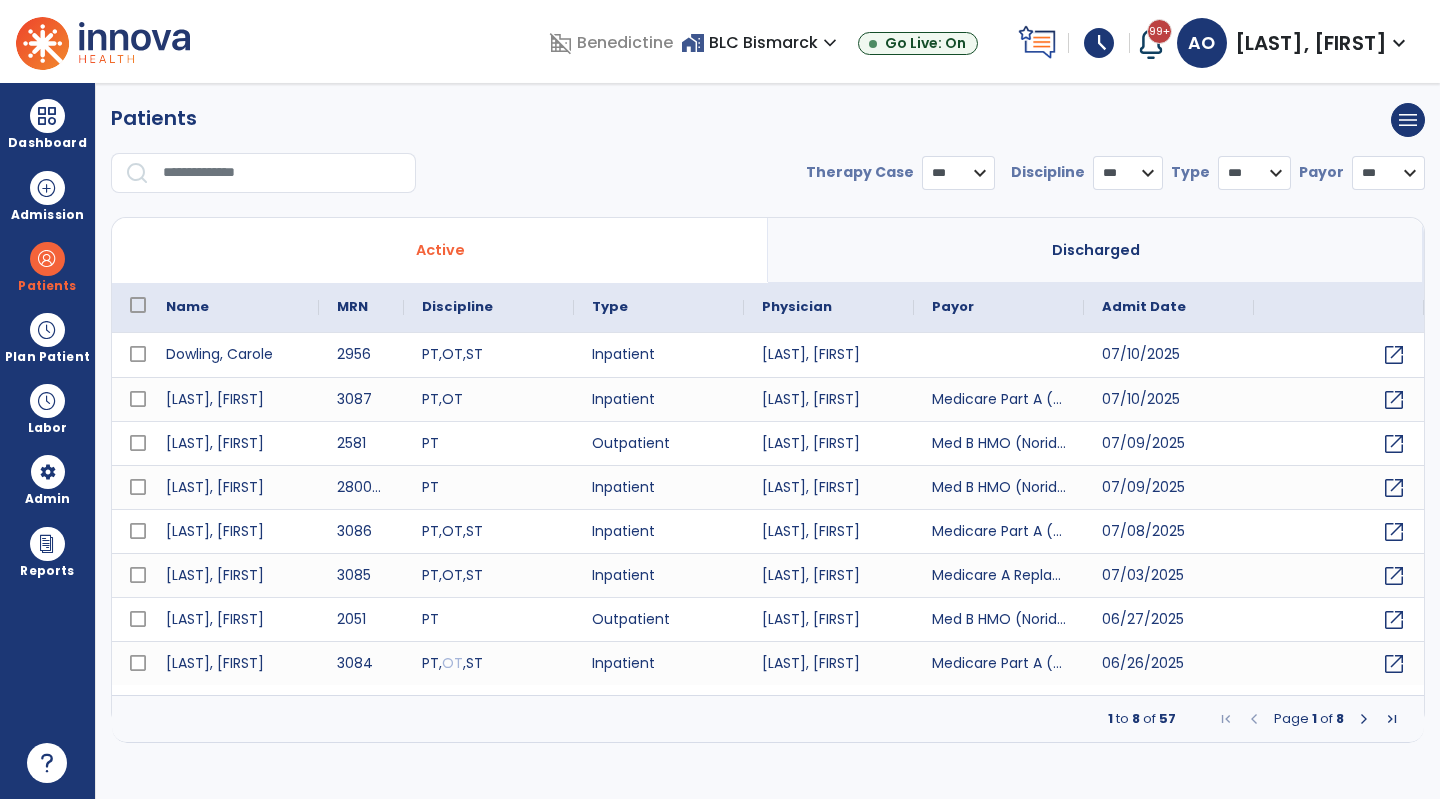 select on "***" 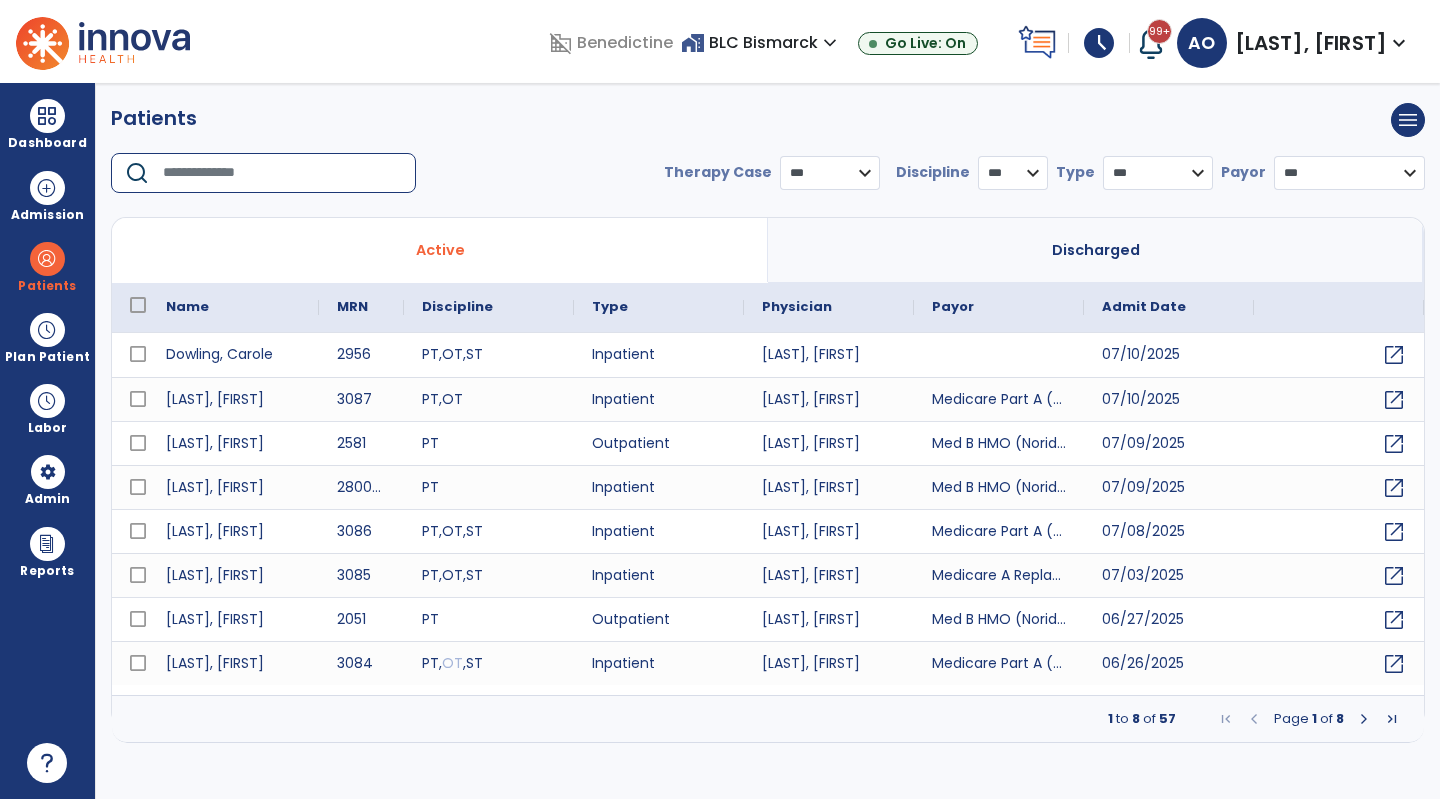 click at bounding box center (282, 173) 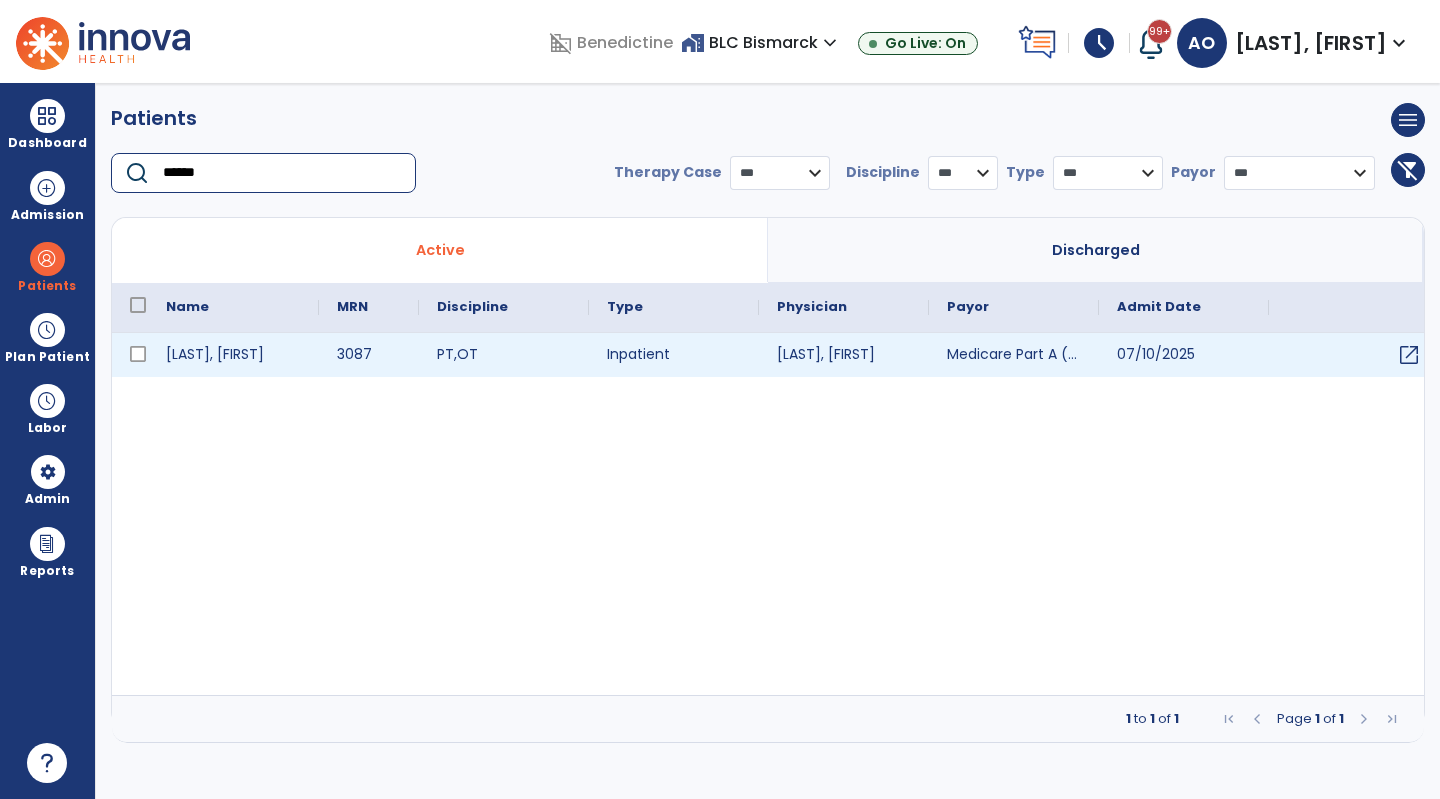 type on "******" 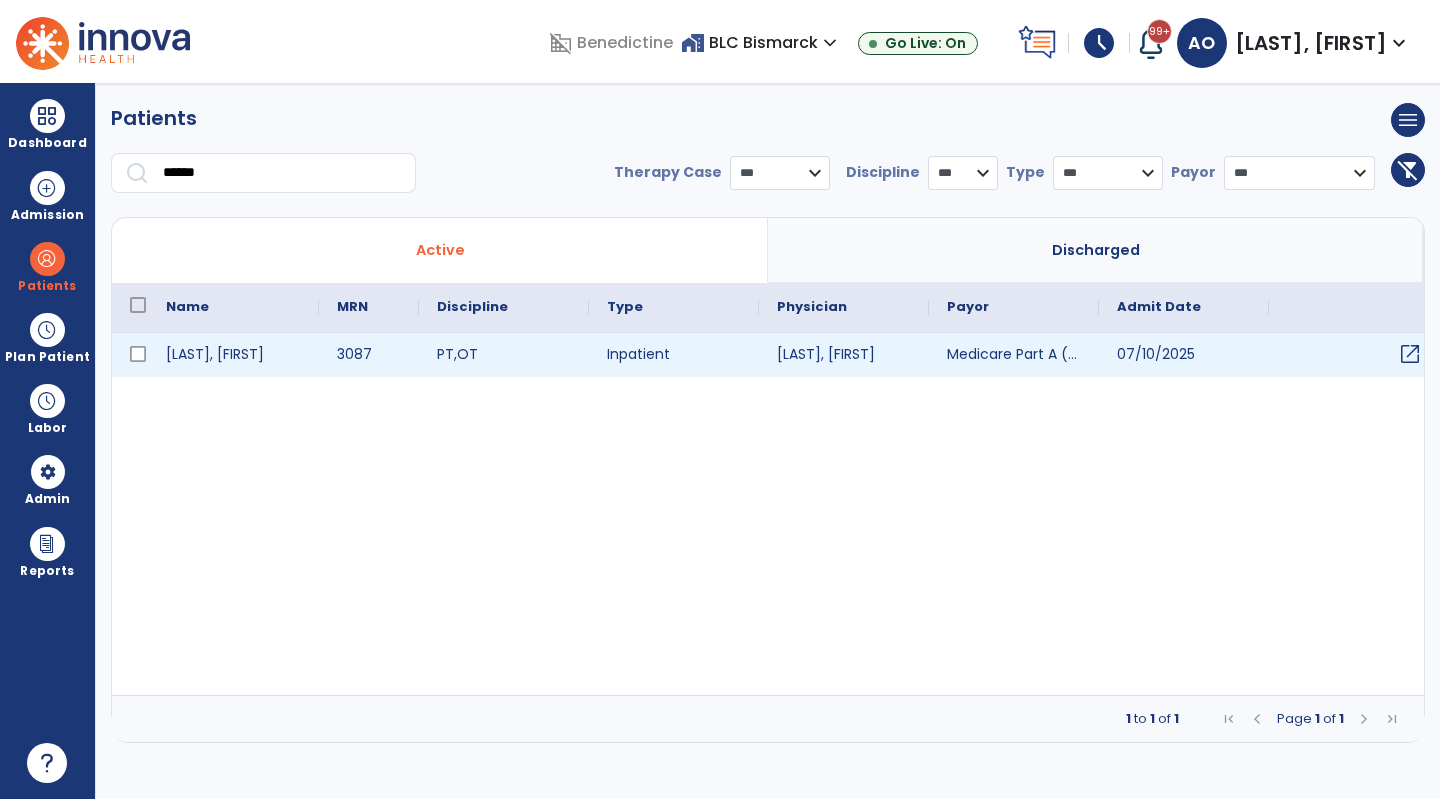 click on "open_in_new" at bounding box center (1410, 354) 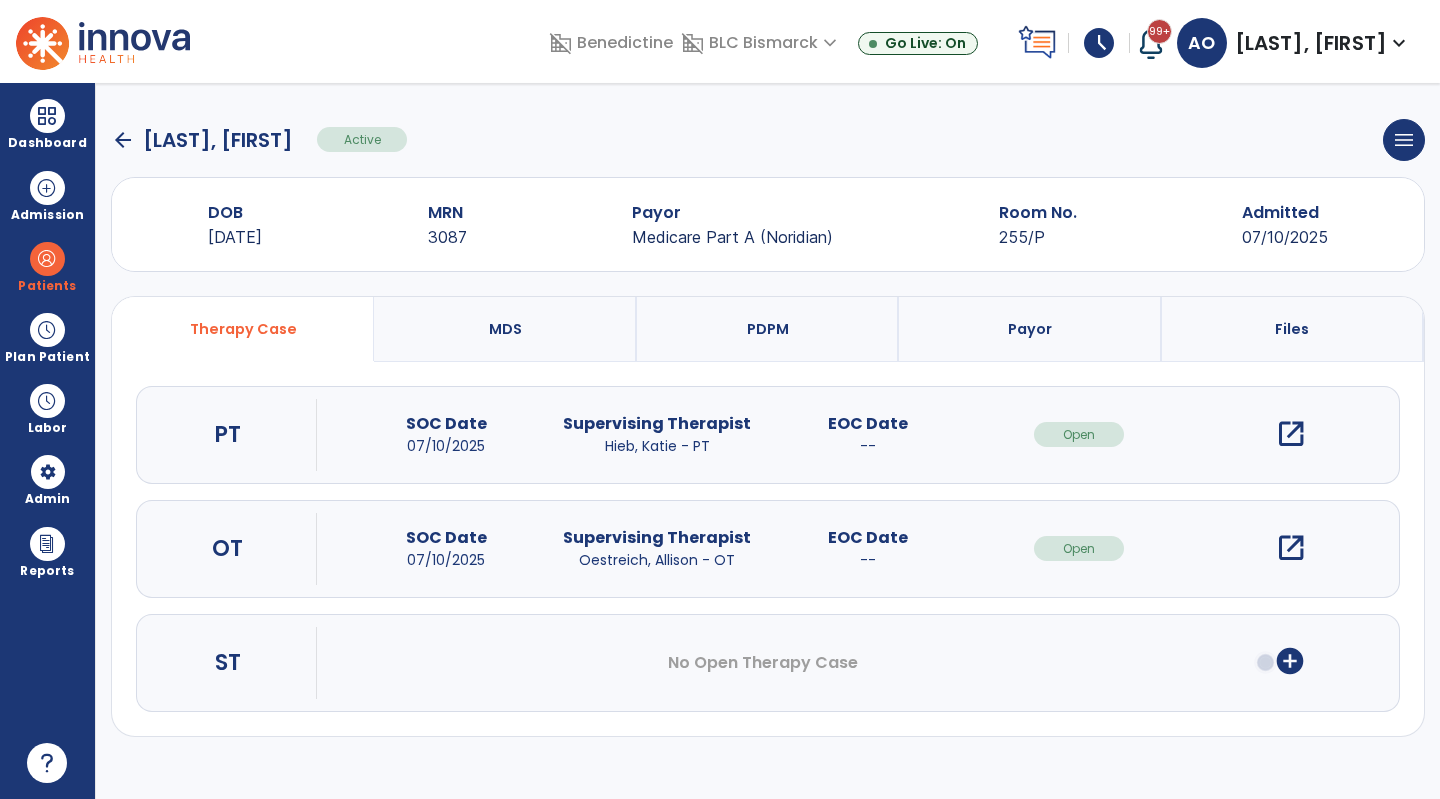 click on "open_in_new" at bounding box center (1291, 548) 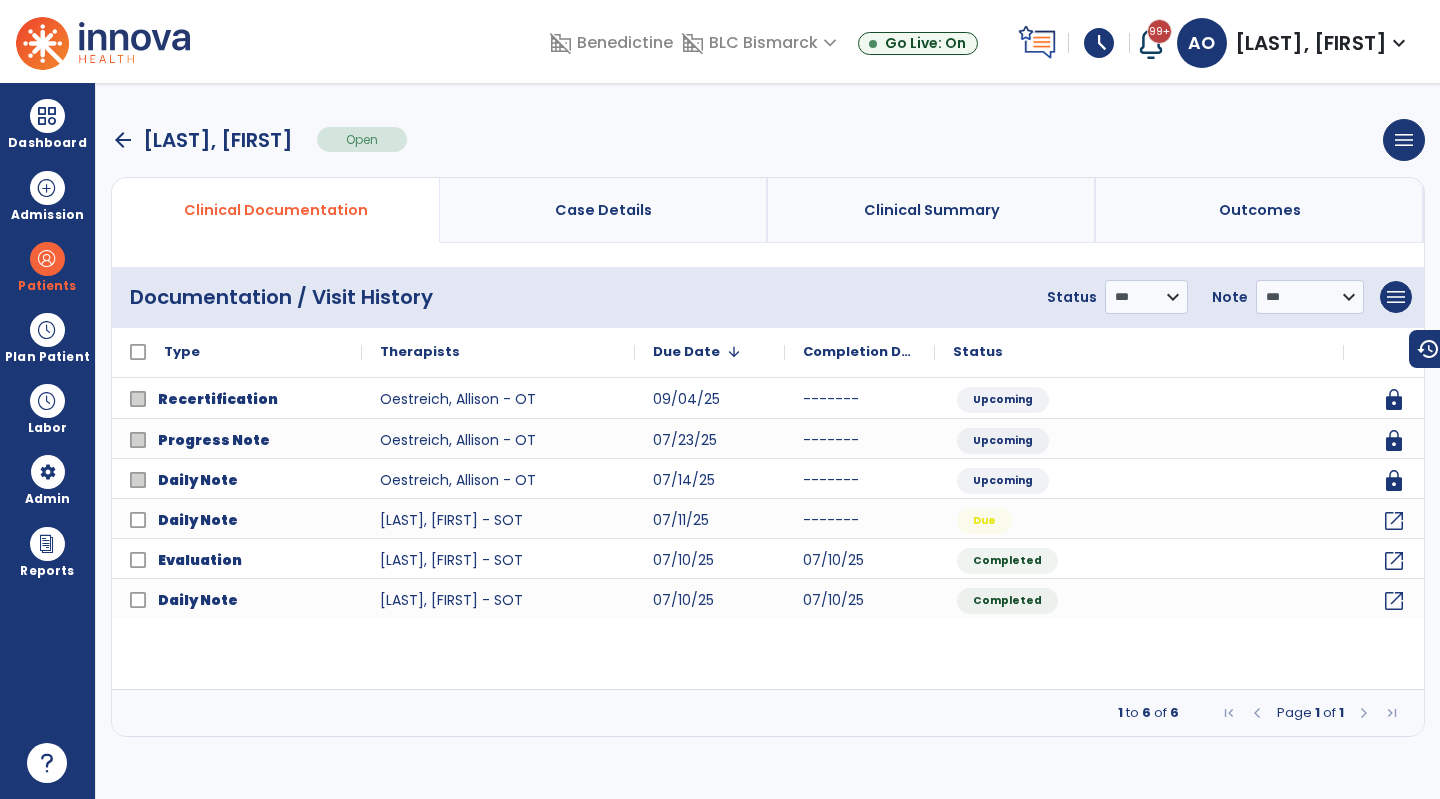 click on "Patients" at bounding box center [47, 286] 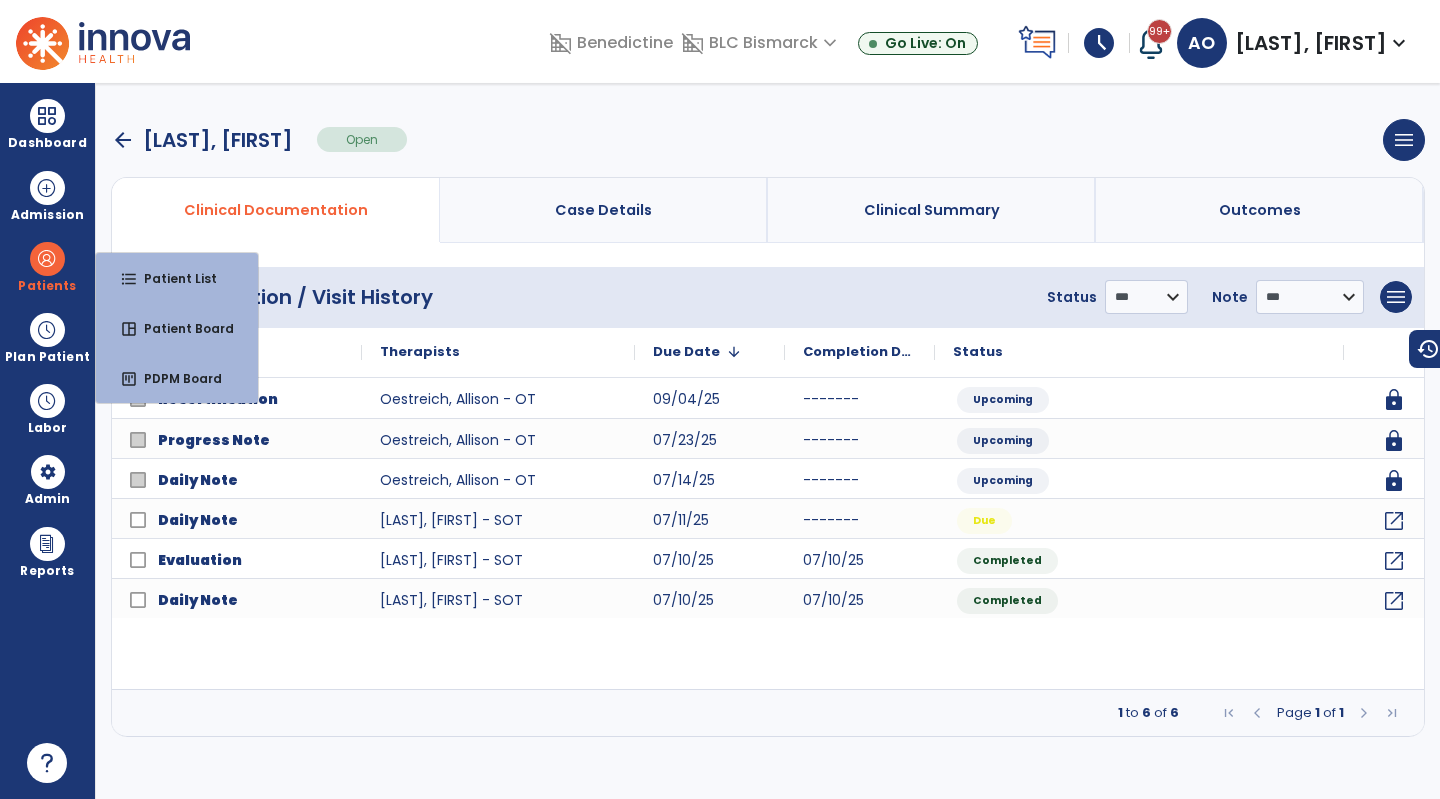 click on "Plan Patient" at bounding box center [47, 266] 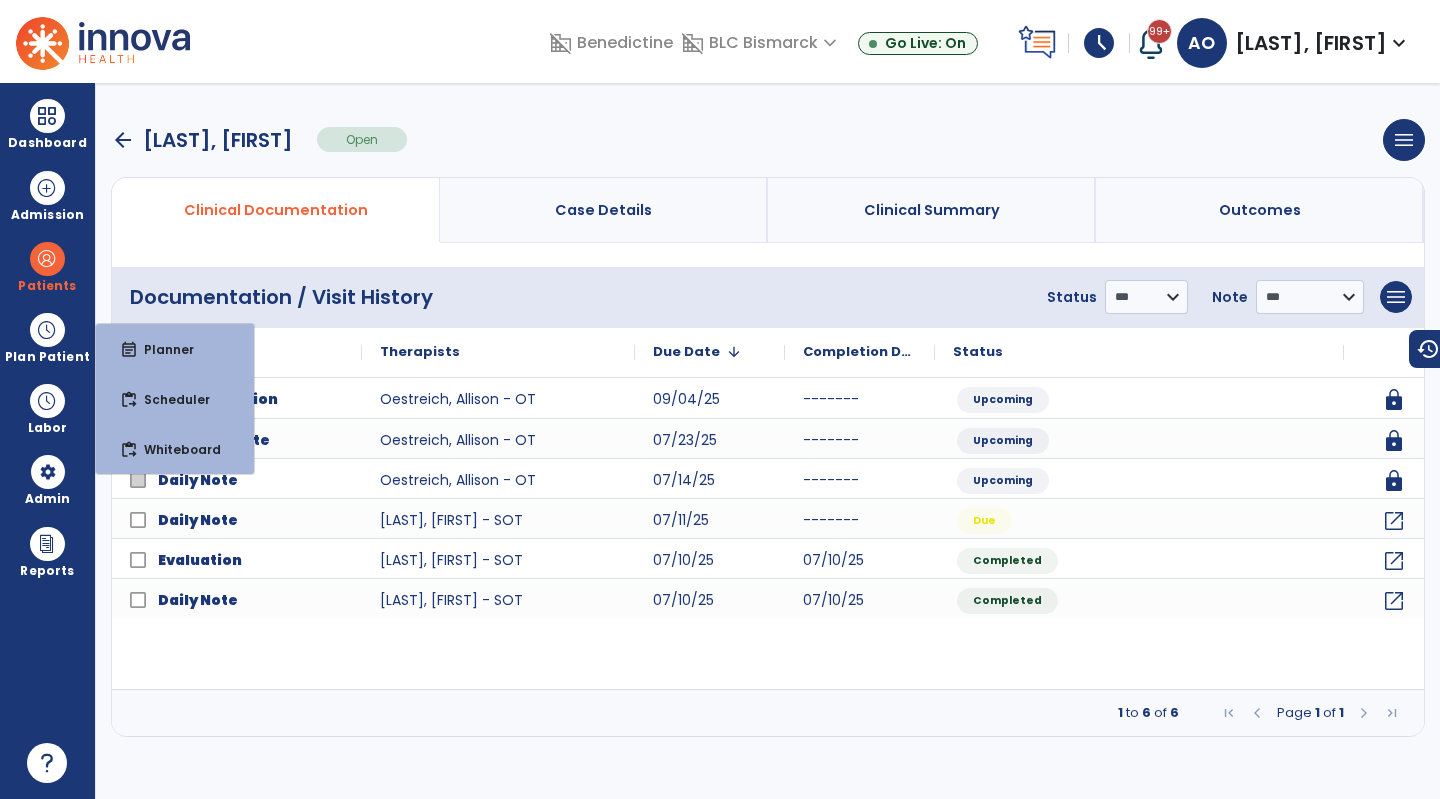 click on "Patients  format_list_bulleted  Patient List  space_dashboard  Patient Board  insert_chart  PDPM Board" at bounding box center [47, 266] 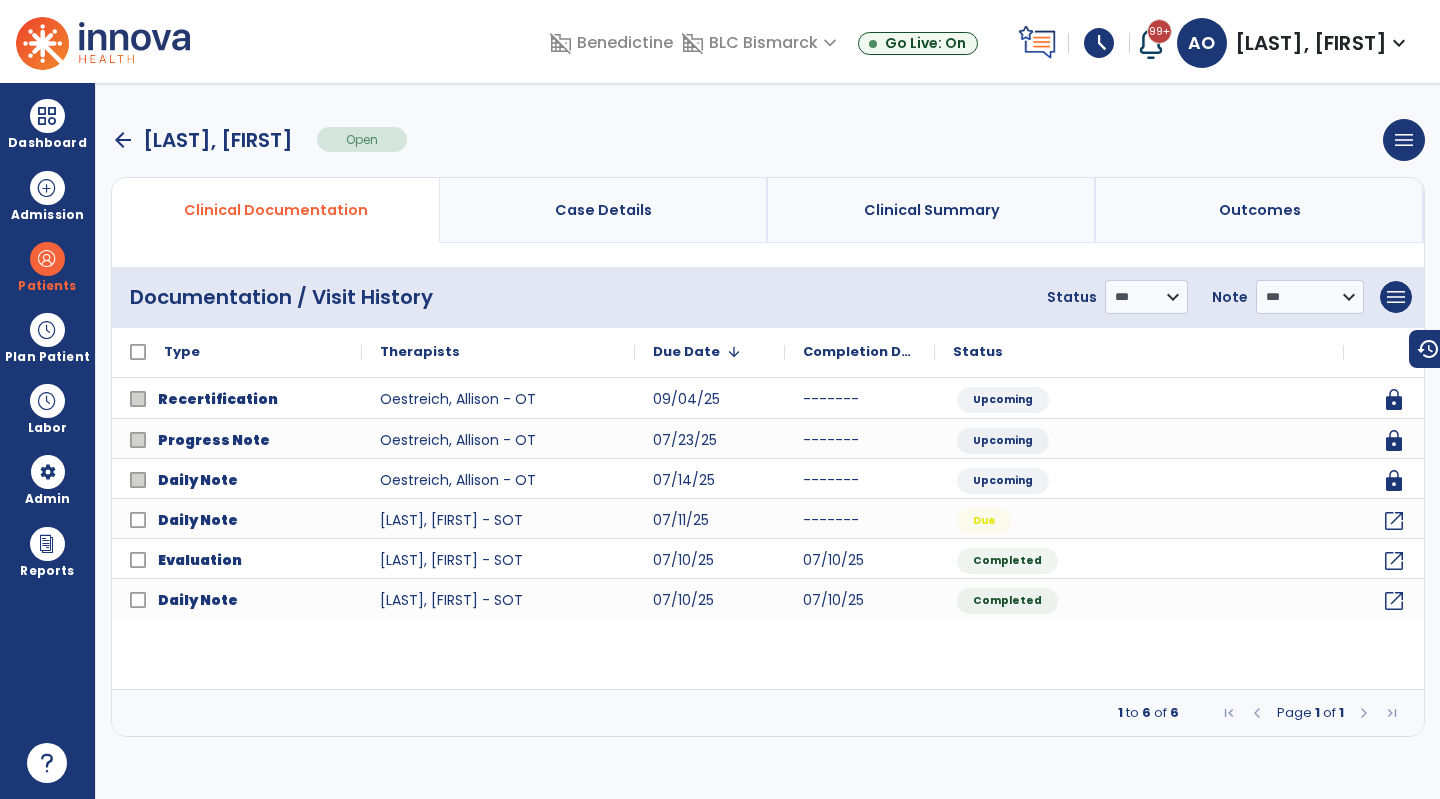 click on "Patients  format_list_bulleted  Patient List  space_dashboard  Patient Board  insert_chart  PDPM Board" at bounding box center [47, 266] 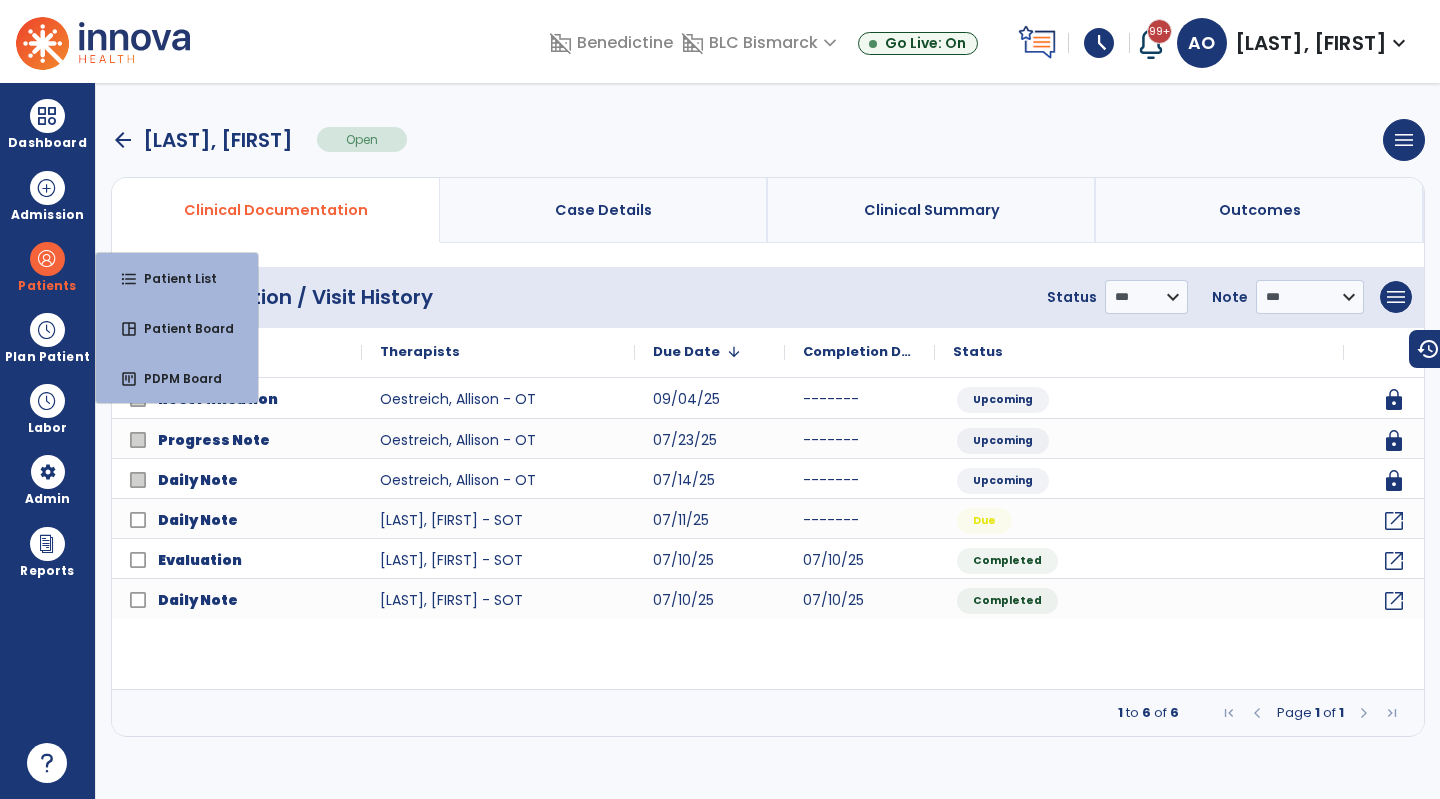 click on "Plan Patient" at bounding box center (47, 266) 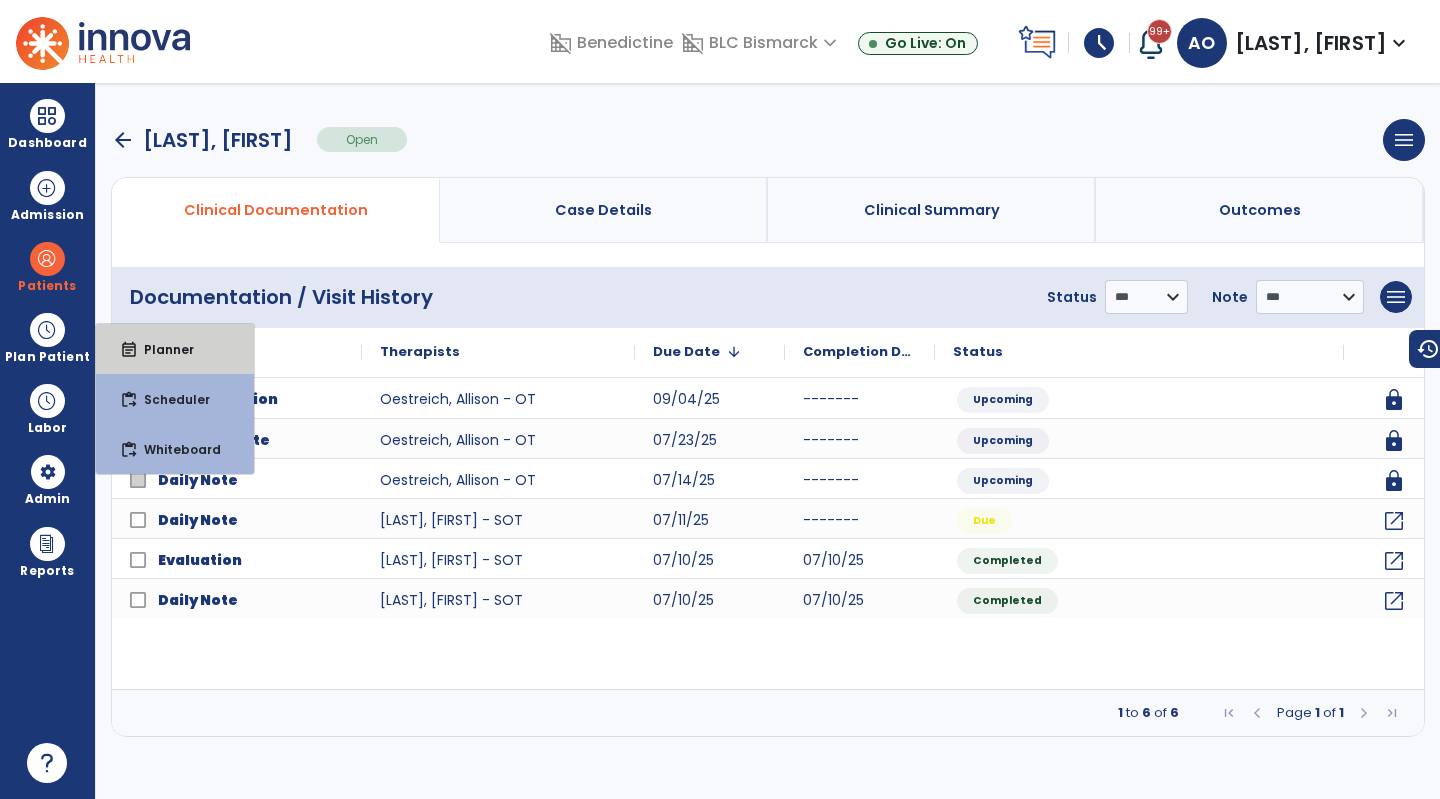 click on "event_note  Planner" at bounding box center [175, 349] 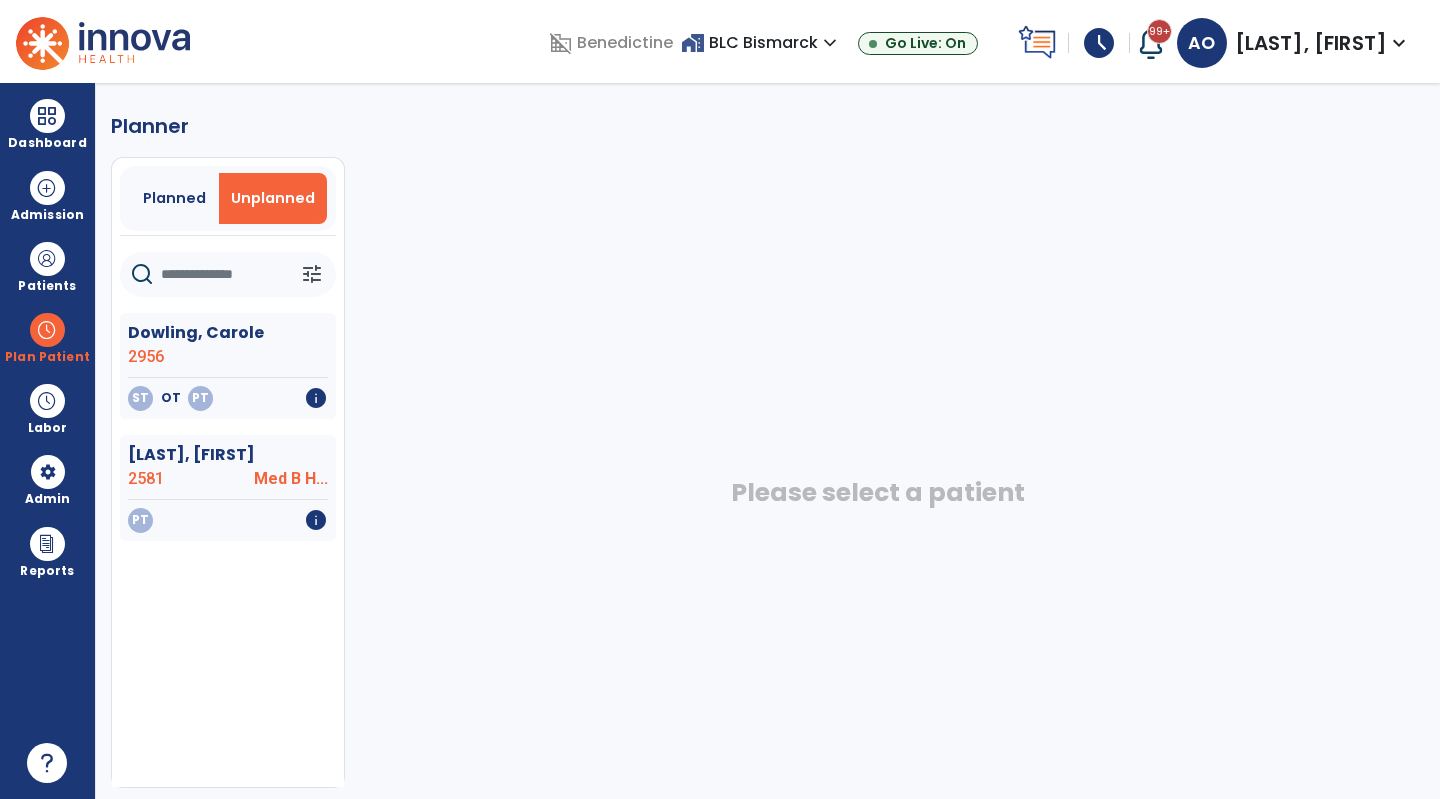 click on "Dowling, Carole" 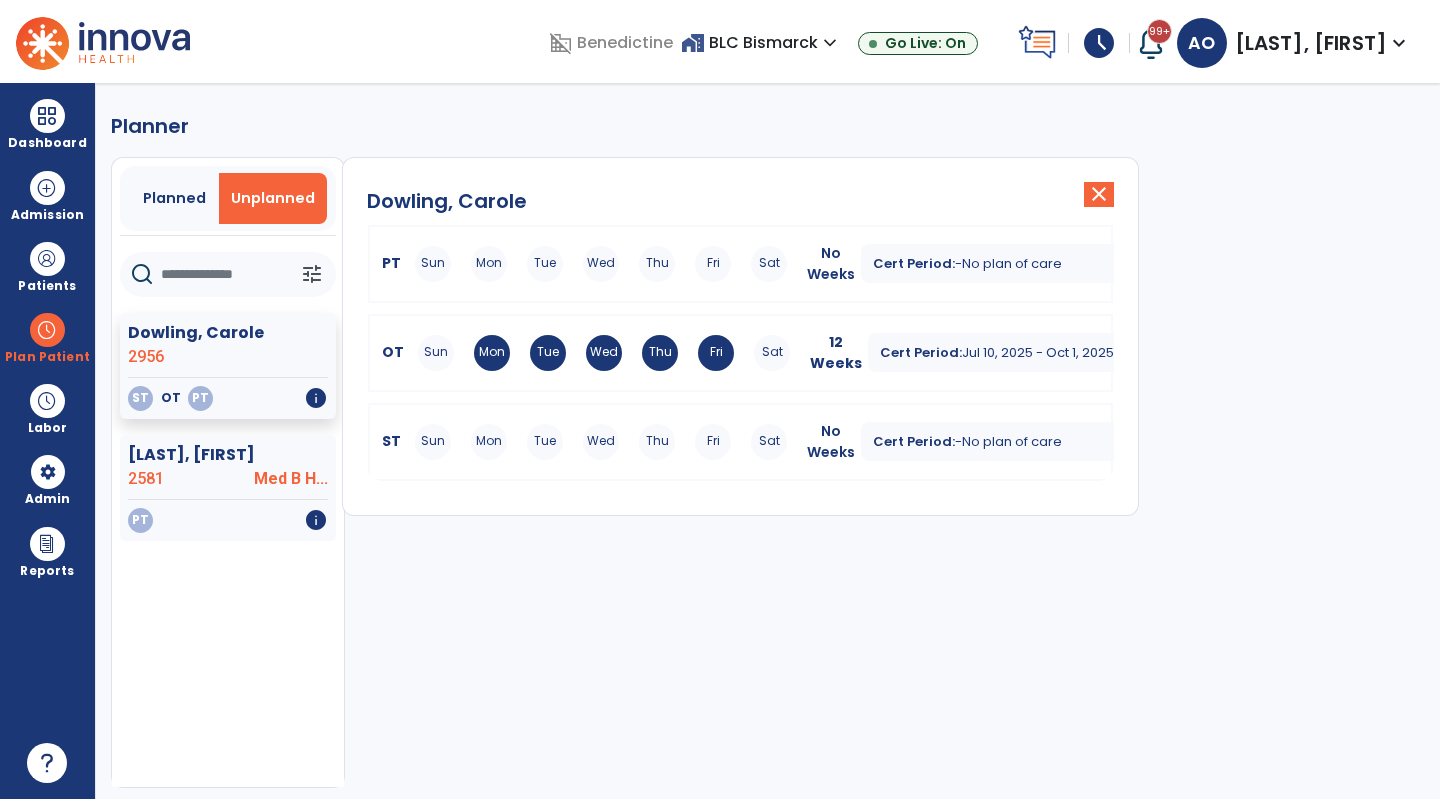 click on "Planned" at bounding box center [174, 198] 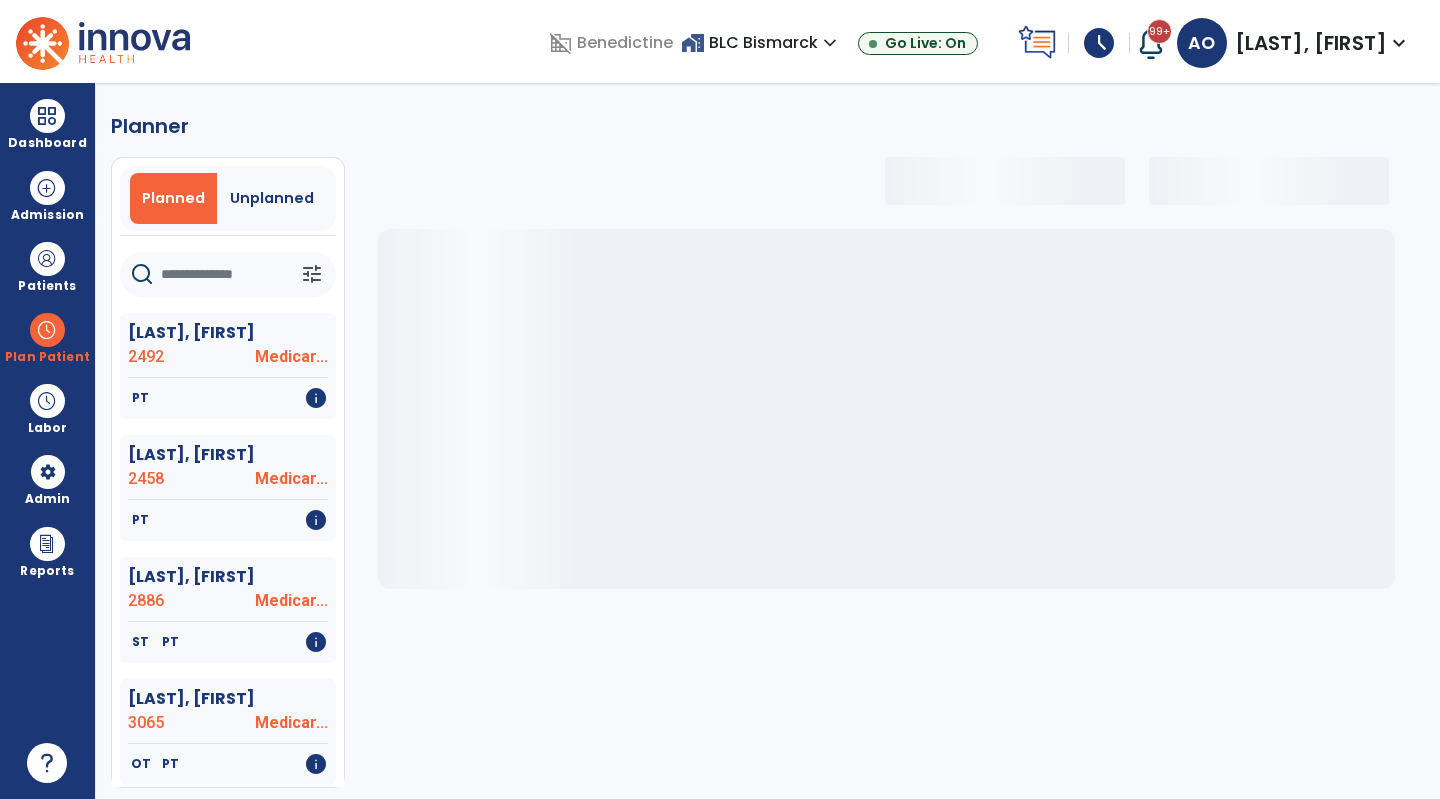 click 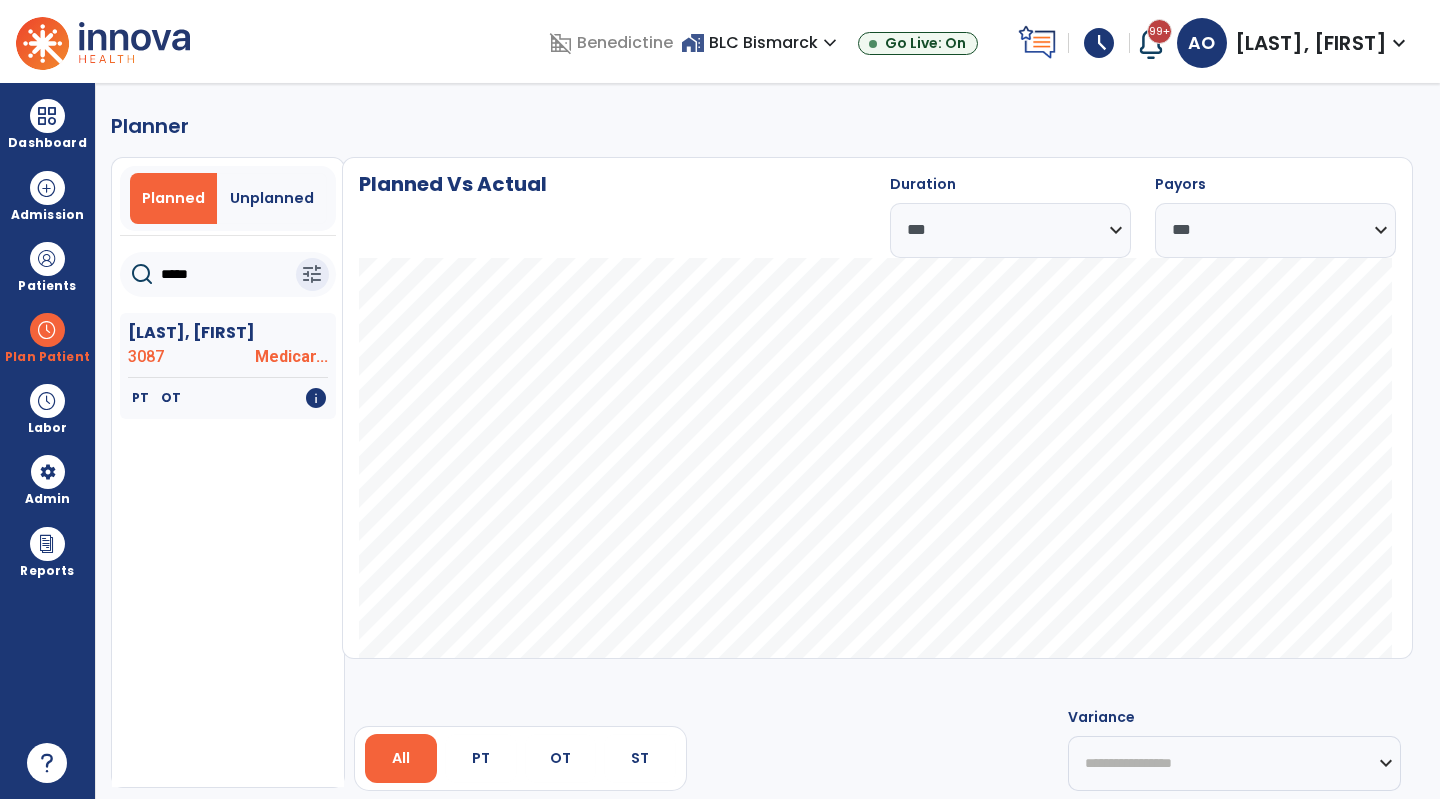 type on "*****" 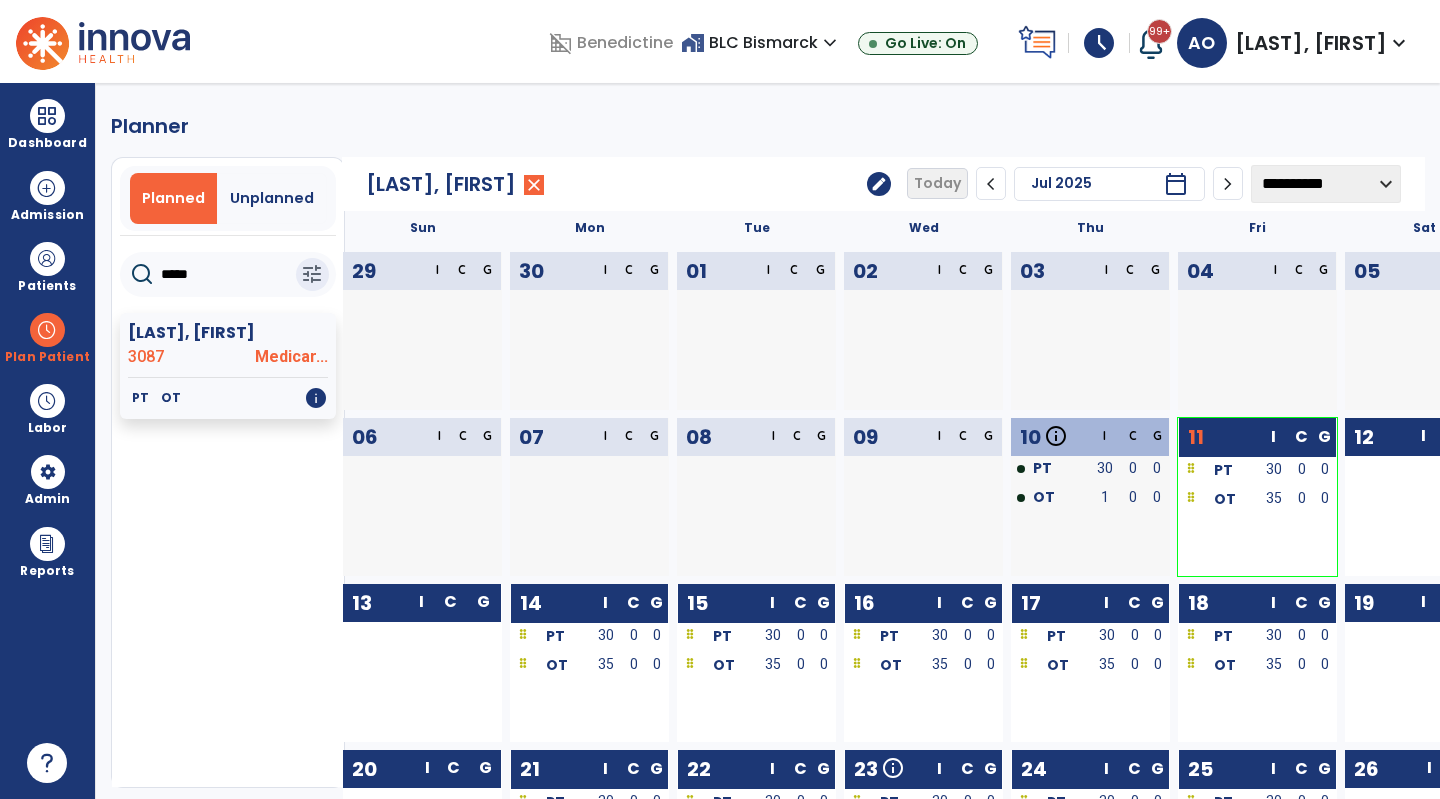 click on "edit" 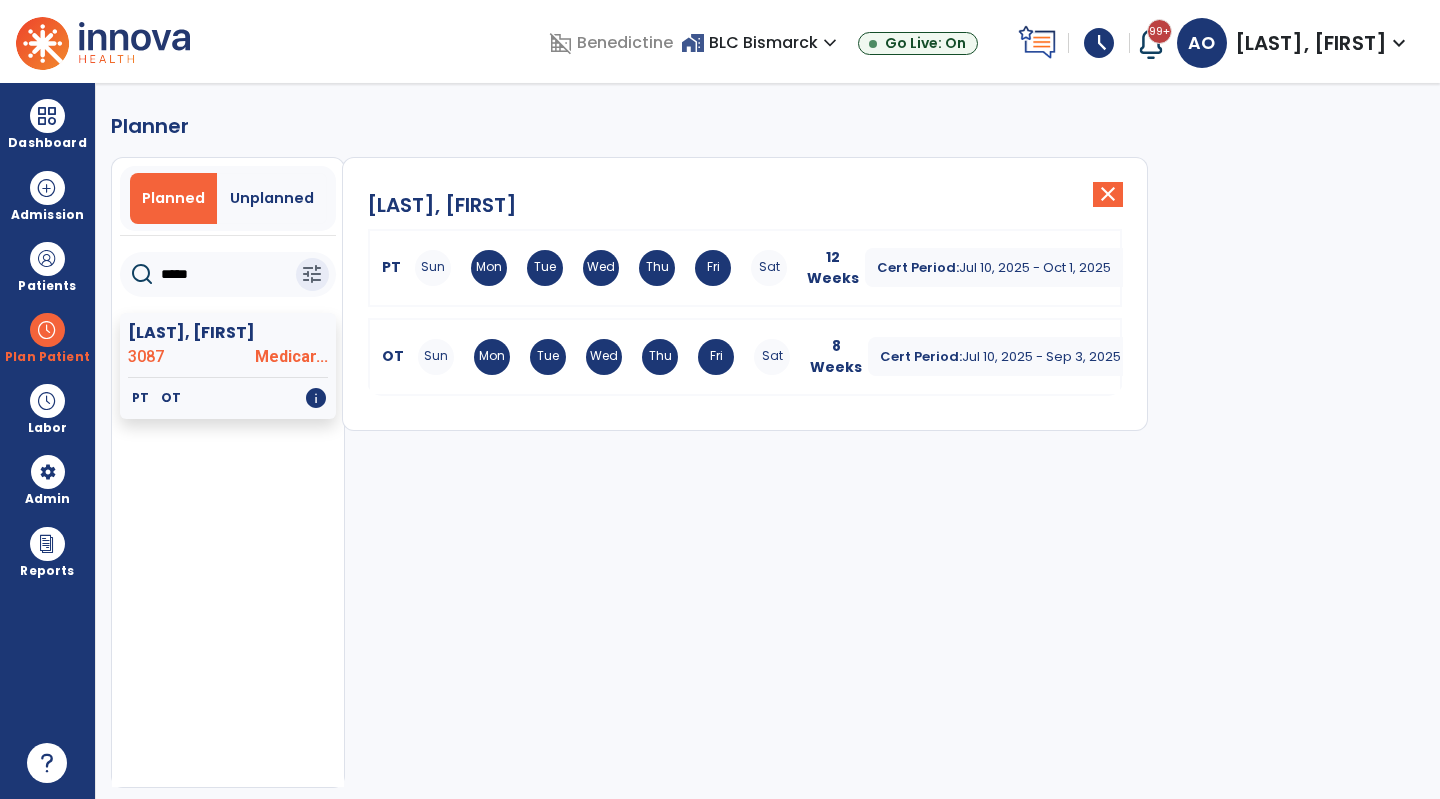 click on "OT Sun Mon Tue Wed Thu Fri Sat 8 Weeks Cert Period:  [DATE] - [DATE]  expand_more" at bounding box center [745, 357] 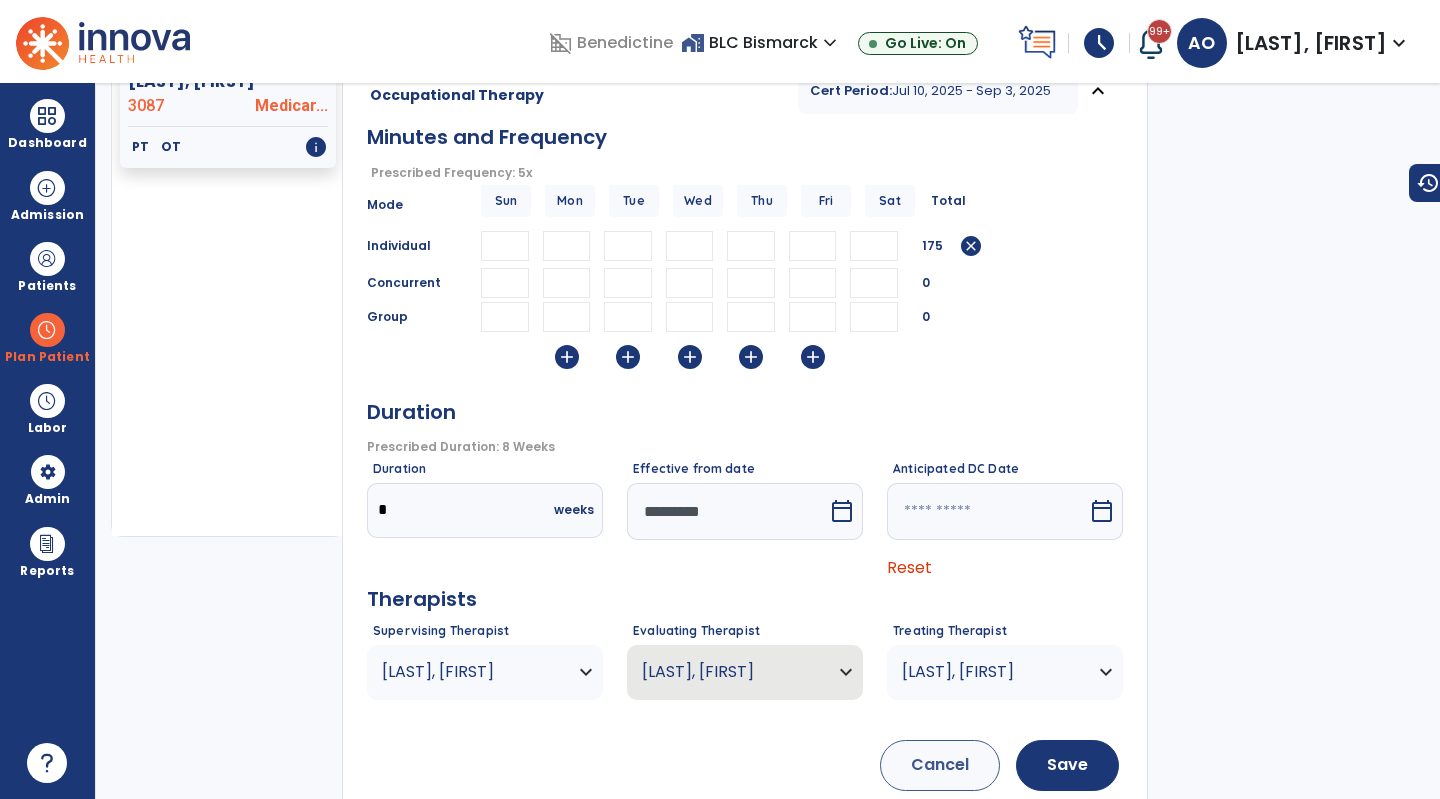 scroll, scrollTop: 301, scrollLeft: 0, axis: vertical 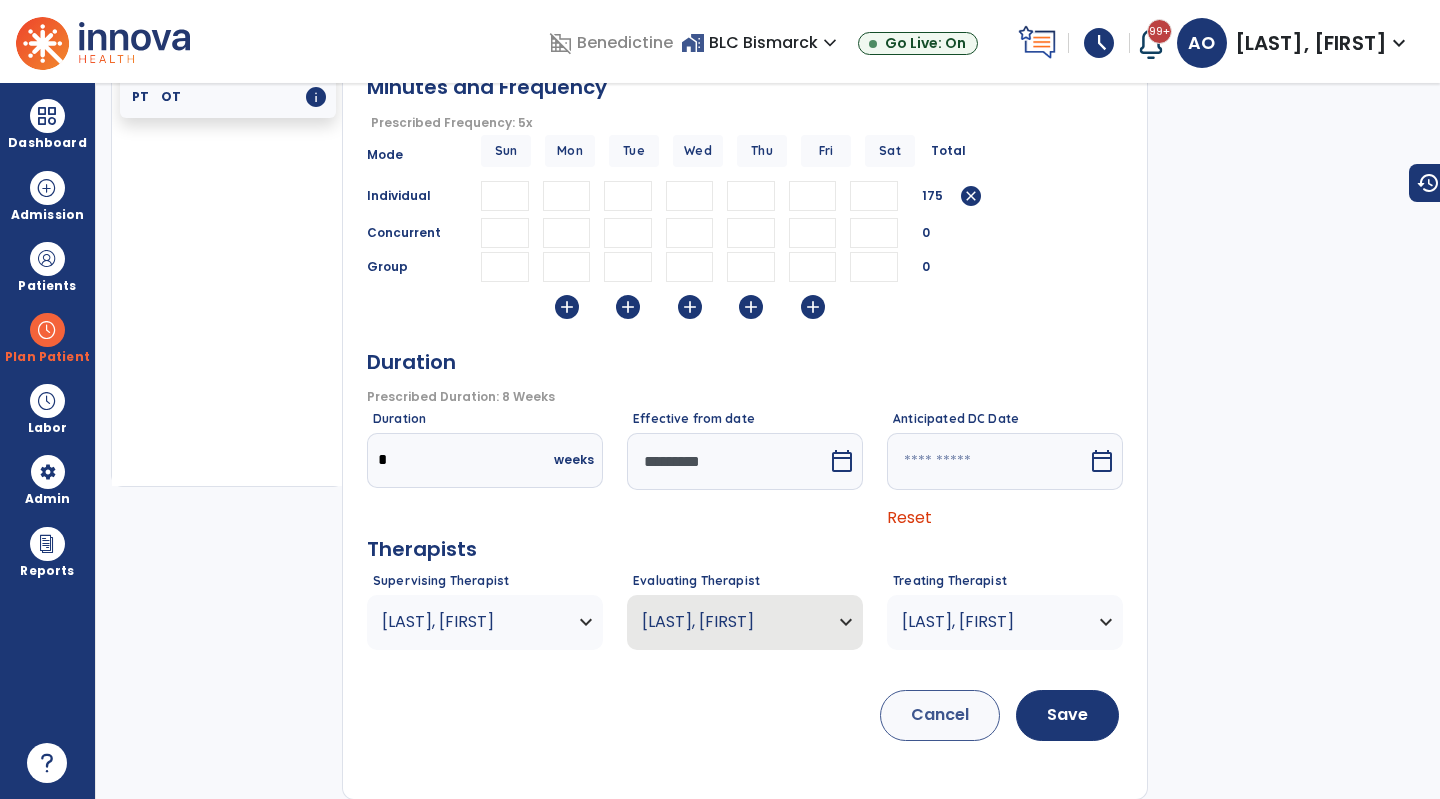 click on "[LAST], [FIRST]" at bounding box center (472, 622) 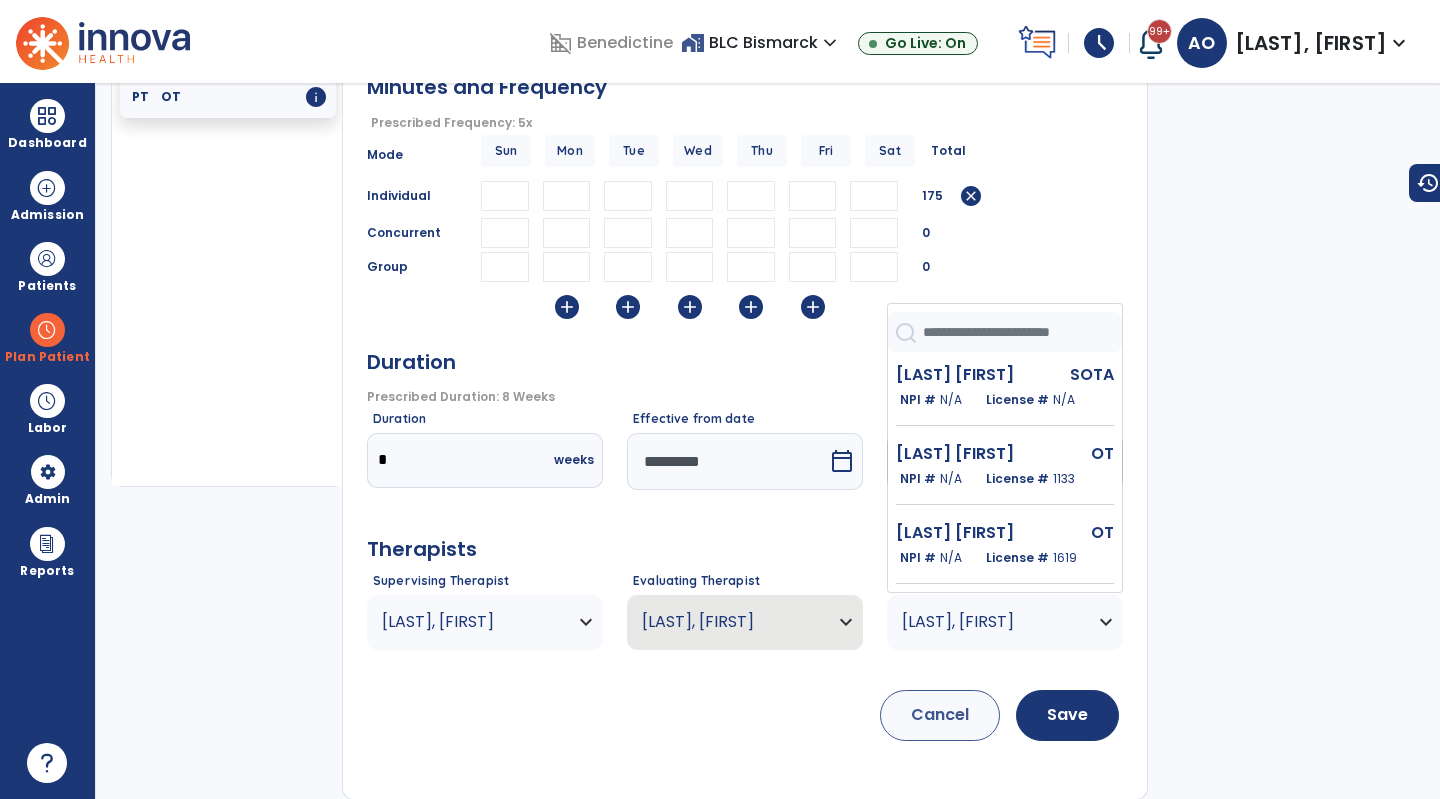 scroll, scrollTop: 160, scrollLeft: 0, axis: vertical 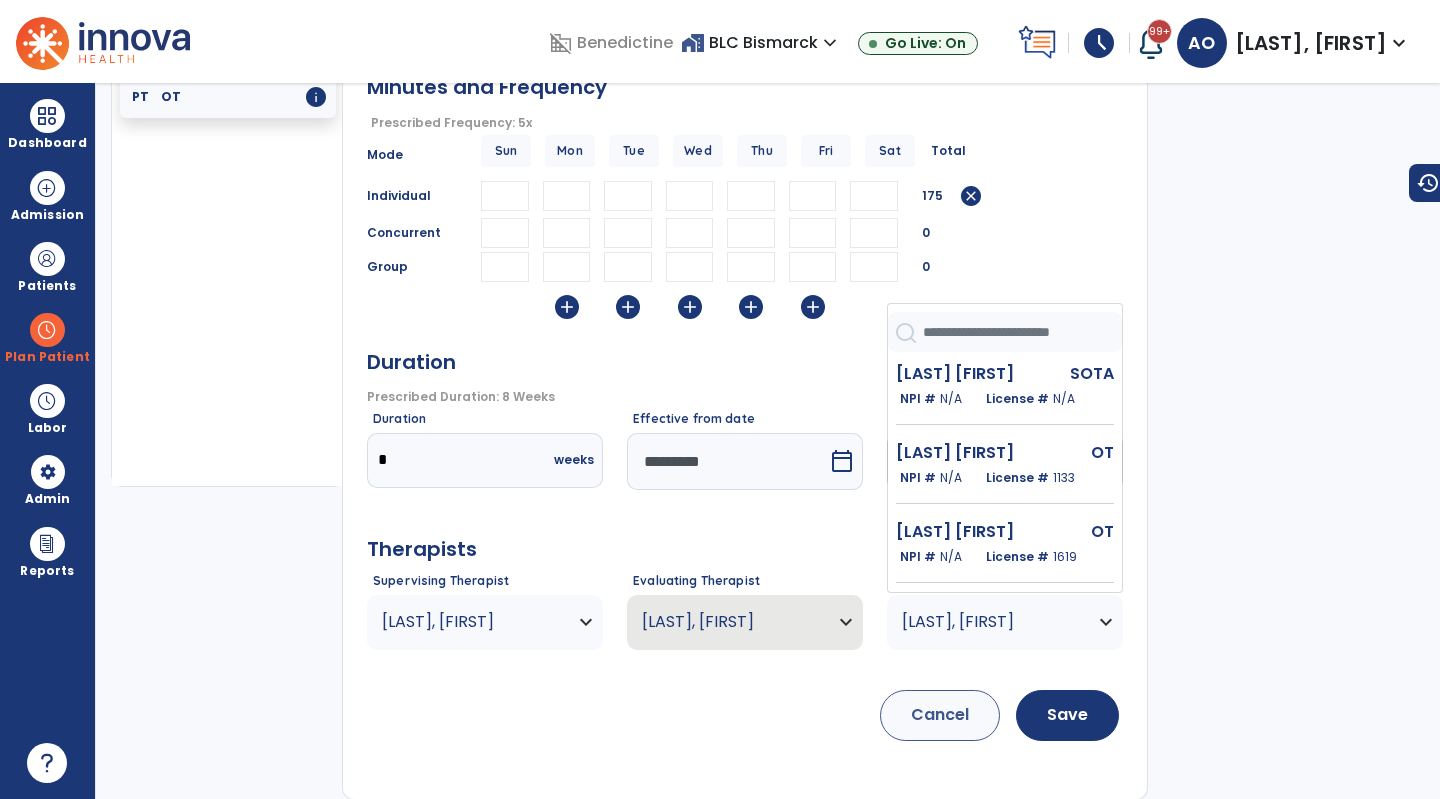 click on "[LAST] [FIRST]" at bounding box center [964, 532] 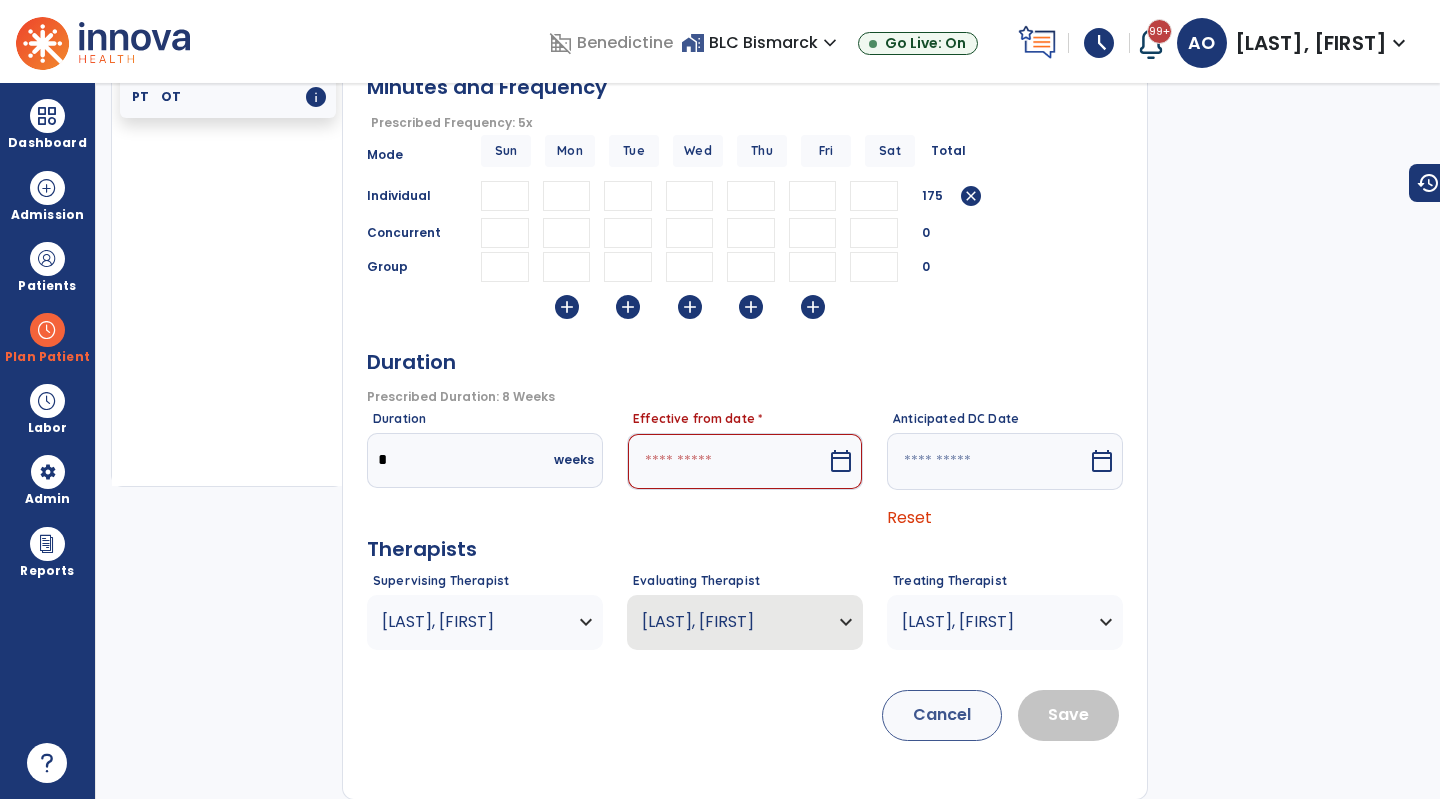click at bounding box center (727, 461) 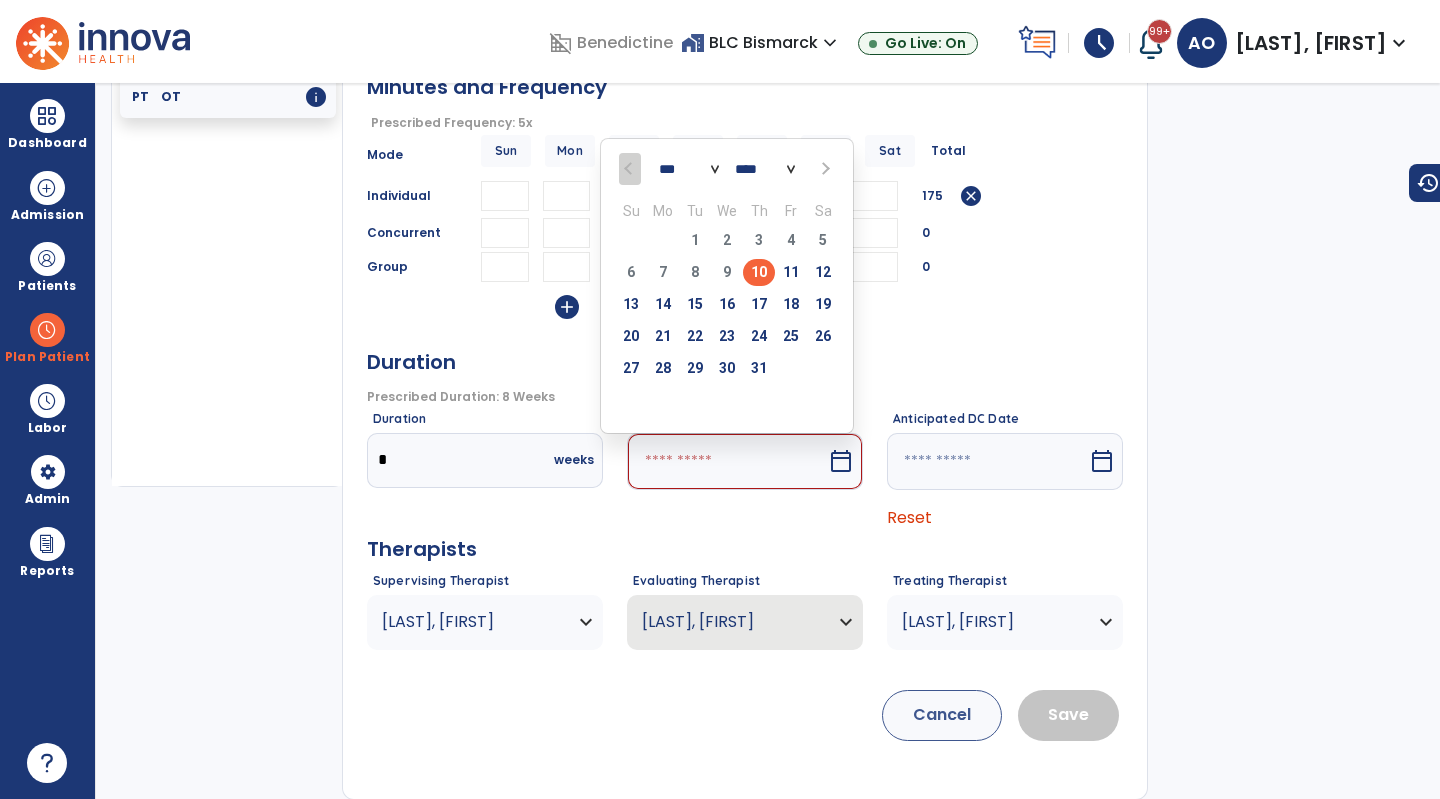 click on "11" at bounding box center (791, 272) 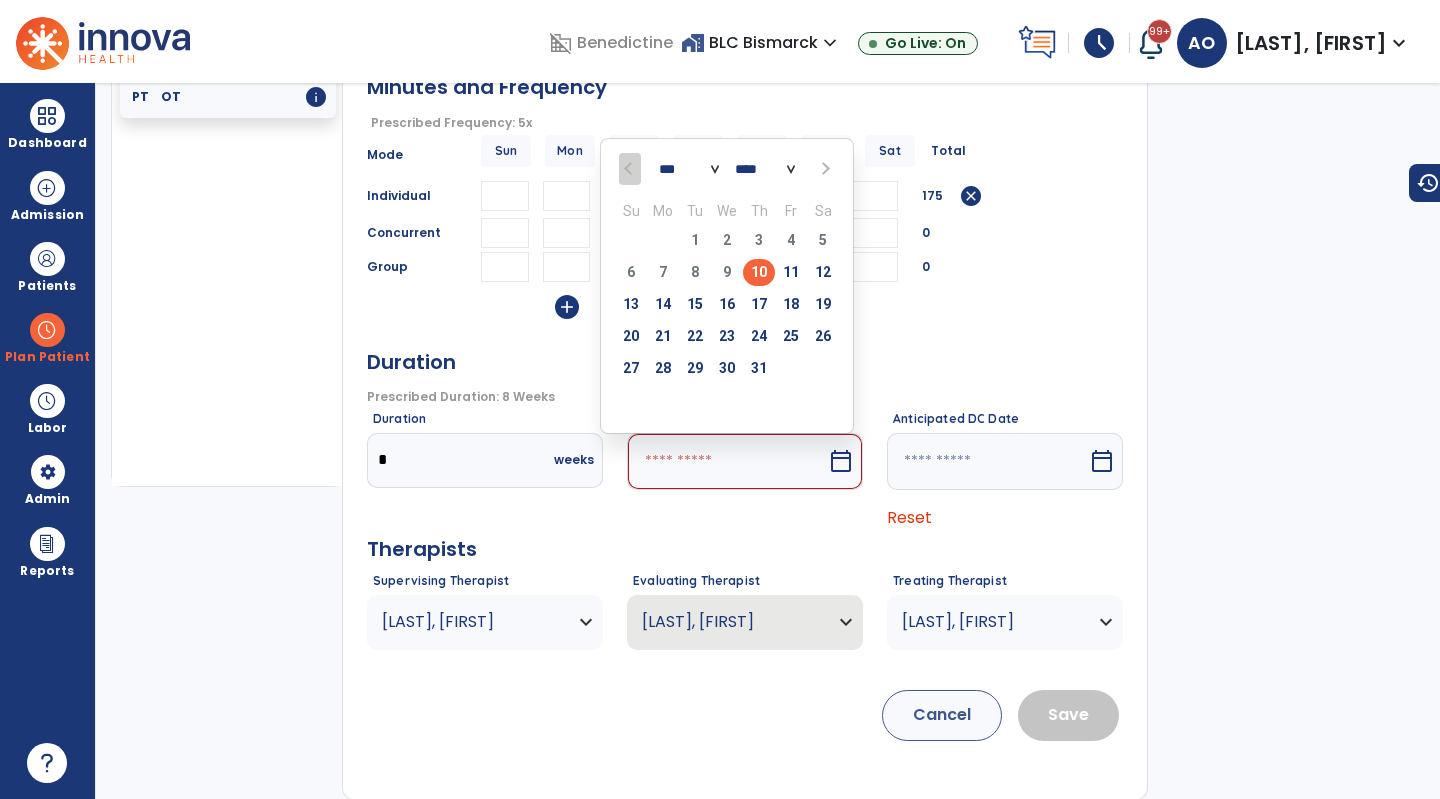 type on "*********" 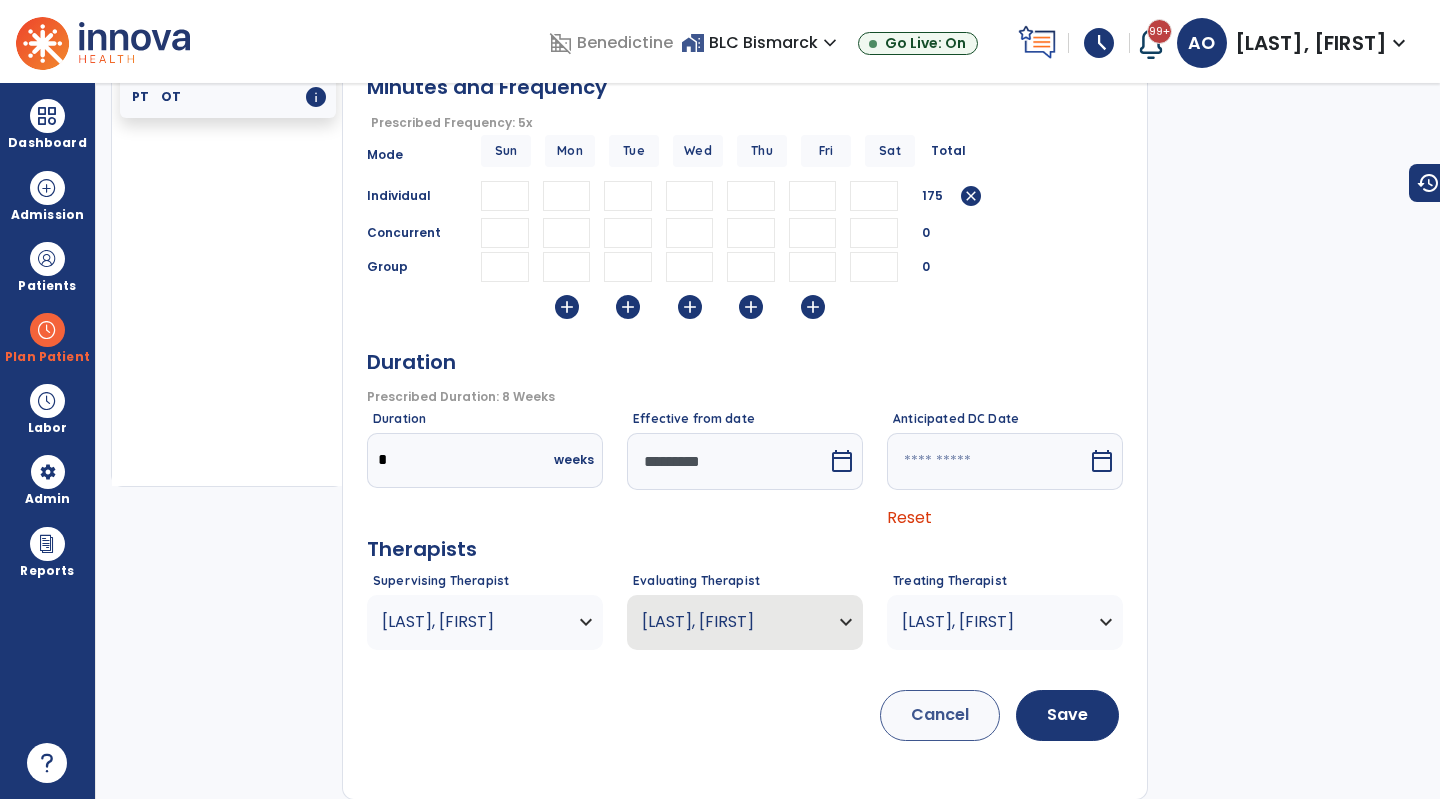 click on "Save" at bounding box center (1067, 715) 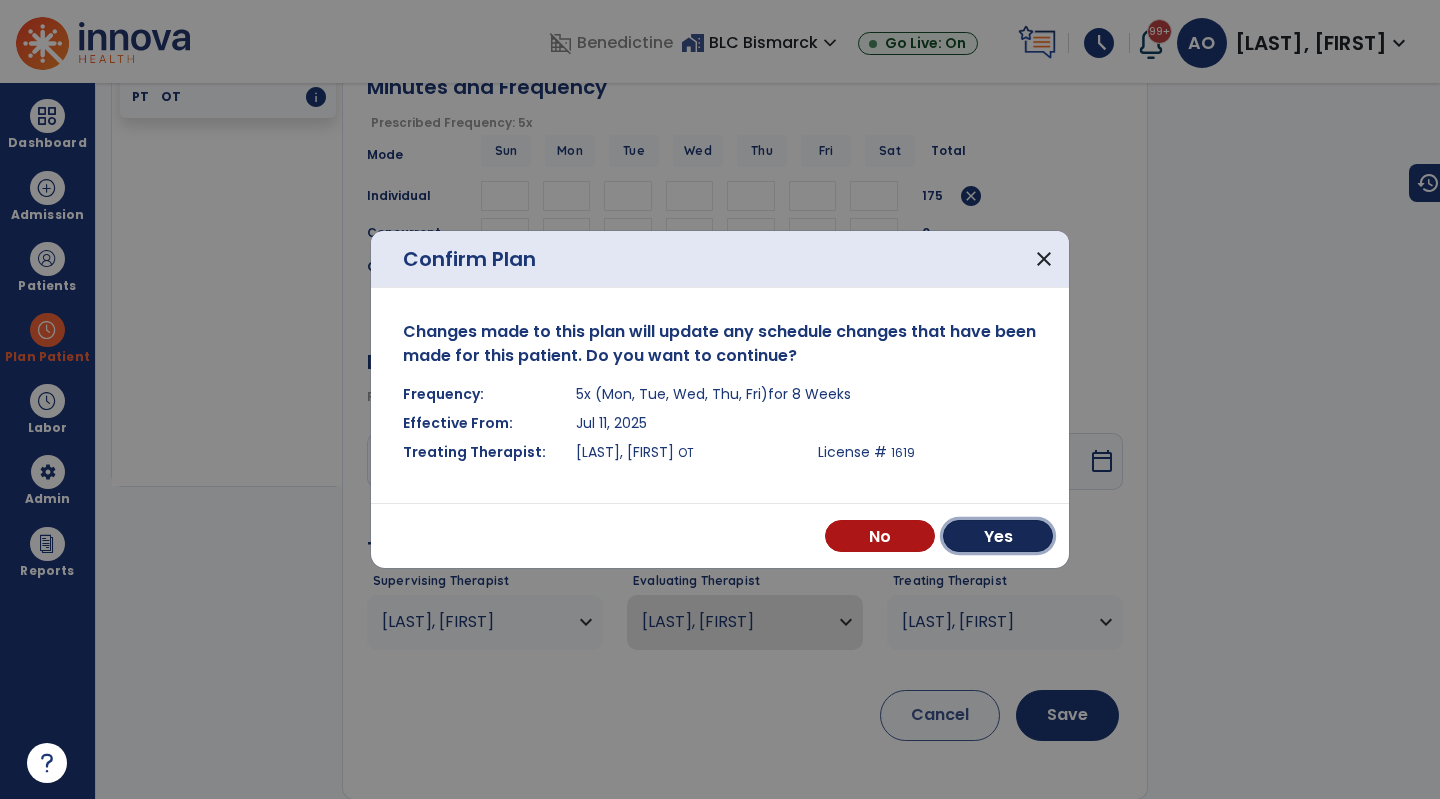 click on "Yes" at bounding box center (998, 536) 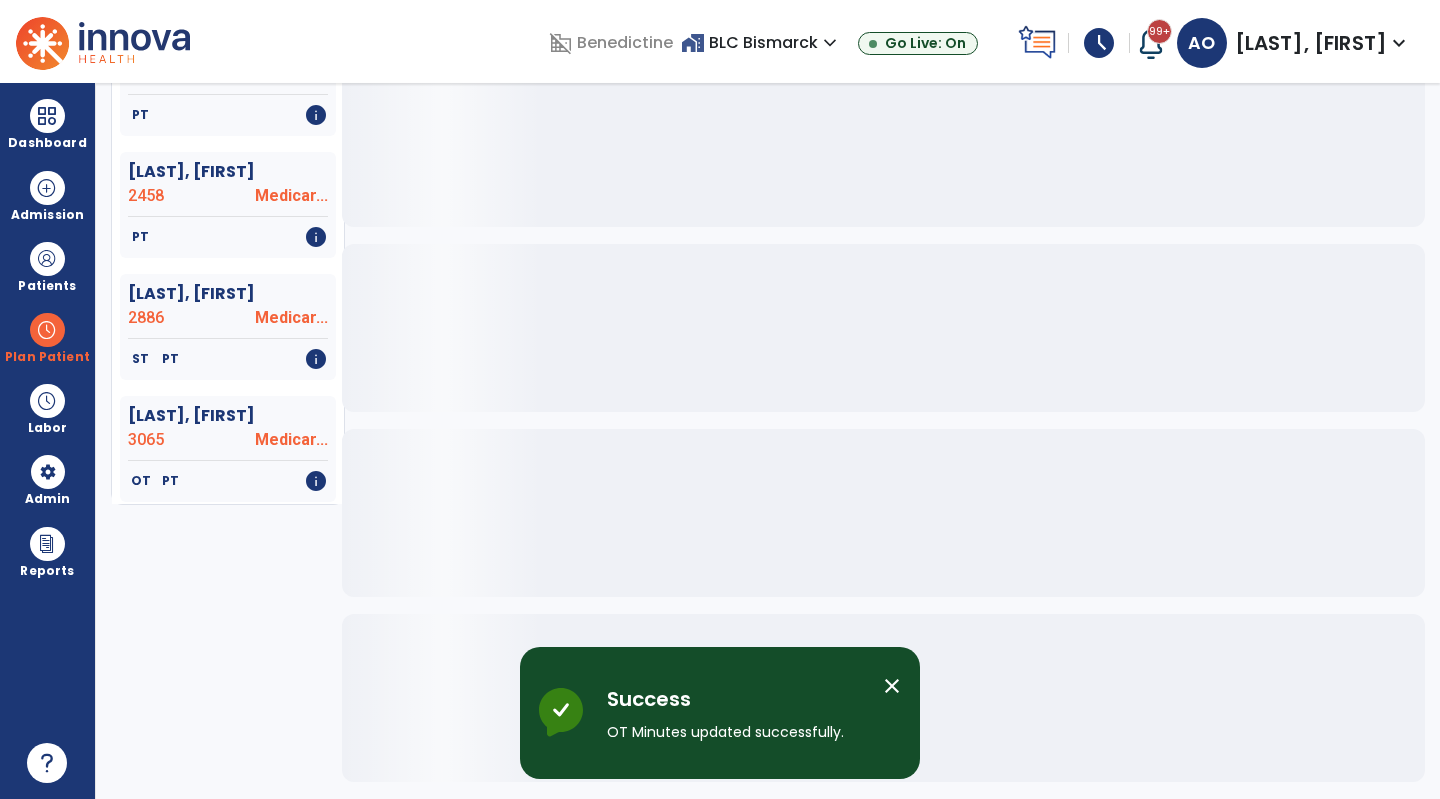 scroll, scrollTop: 275, scrollLeft: 0, axis: vertical 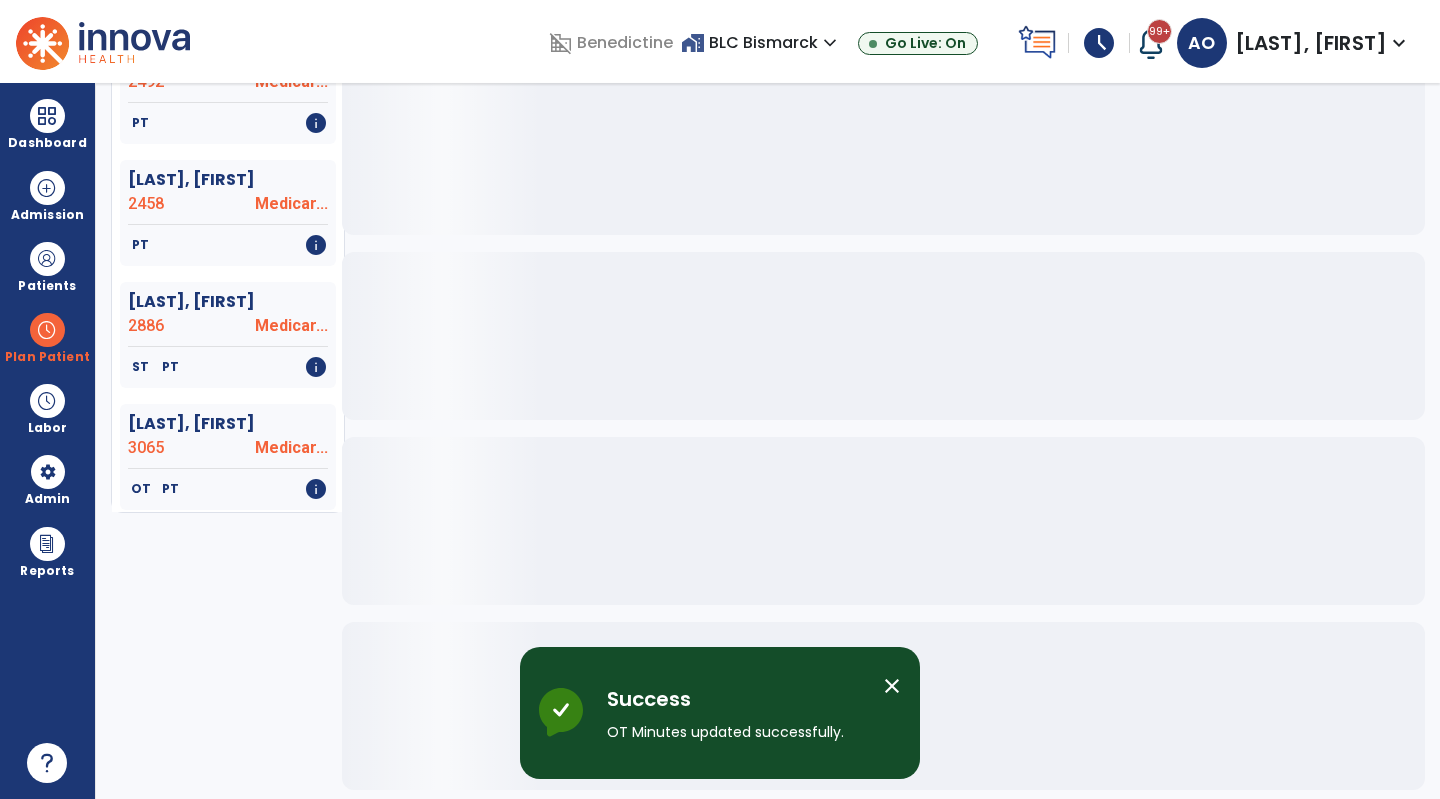 click at bounding box center (47, 188) 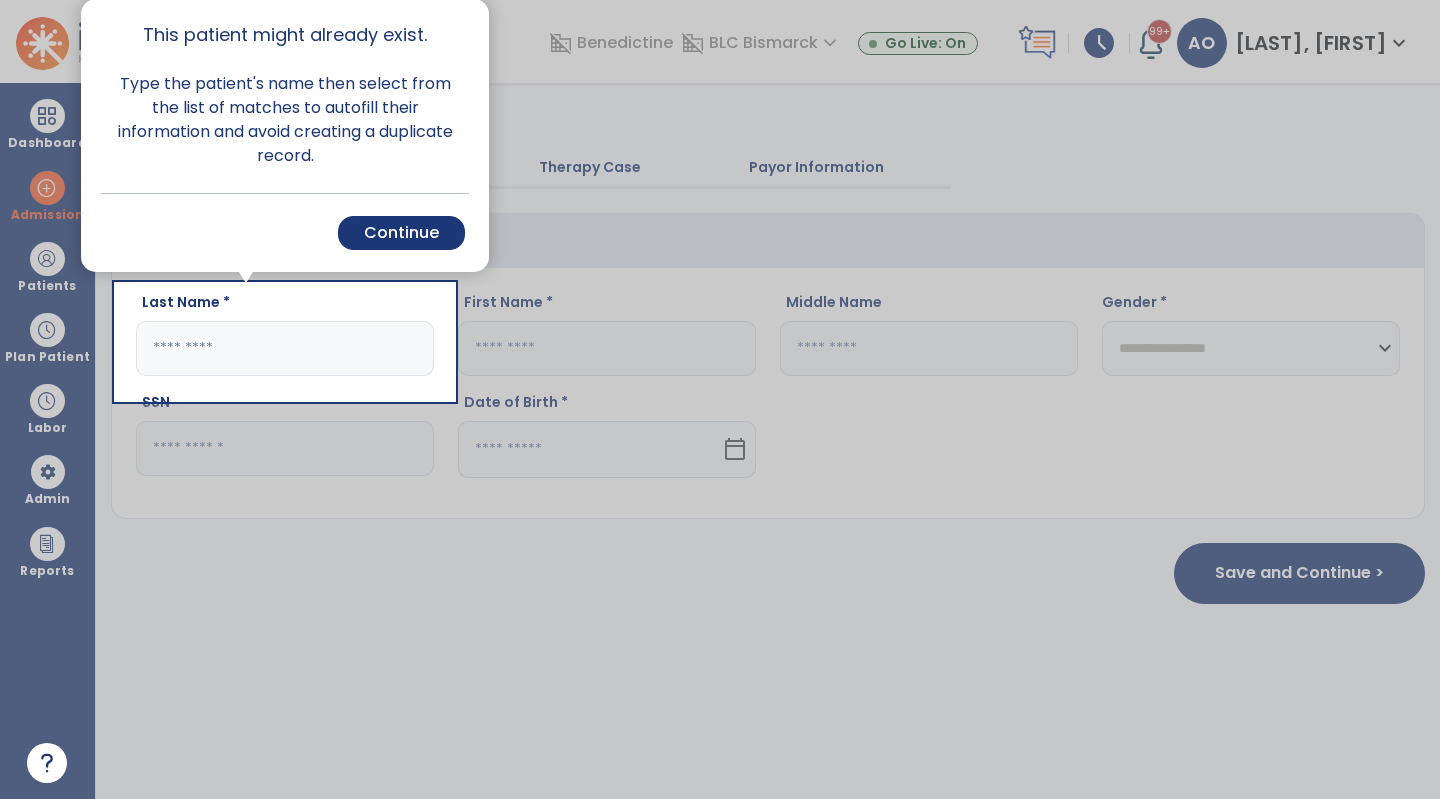 scroll, scrollTop: 0, scrollLeft: 0, axis: both 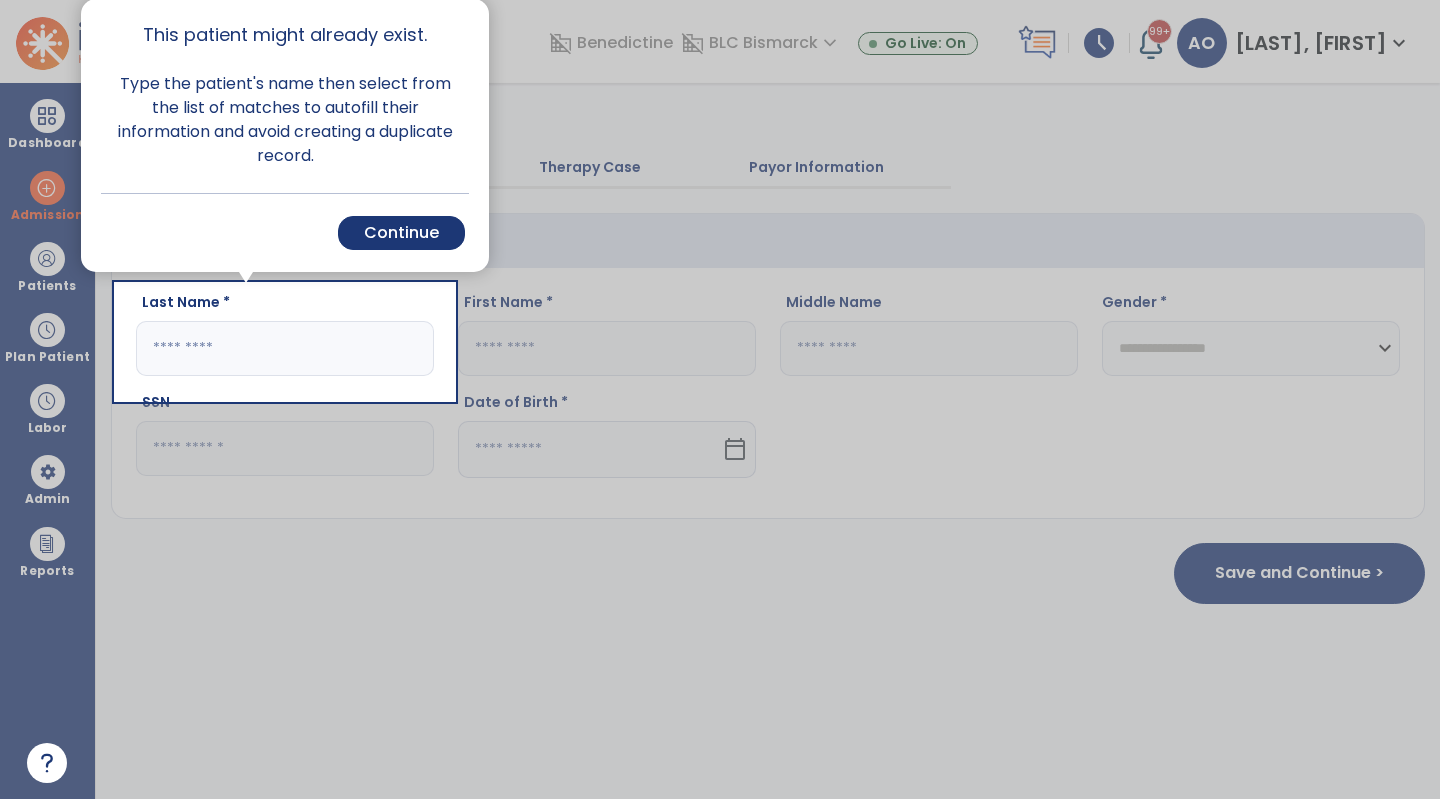 click at bounding box center (58, 399) 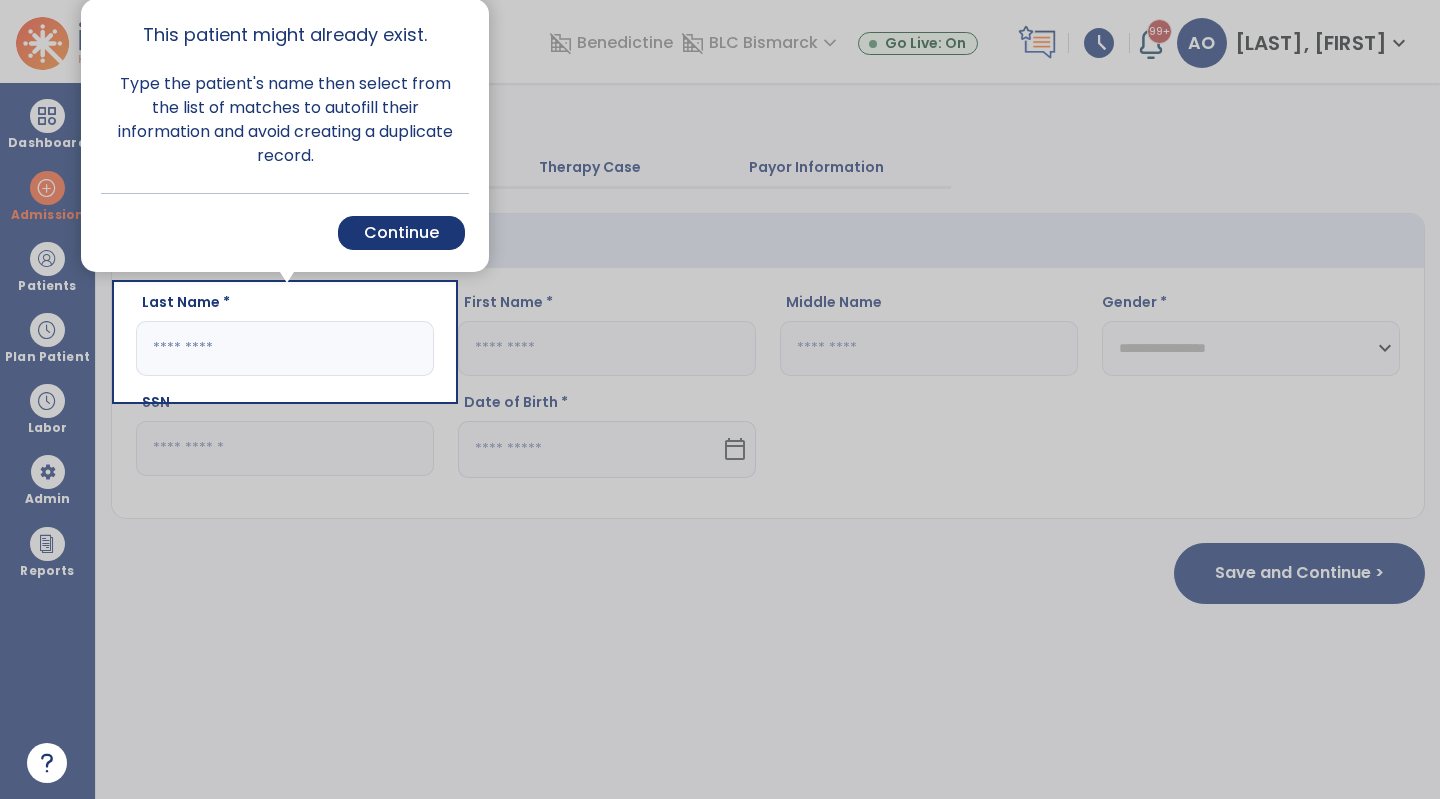 click on "Continue" at bounding box center [401, 233] 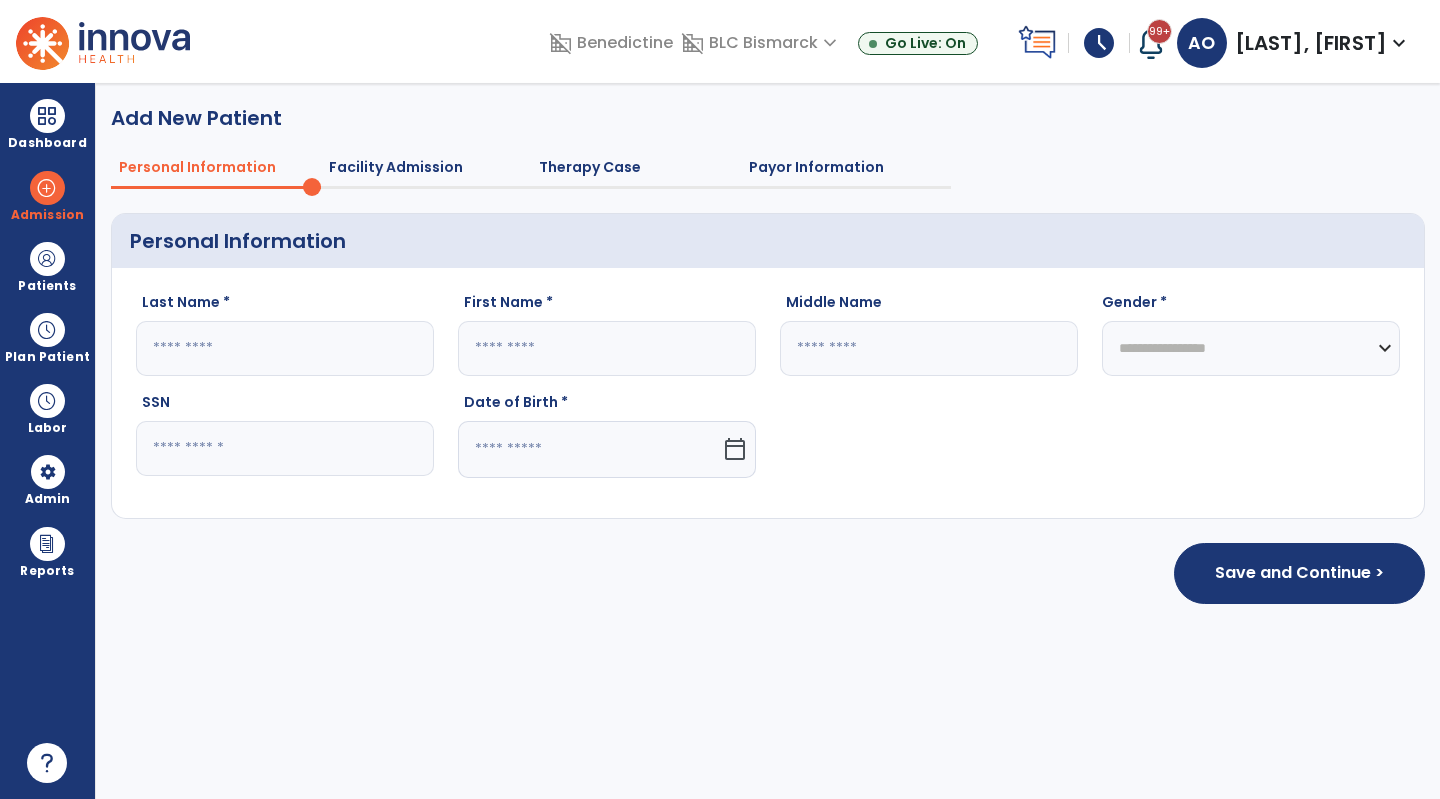 click on "Dashboard" at bounding box center [47, 124] 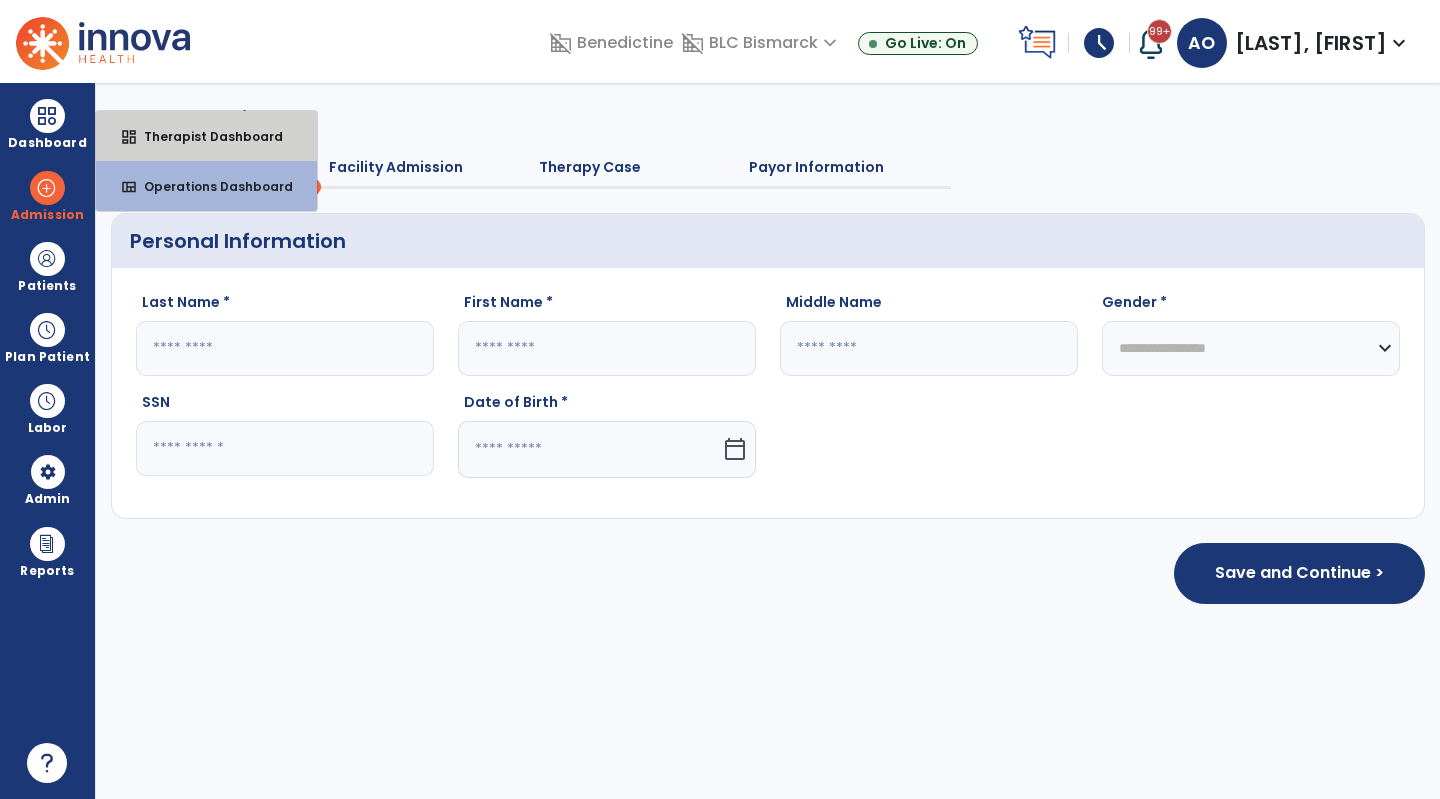 click on "Therapist Dashboard" at bounding box center [205, 136] 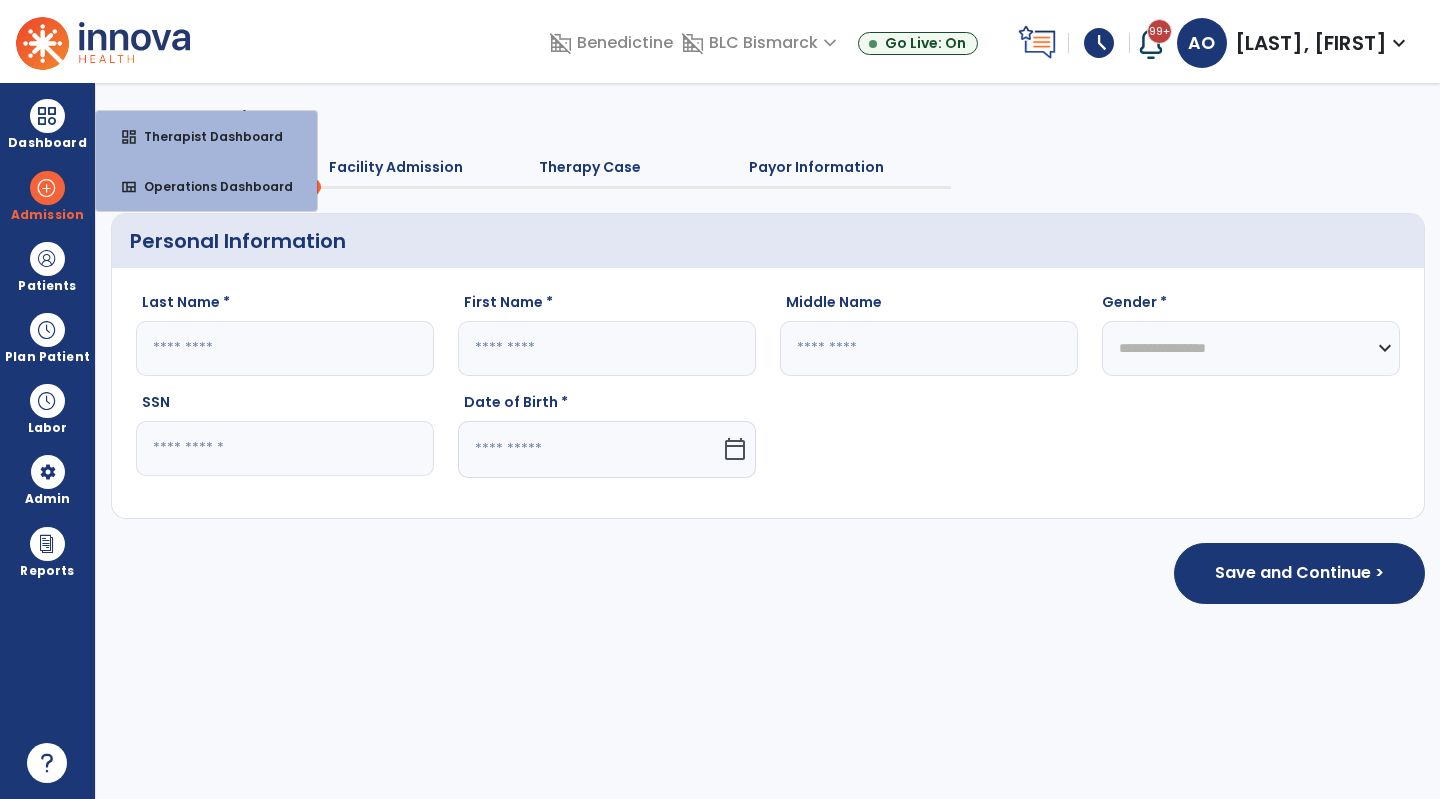 select on "****" 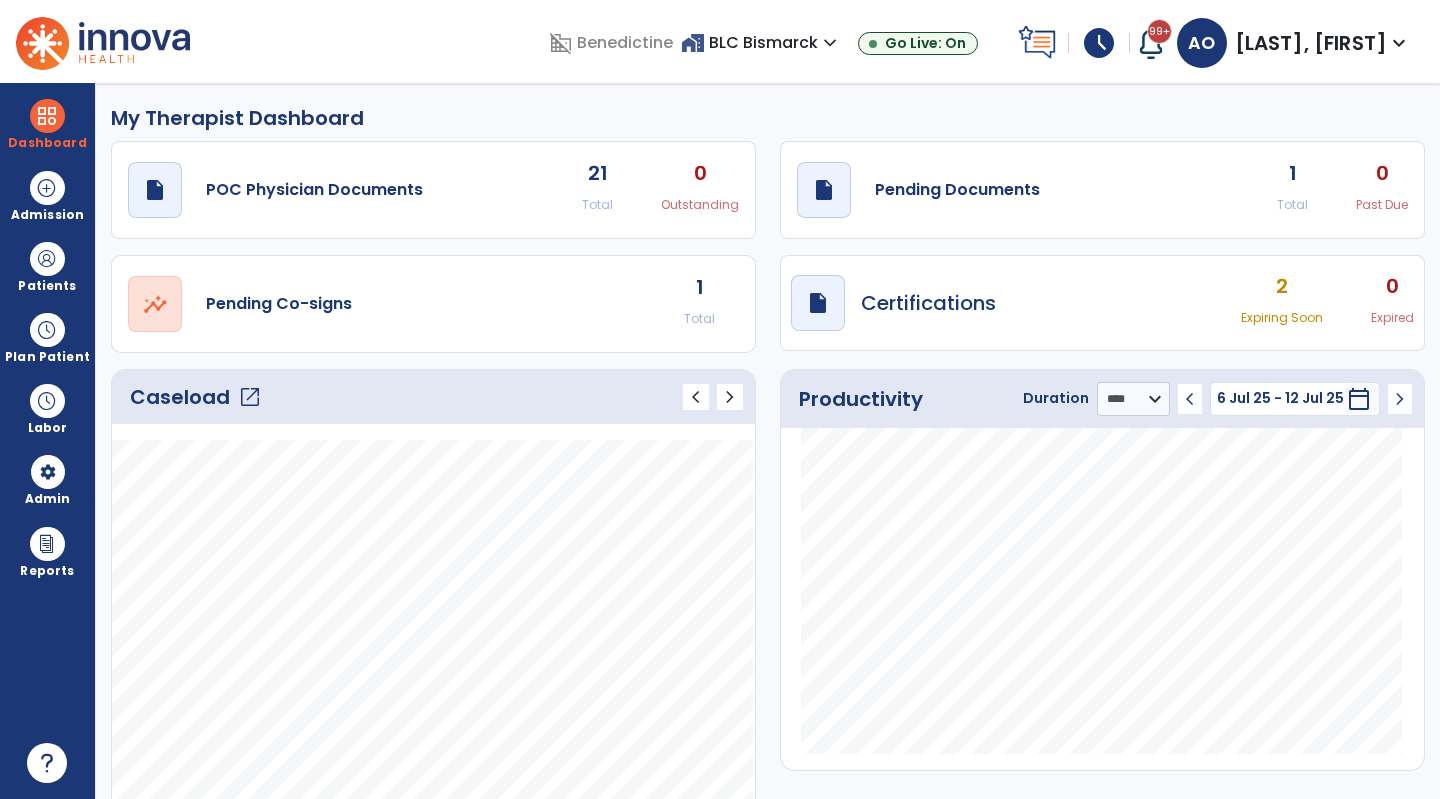 click on "Pending Co-signs" 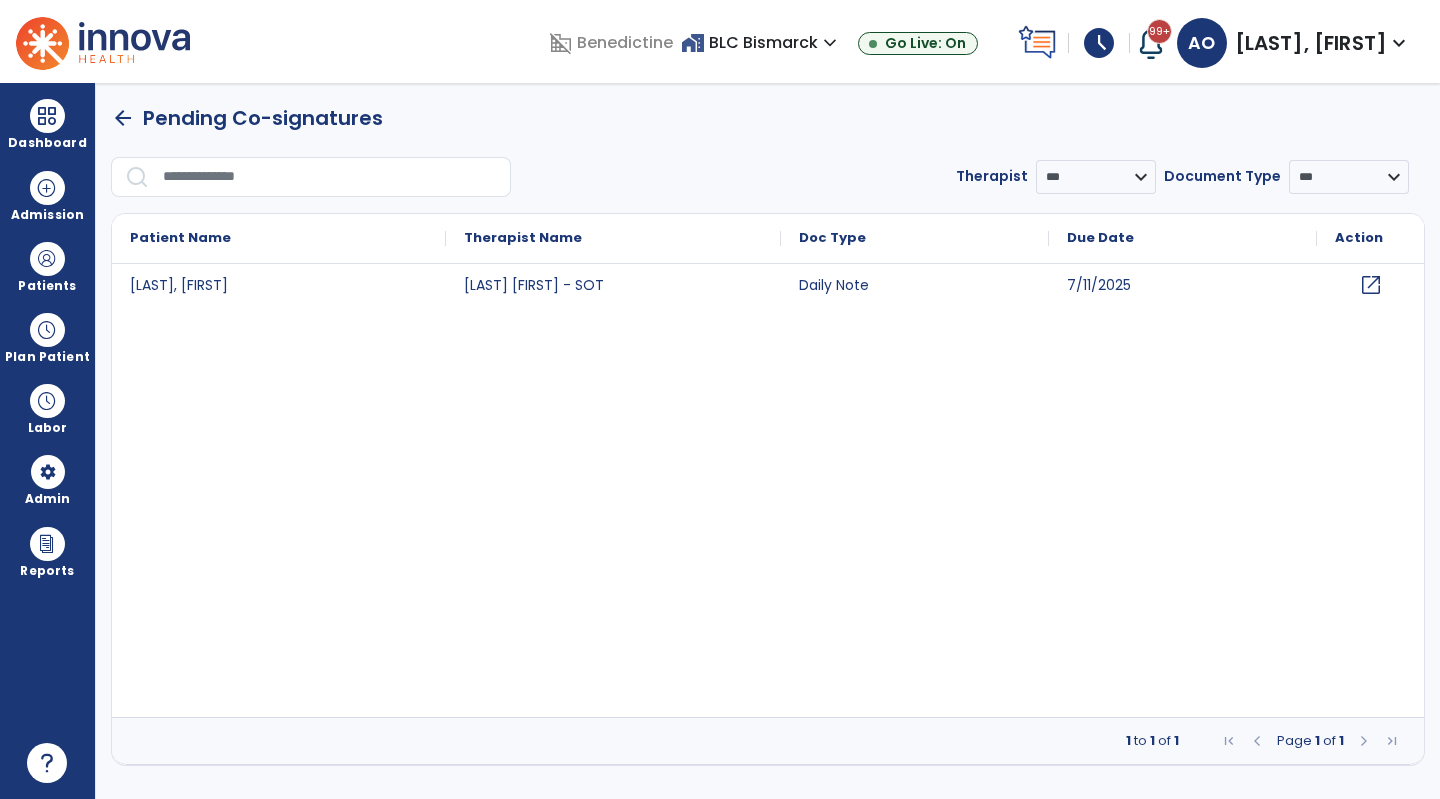 click on "open_in_new" 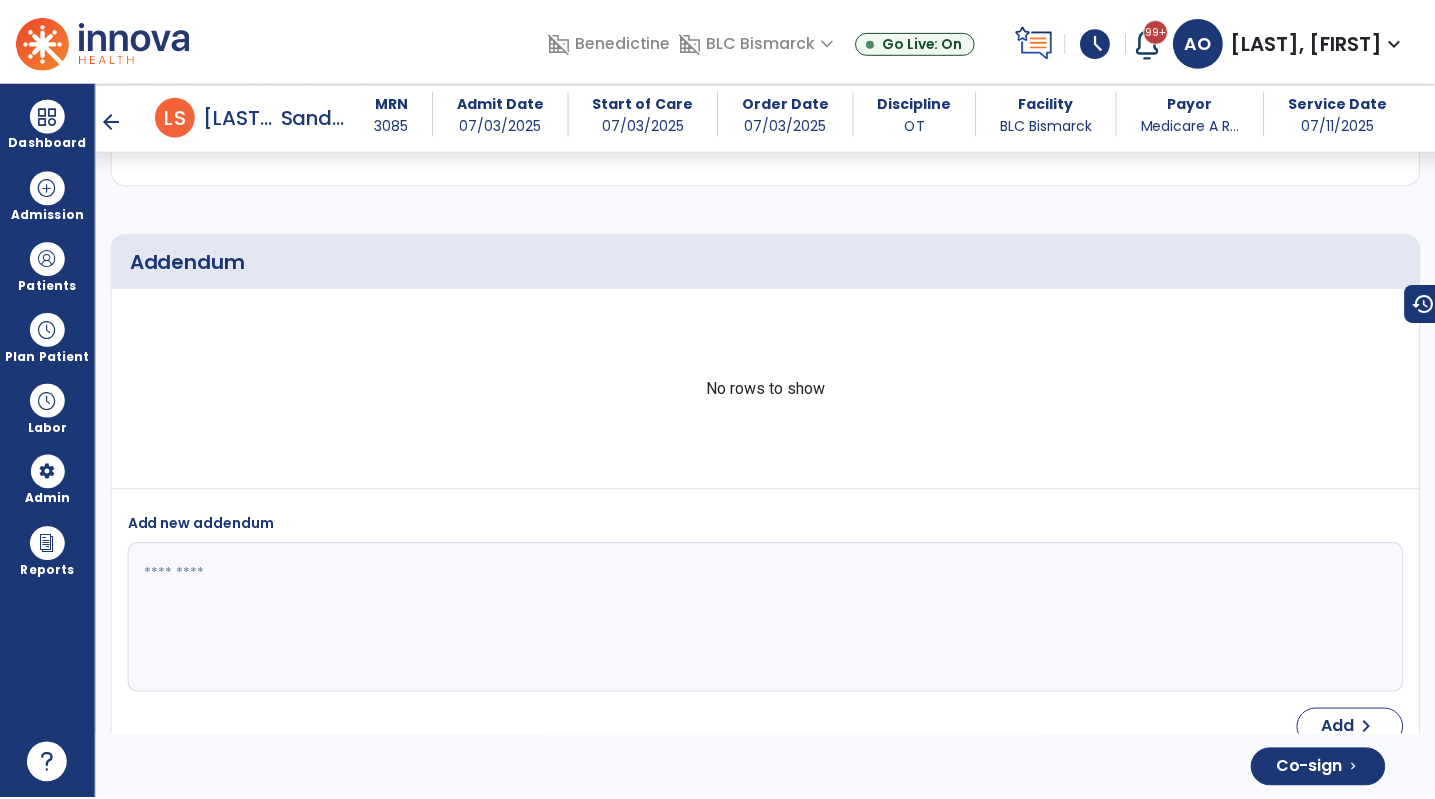 scroll, scrollTop: 4280, scrollLeft: 0, axis: vertical 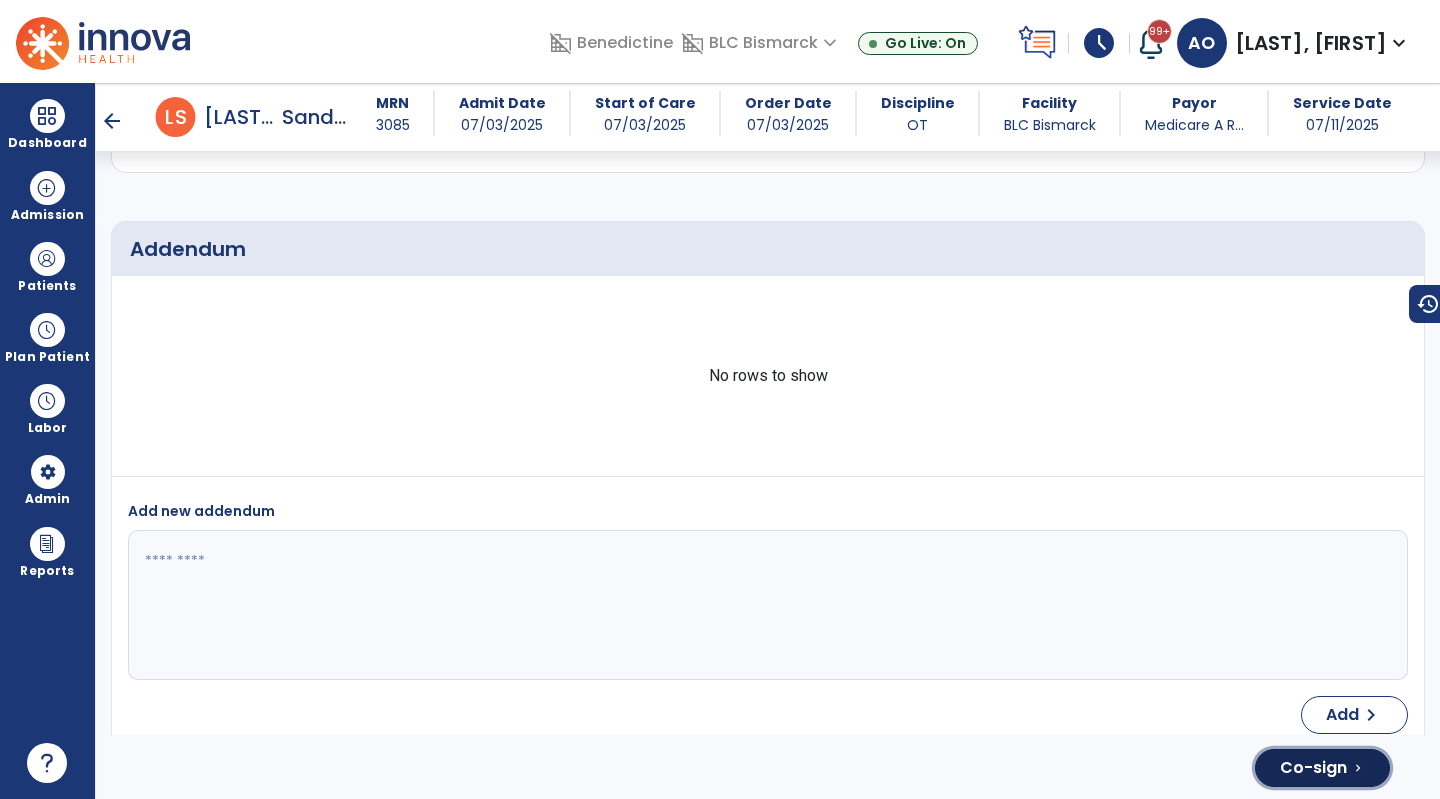 click on "Co-sign" 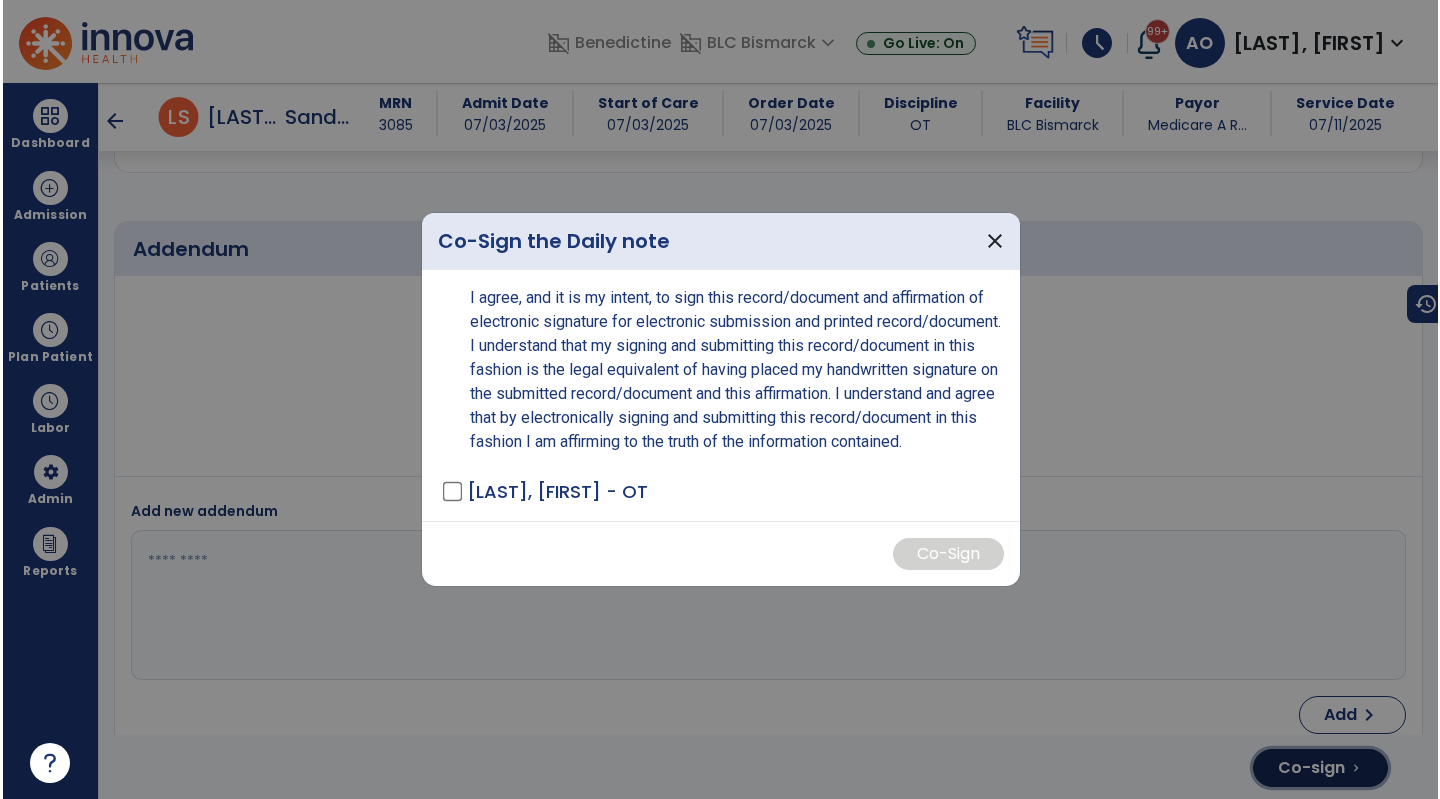 scroll, scrollTop: 4280, scrollLeft: 0, axis: vertical 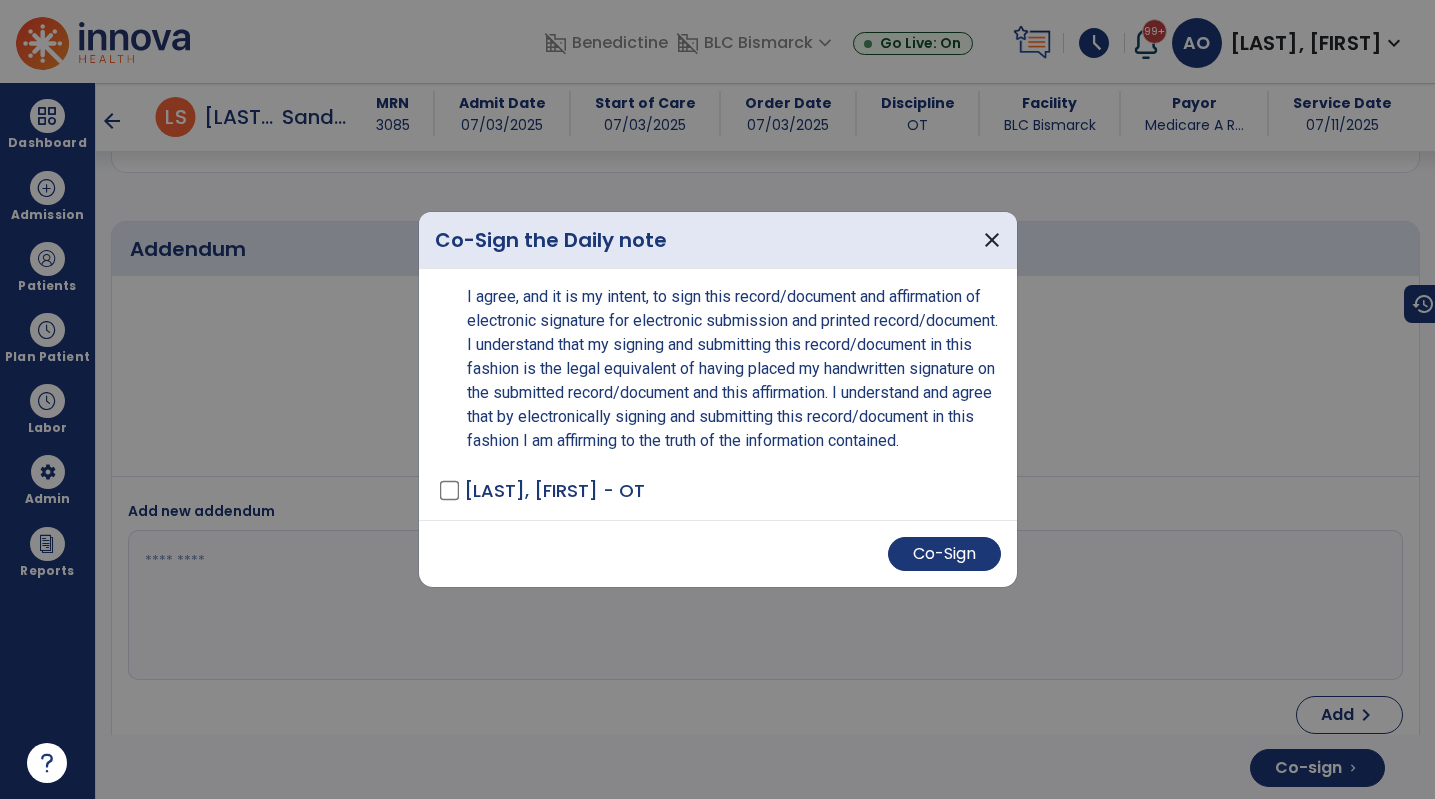 click on "Co-Sign" at bounding box center (944, 554) 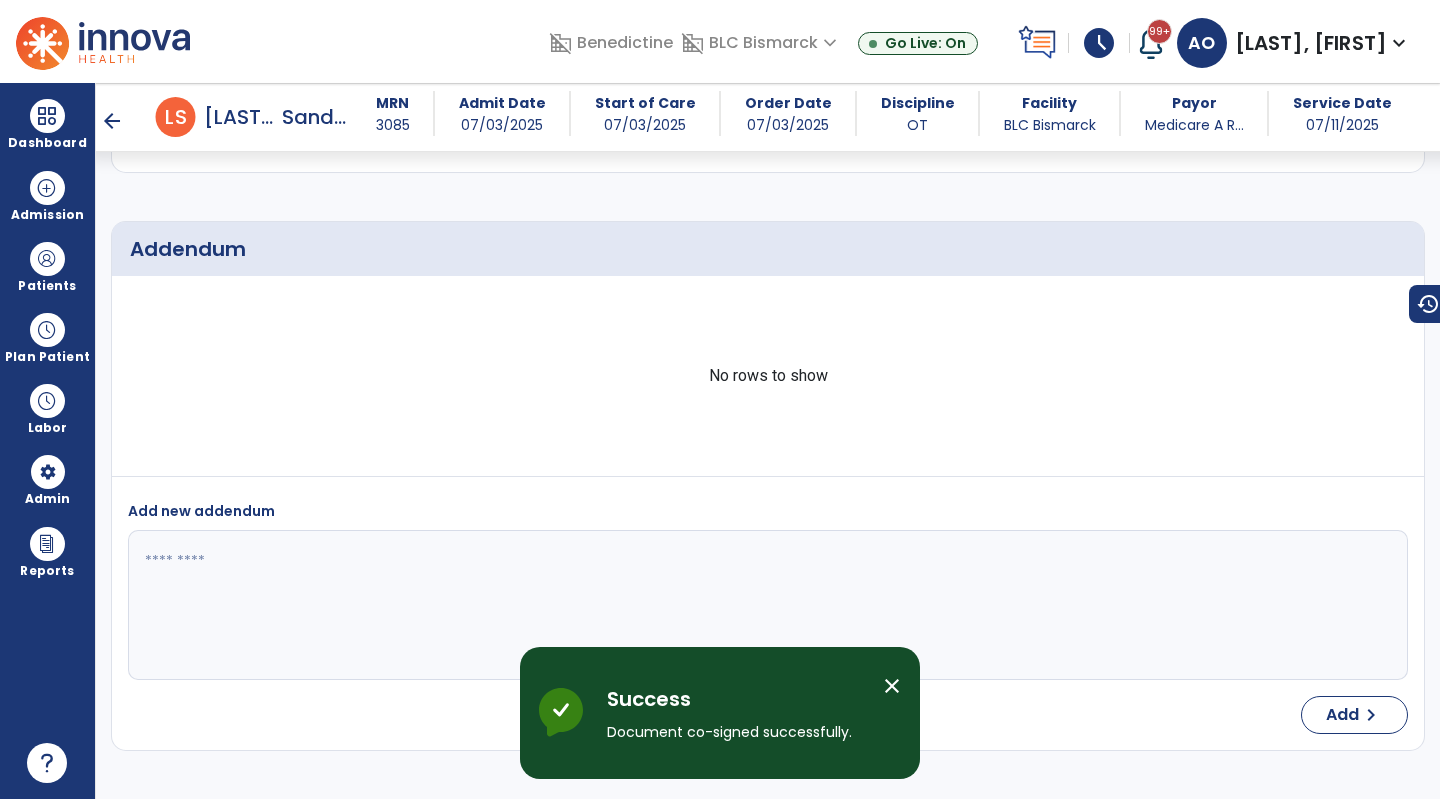 click on "arrow_back" at bounding box center [112, 121] 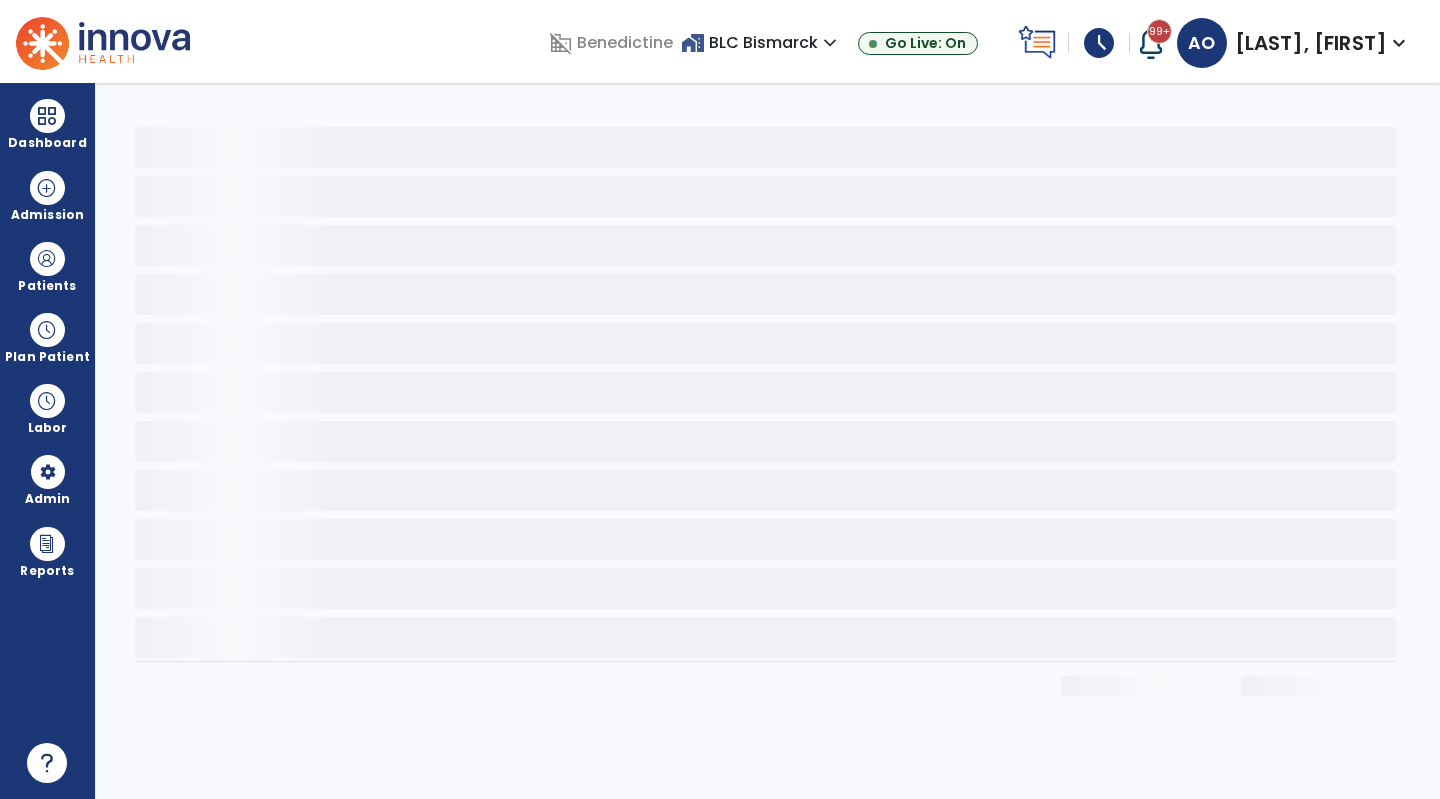 scroll, scrollTop: 0, scrollLeft: 0, axis: both 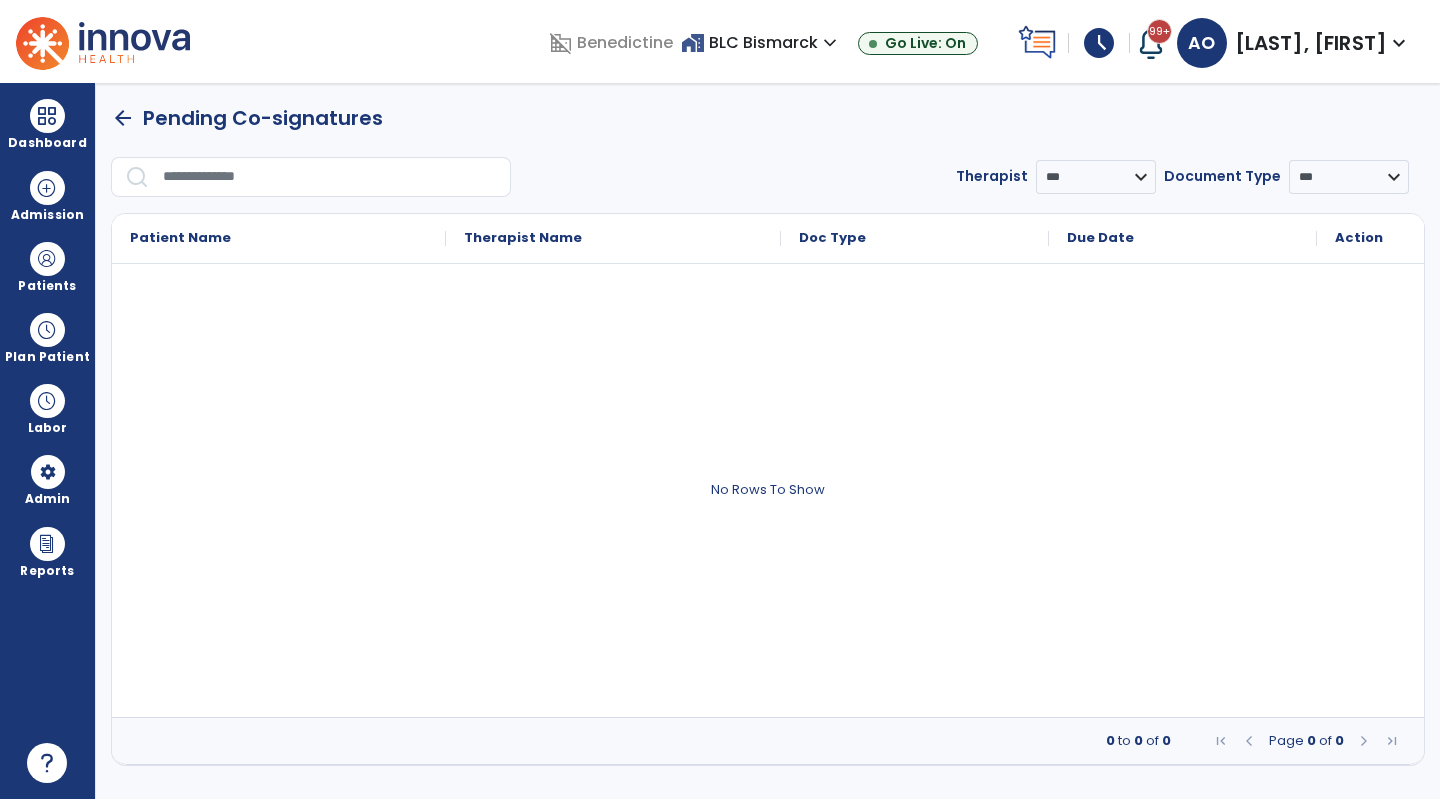 click on "arrow_back" 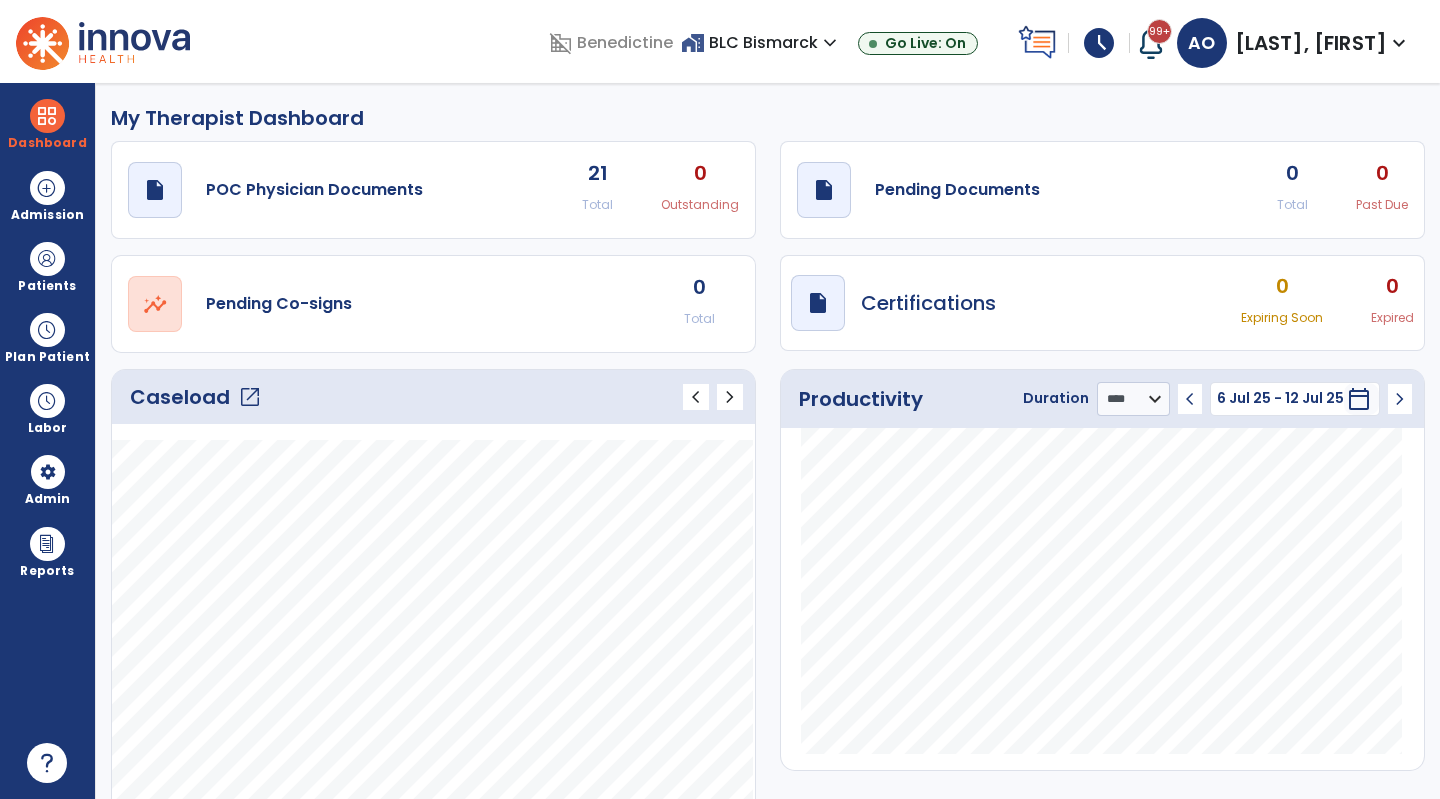 click on "Patients" at bounding box center (47, 266) 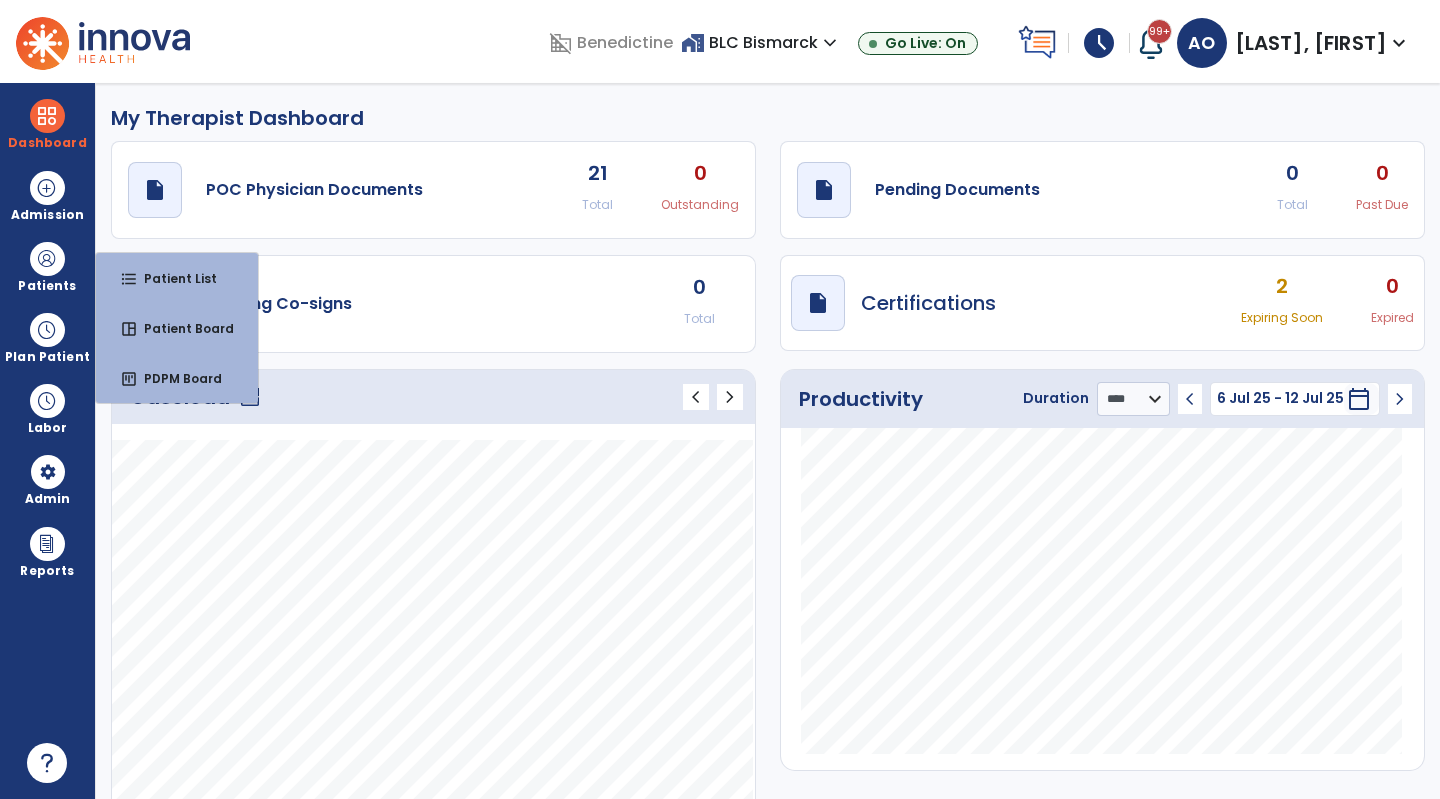 click on "format_list_bulleted  Patient List" at bounding box center (177, 278) 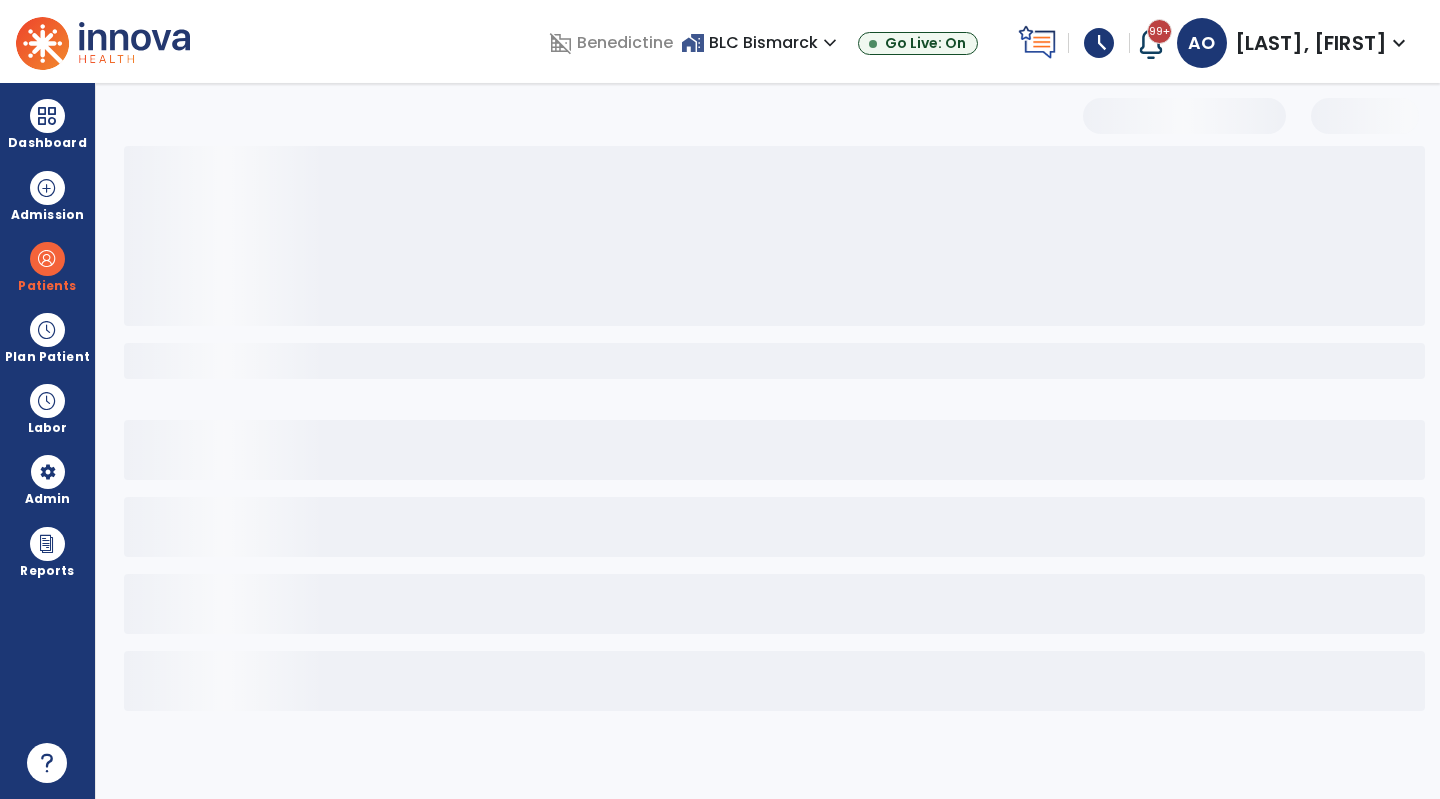 select on "***" 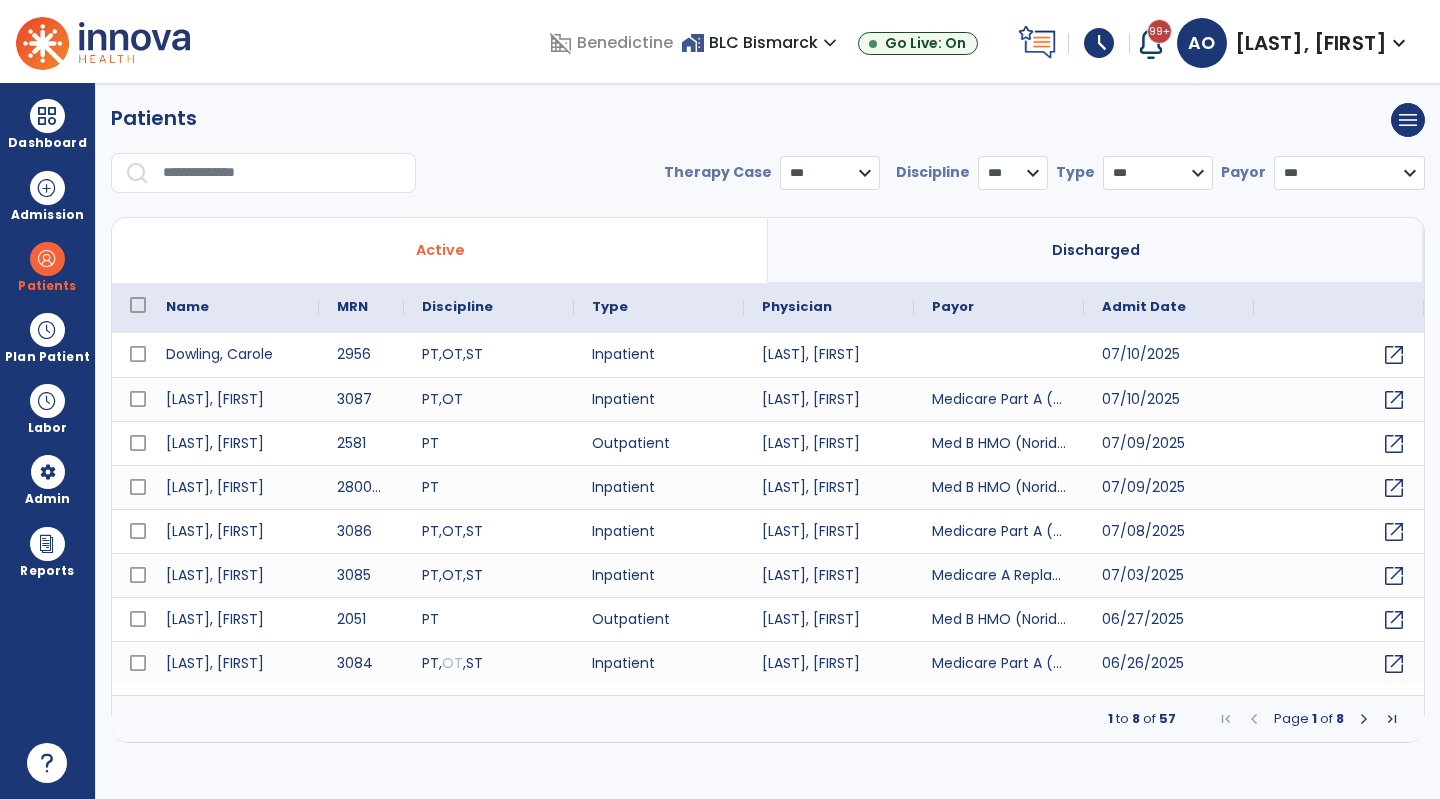 click at bounding box center (282, 173) 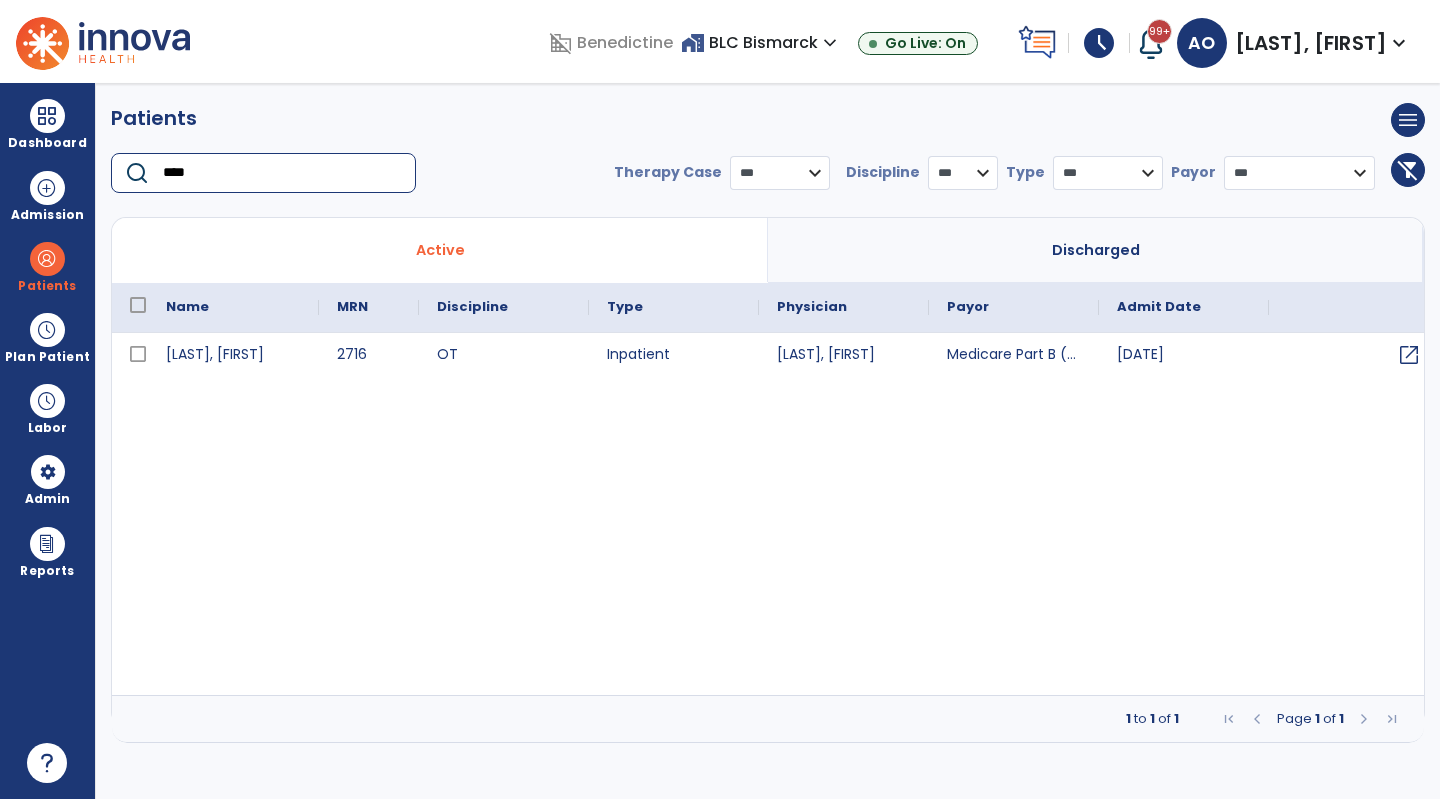 type on "****" 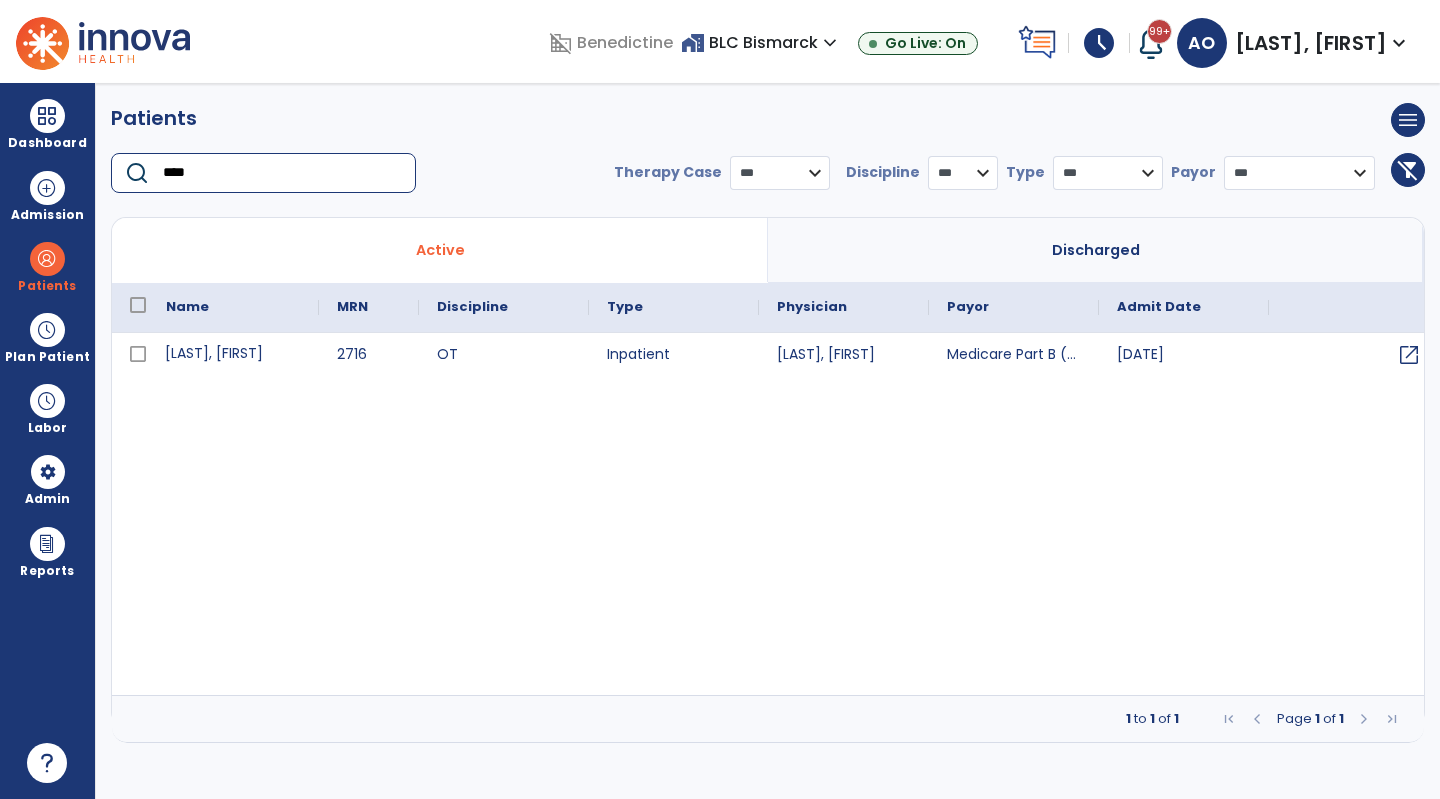 click on "[LAST], [FIRST]" at bounding box center (233, 355) 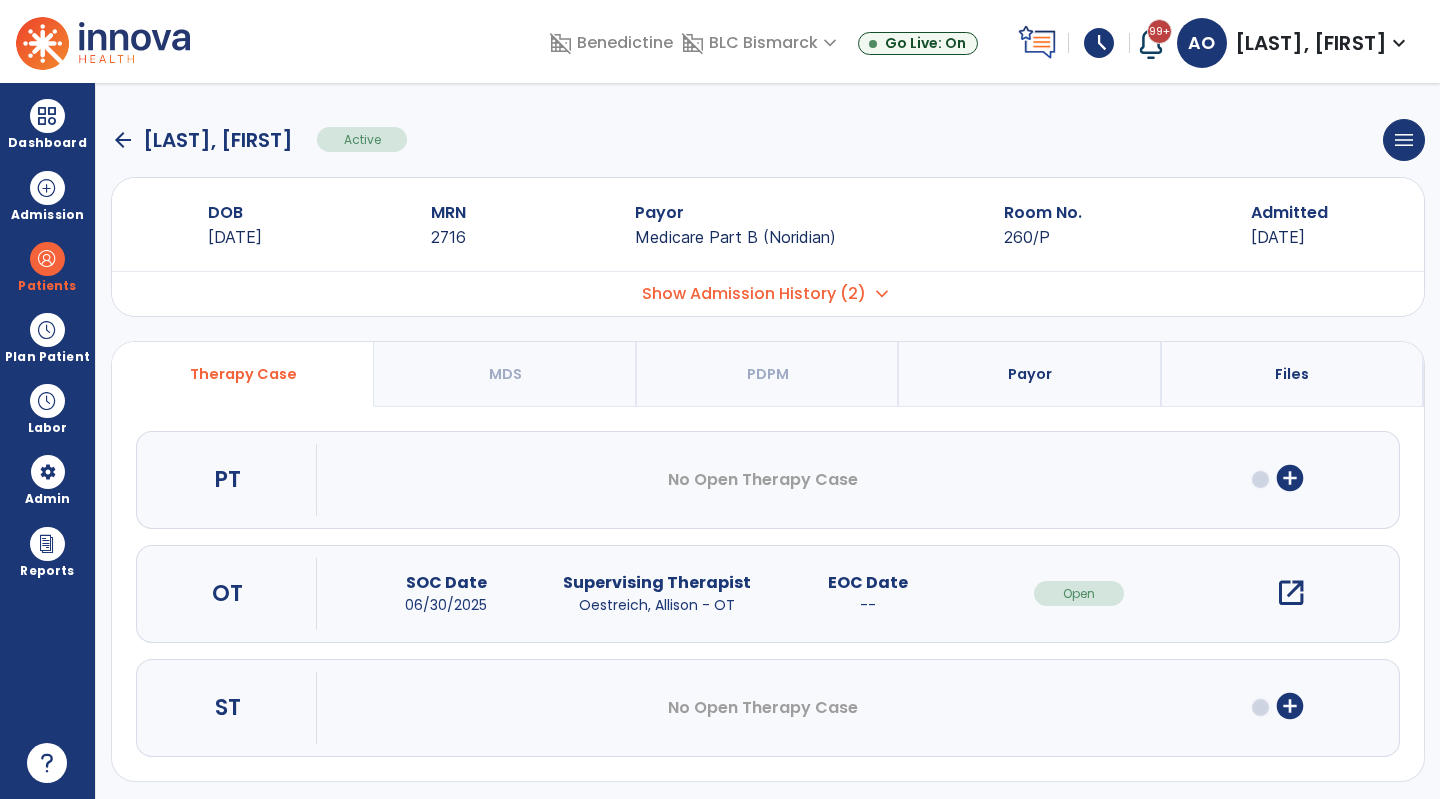 click on "open_in_new" at bounding box center [1291, 593] 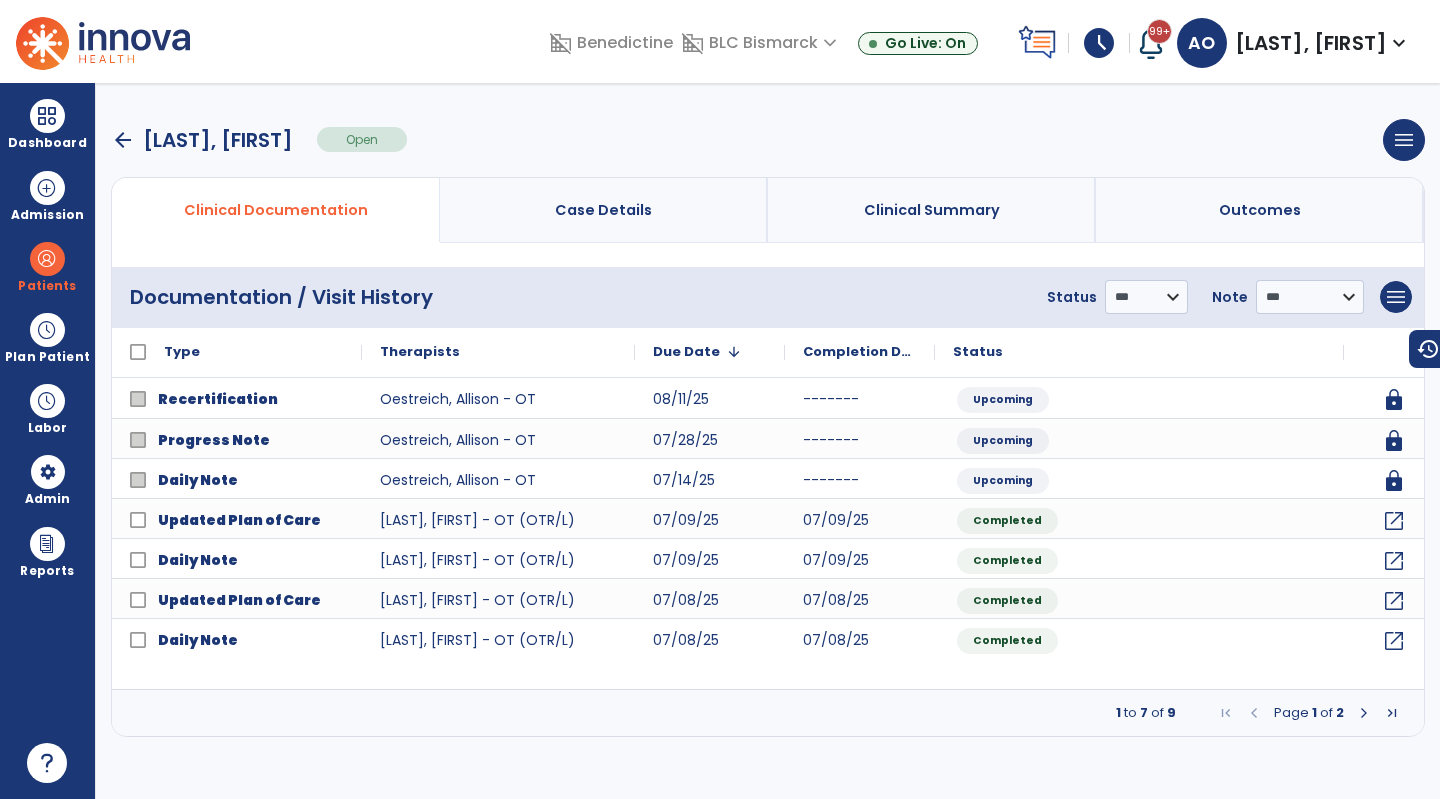 click at bounding box center (1364, 713) 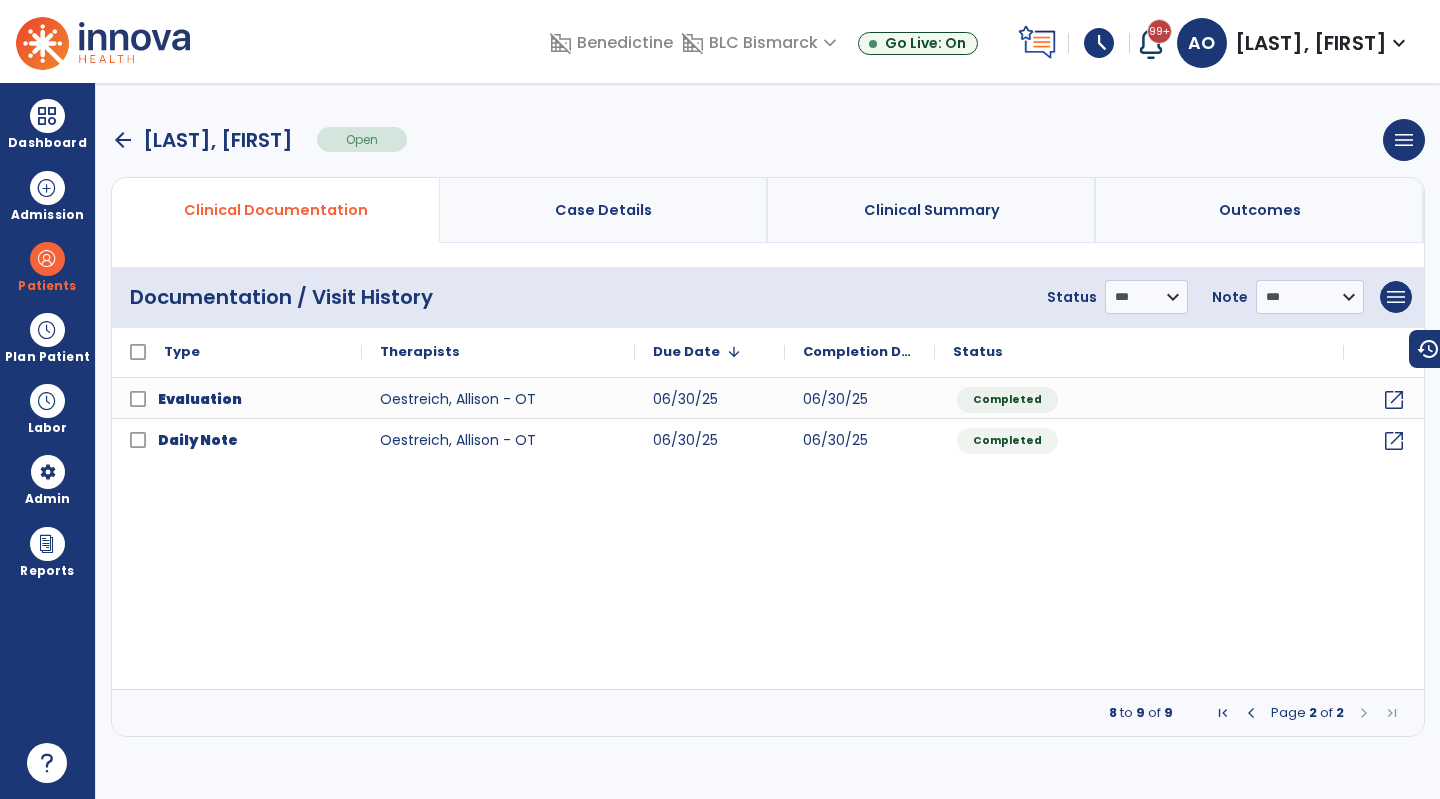 click at bounding box center [1251, 713] 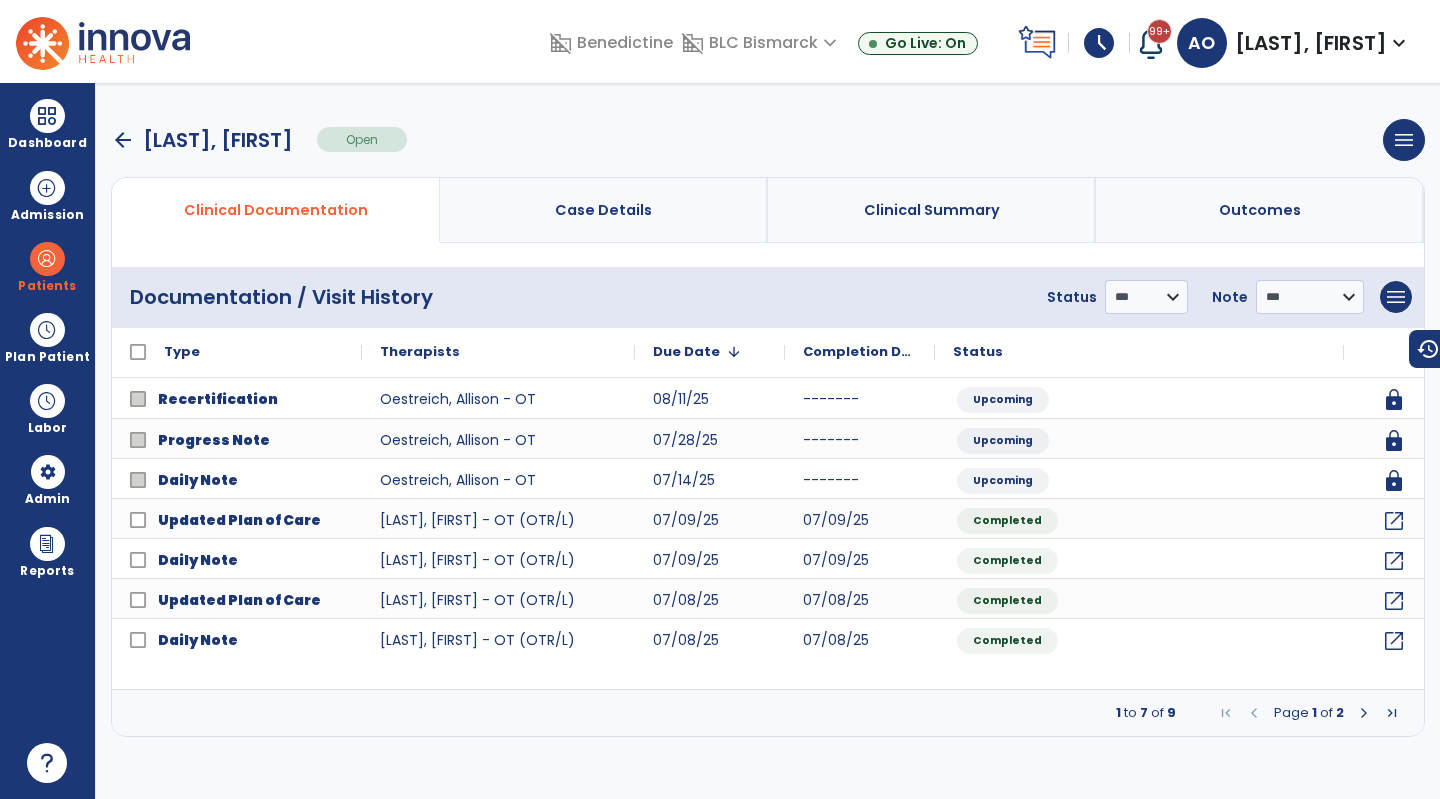 click on "arrow_back" at bounding box center [123, 140] 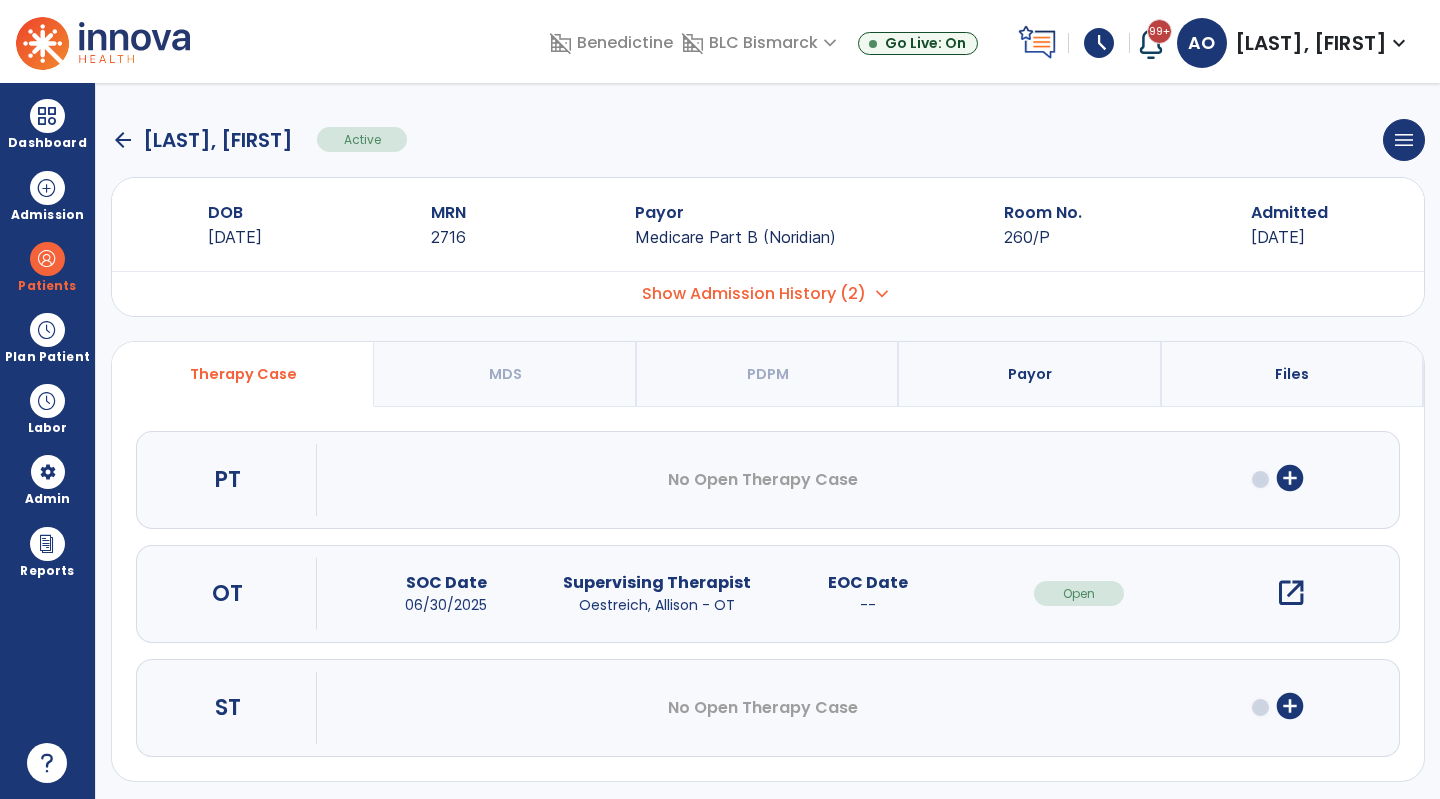 click at bounding box center (47, 259) 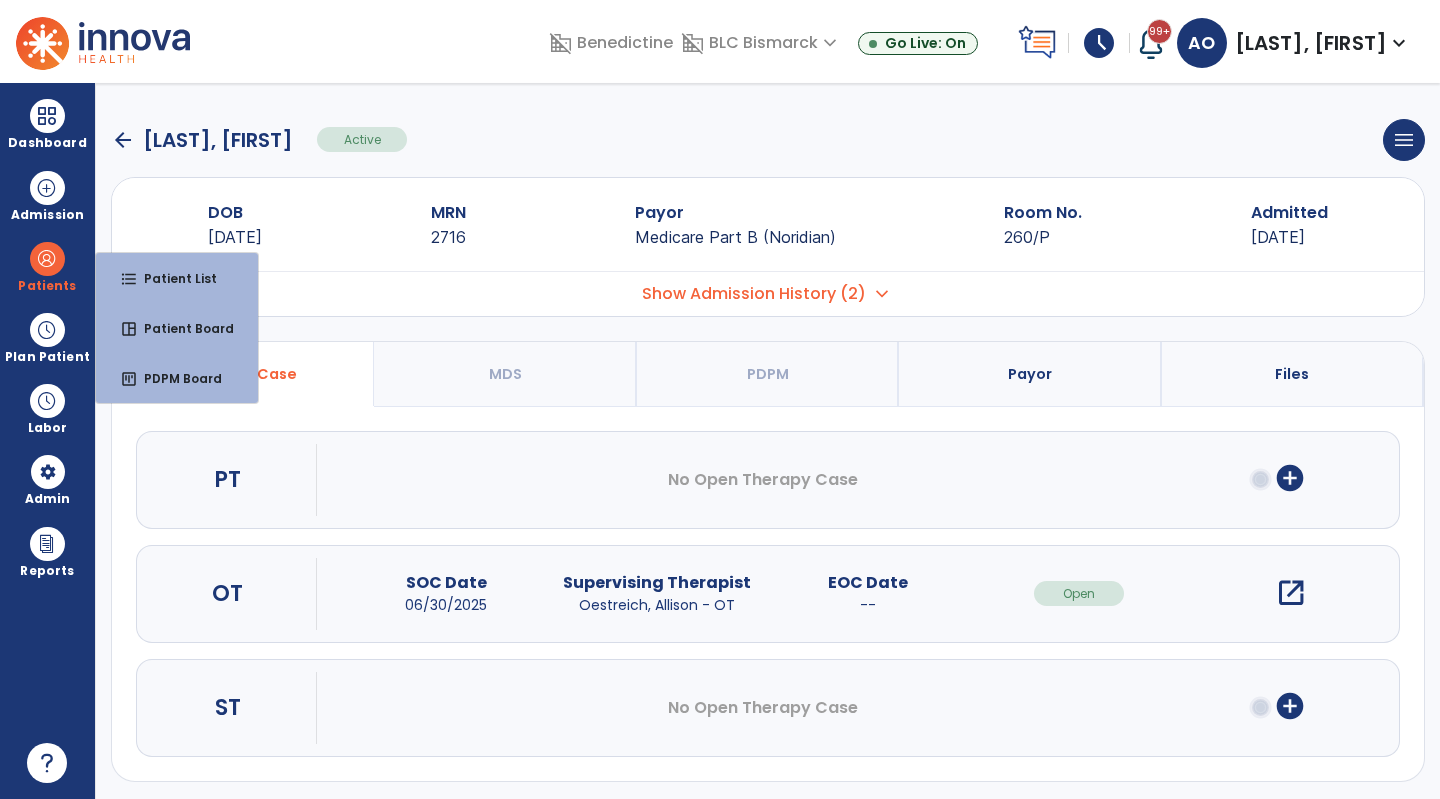 click on "Plan Patient" at bounding box center (47, 266) 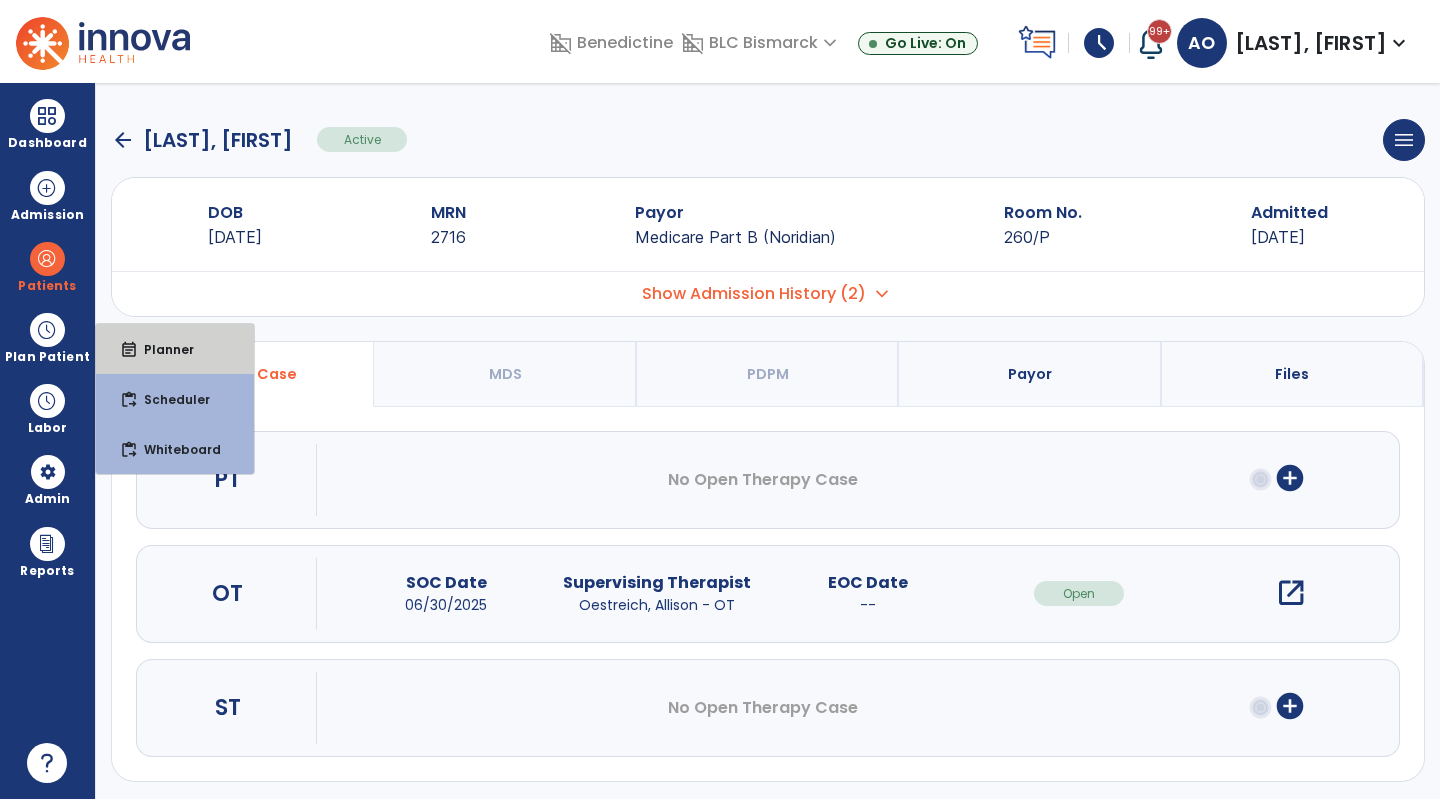click on "event_note  Planner" at bounding box center (175, 349) 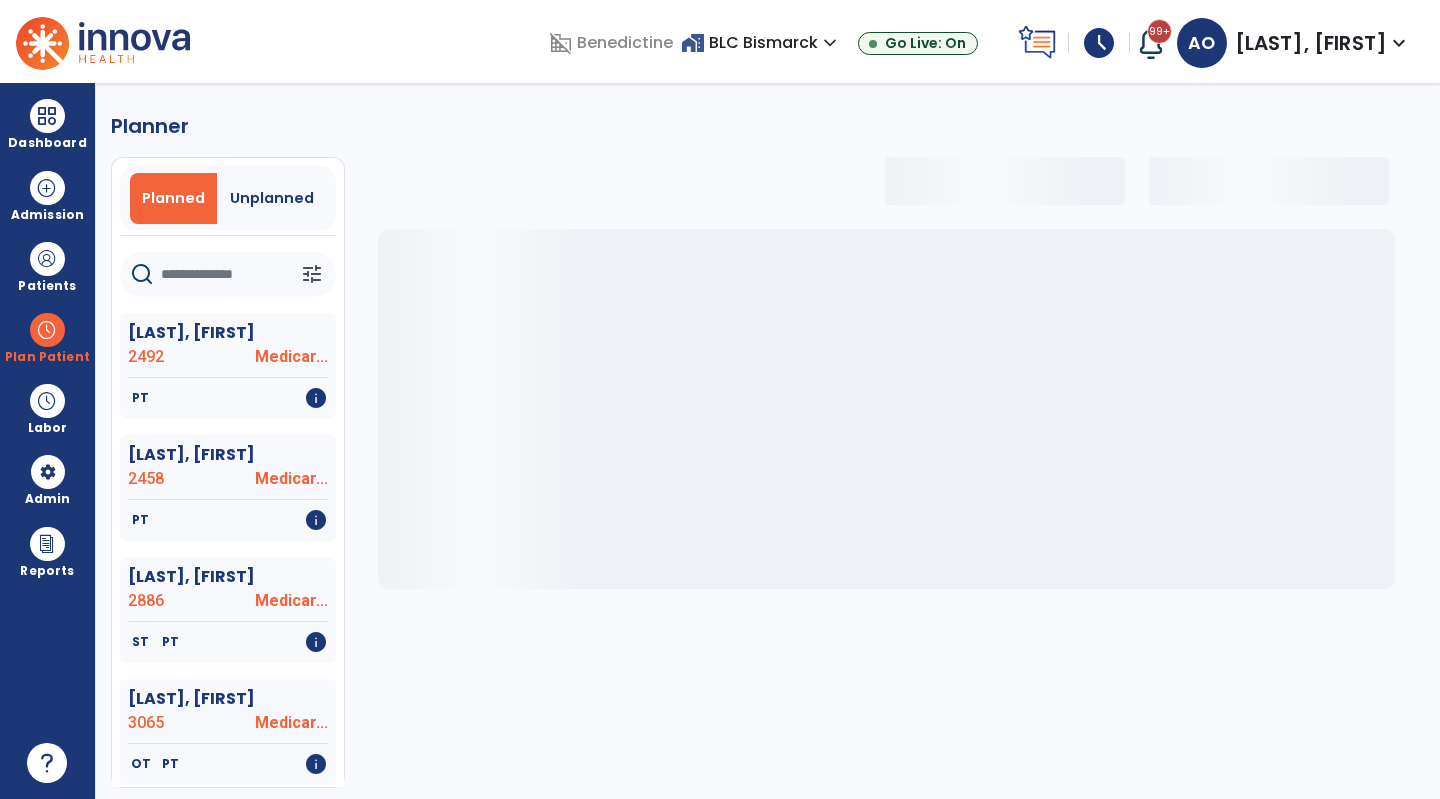 select on "***" 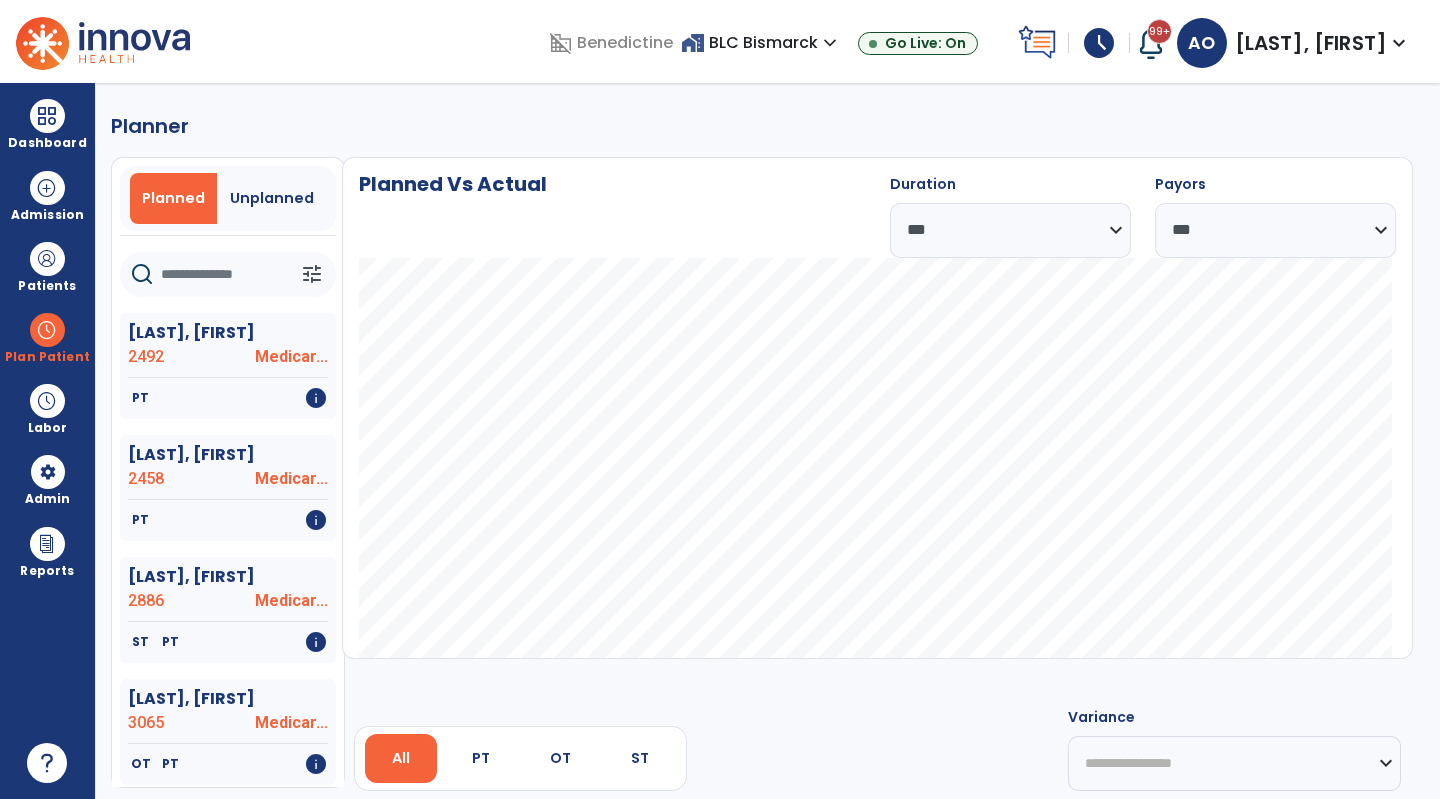 click on "OT" at bounding box center (560, 758) 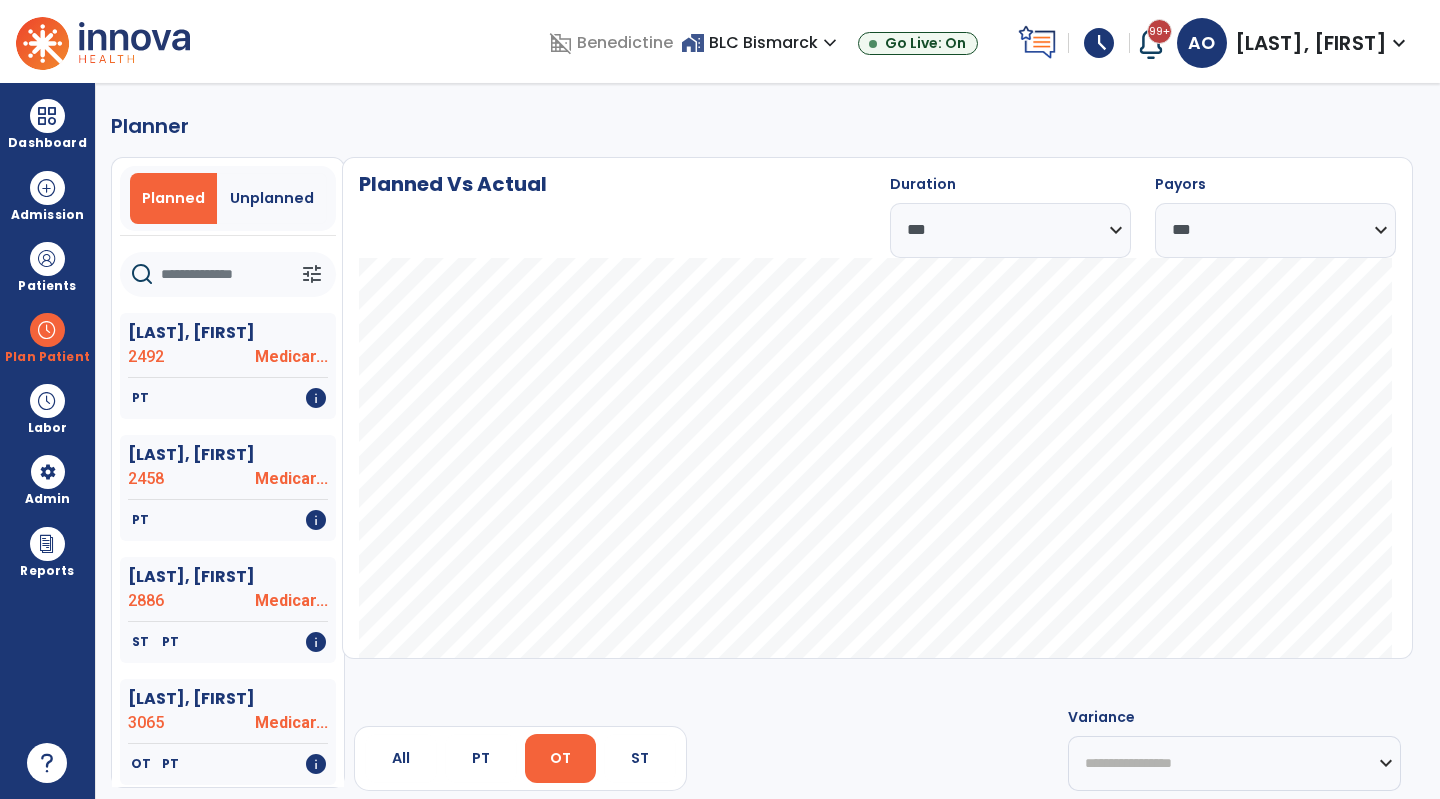 click 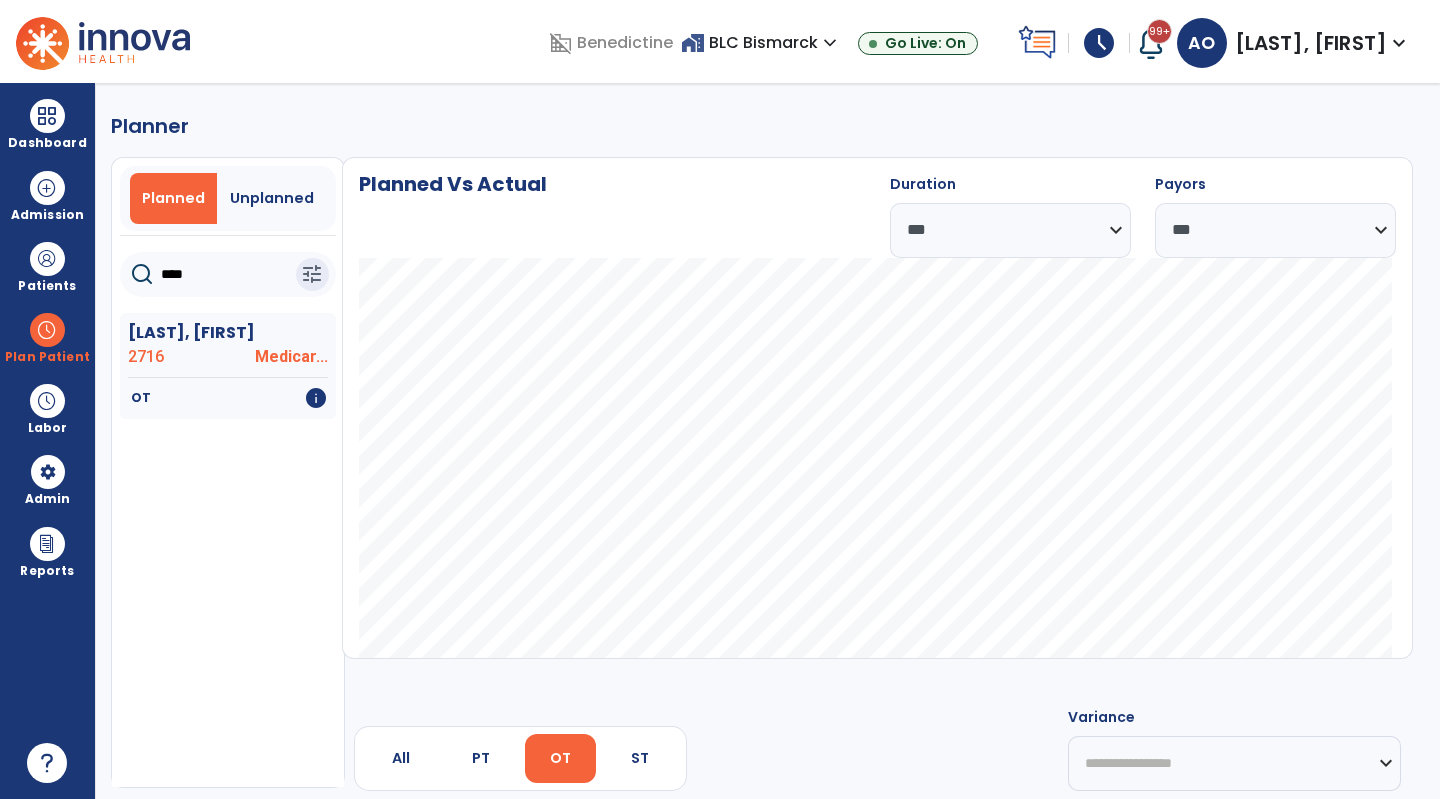 type on "****" 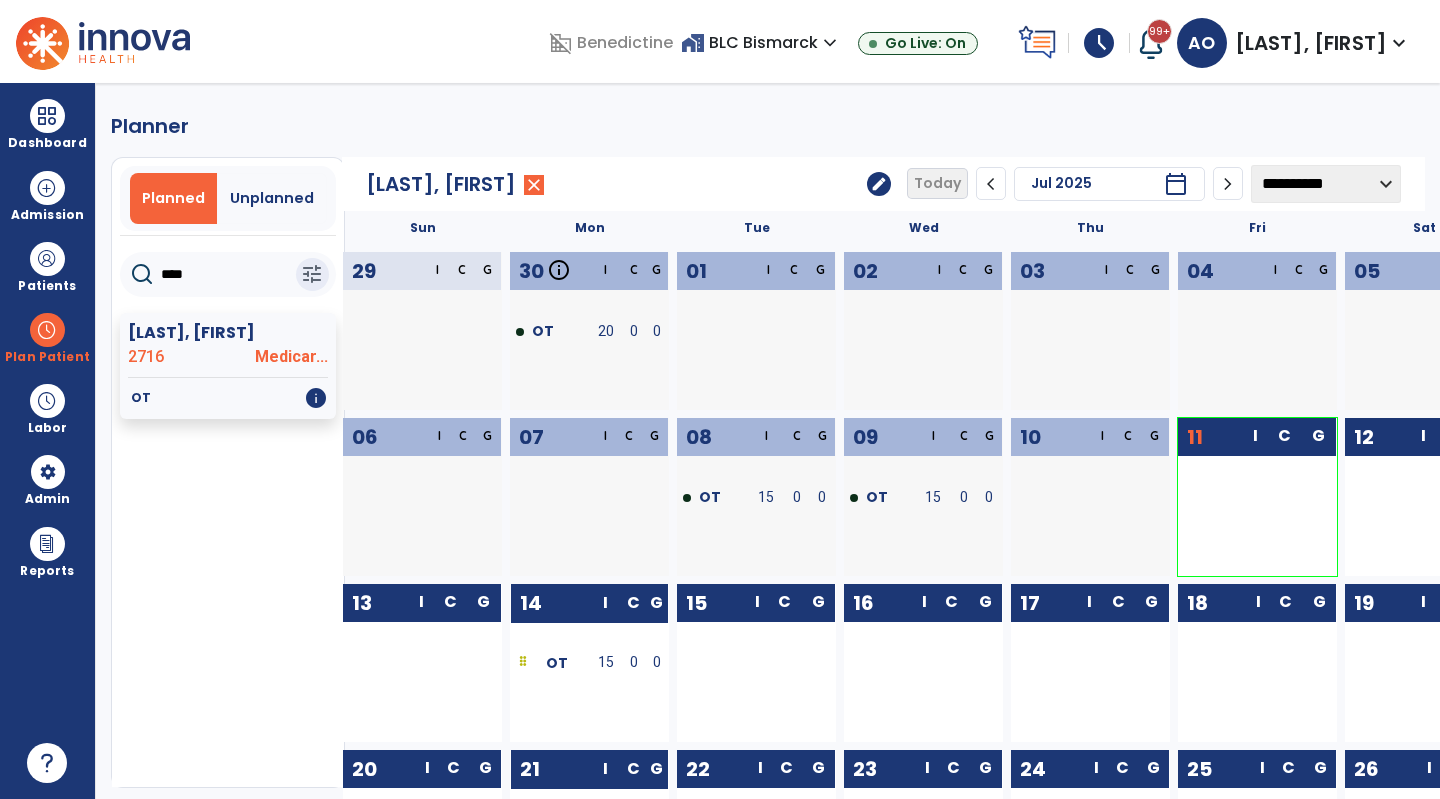 click on "edit" 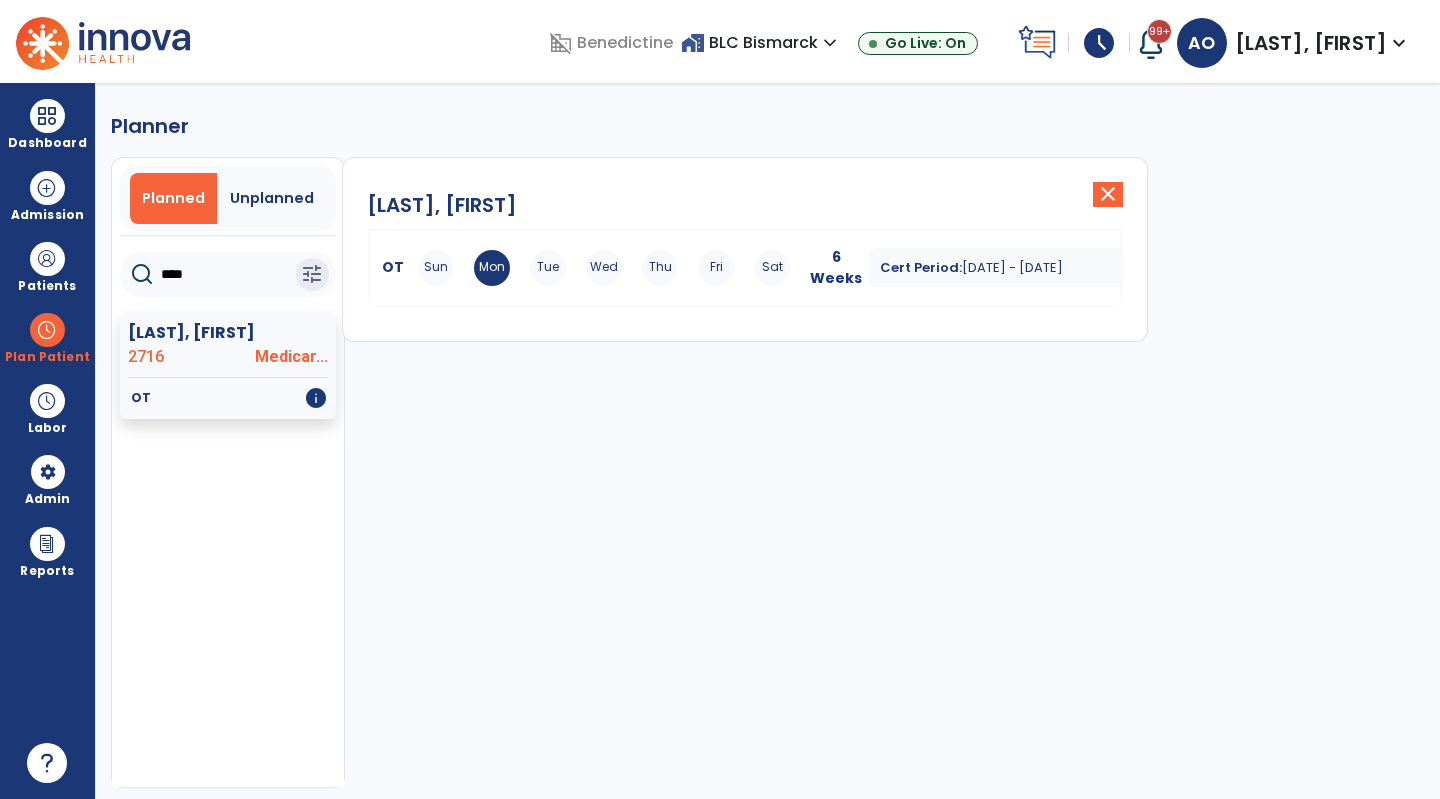 click on "OT Sun Mon Tue Wed Thu Fri Sat" at bounding box center [589, 268] 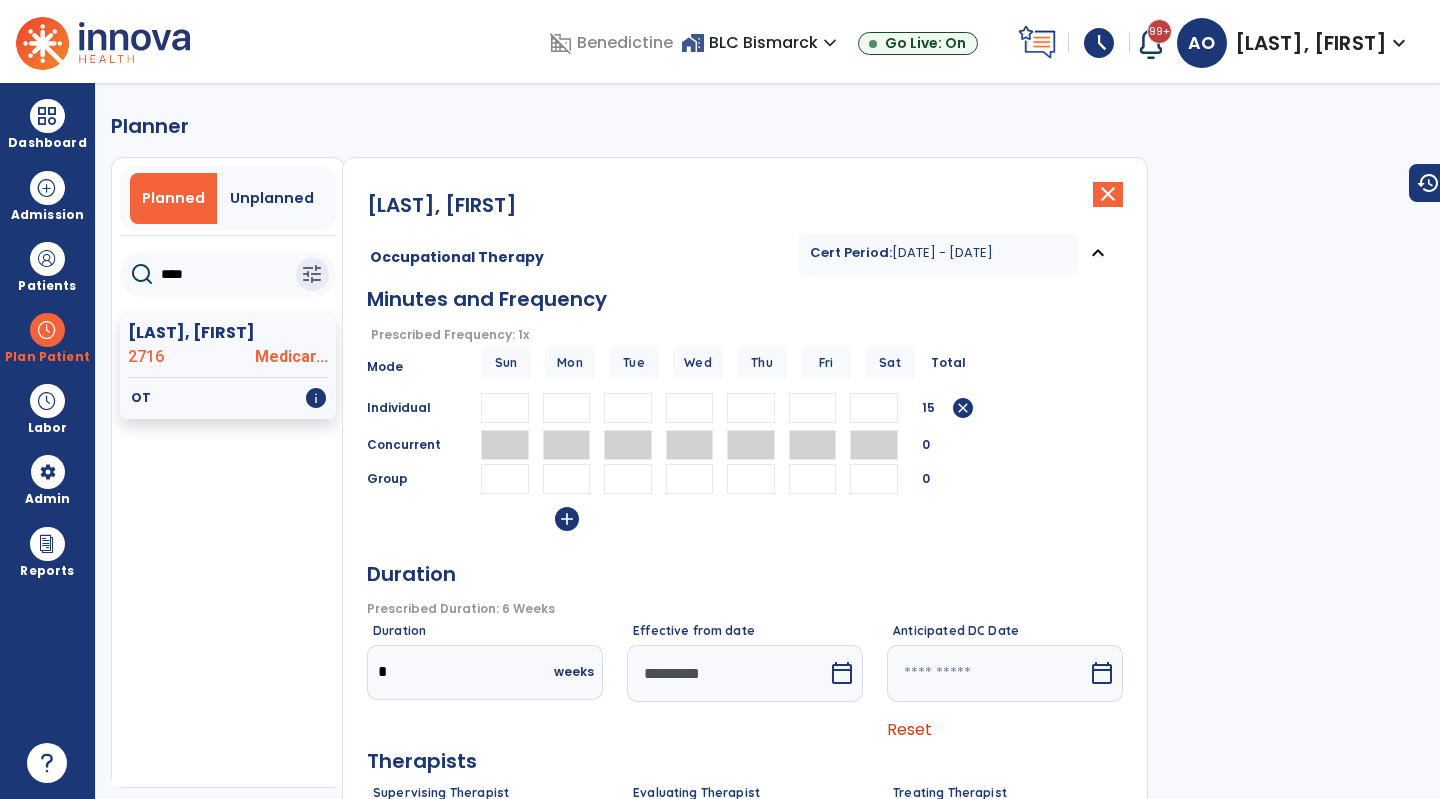 click at bounding box center [727, 673] 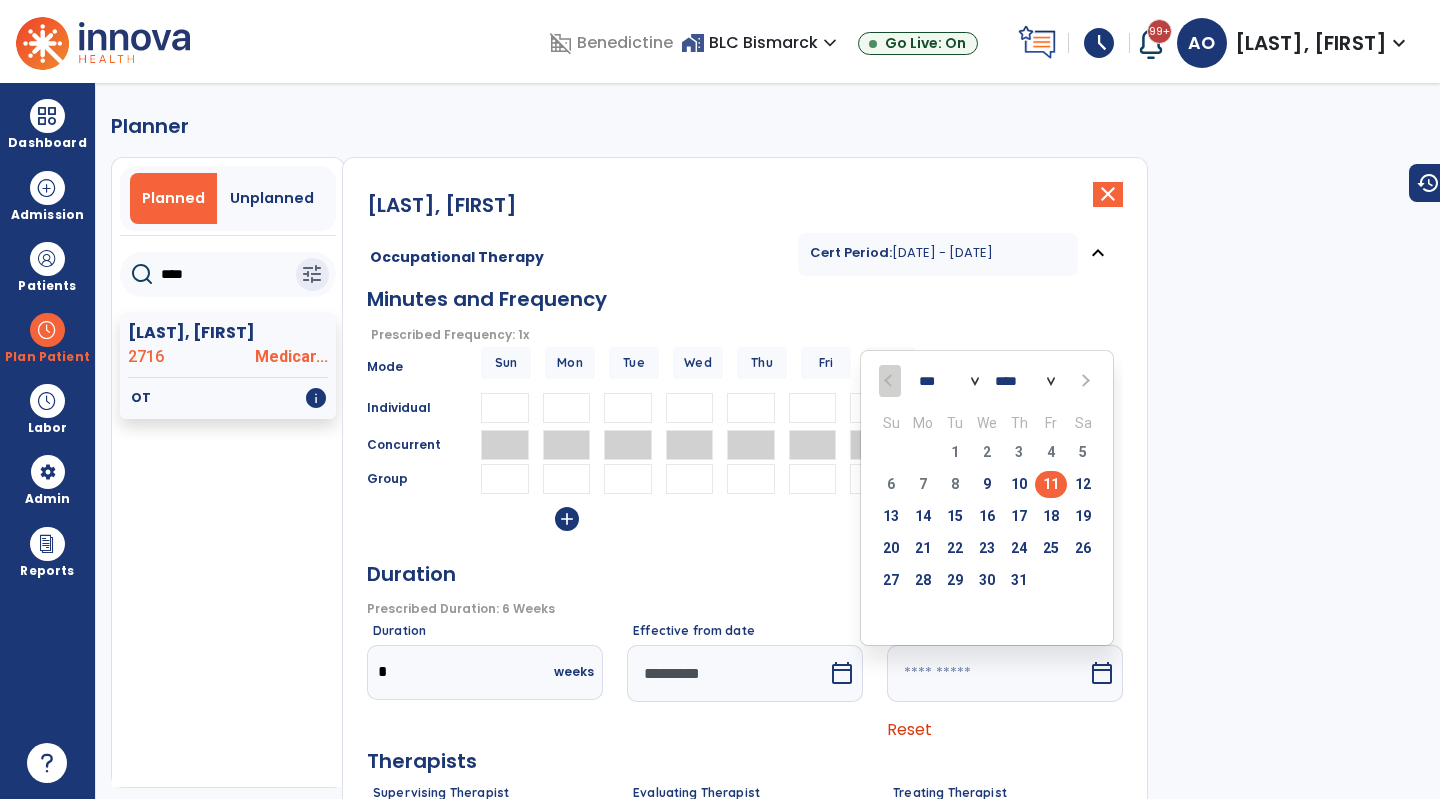 click on "28" at bounding box center (923, 580) 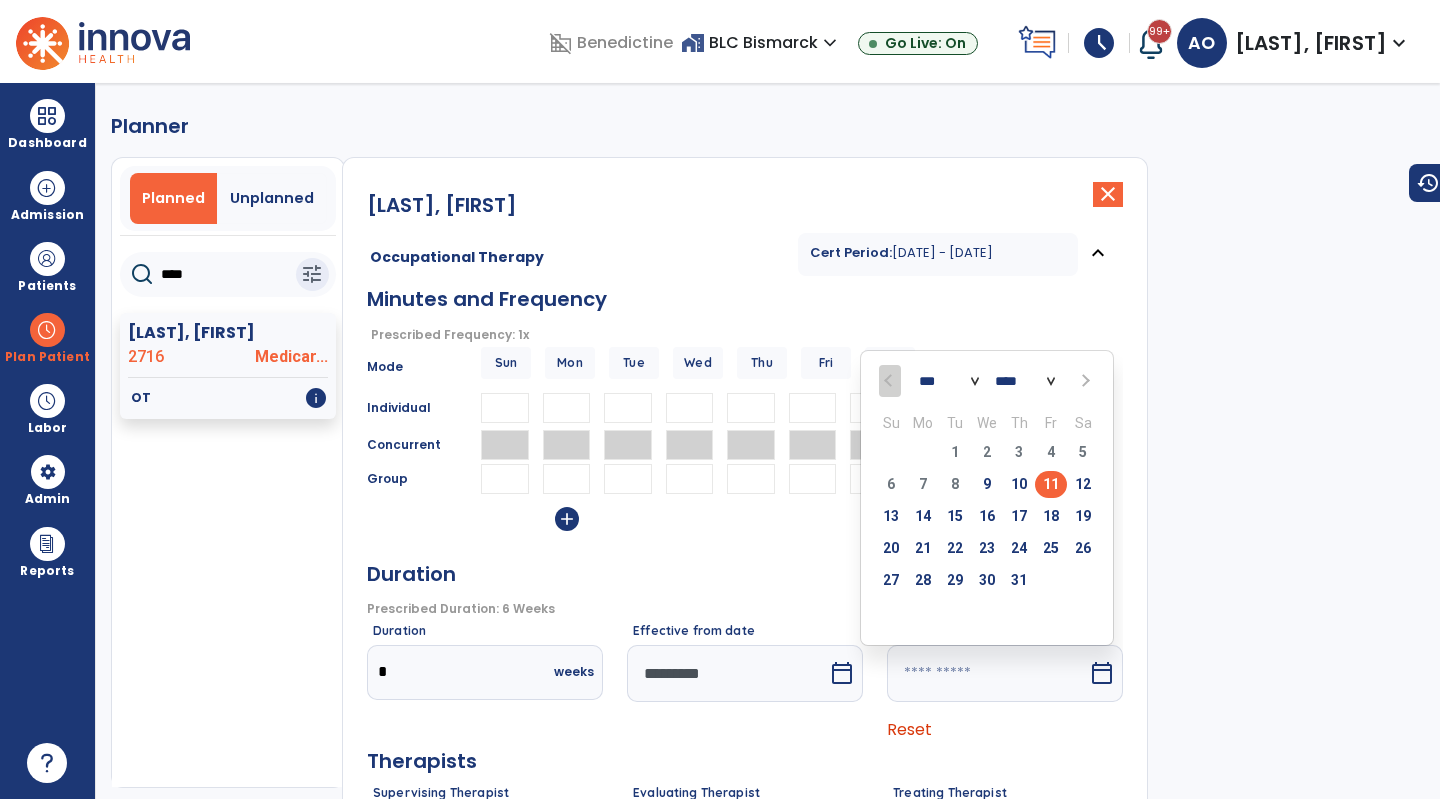 type on "*********" 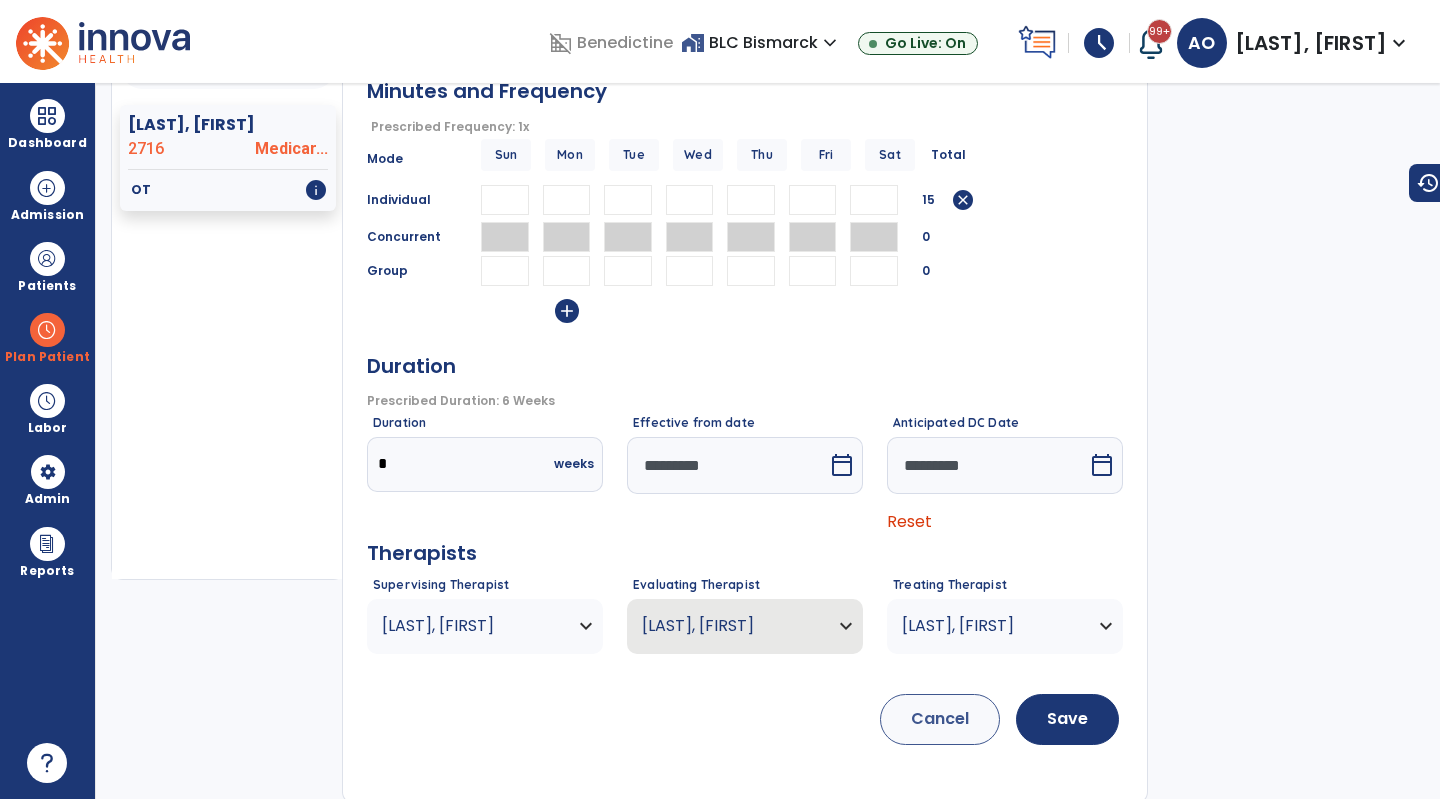 scroll, scrollTop: 212, scrollLeft: 0, axis: vertical 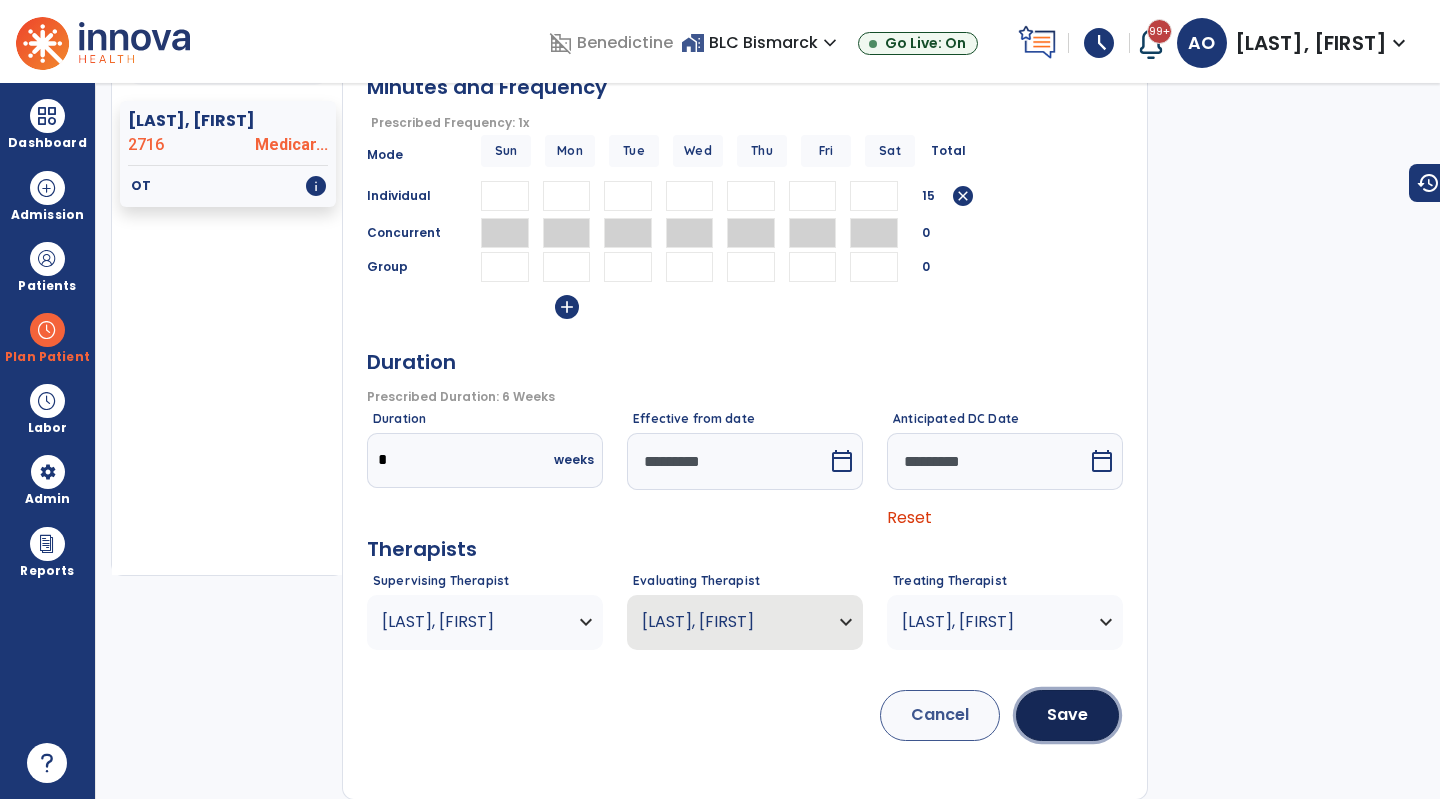 click on "Save" at bounding box center [1067, 715] 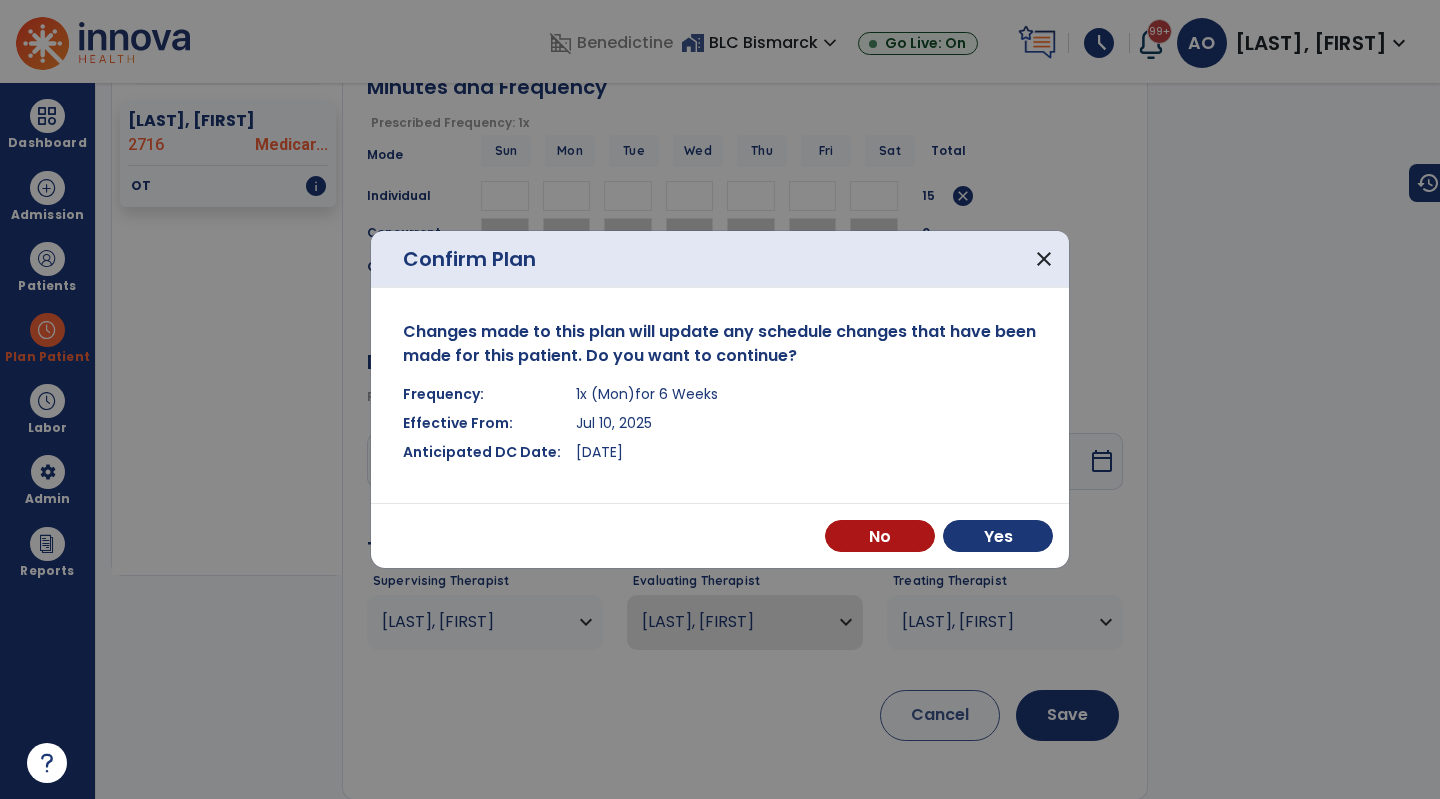 click on "Yes" at bounding box center (998, 536) 